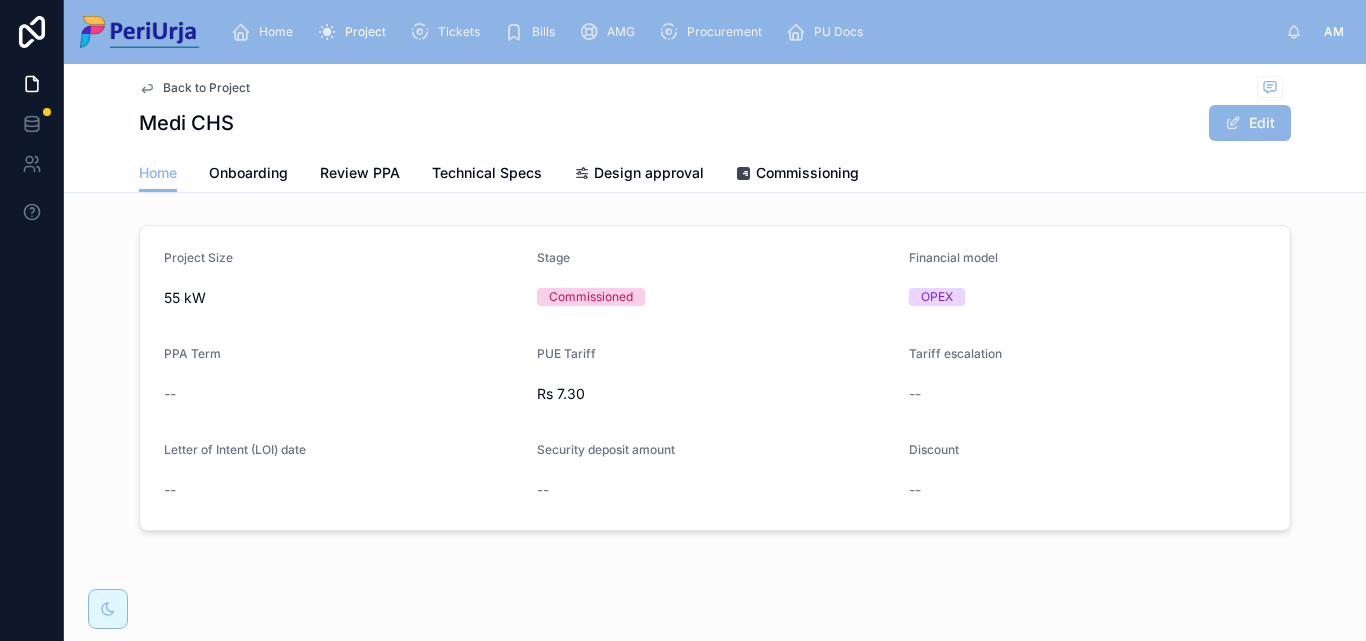 scroll, scrollTop: 0, scrollLeft: 0, axis: both 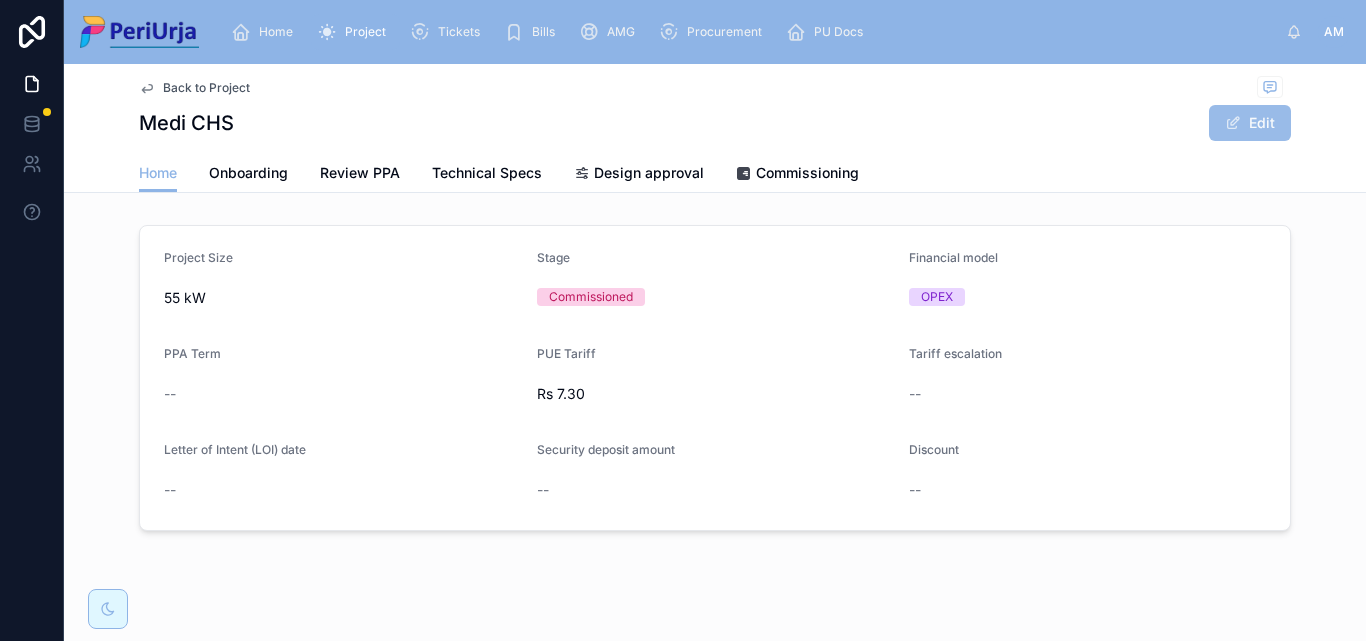 click on "Edit" at bounding box center [1250, 123] 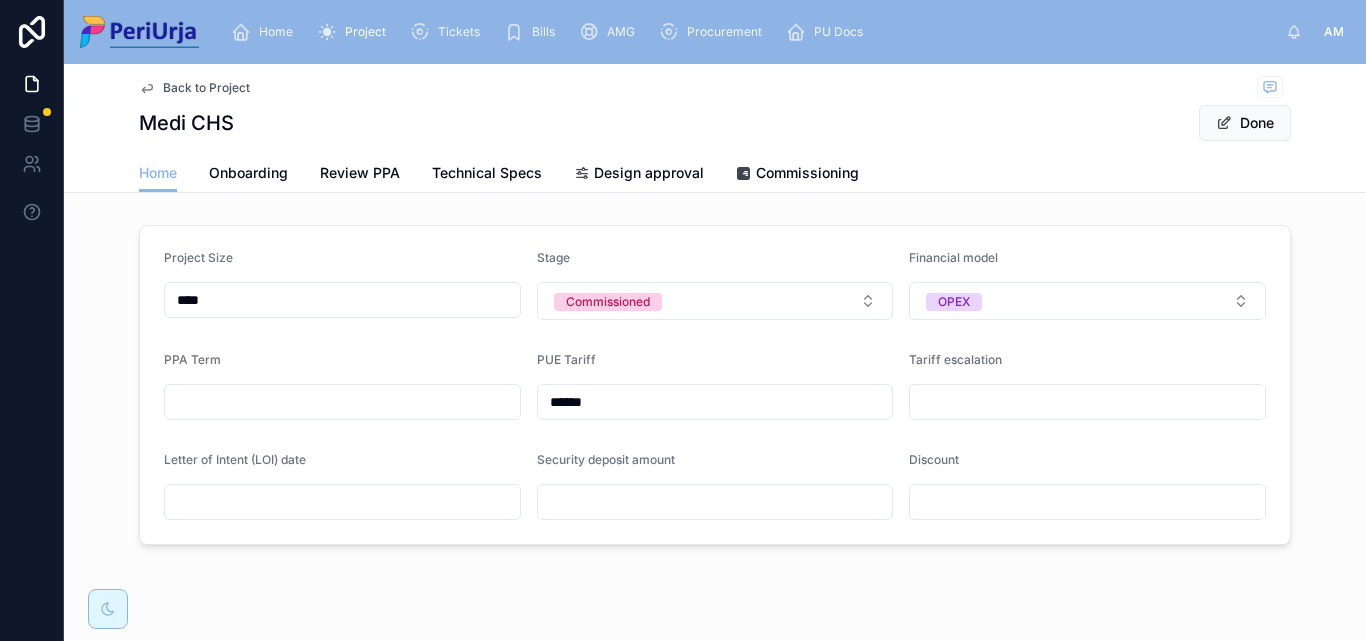 click on "Home" at bounding box center (276, 32) 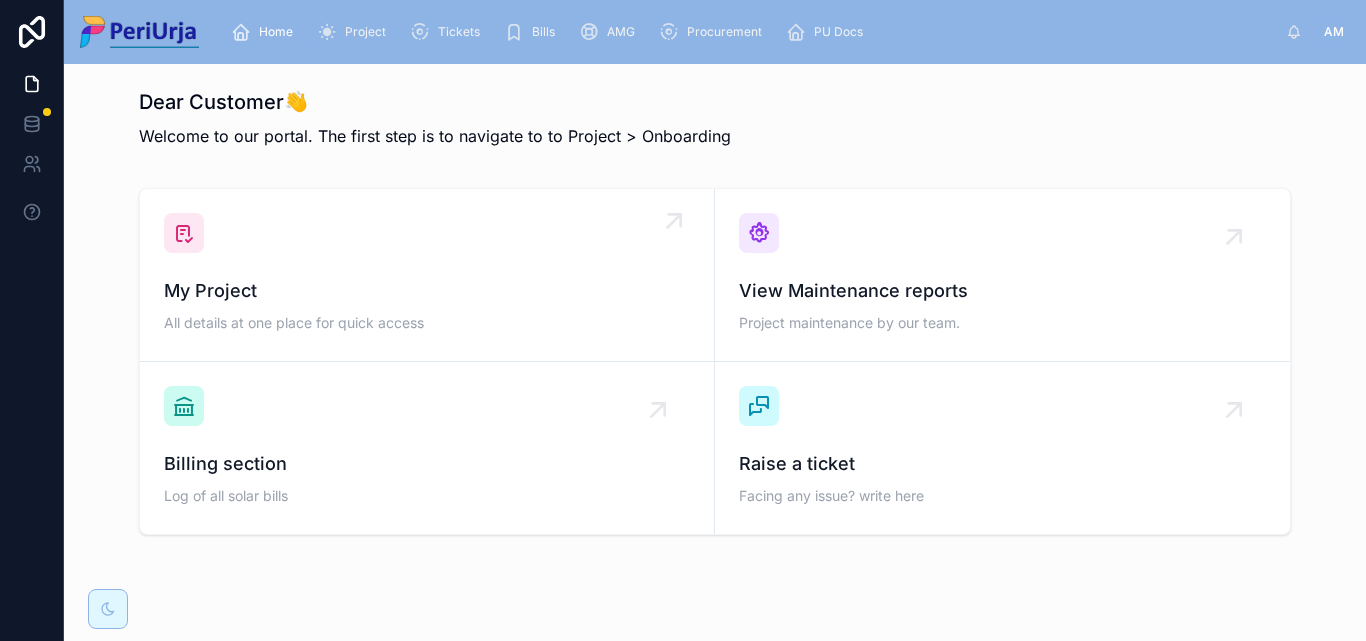 click on "My Project All details at one place for quick access" at bounding box center [427, 275] 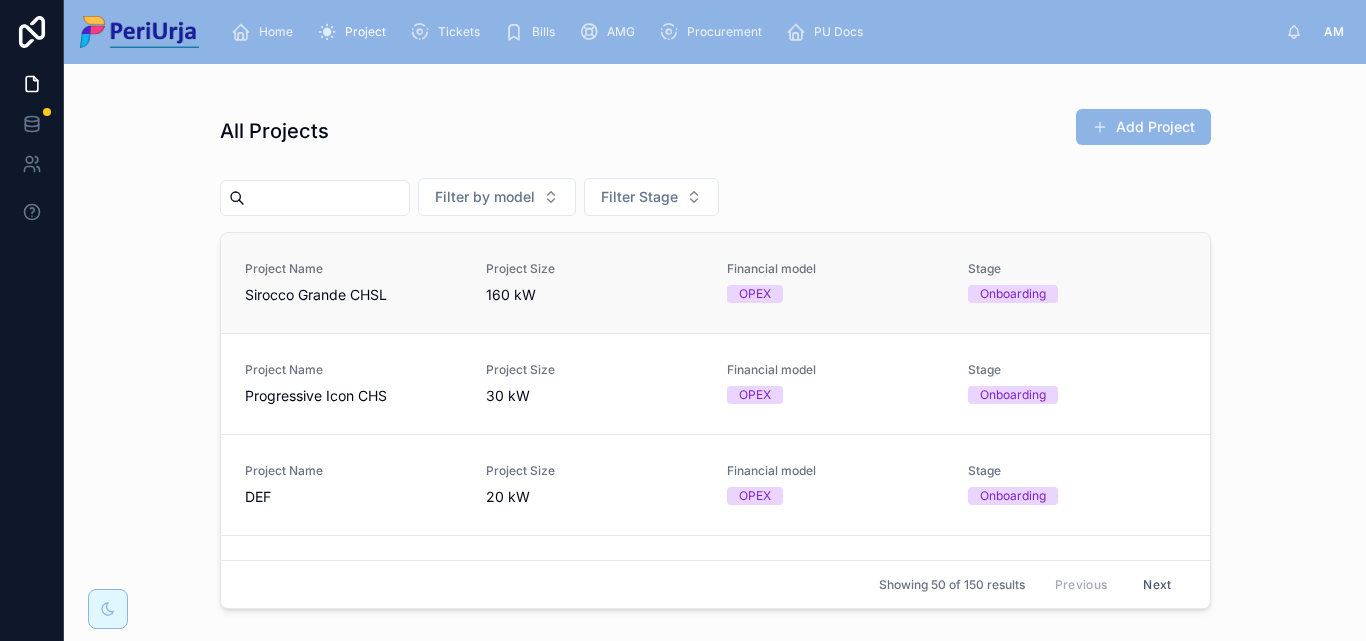 drag, startPoint x: 253, startPoint y: 197, endPoint x: 934, endPoint y: 240, distance: 682.3562 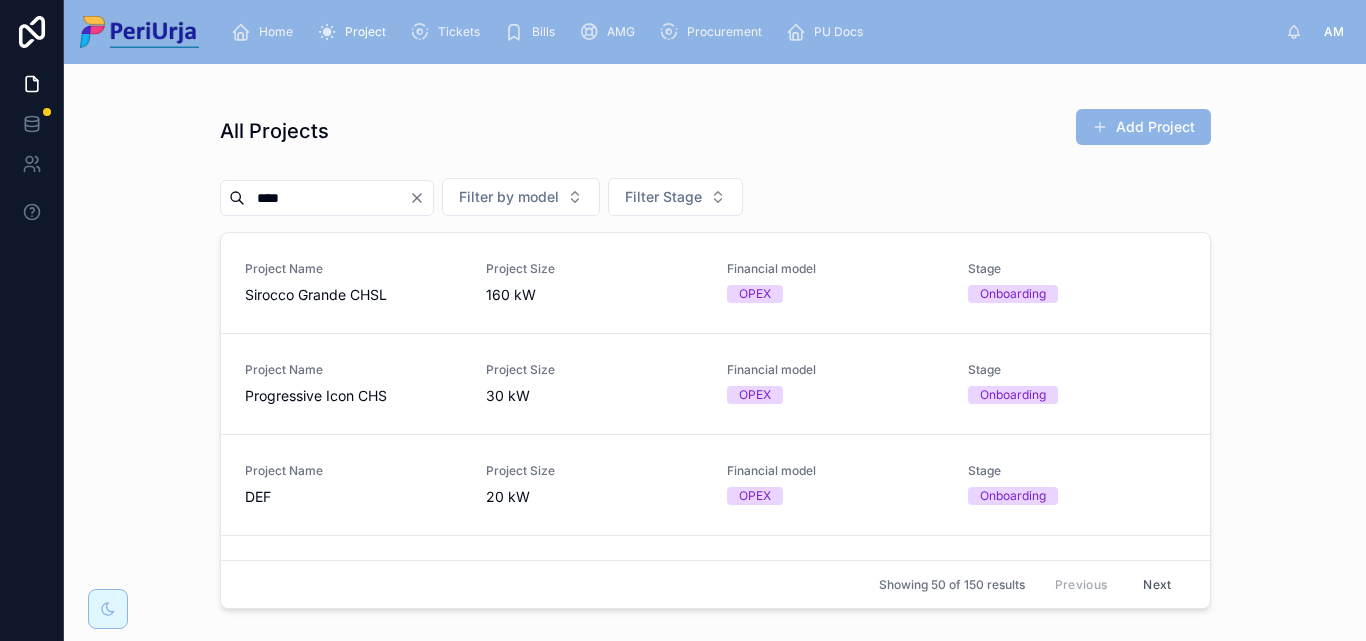 type on "****" 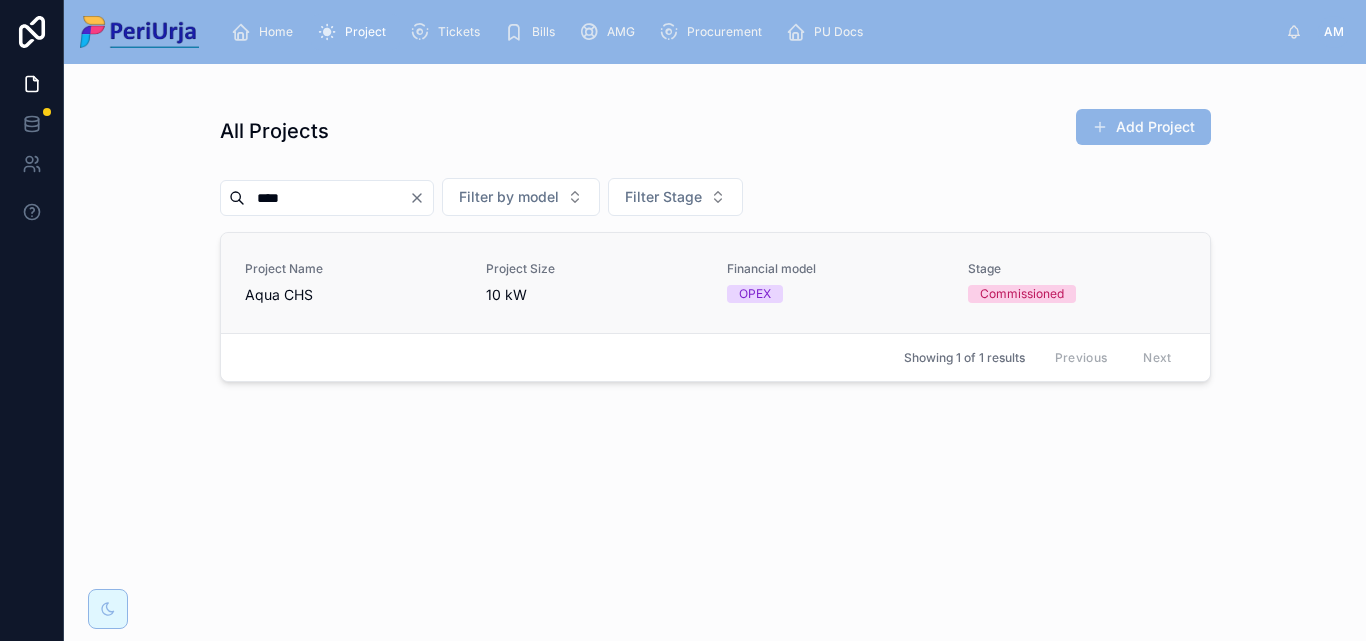 click on "Aqua CHS" at bounding box center (353, 295) 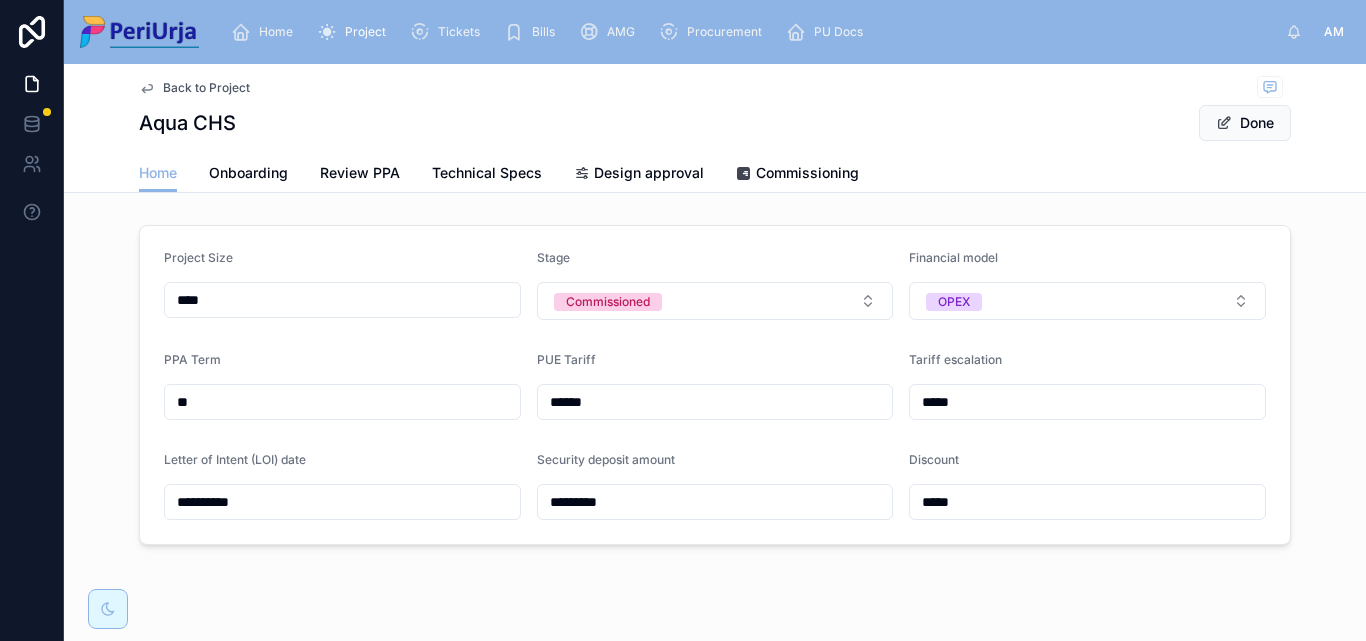 click on "**" at bounding box center [342, 402] 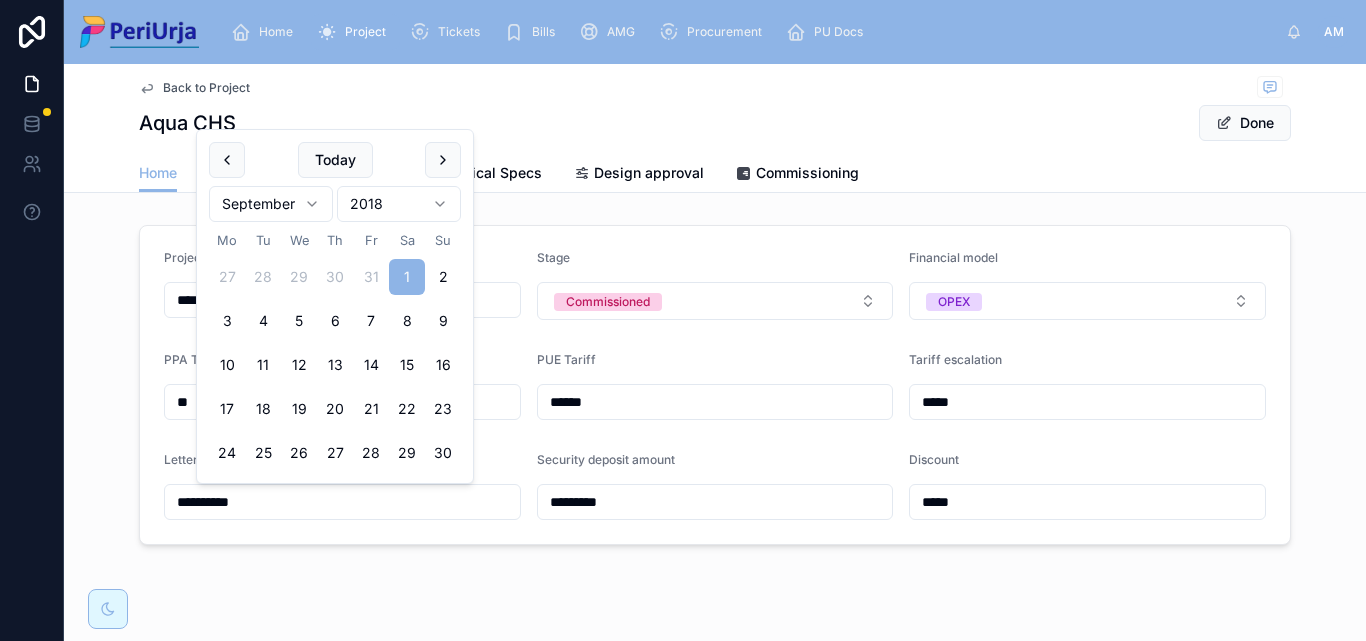 click on "Aqua CHS Done" at bounding box center [715, 123] 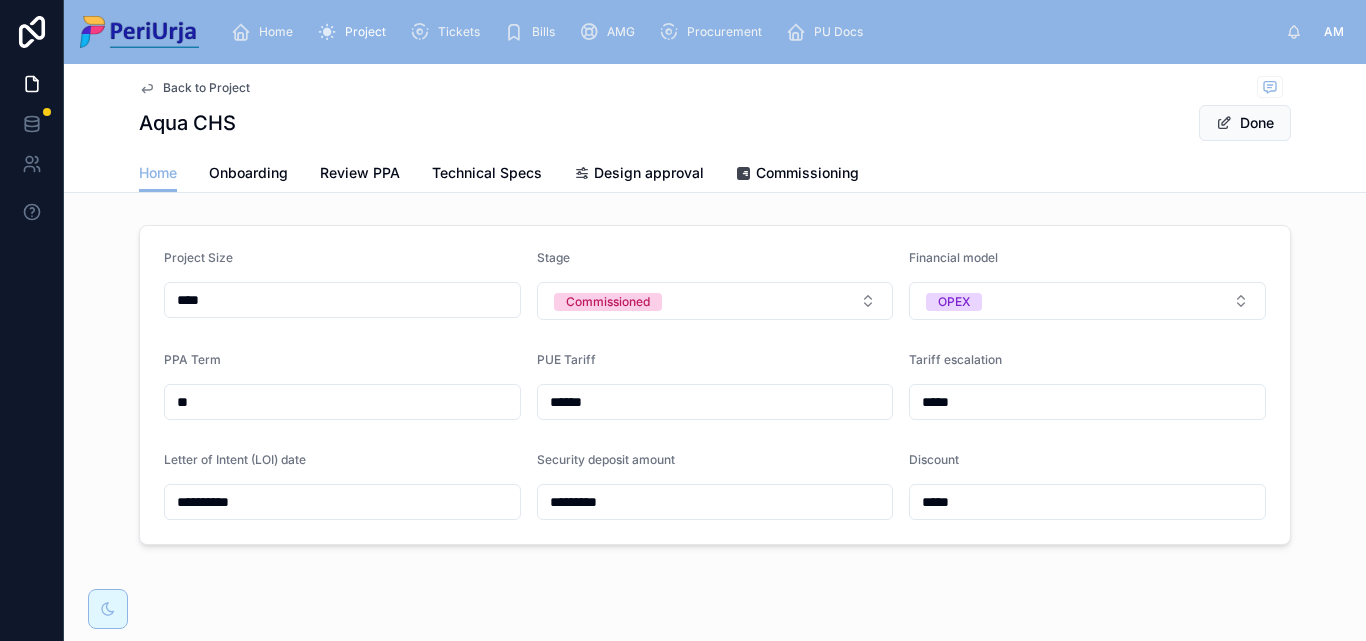 drag, startPoint x: 226, startPoint y: 301, endPoint x: 154, endPoint y: 298, distance: 72.06247 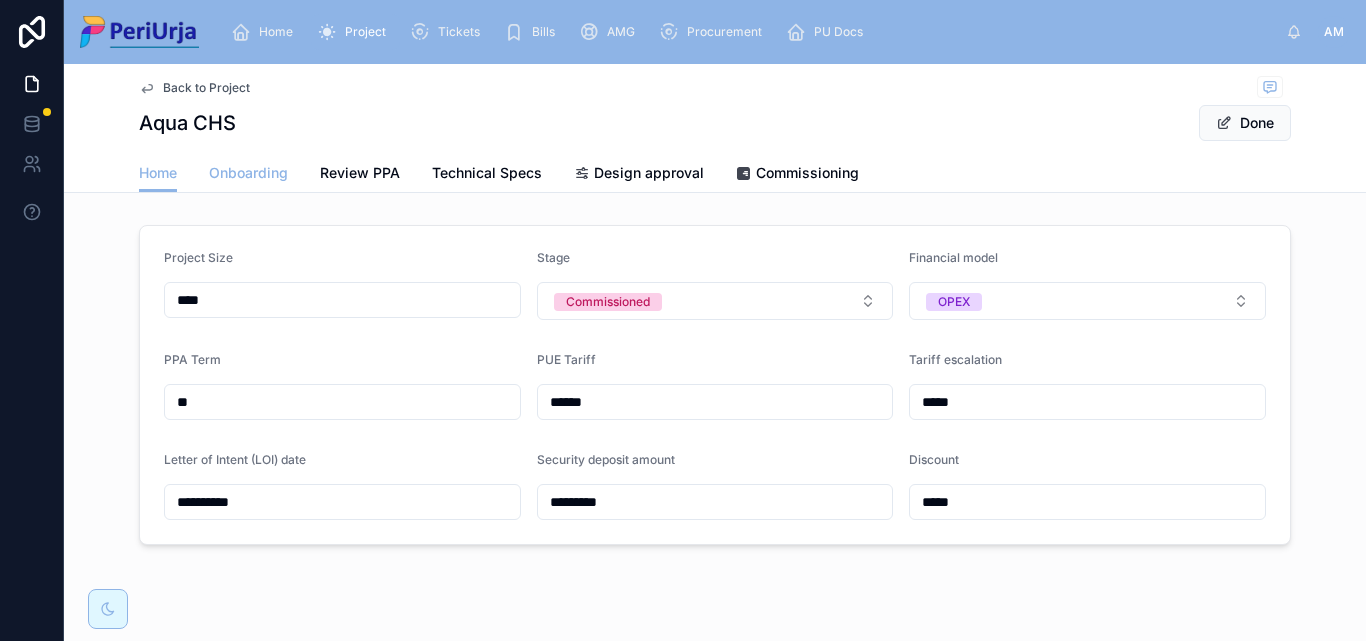 click on "Onboarding" at bounding box center [248, 173] 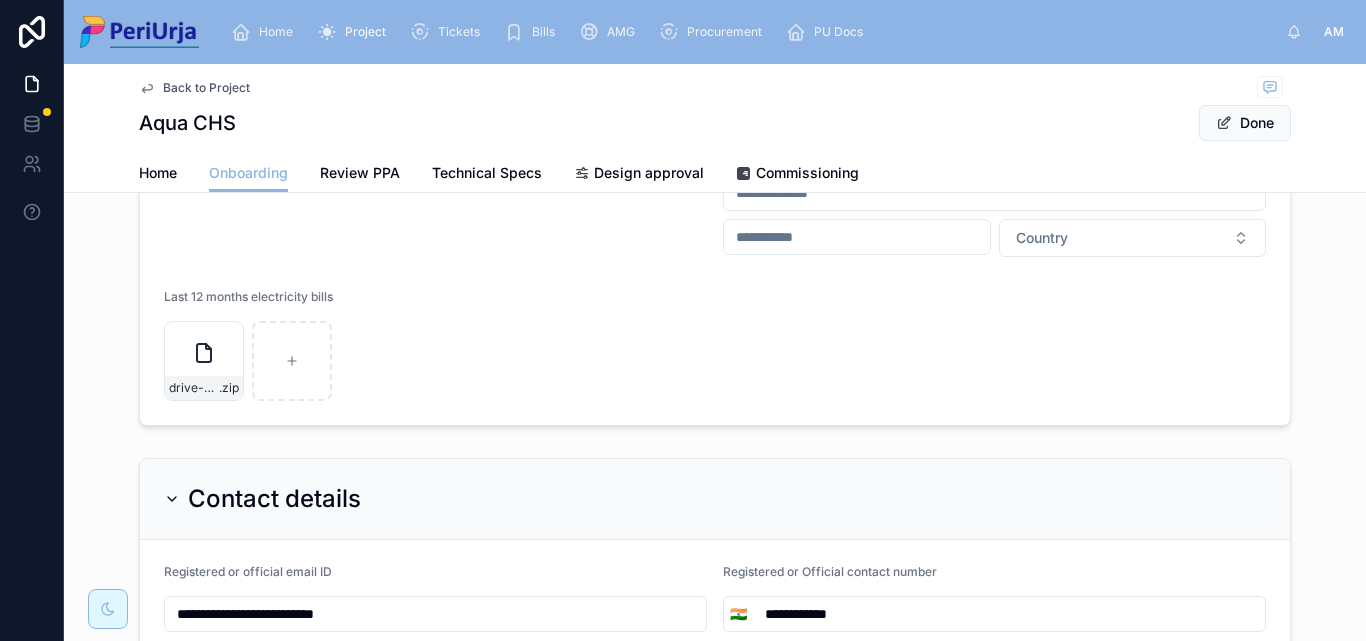 scroll, scrollTop: 0, scrollLeft: 0, axis: both 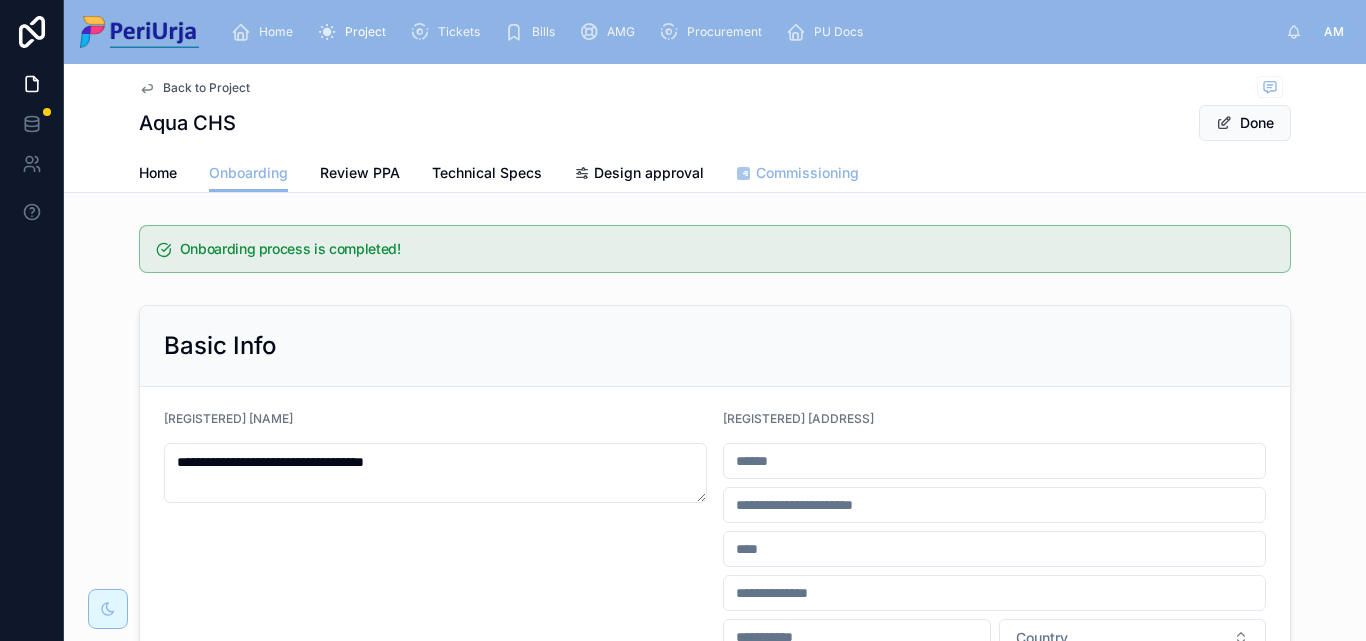 click on "Commissioning" at bounding box center (797, 175) 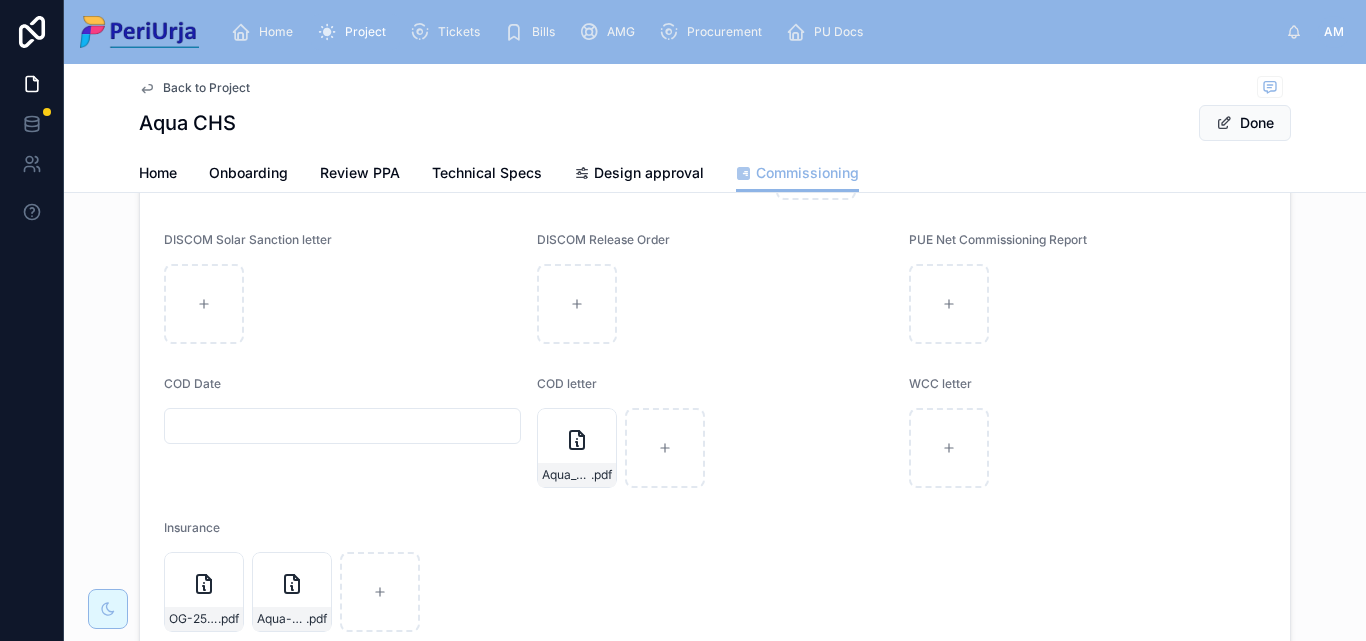 scroll, scrollTop: 0, scrollLeft: 0, axis: both 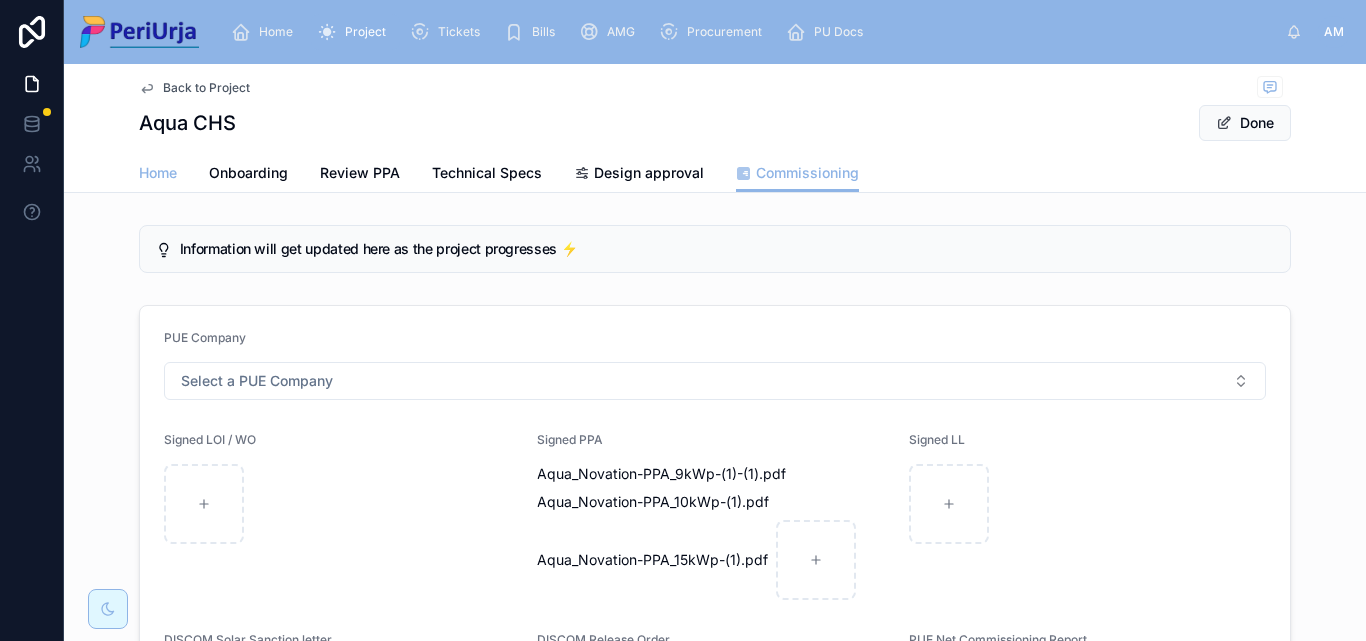 click on "Home" at bounding box center [158, 175] 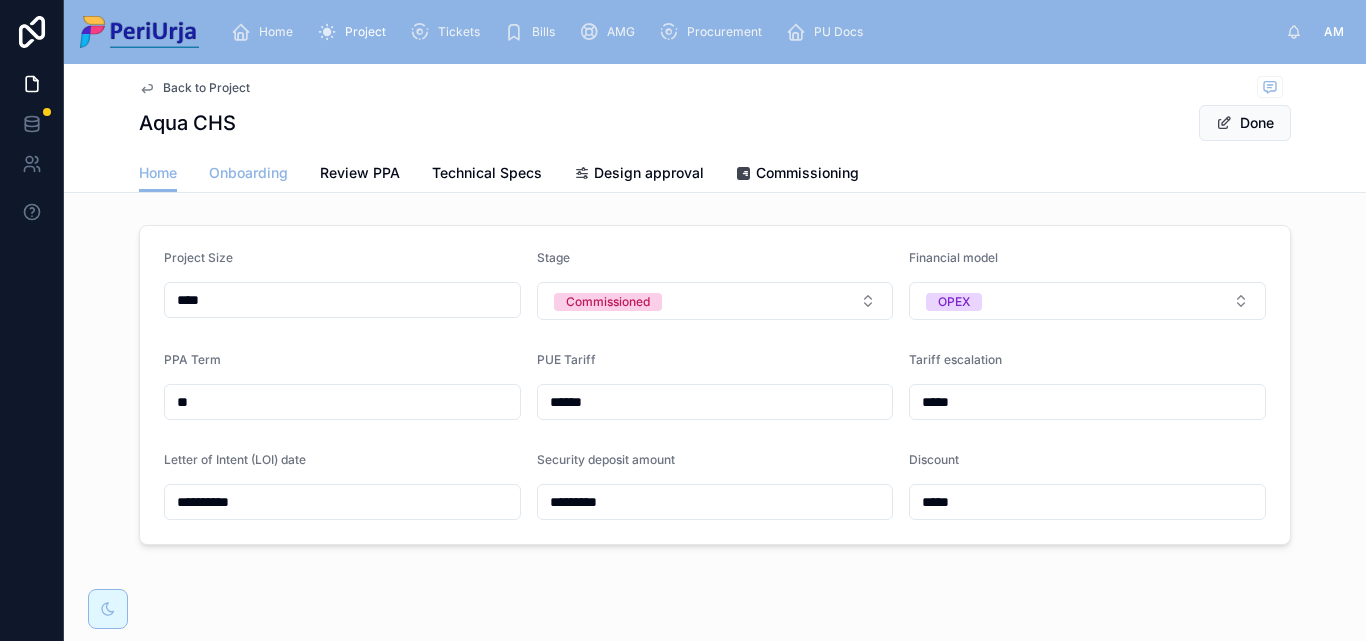 click on "Onboarding" at bounding box center (248, 173) 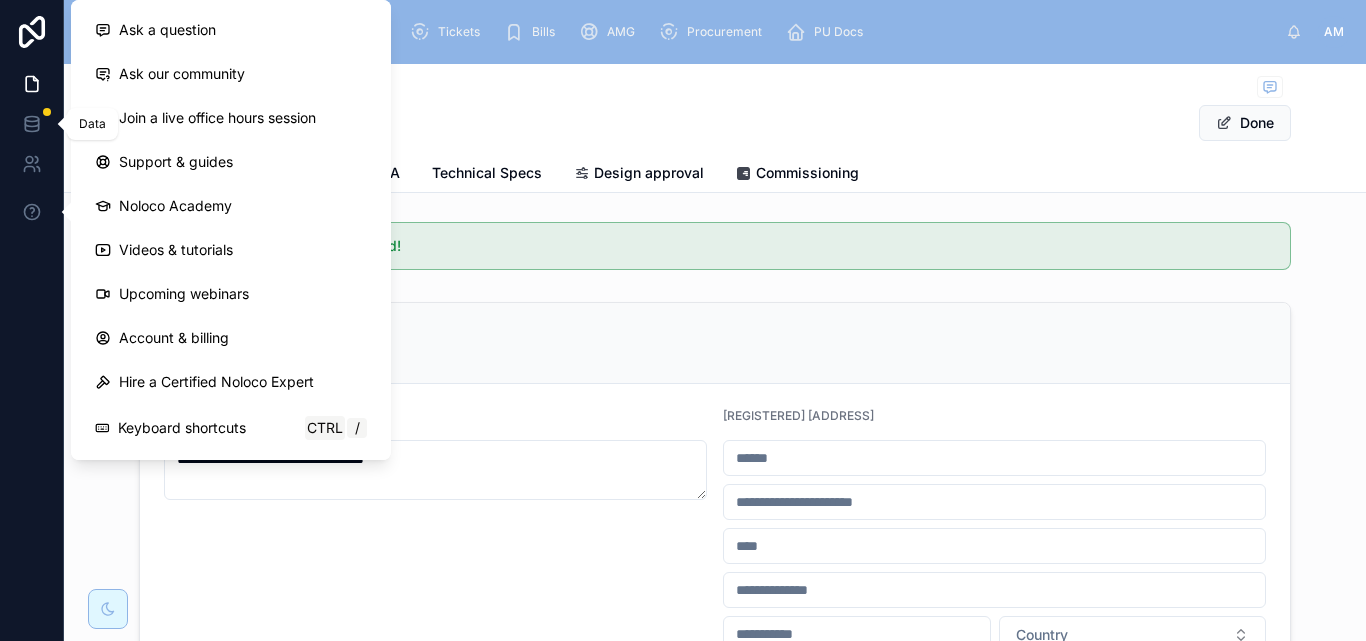 scroll, scrollTop: 0, scrollLeft: 0, axis: both 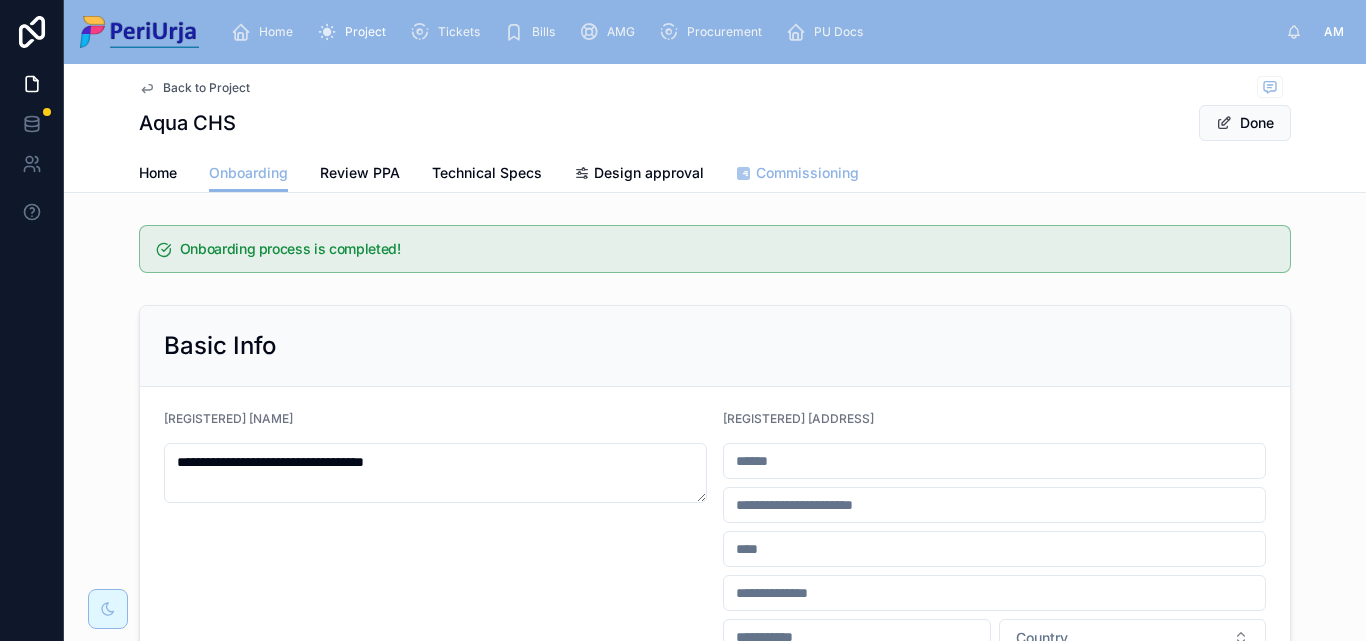 click on "Commissioning" at bounding box center [807, 173] 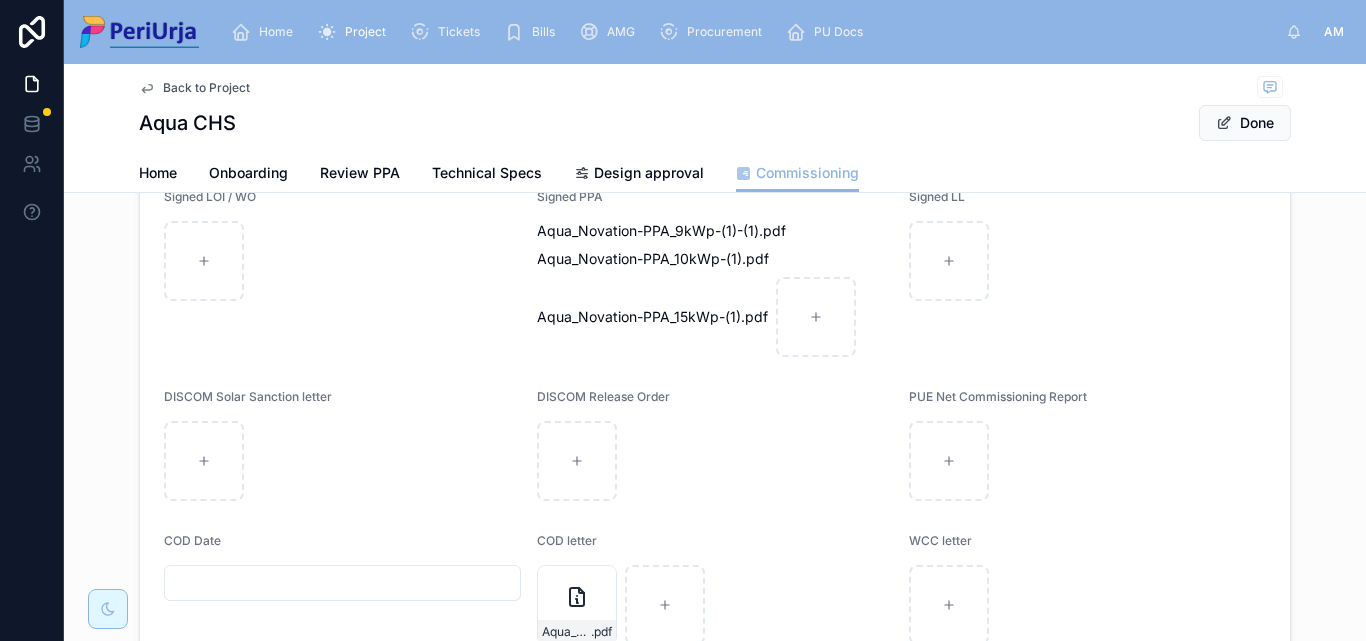 scroll, scrollTop: 0, scrollLeft: 0, axis: both 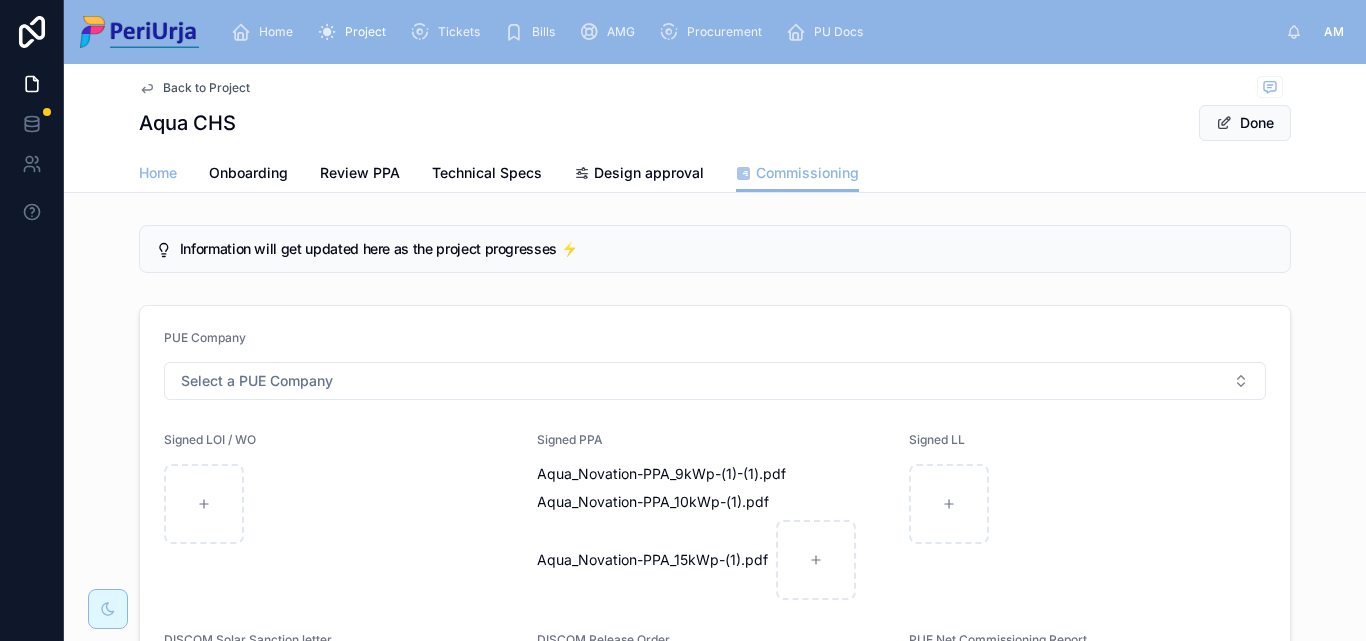 click on "Home" at bounding box center (158, 173) 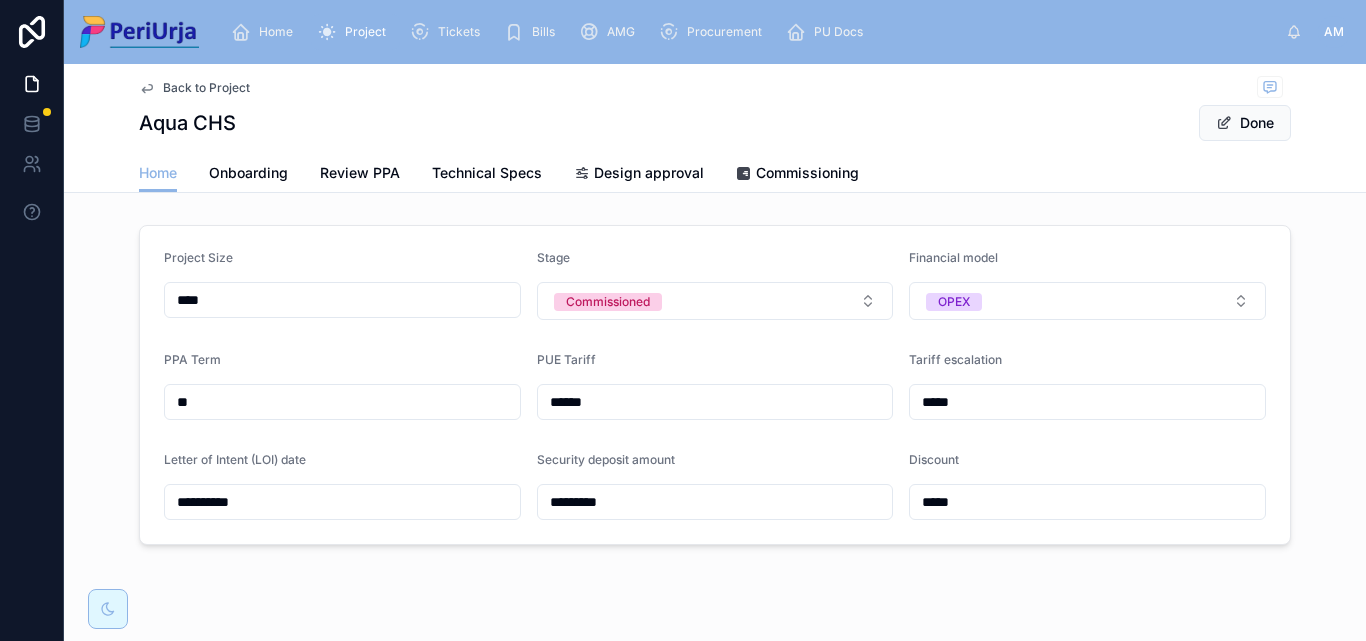 click on "****" at bounding box center [342, 300] 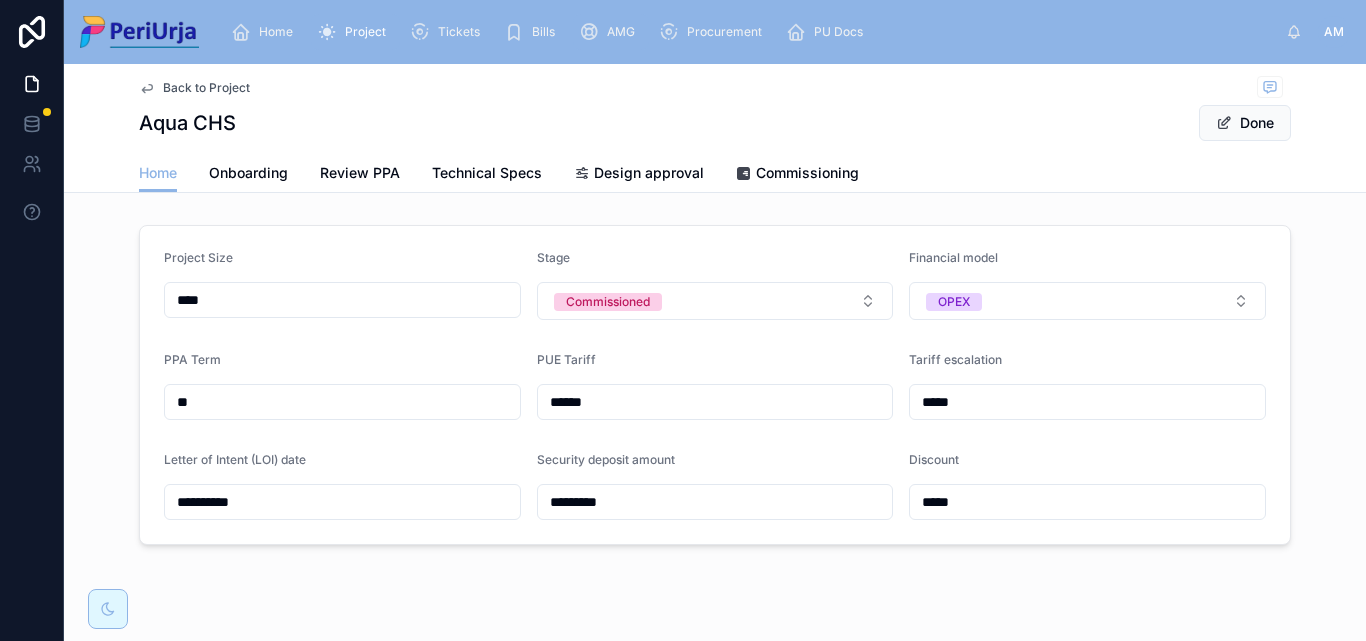 type on "****" 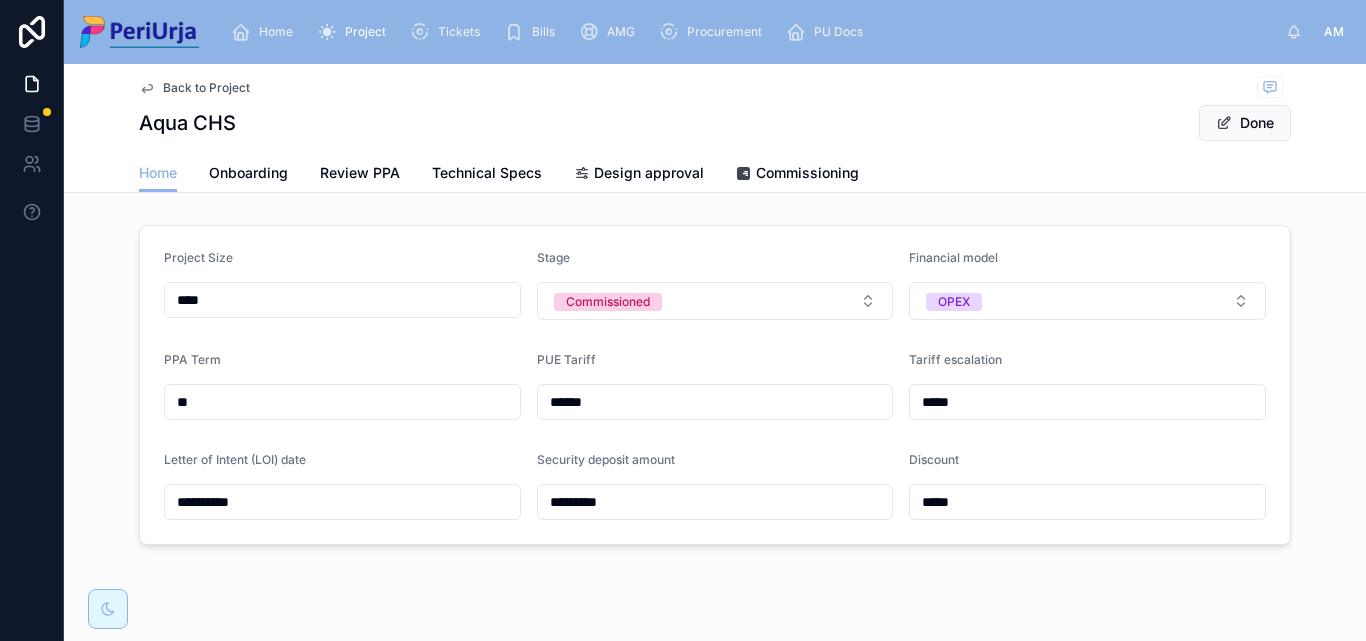 drag, startPoint x: 198, startPoint y: 398, endPoint x: 0, endPoint y: 396, distance: 198.0101 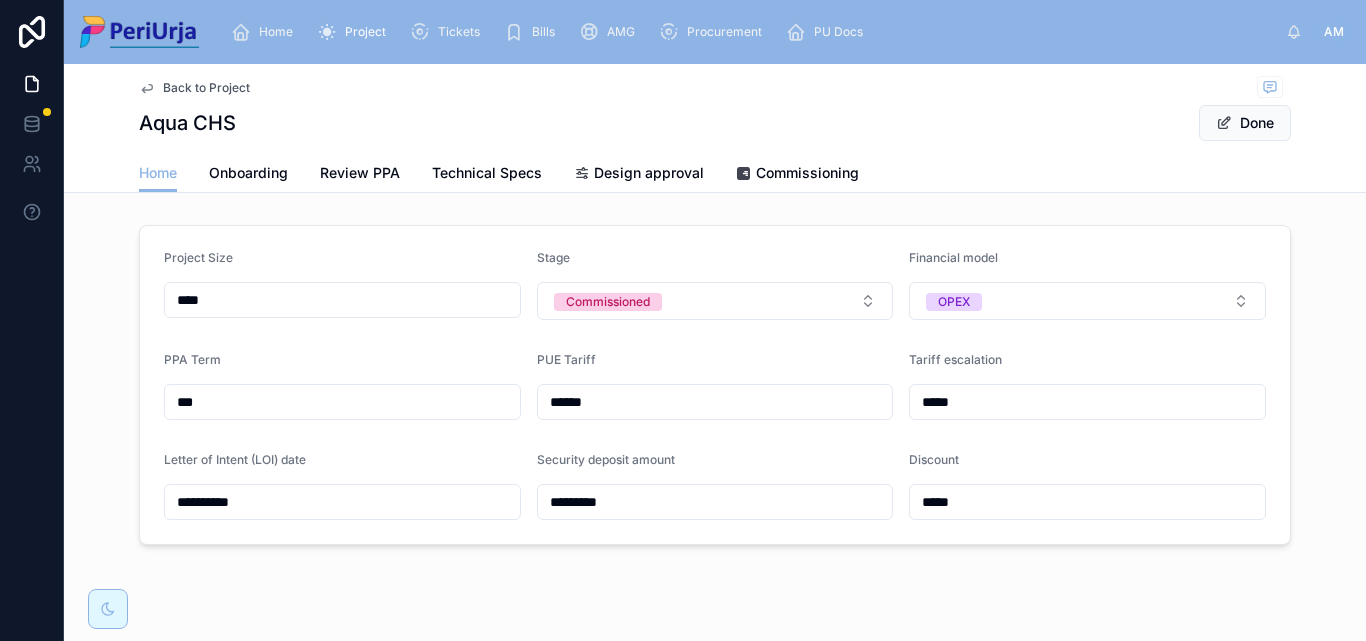 type on "**" 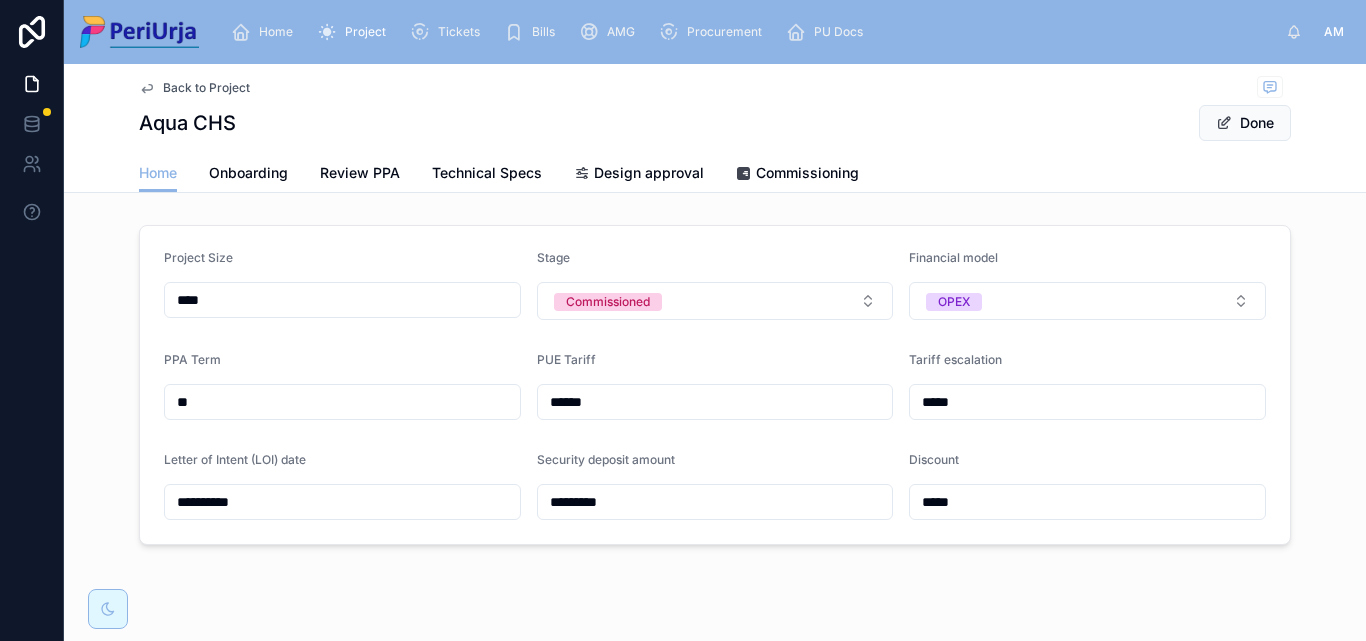 click on "****" at bounding box center [342, 300] 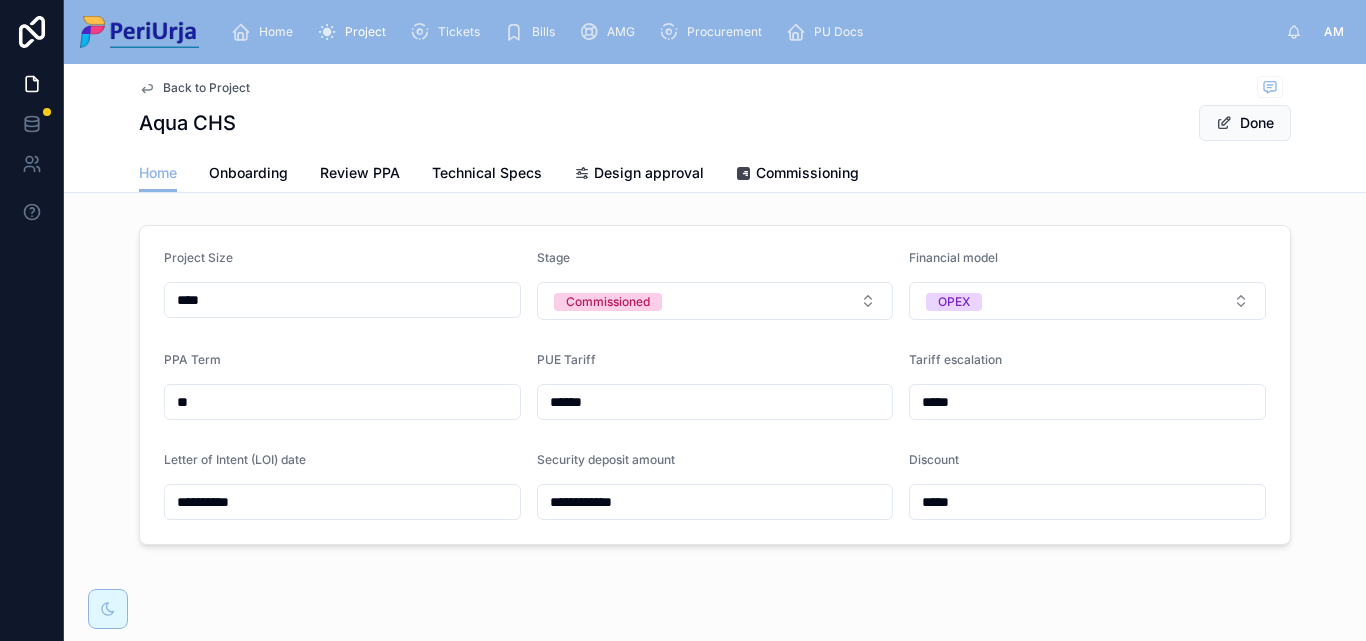 click on "**********" at bounding box center (715, 502) 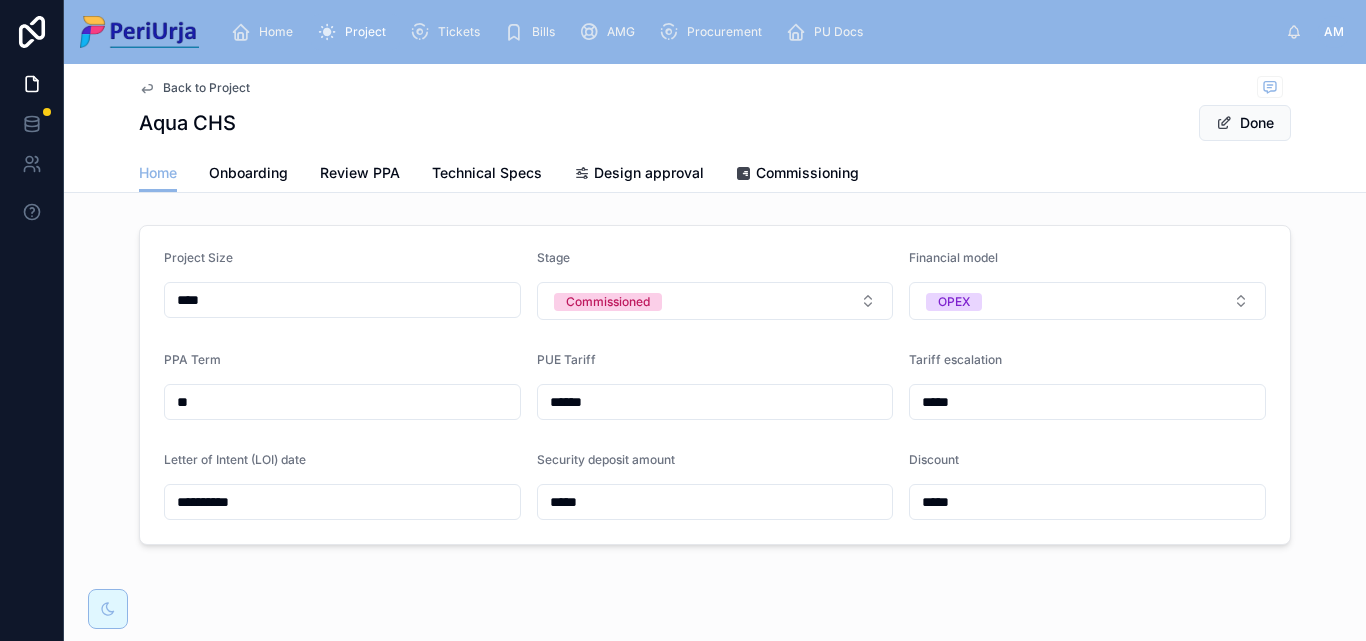 type on "****" 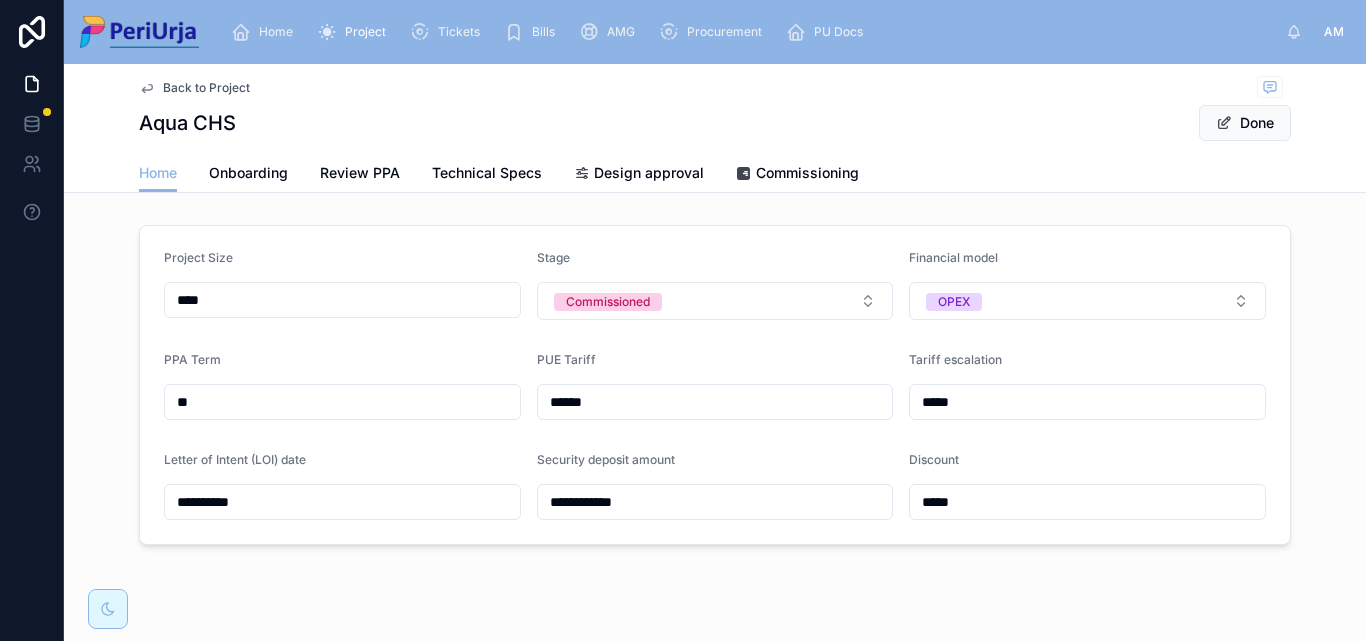 click on "**********" at bounding box center [715, 502] 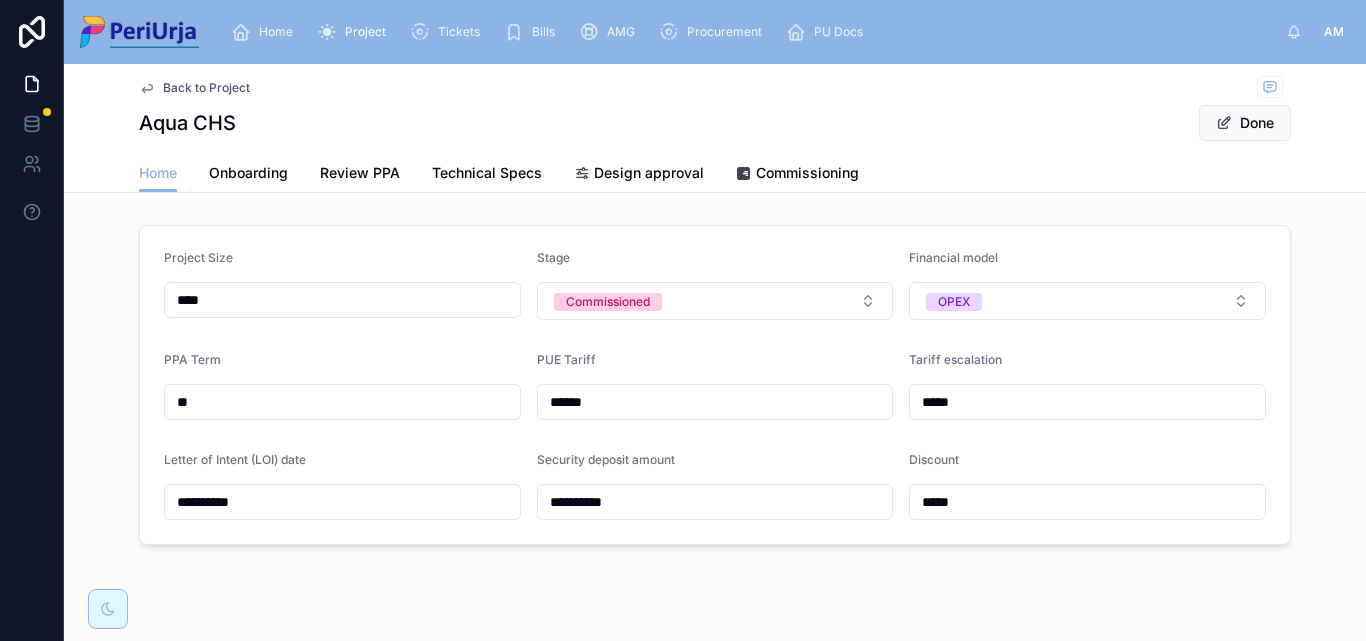 type on "**********" 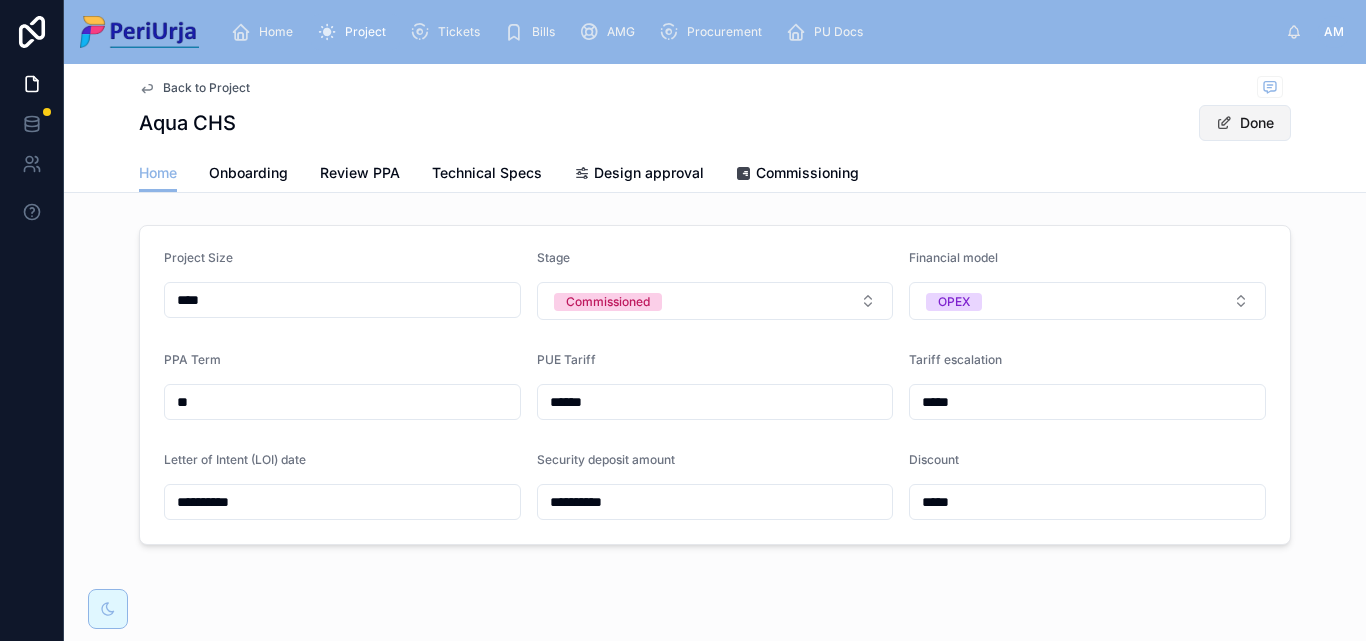 click on "Done" at bounding box center (1245, 123) 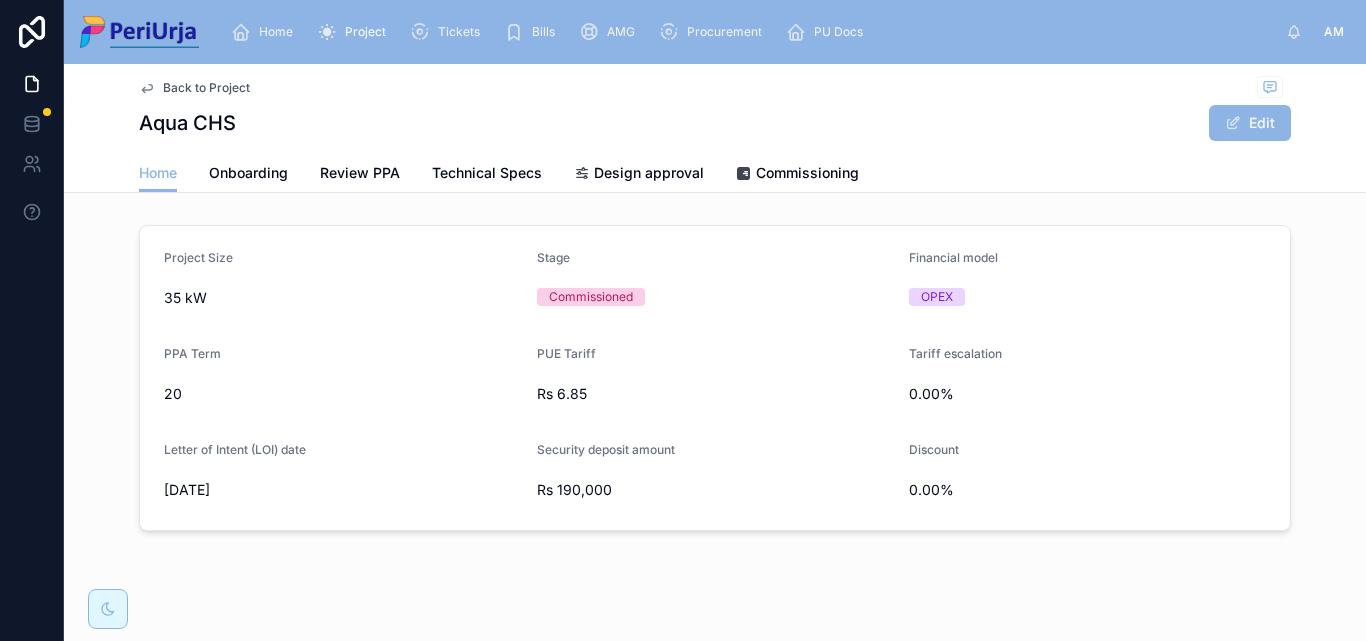 click on "Home" at bounding box center (276, 32) 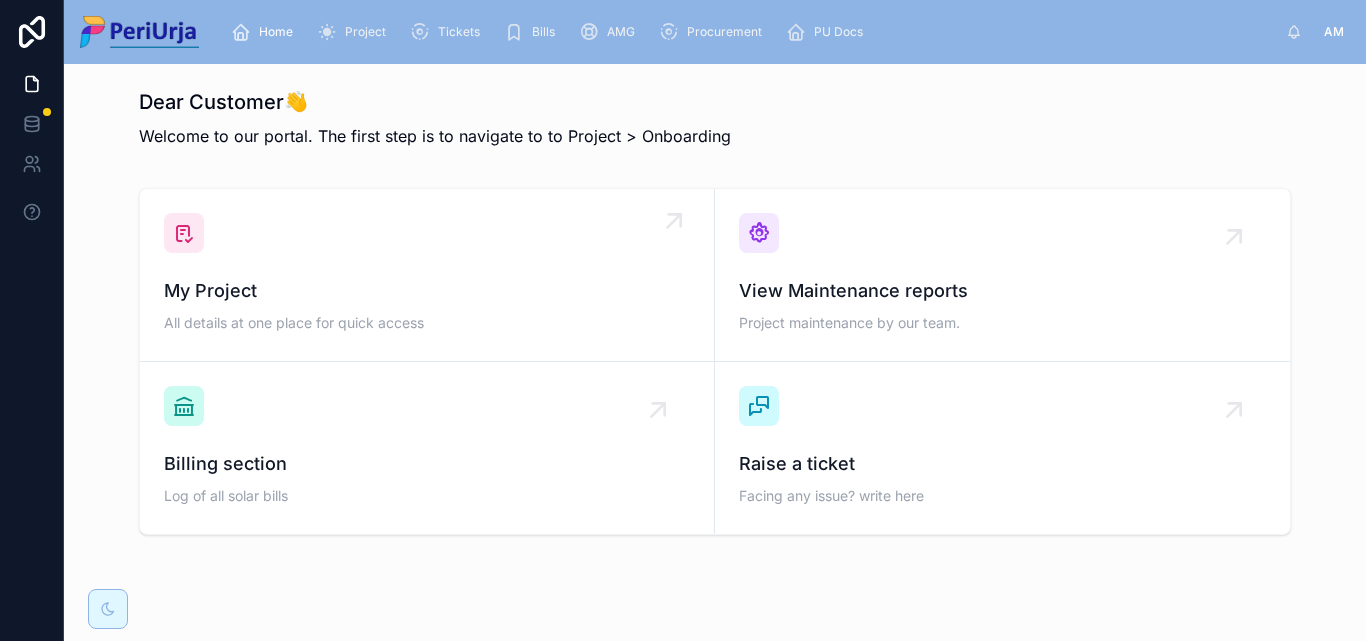 click on "All details at one place for quick access" at bounding box center [427, 323] 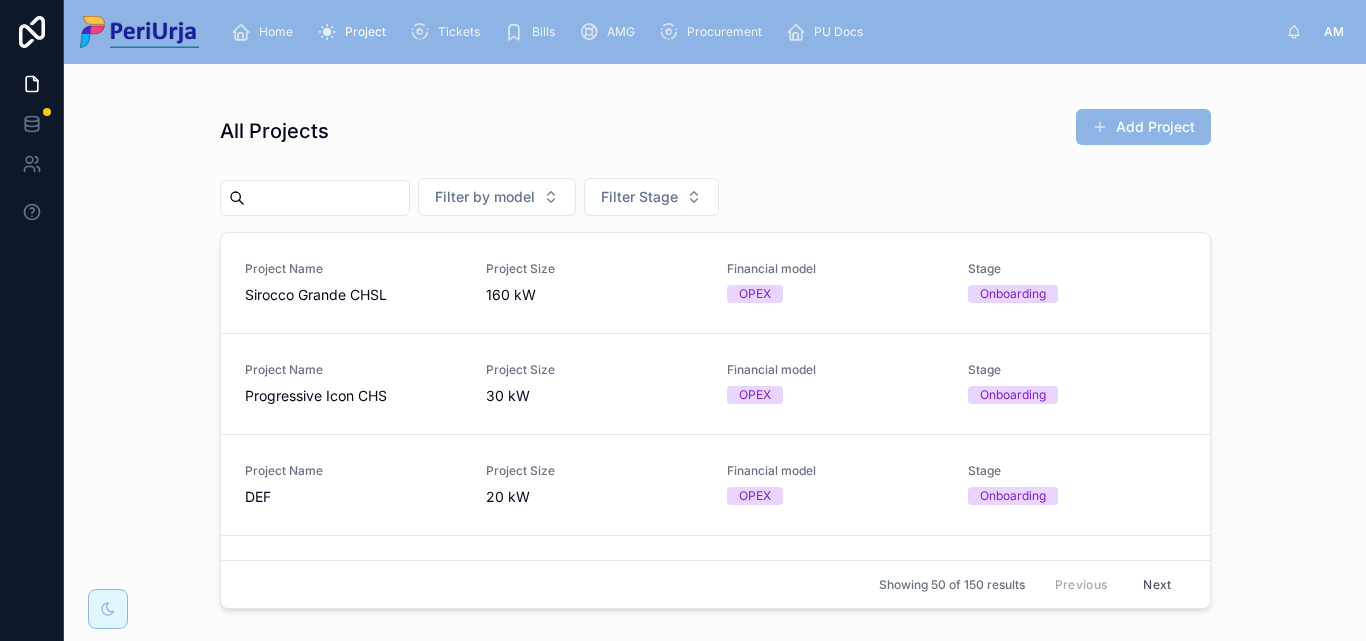 drag, startPoint x: 316, startPoint y: 188, endPoint x: 296, endPoint y: 194, distance: 20.880613 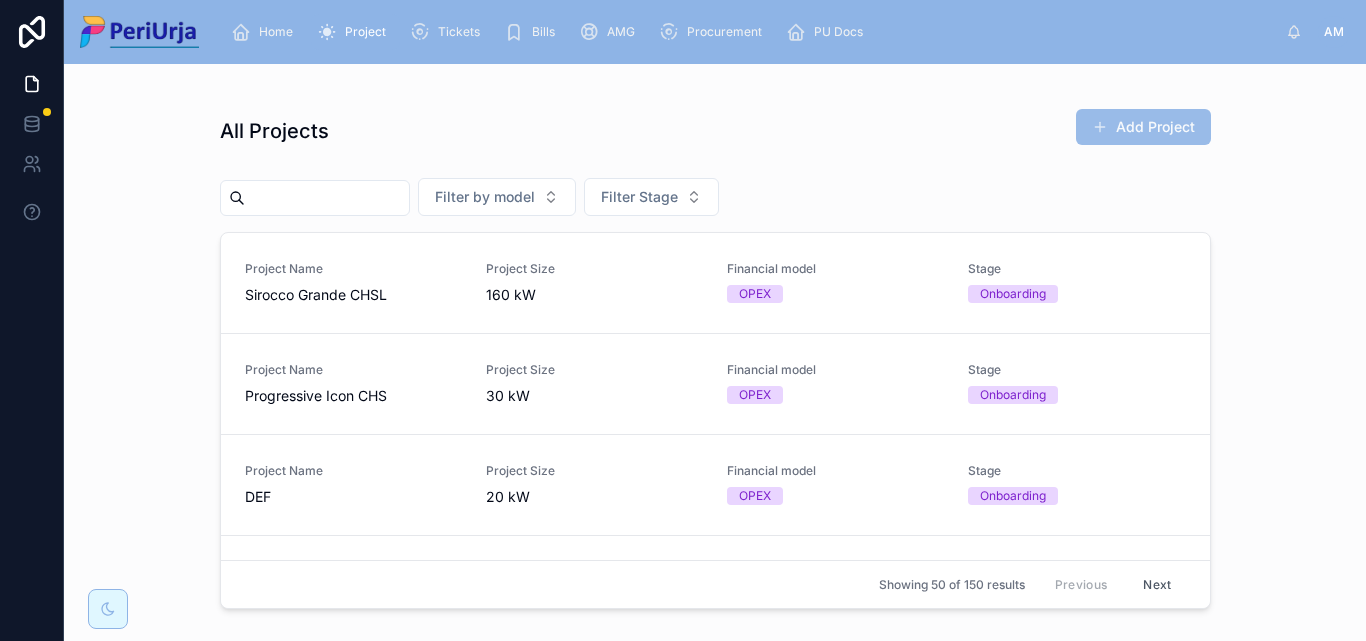 click on "Add Project" at bounding box center (1143, 127) 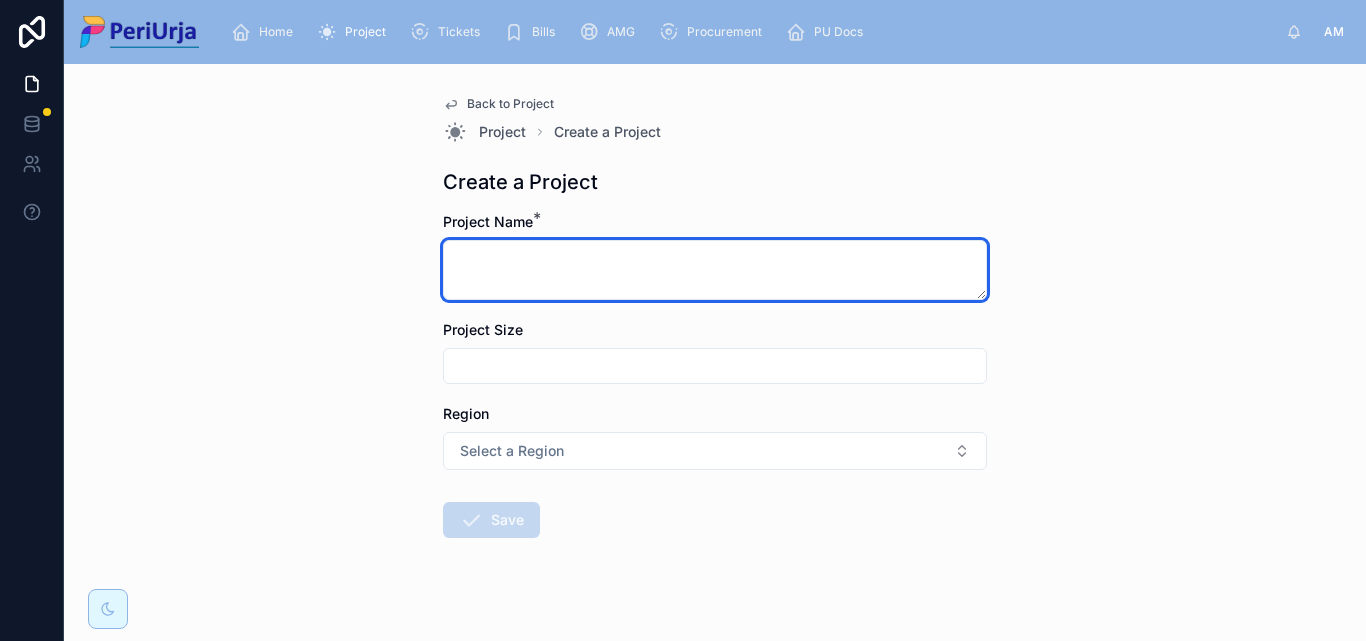 click at bounding box center [715, 270] 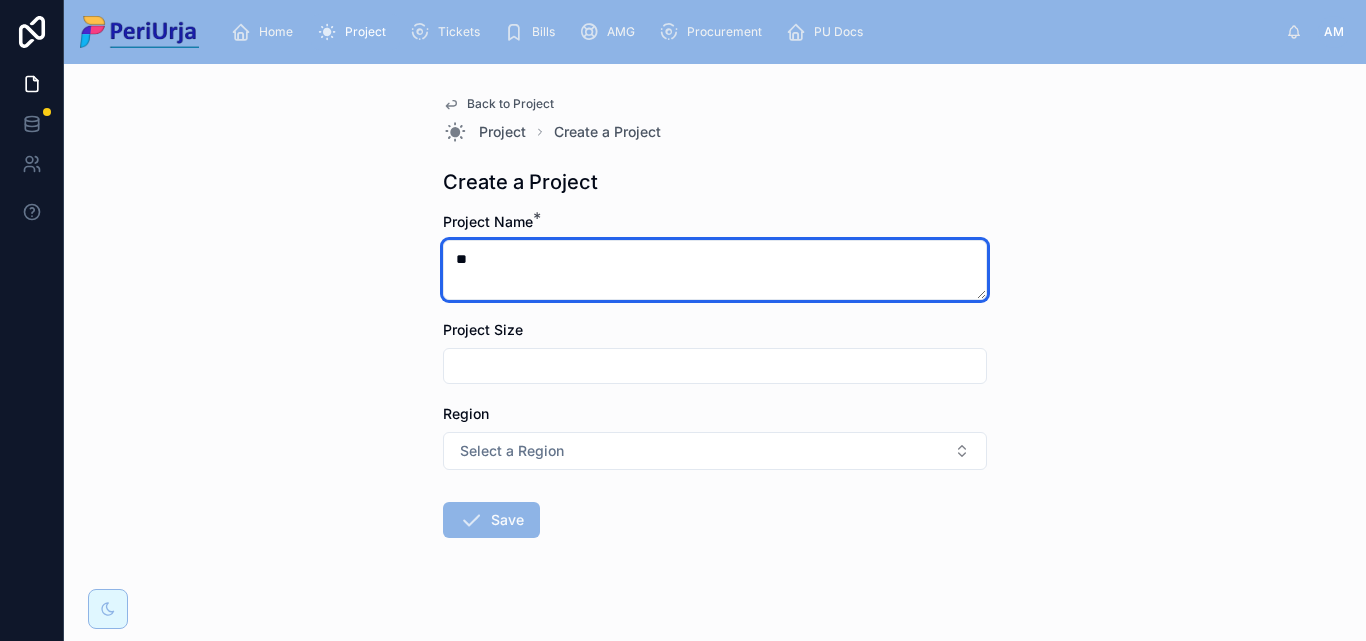paste on "**********" 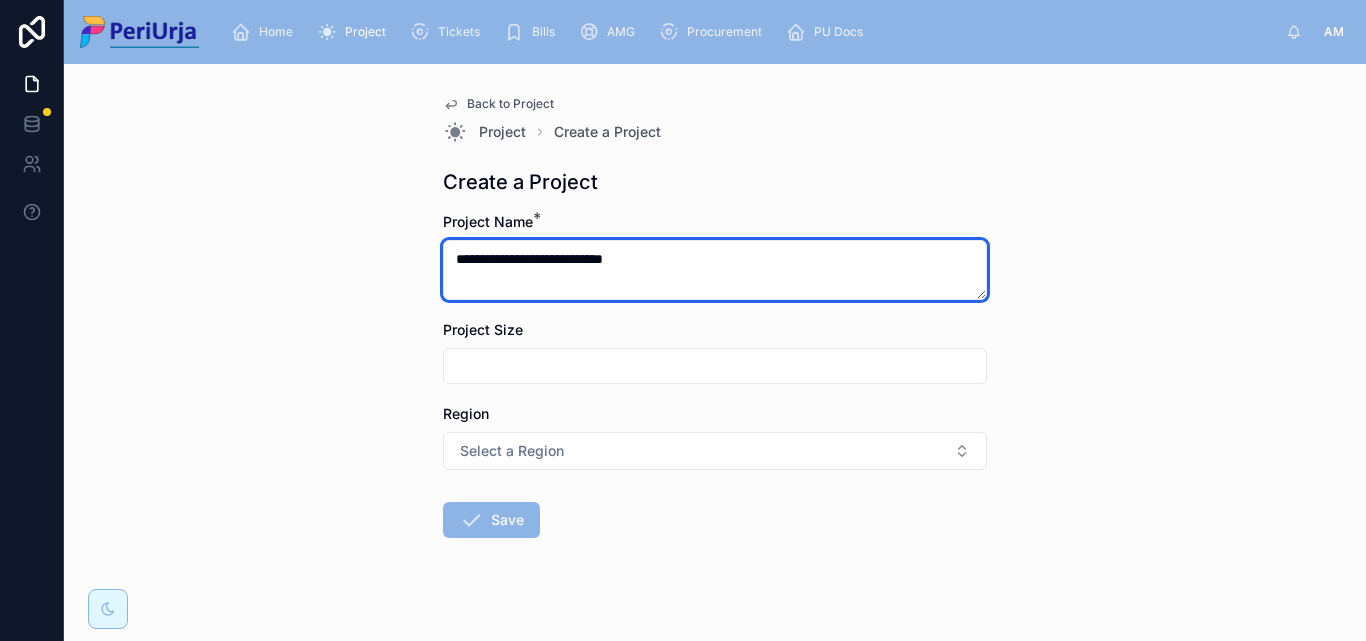 click on "**********" at bounding box center (715, 270) 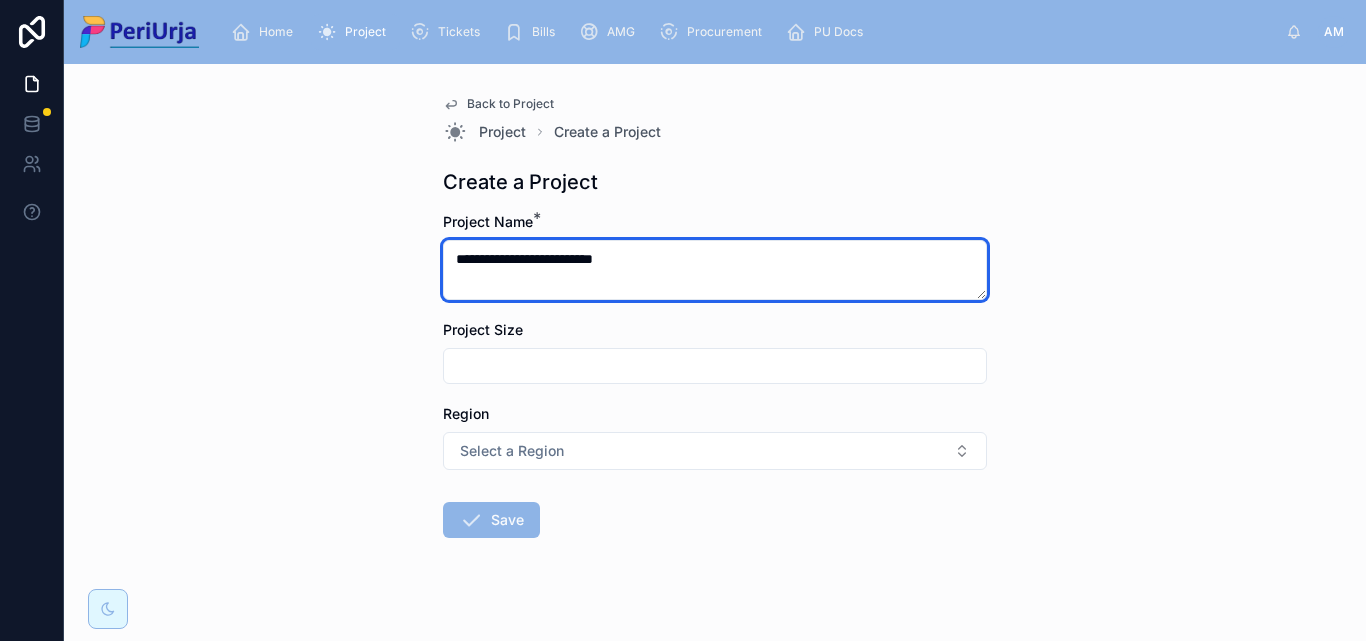 click on "**********" at bounding box center [715, 270] 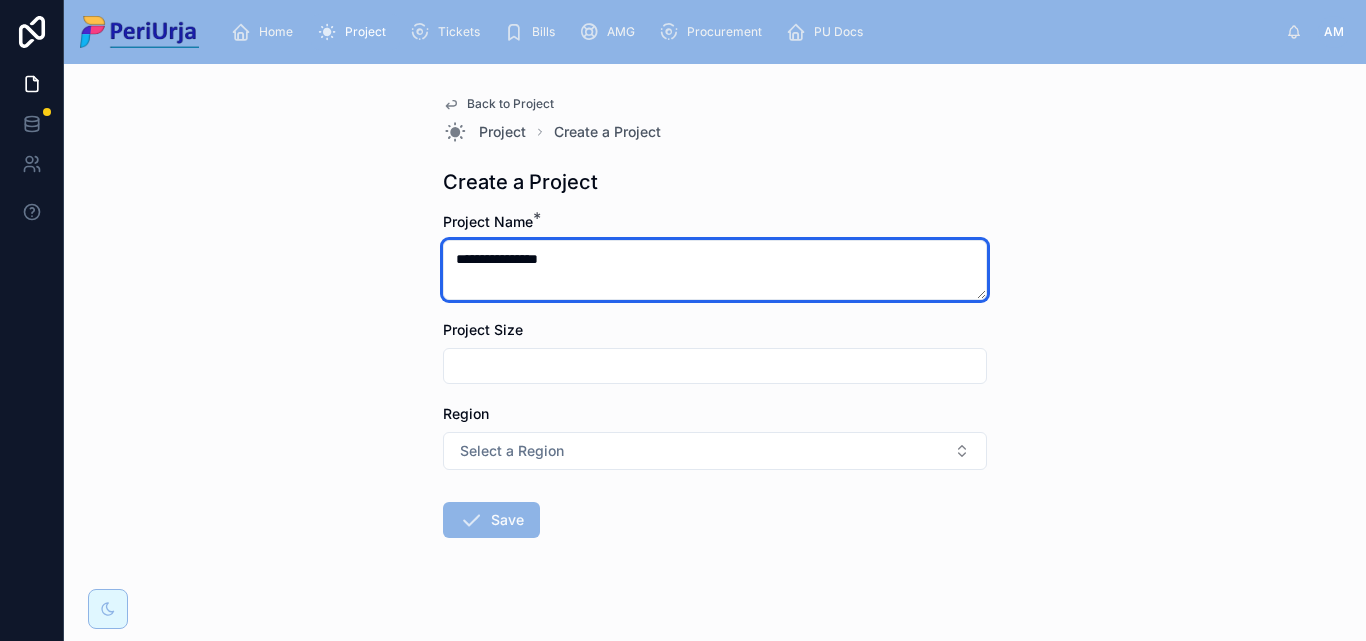 type on "**********" 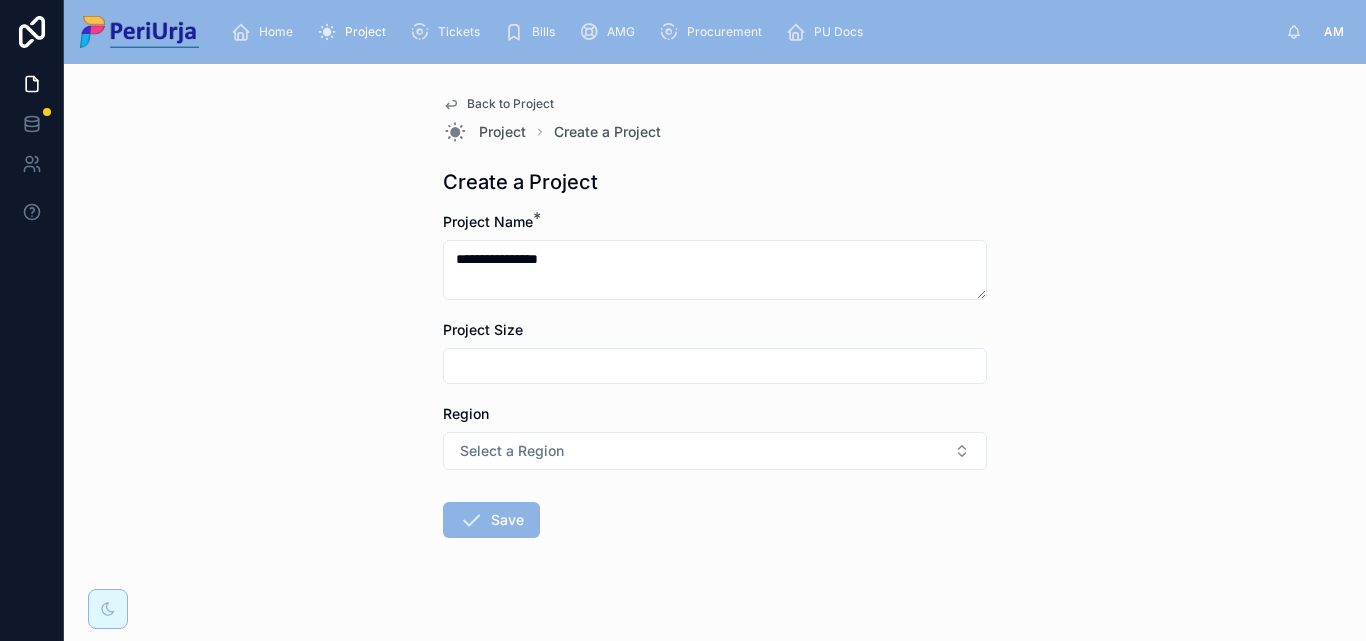 click at bounding box center [715, 366] 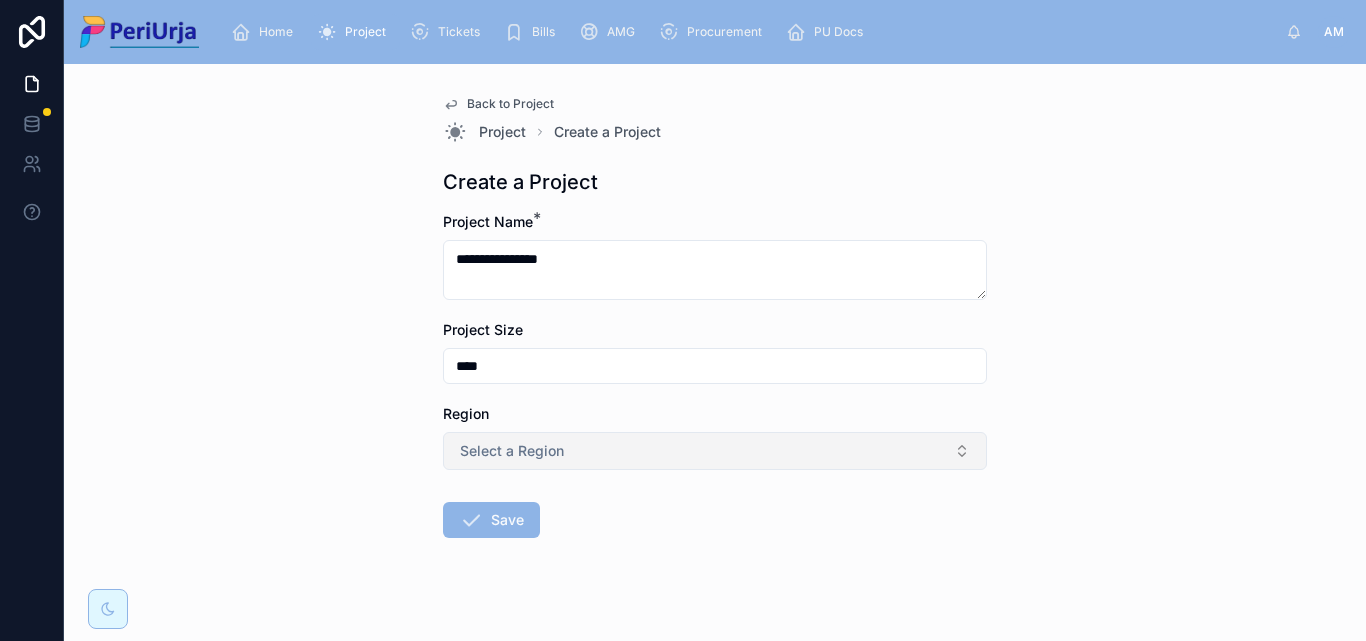 type on "****" 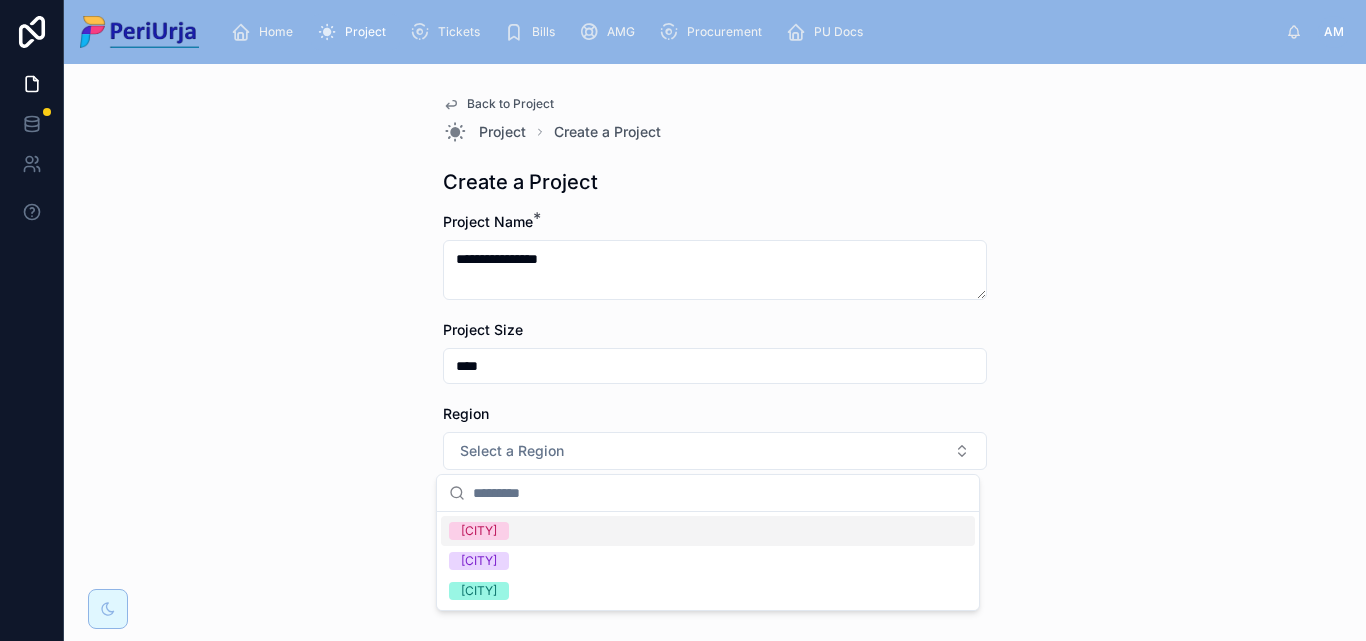 click on "Mumbai" at bounding box center [479, 531] 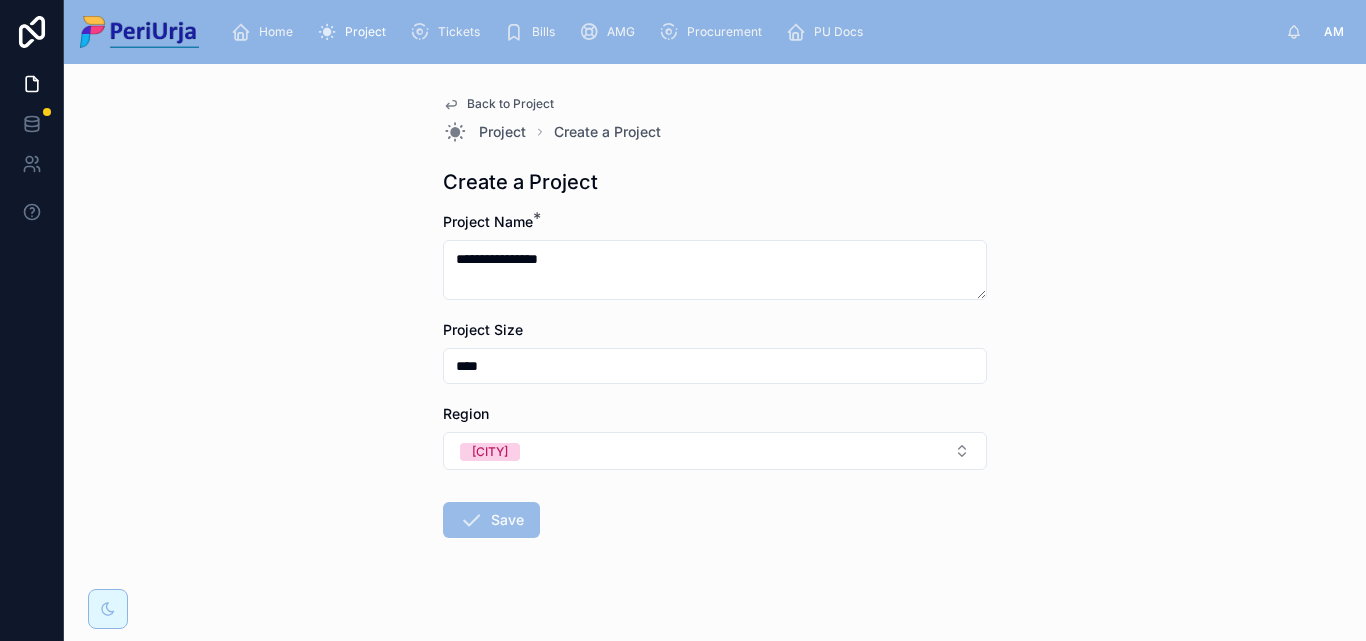 click on "Save" at bounding box center [491, 520] 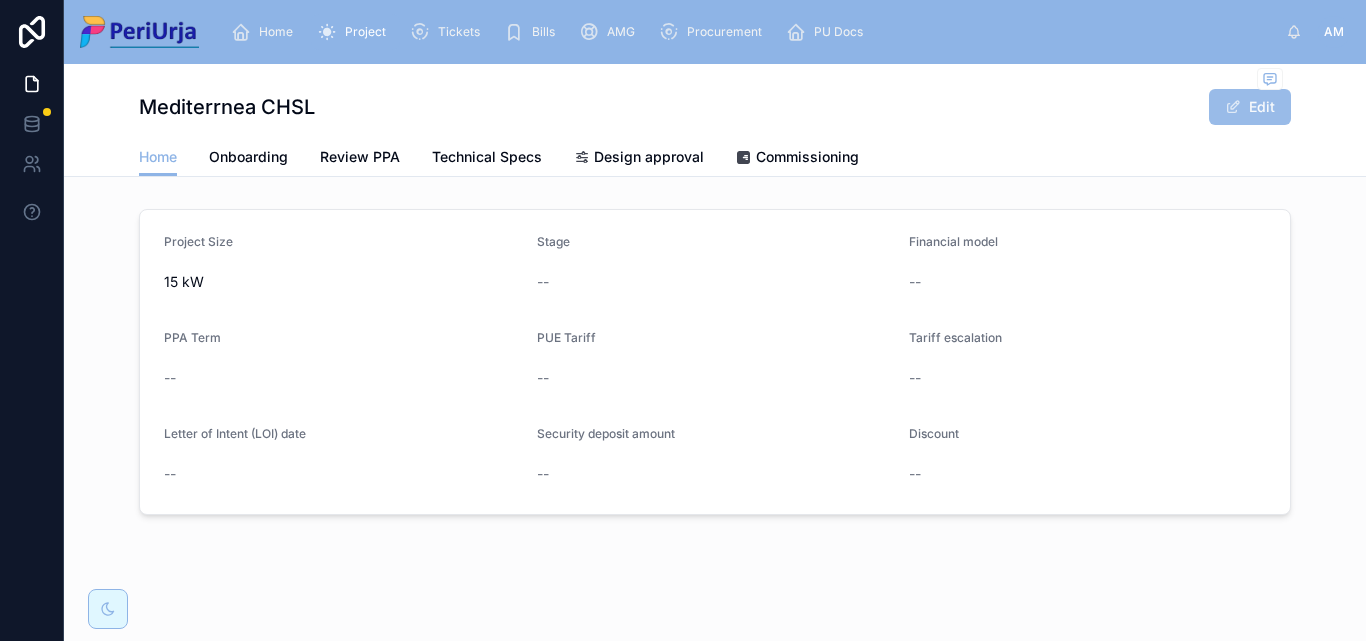 click on "Edit" at bounding box center [1250, 107] 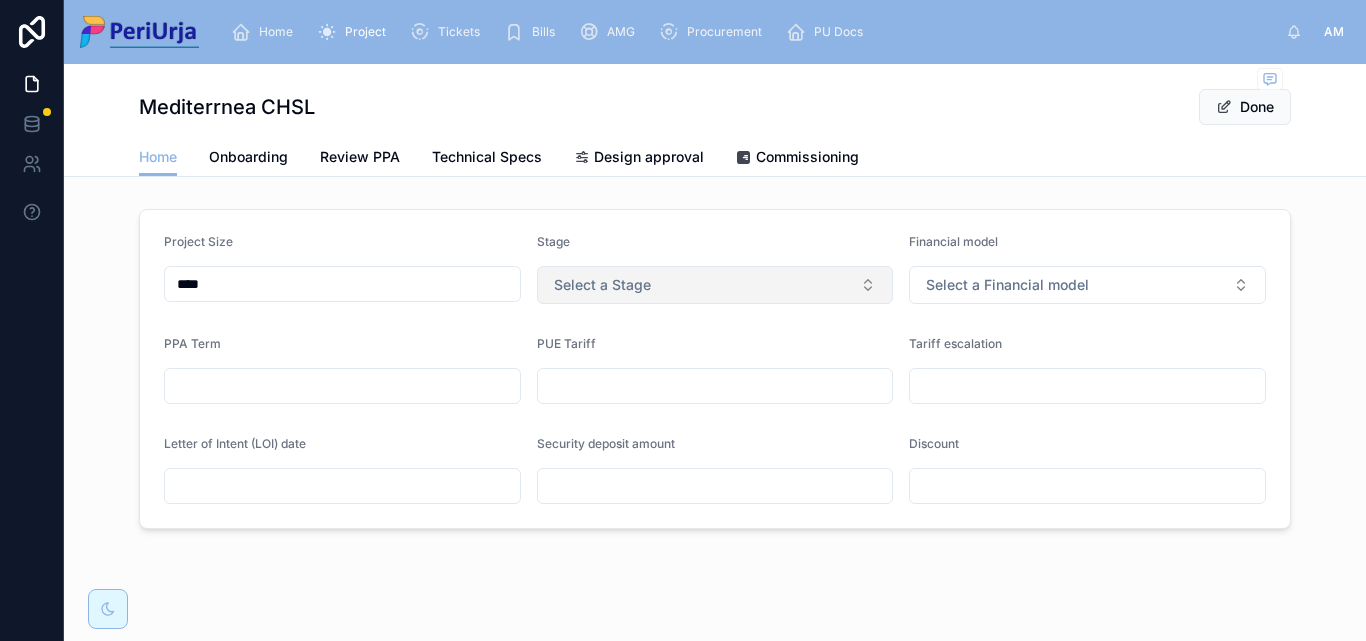 click on "Select a Stage" at bounding box center [715, 285] 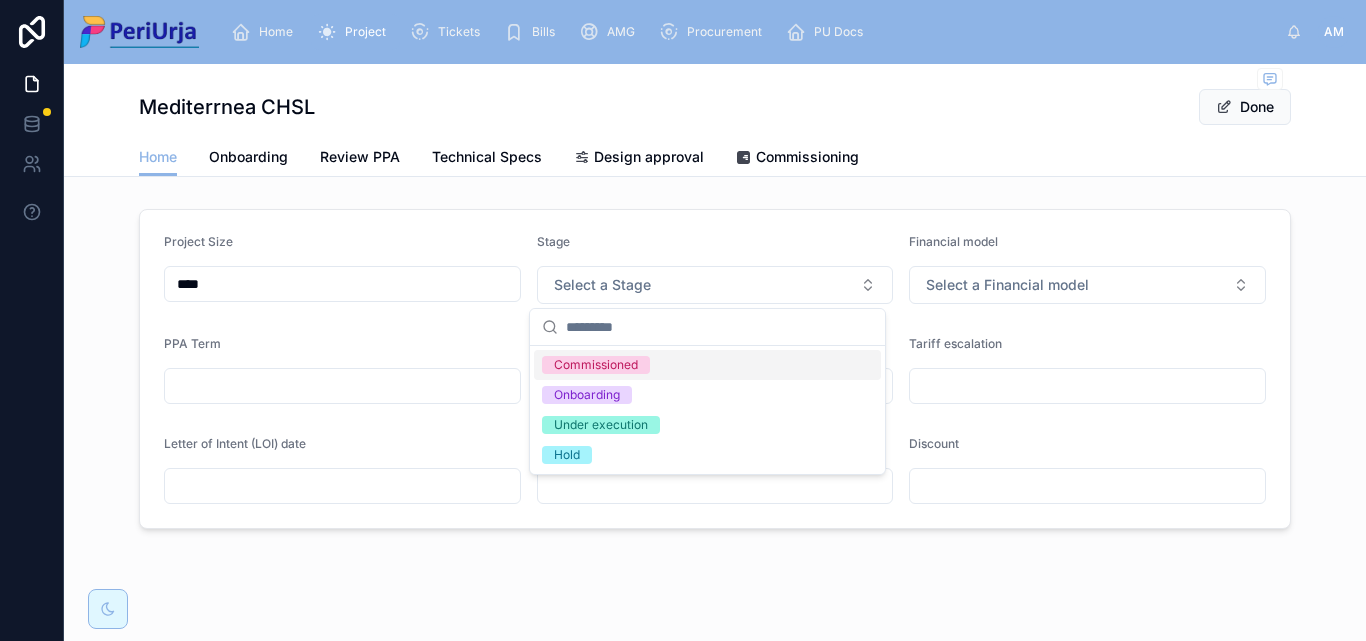 click on "Commissioned" at bounding box center (596, 365) 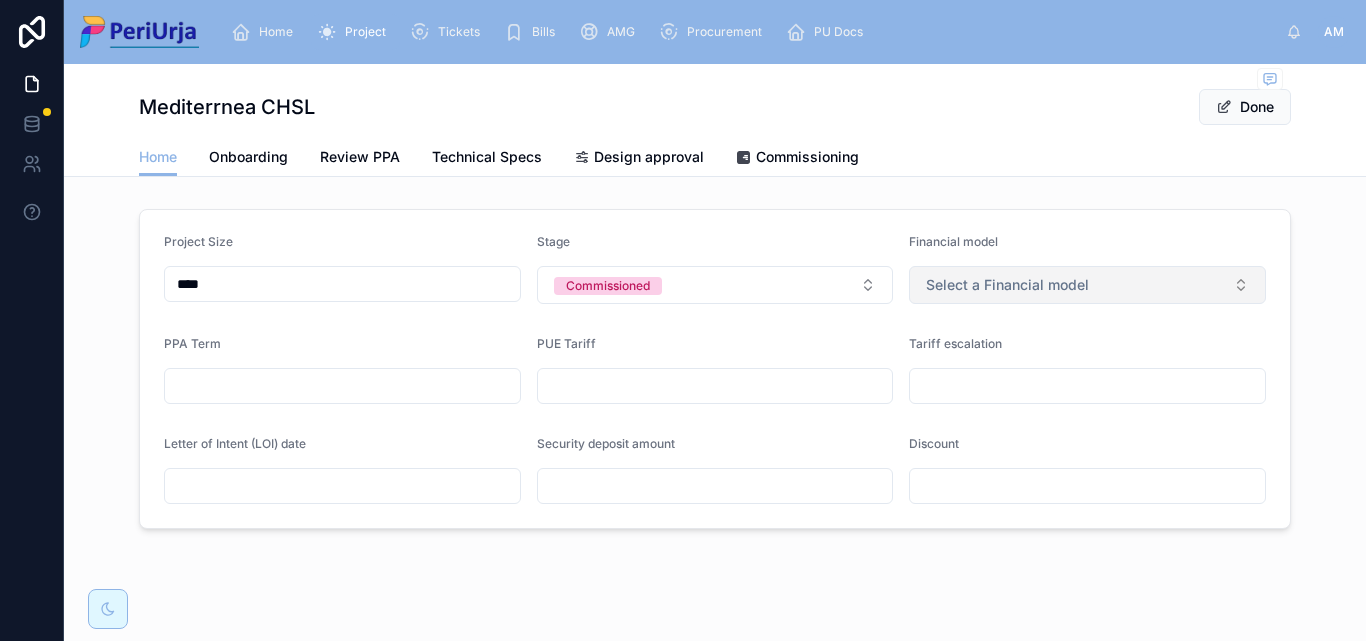 click on "Select a Financial model" at bounding box center [1087, 285] 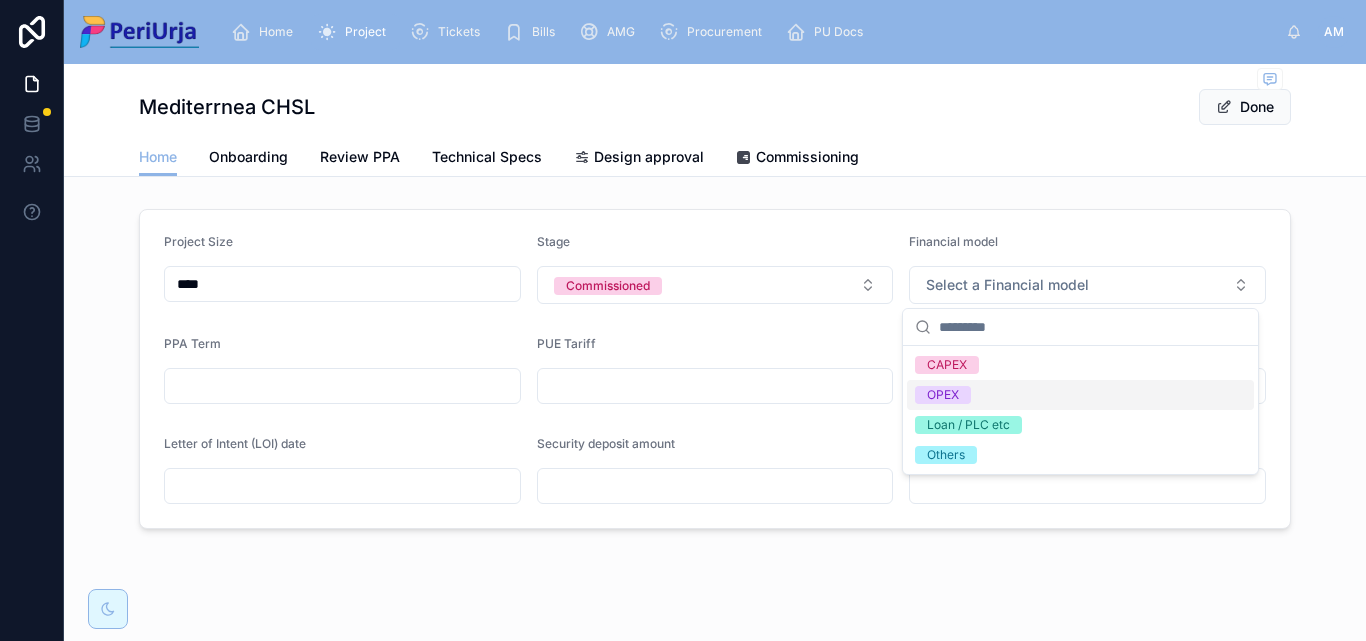 click on "OPEX" at bounding box center (943, 395) 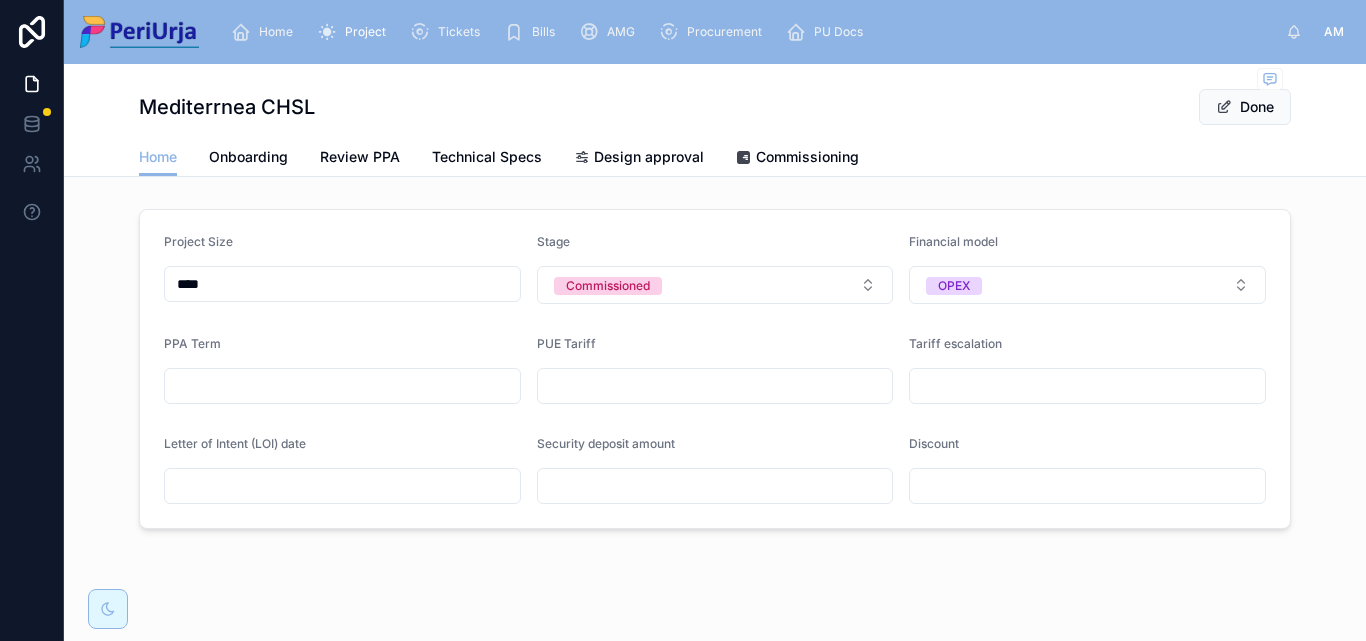 click at bounding box center [342, 386] 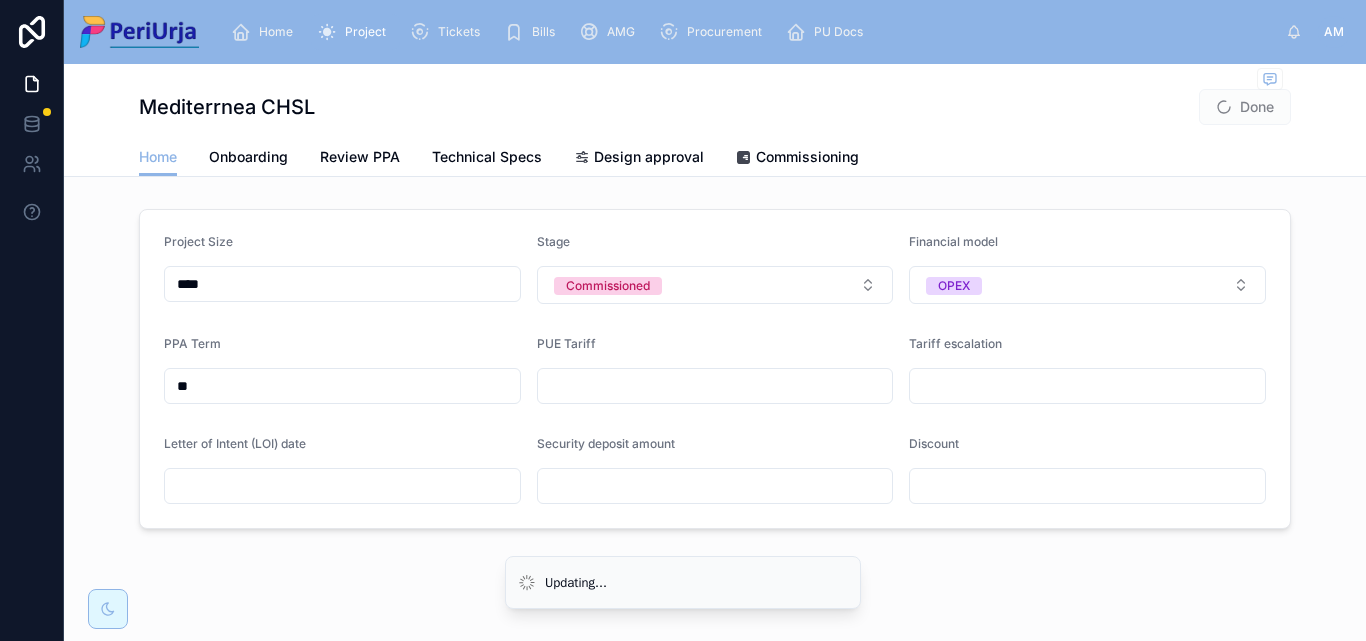 type on "**" 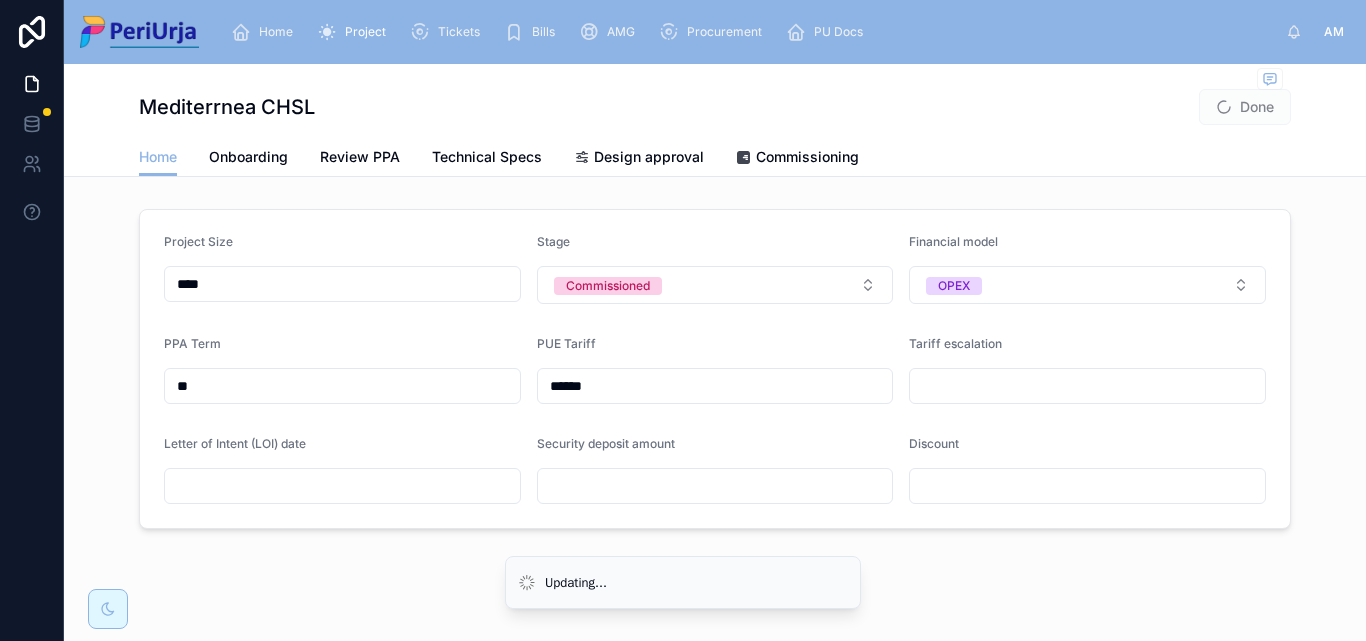 type on "******" 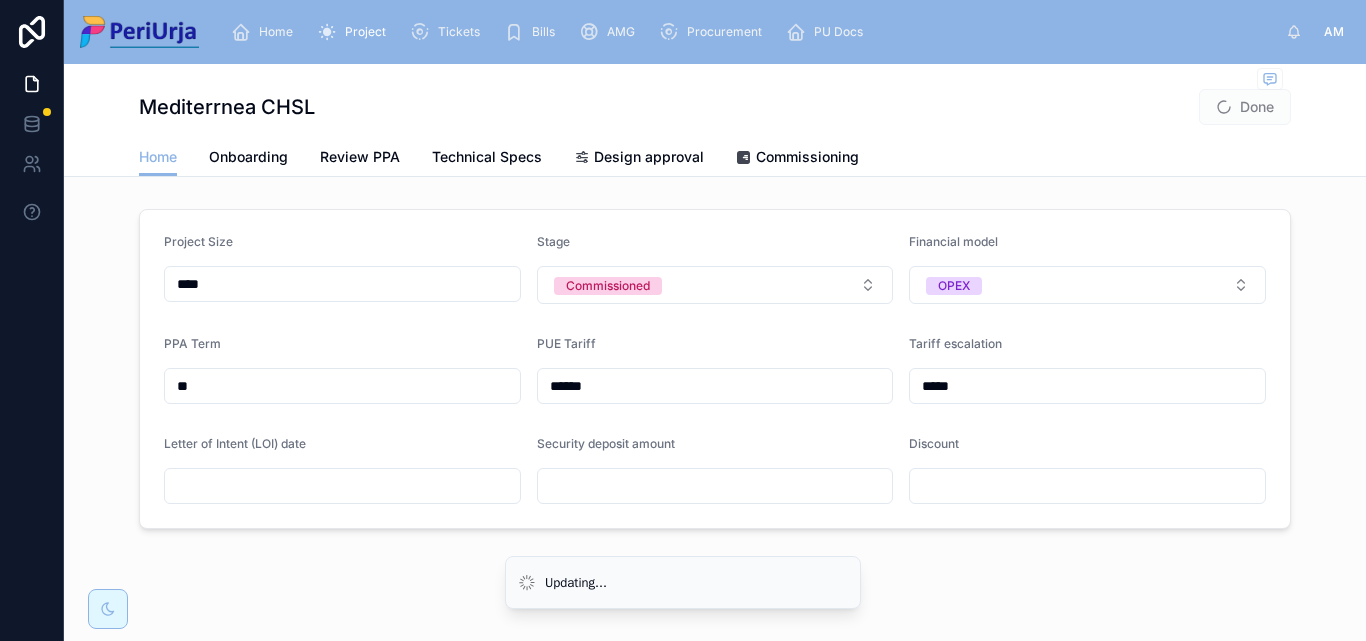 type on "*****" 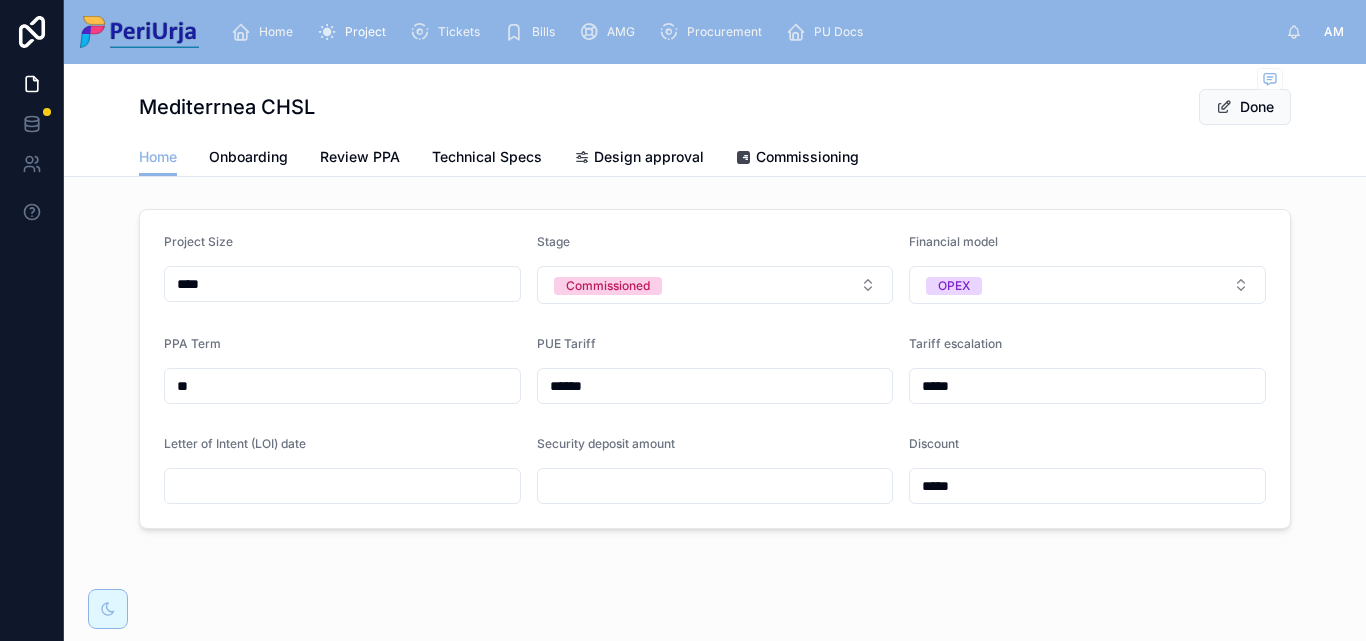type on "*****" 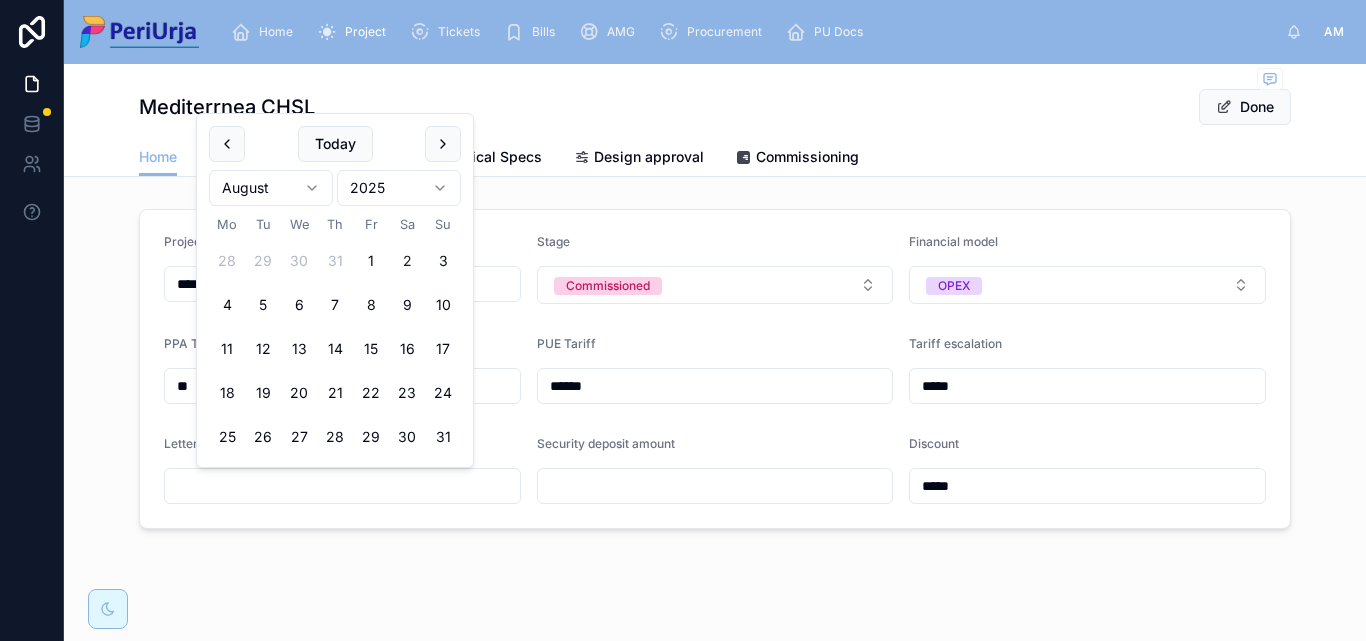 click on "Home Project Tickets Bills AMG Procurement PU Docs AM Anita More Mediterrnea CHSL Done Home Home Onboarding Review PPA Technical Specs Design approval Commissioning Project Size **** Stage Commissioned Financial model OPEX PPA Term ** PUE Tariff ****** Tariff escalation ***** Letter of Intent (LOI)  date Security deposit amount Discount ***** Today August 2025 Mo Tu We Th Fr Sa Su 28 29 30 31 1 2 3 4 5 6 7 8 9 10 11 12 13 14 15 16 17 18 19 20 21 22 23 24 25 26 27 28 29 30 31" at bounding box center [683, 320] 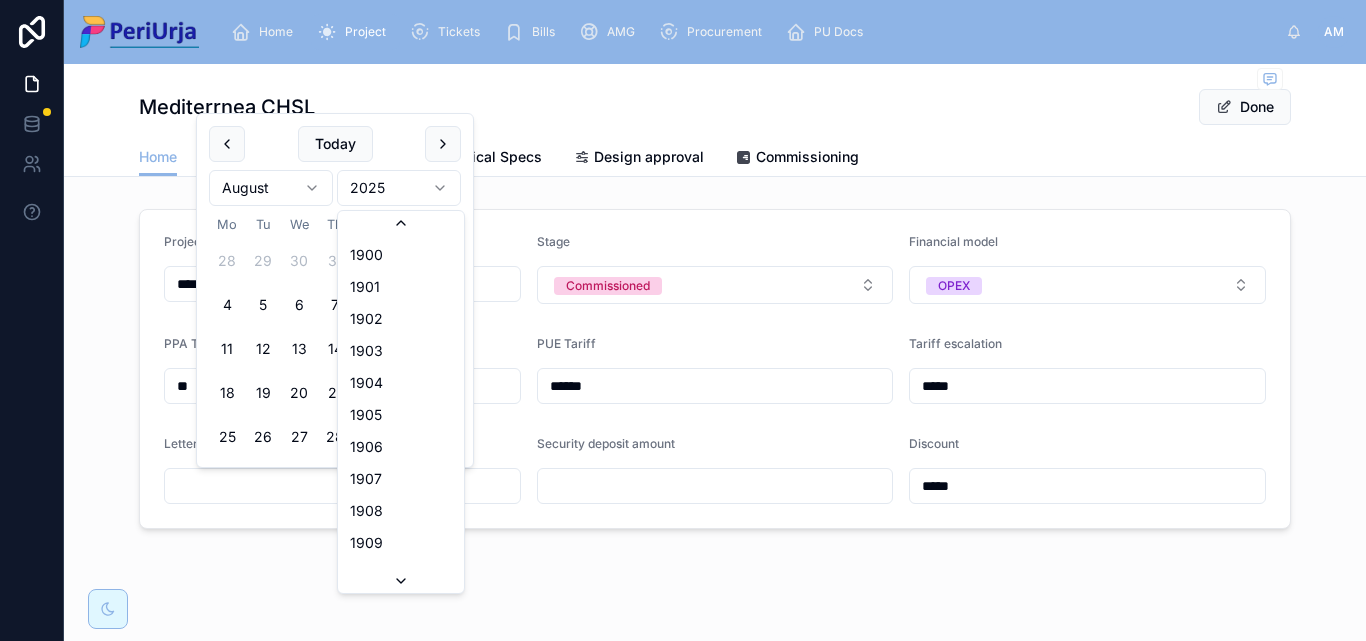 scroll, scrollTop: 3702, scrollLeft: 0, axis: vertical 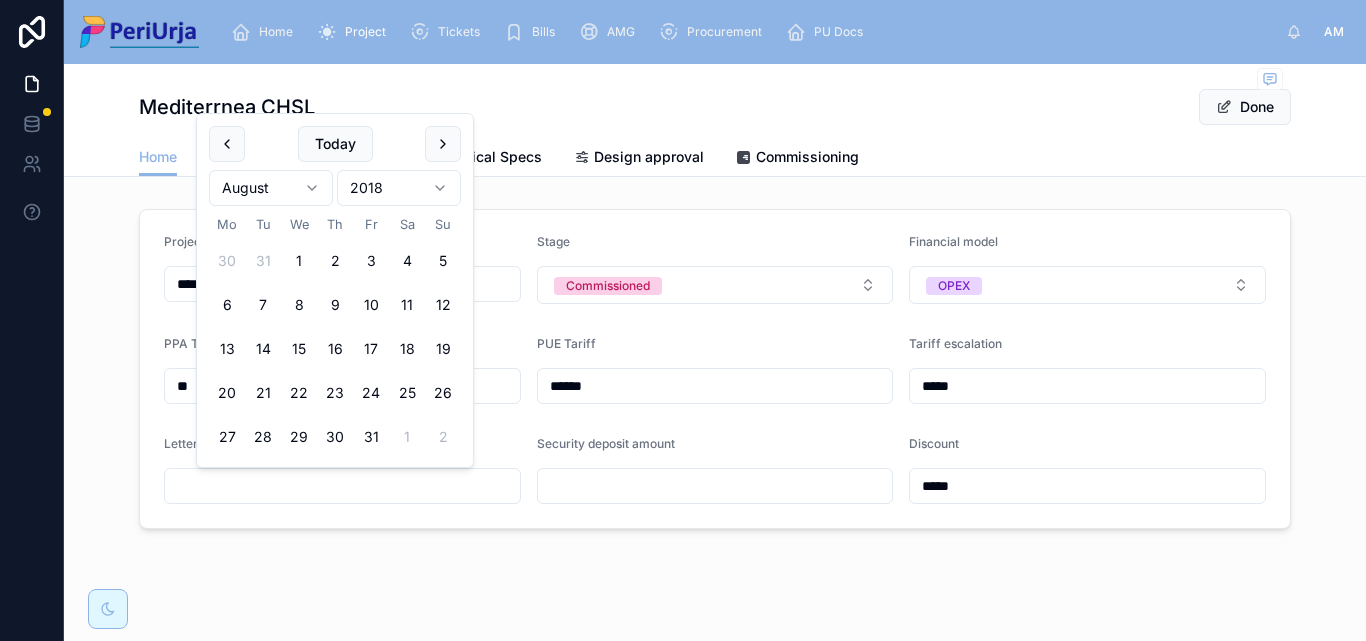 click on "Home Project Tickets Bills AMG Procurement PU Docs AM Anita More Mediterrnea CHSL Done Home Home Onboarding Review PPA Technical Specs Design approval Commissioning Project Size **** Stage Commissioned Financial model OPEX PPA Term ** PUE Tariff ****** Tariff escalation ***** Letter of Intent (LOI)  date Security deposit amount Discount ***** Today August 2018 Mo Tu We Th Fr Sa Su 30 31 1 2 3 4 5 6 7 8 9 10 11 12 13 14 15 16 17 18 19 20 21 22 23 24 25 26 27 28 29 30 31 1 2" at bounding box center (683, 320) 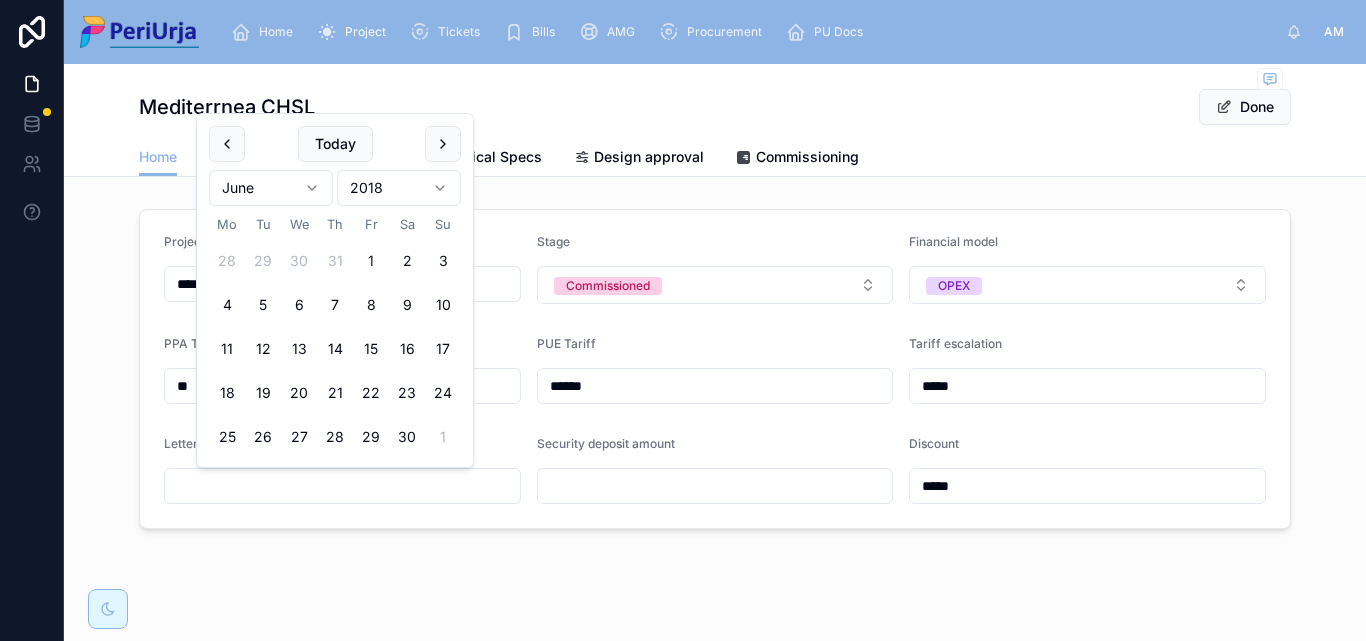 click on "1" at bounding box center [371, 261] 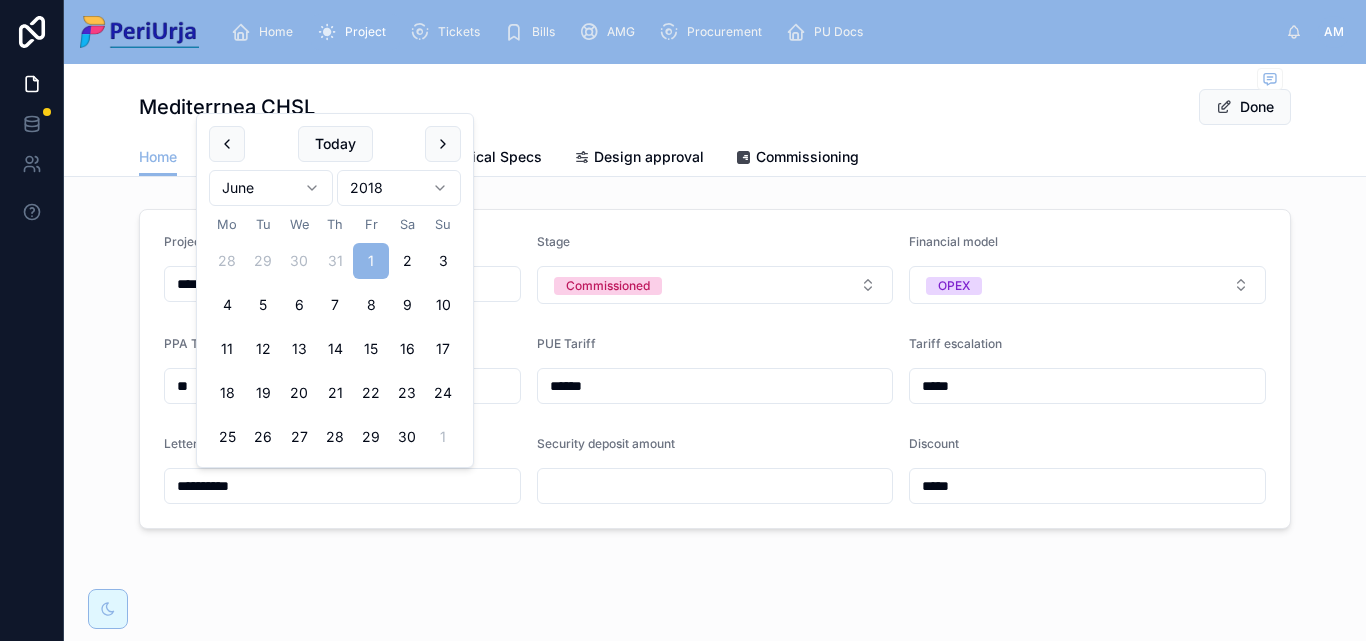 click on "Mediterrnea CHSL Done" at bounding box center (715, 107) 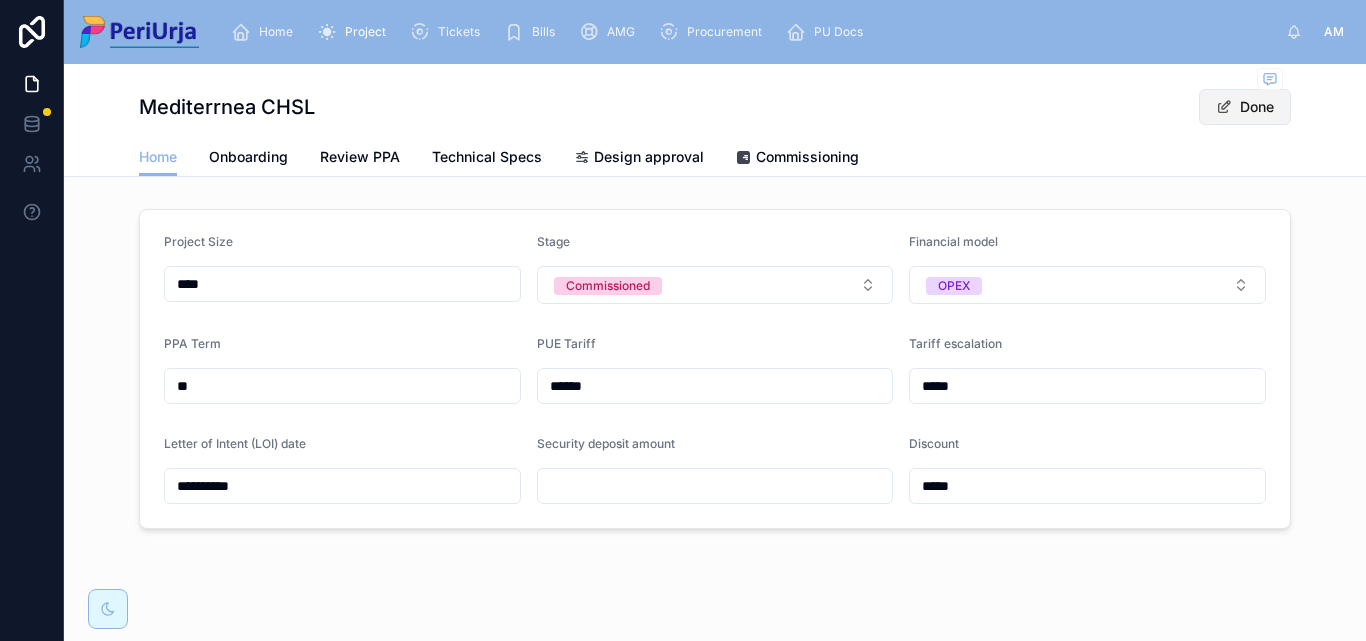click on "Done" at bounding box center (1245, 107) 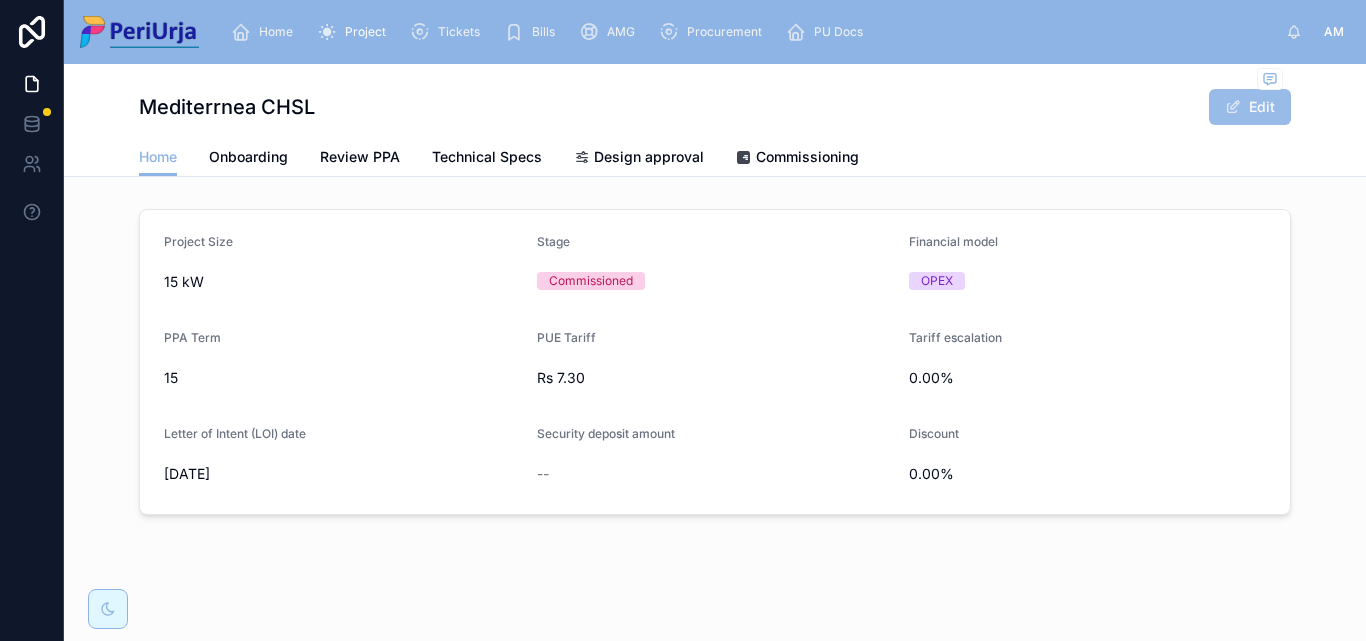 click at bounding box center (1233, 107) 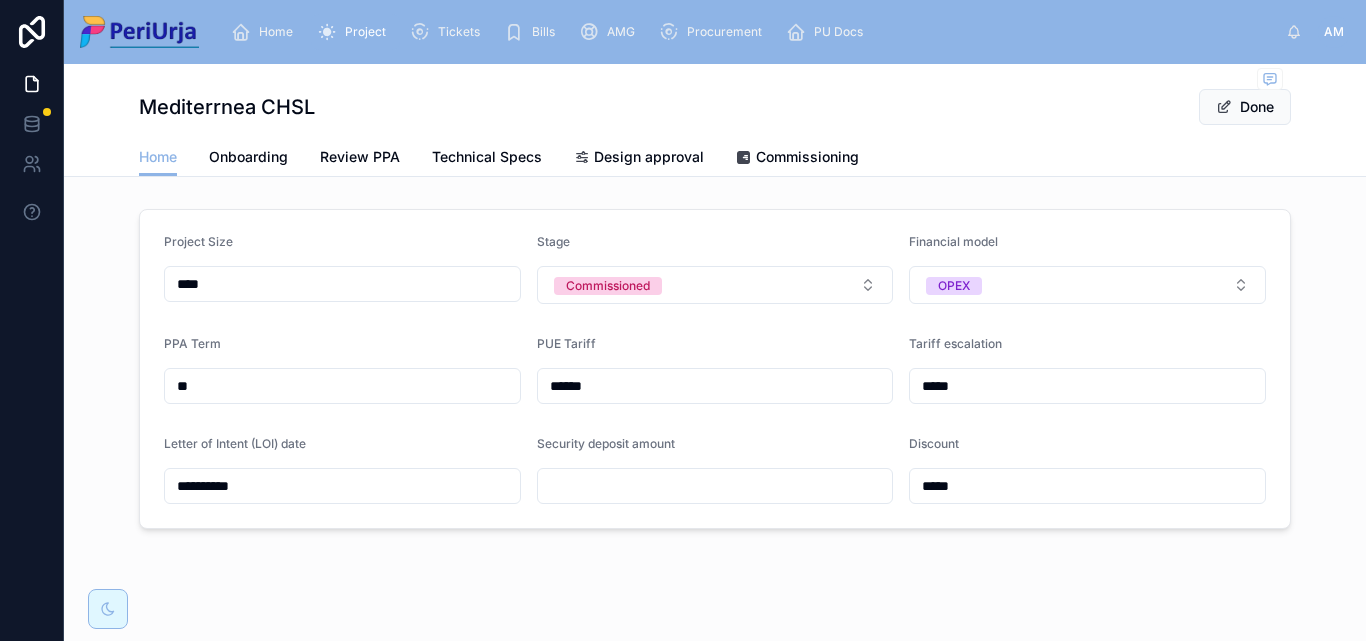 click at bounding box center (715, 486) 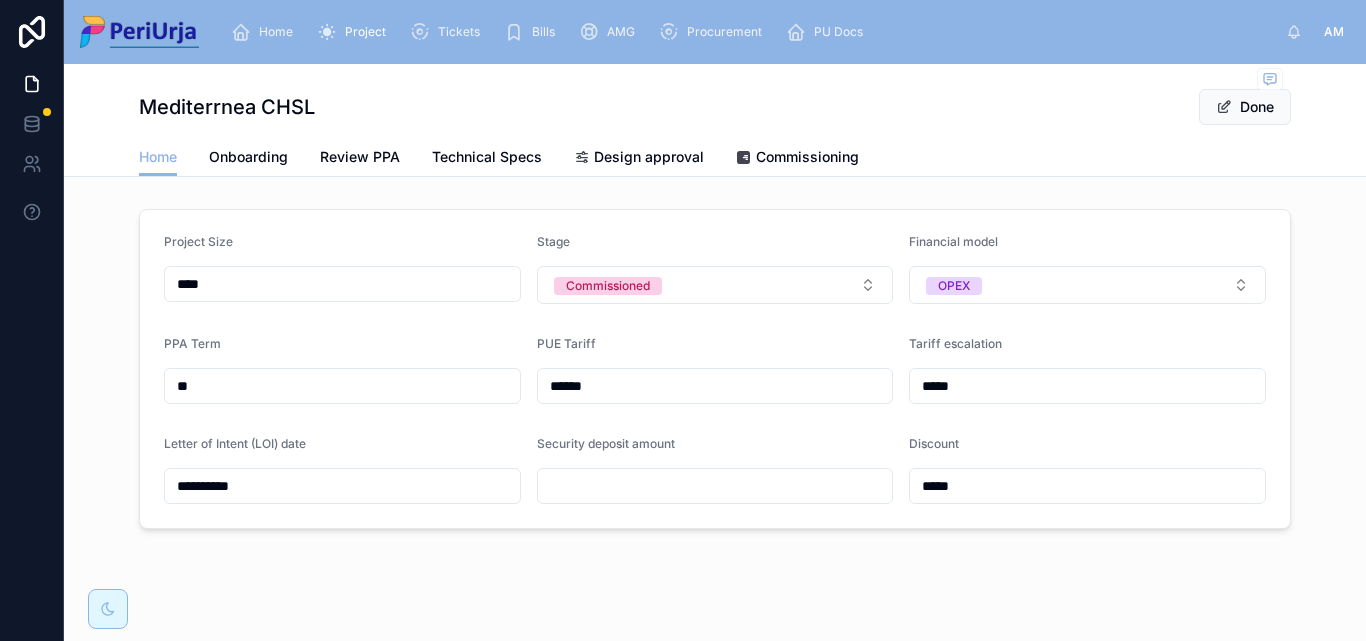 click on "****" at bounding box center (342, 284) 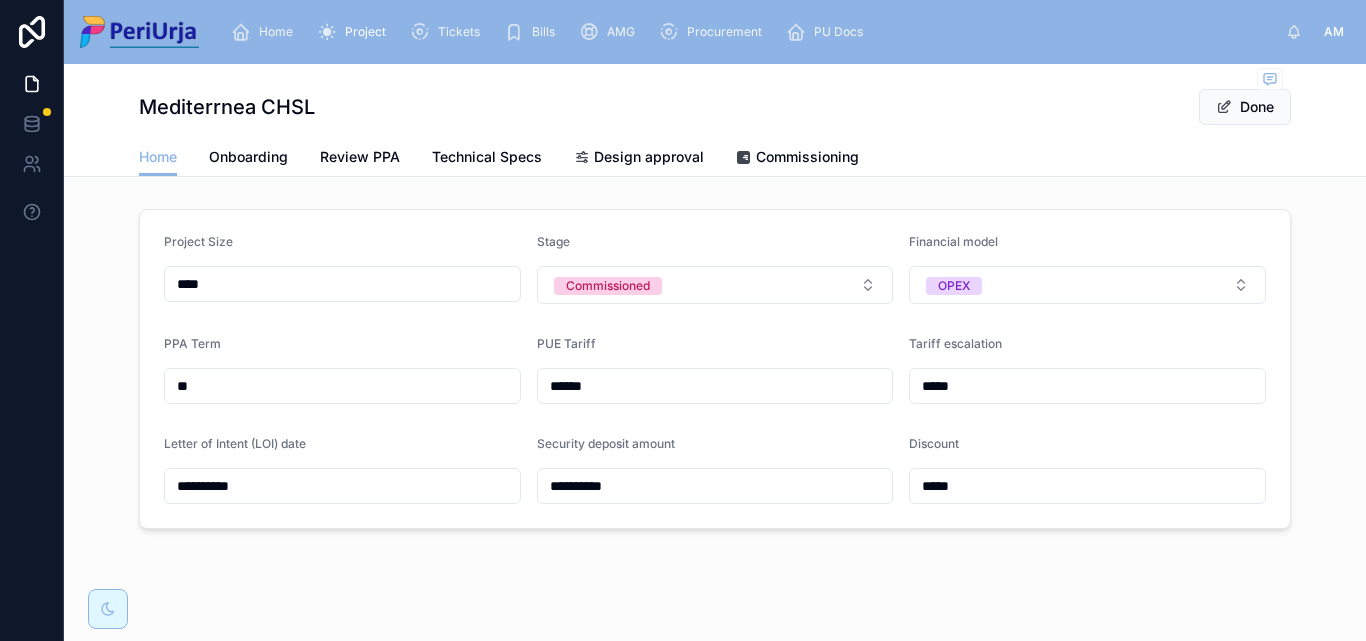 type on "**********" 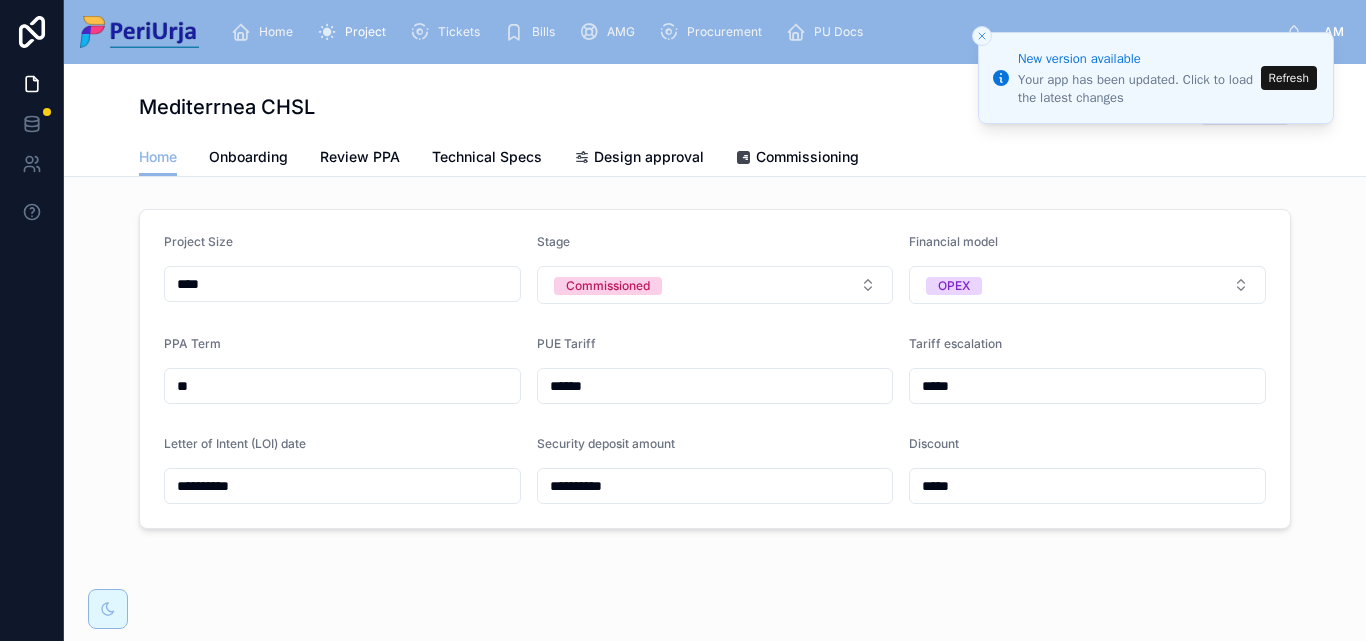 click on "Refresh" at bounding box center (1289, 78) 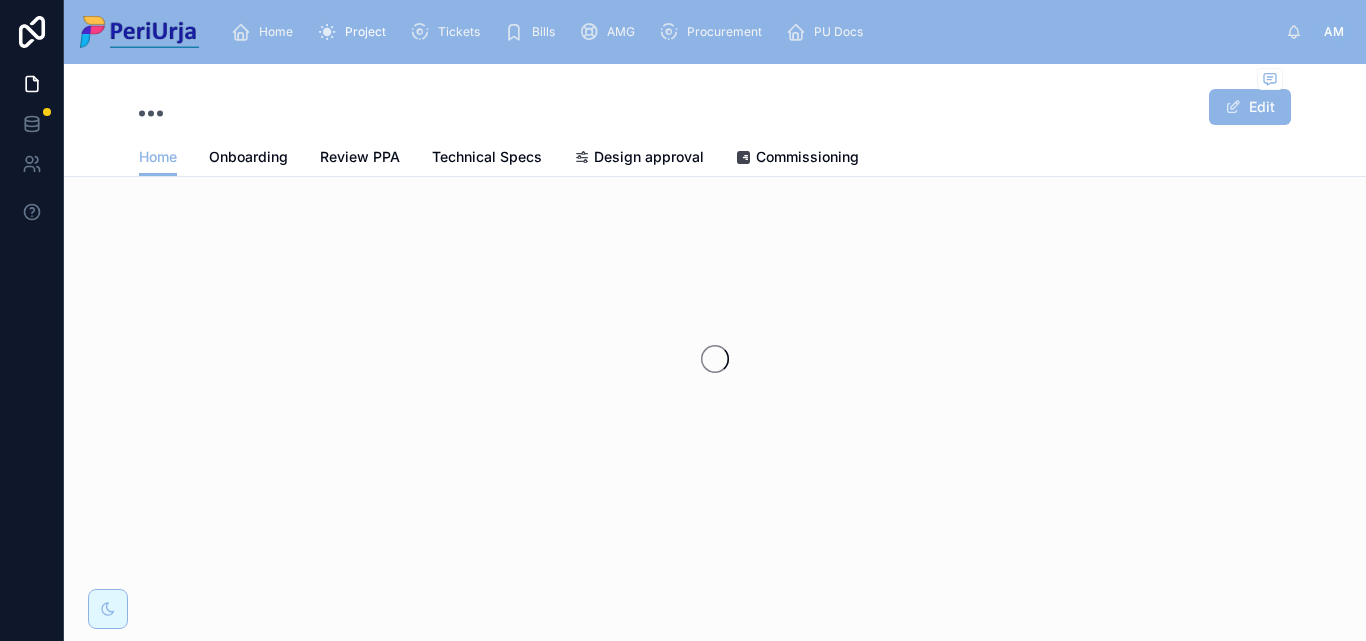 scroll, scrollTop: 0, scrollLeft: 0, axis: both 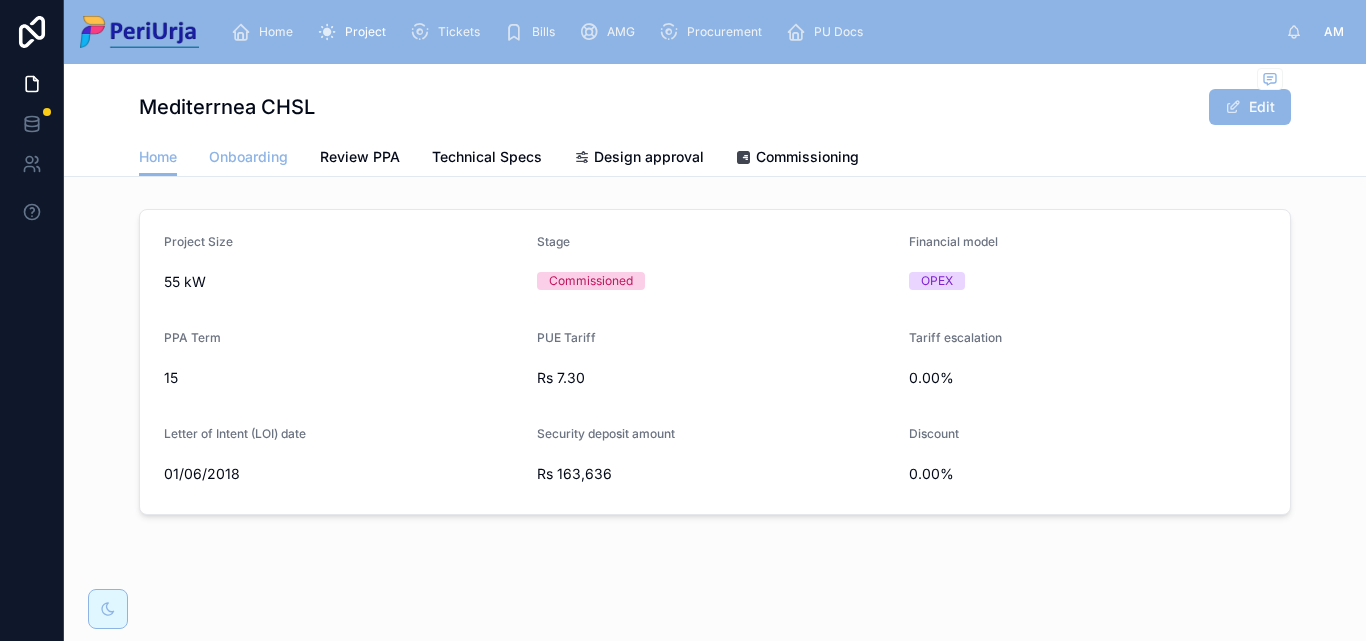 click on "Onboarding" at bounding box center (248, 157) 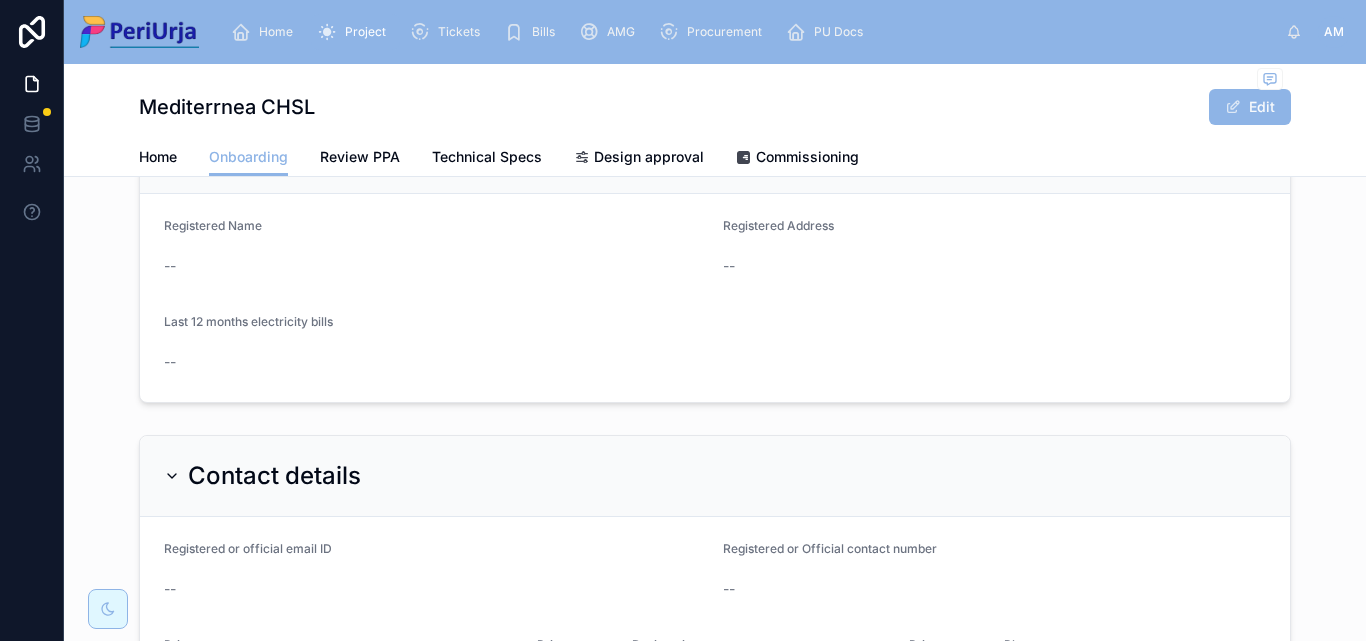 scroll, scrollTop: 0, scrollLeft: 0, axis: both 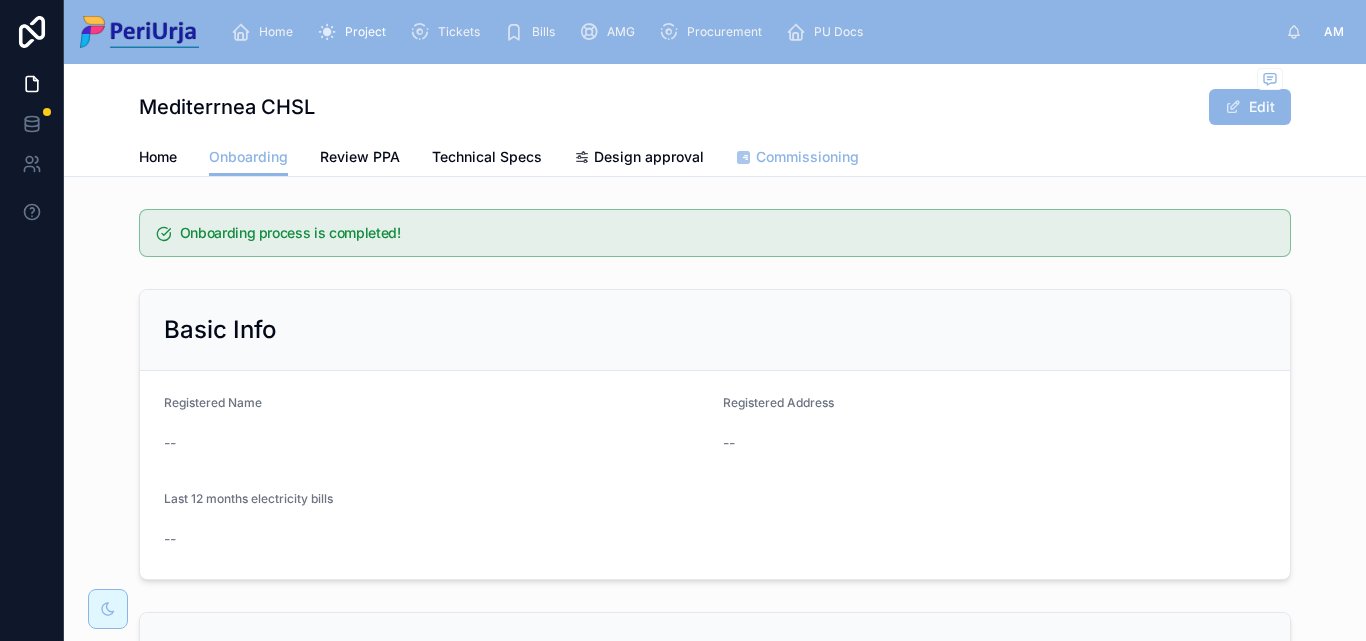 click on "Commissioning" at bounding box center (807, 157) 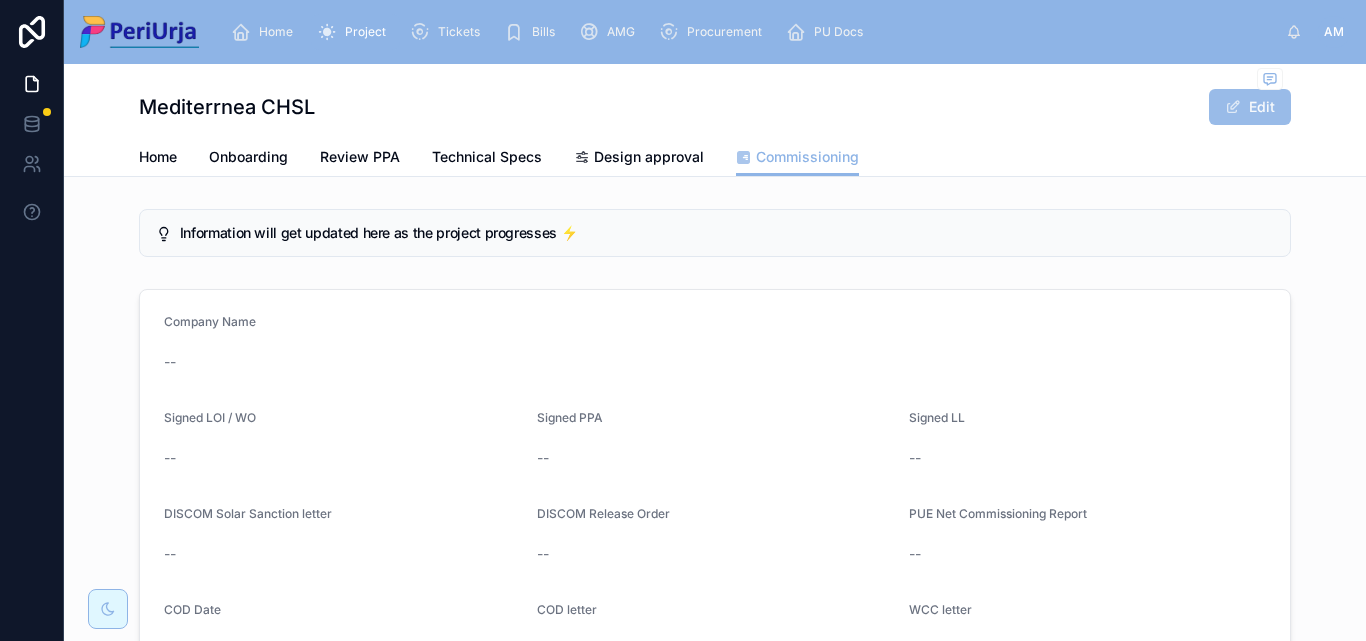 click on "Edit" at bounding box center (1250, 107) 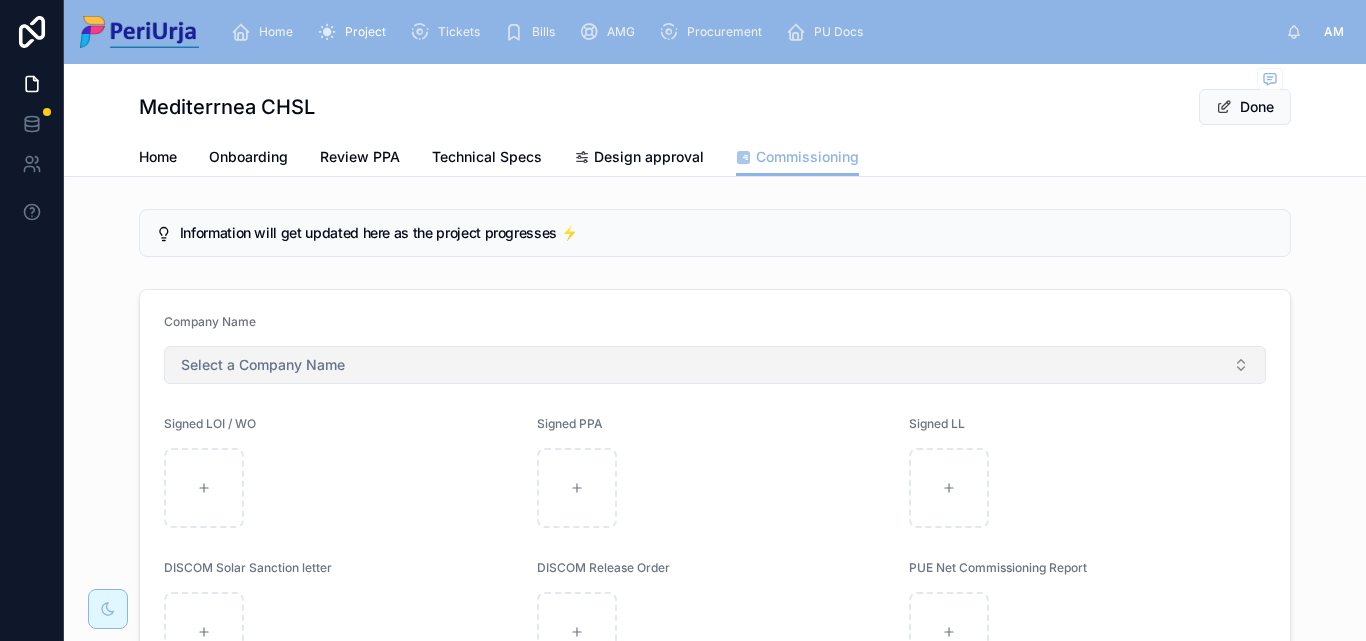 click on "Select a Company Name" at bounding box center [715, 365] 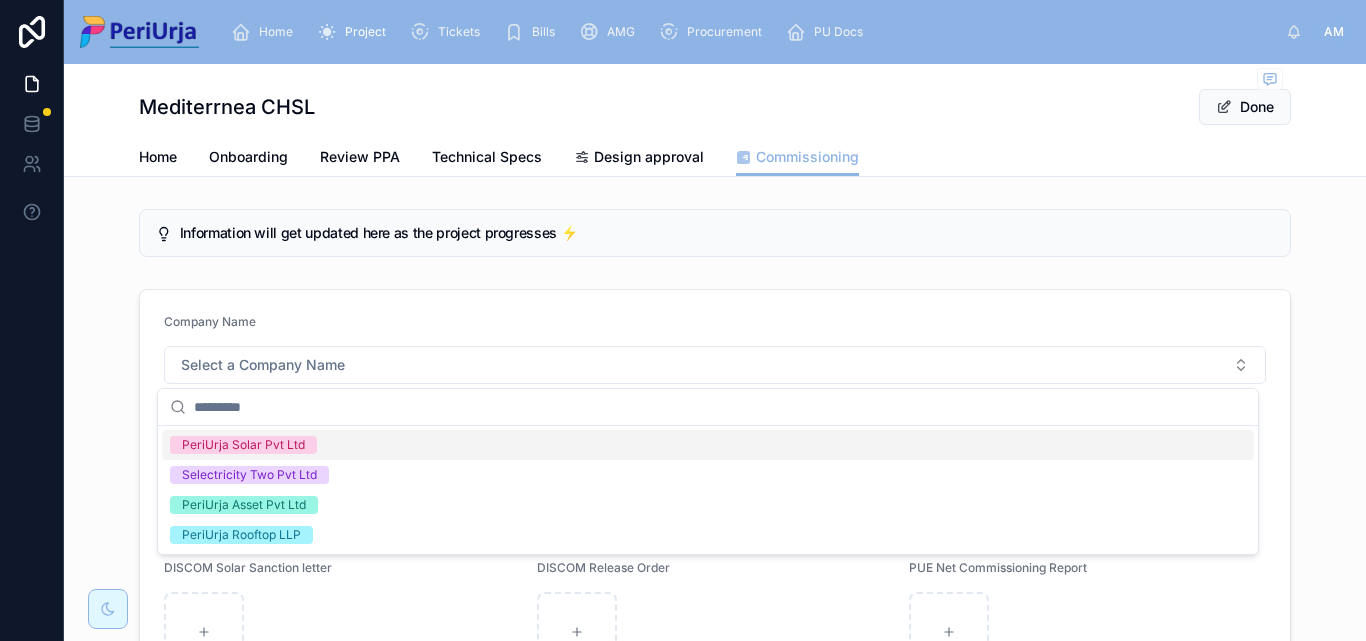 click on "Mediterrnea CHSL Done" at bounding box center (715, 107) 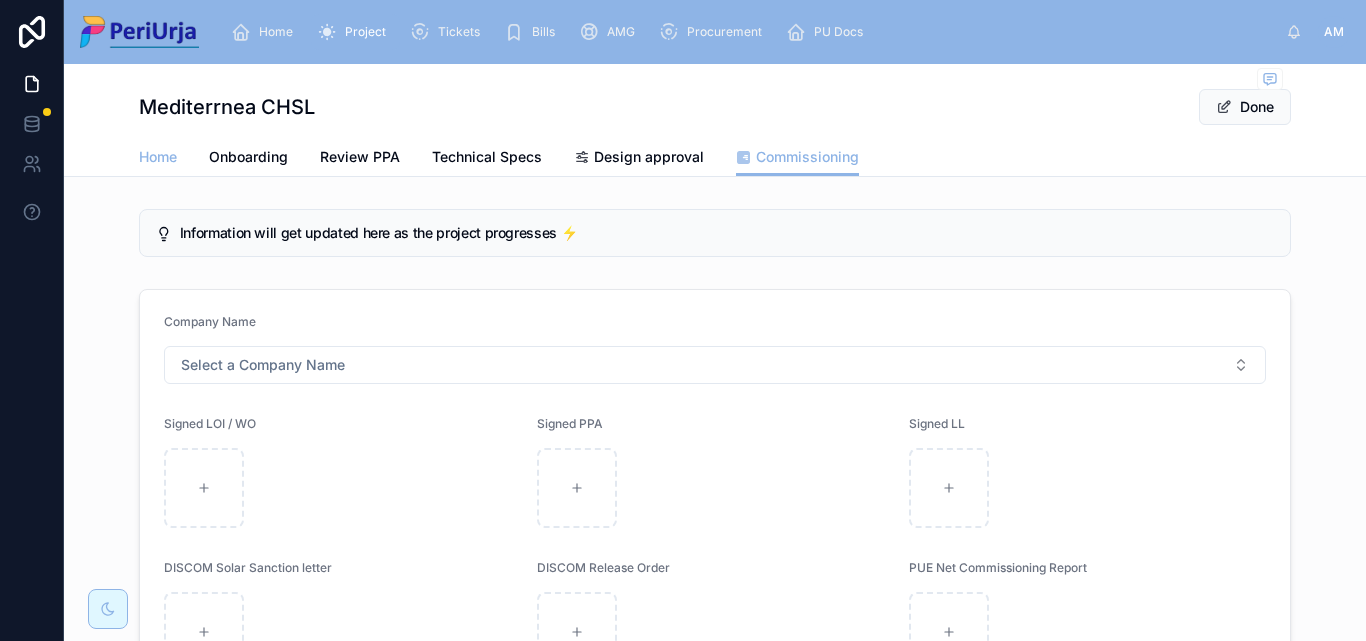 click on "Home" at bounding box center [158, 157] 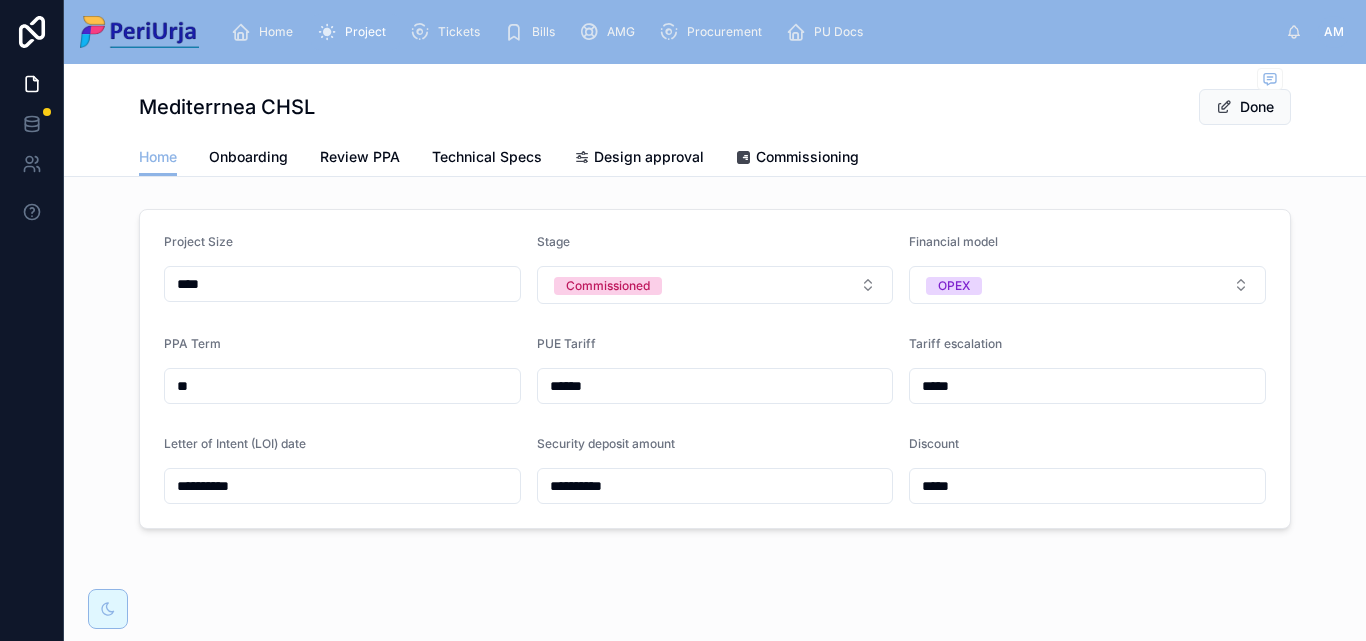 click on "**" at bounding box center [342, 386] 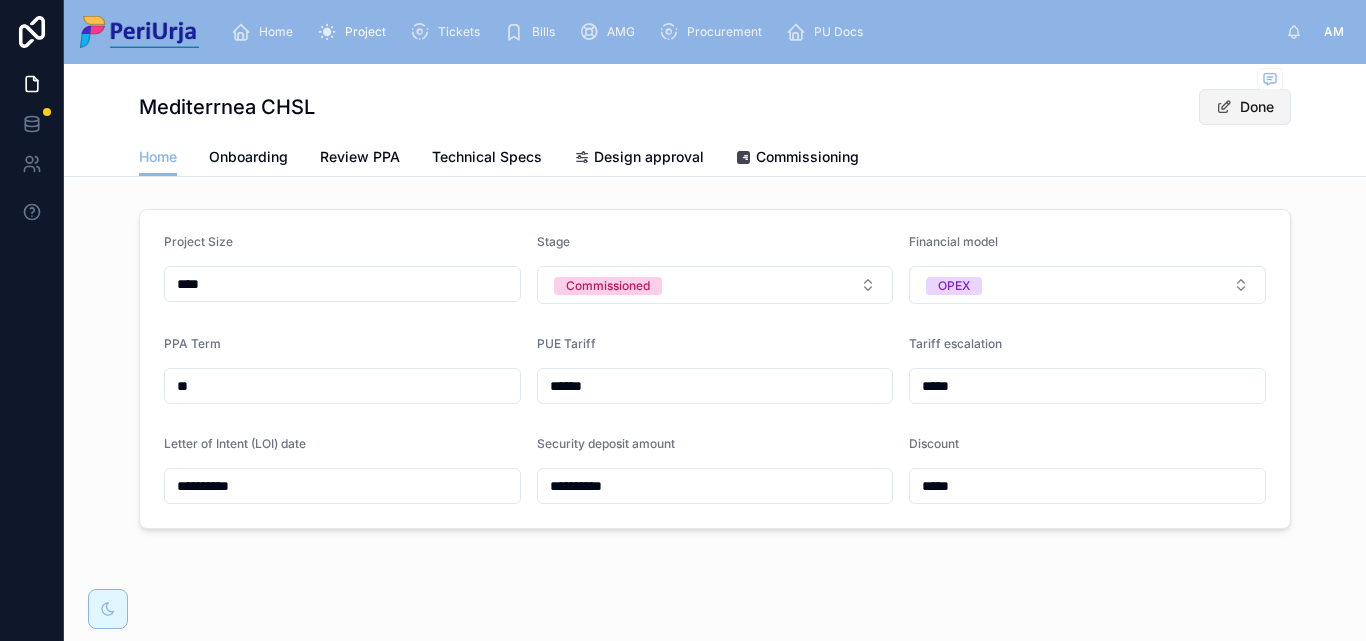 click on "Done" at bounding box center (1245, 107) 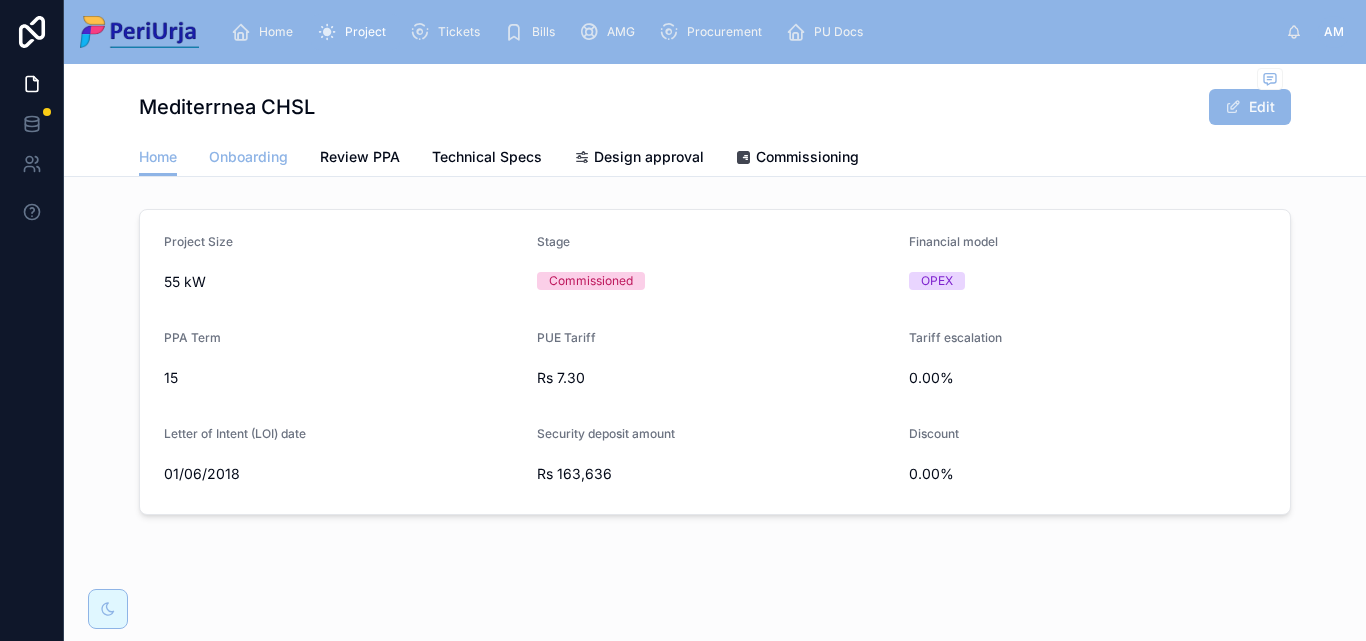 click on "Onboarding" at bounding box center (248, 157) 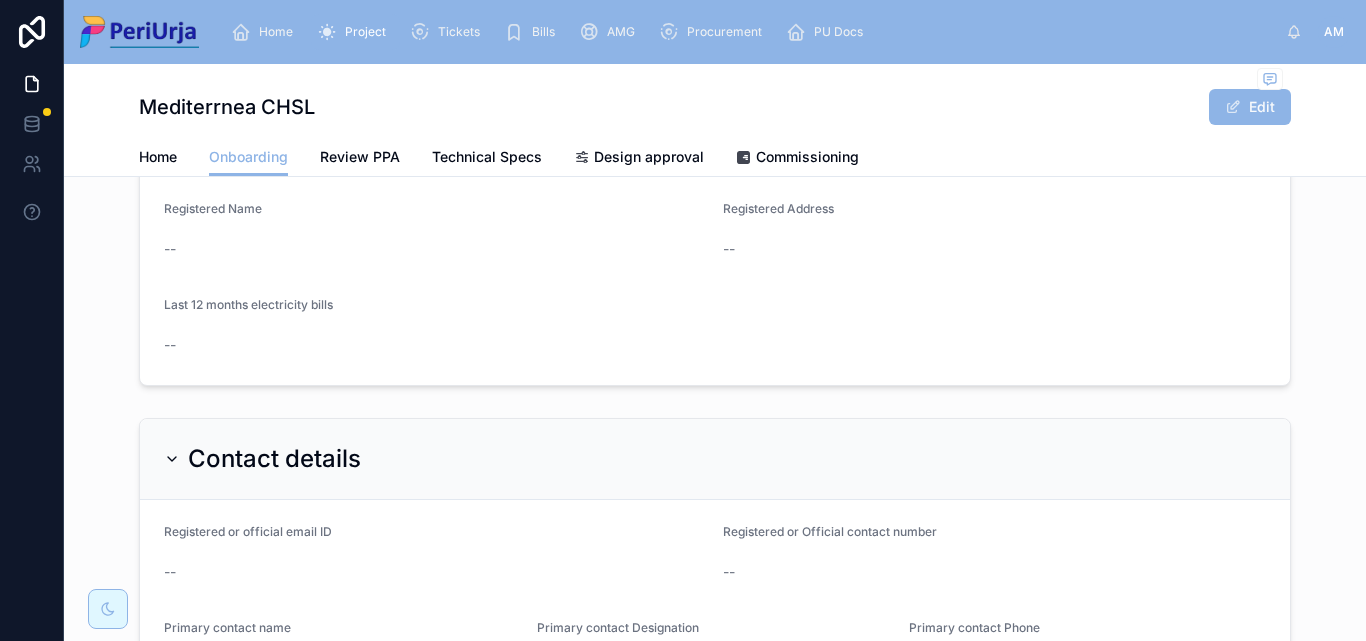 scroll, scrollTop: 0, scrollLeft: 0, axis: both 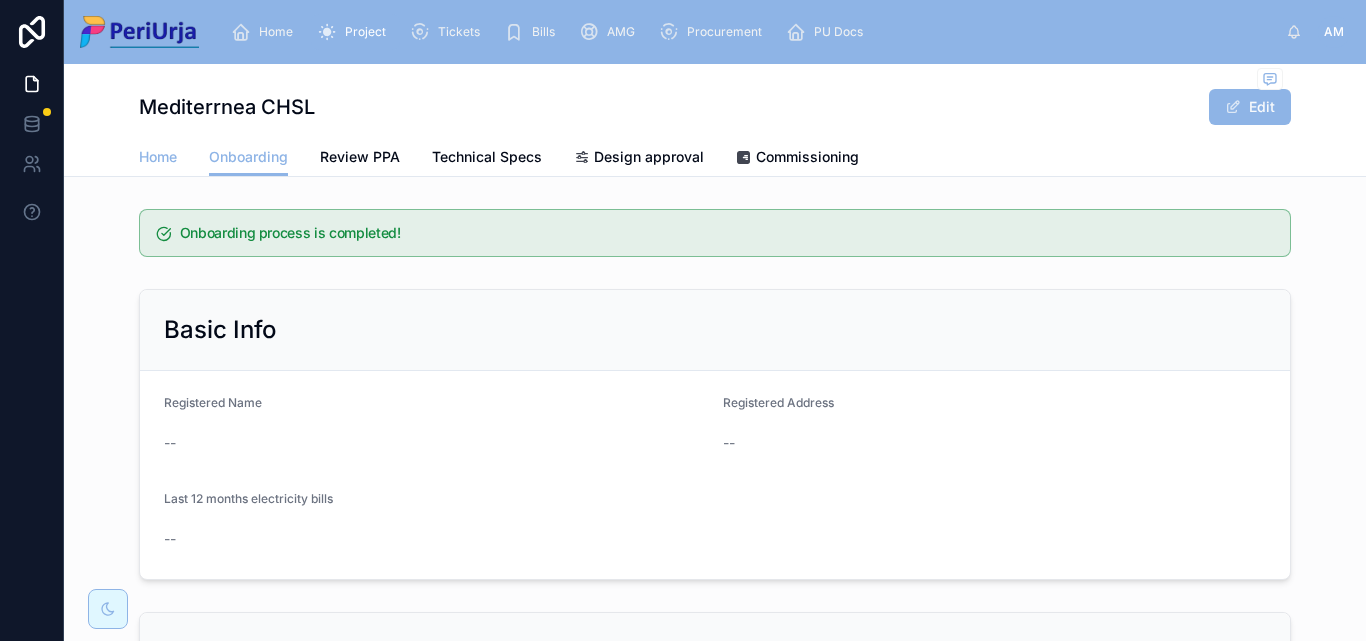 click on "Home" at bounding box center [158, 157] 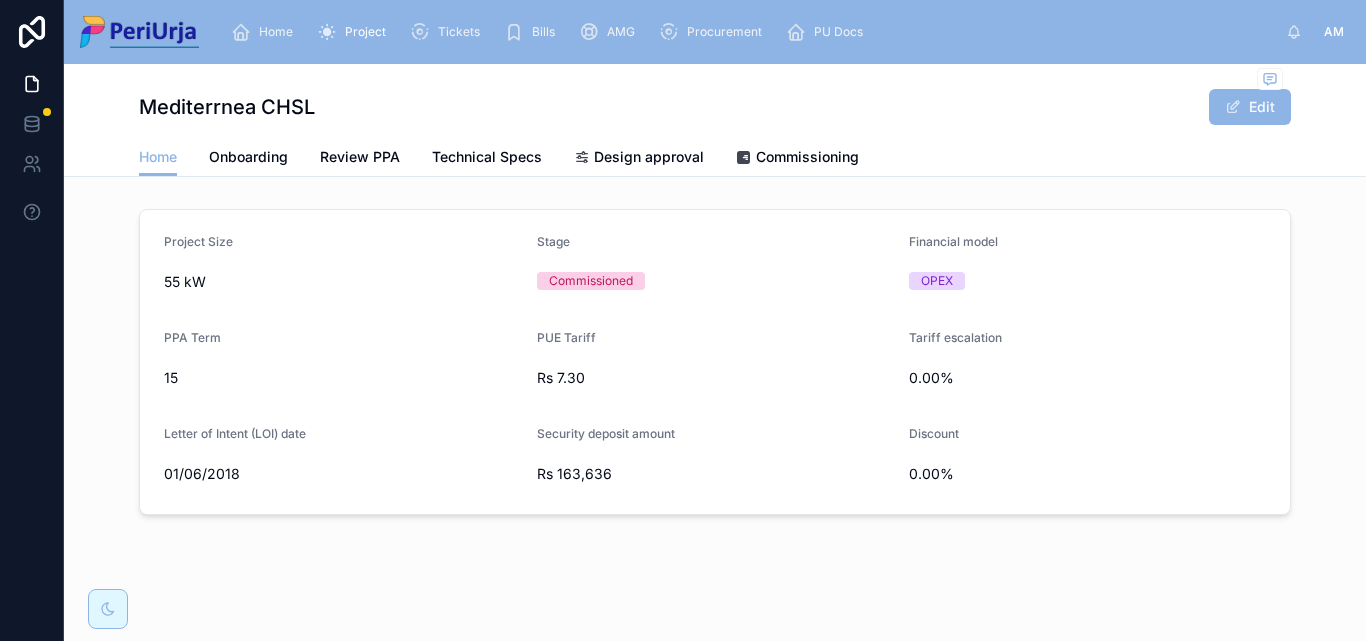 click on "Home" at bounding box center [266, 32] 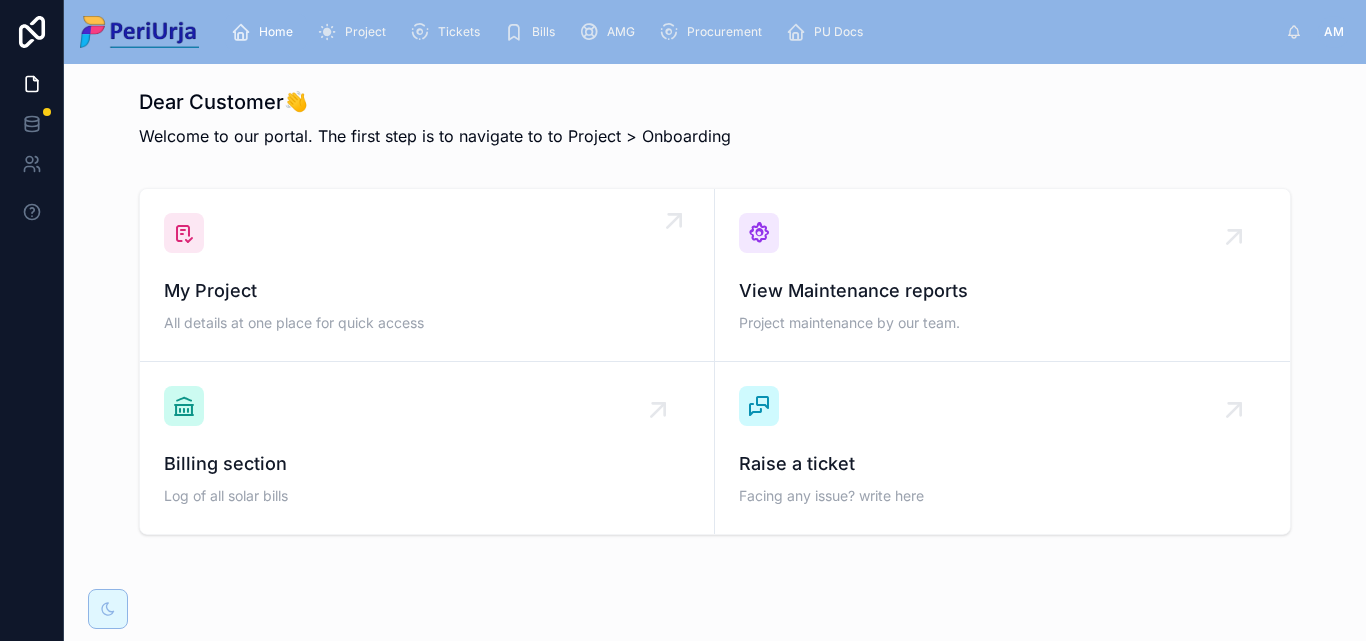 click on "My Project All details at one place for quick access" at bounding box center [427, 275] 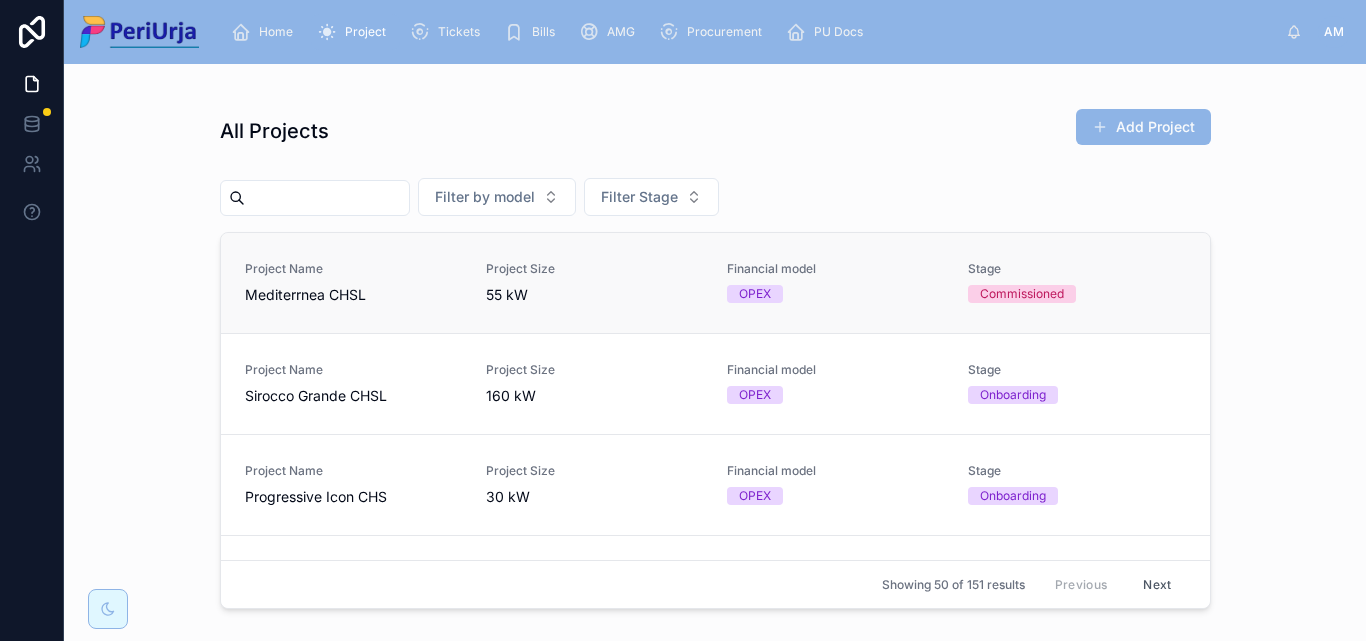 click on "Project Name" at bounding box center (353, 269) 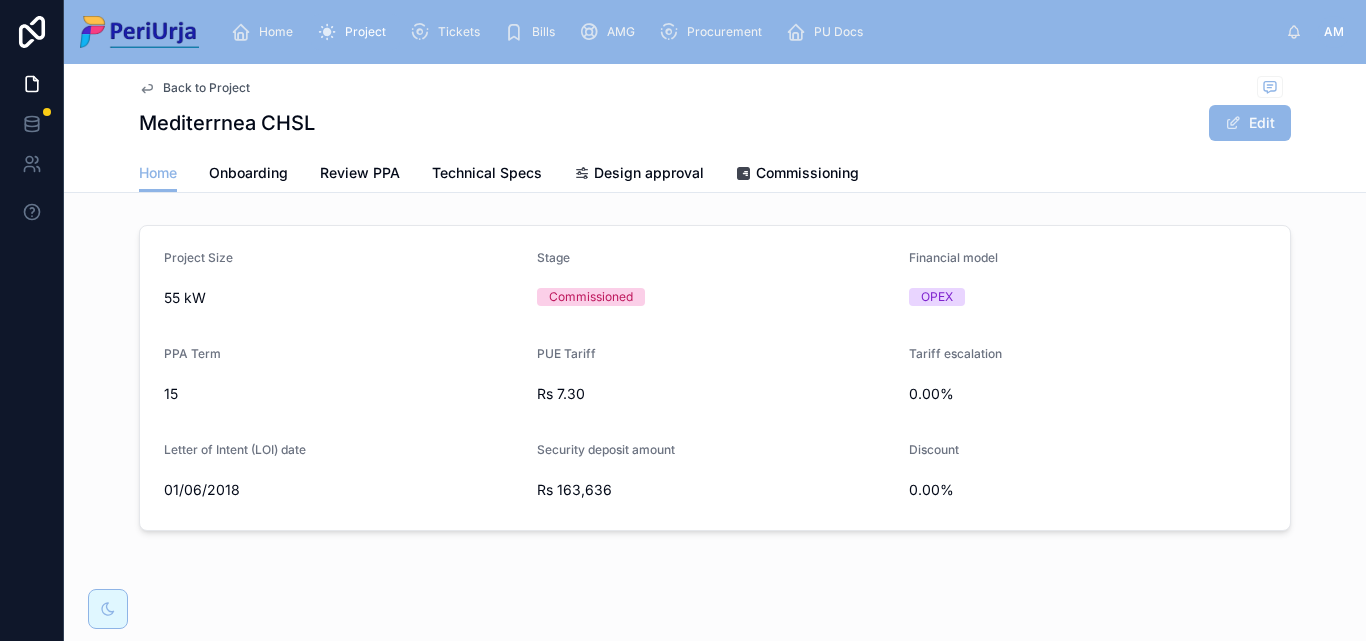 click on "Back to Project" at bounding box center [715, 88] 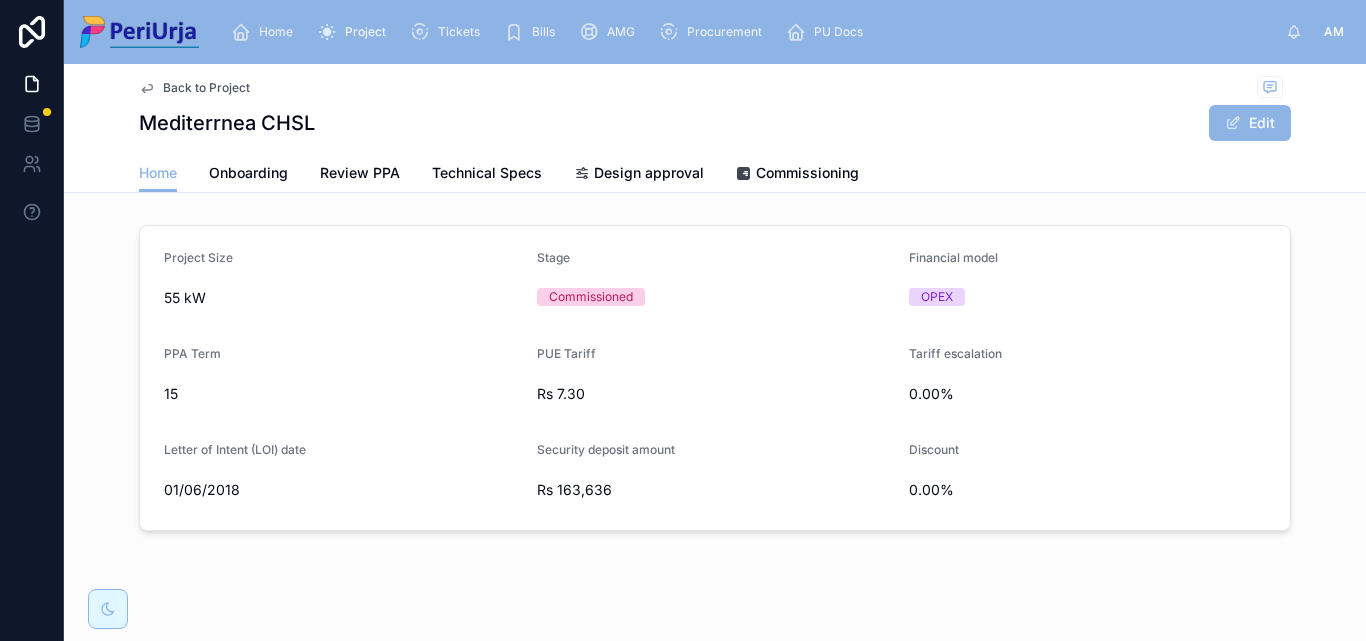 click on "Home" at bounding box center (276, 32) 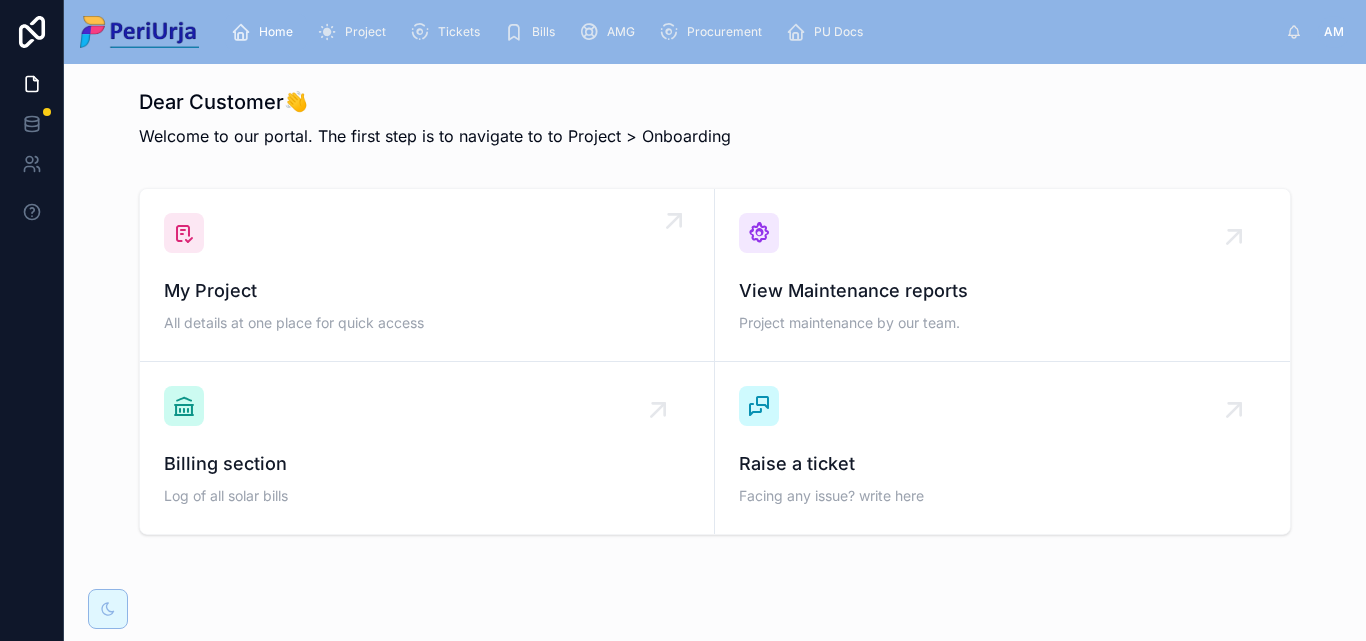 click on "My Project" at bounding box center [427, 291] 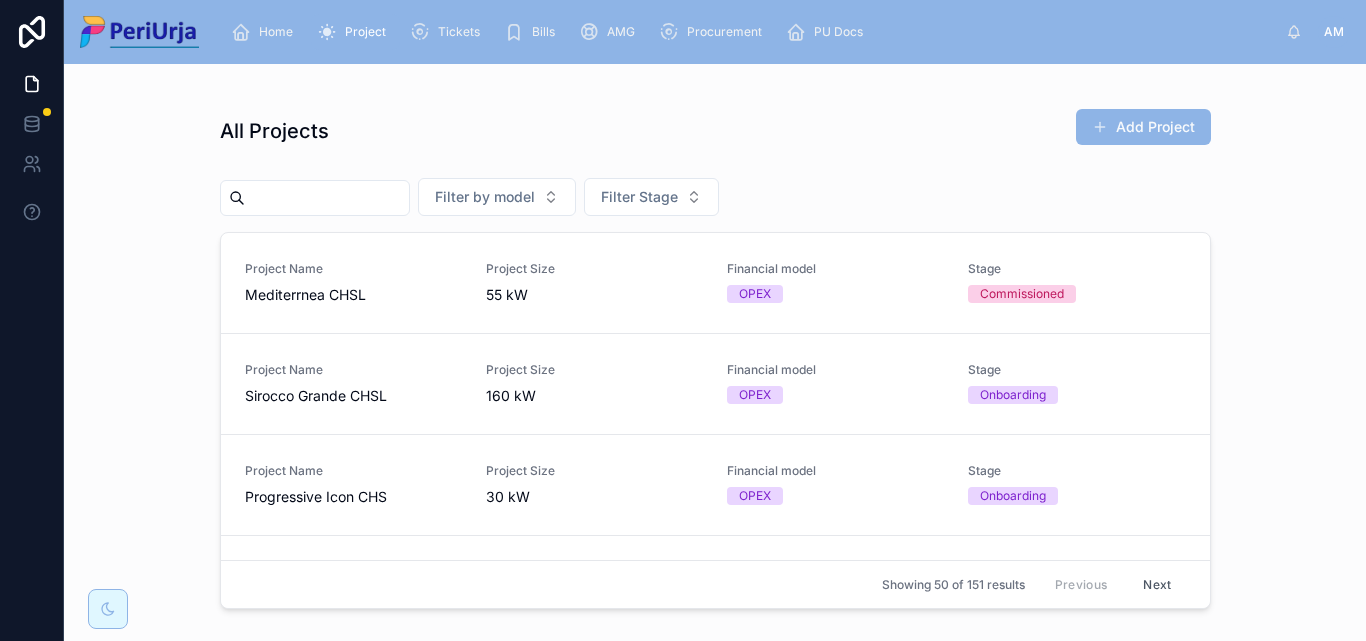 click at bounding box center [327, 198] 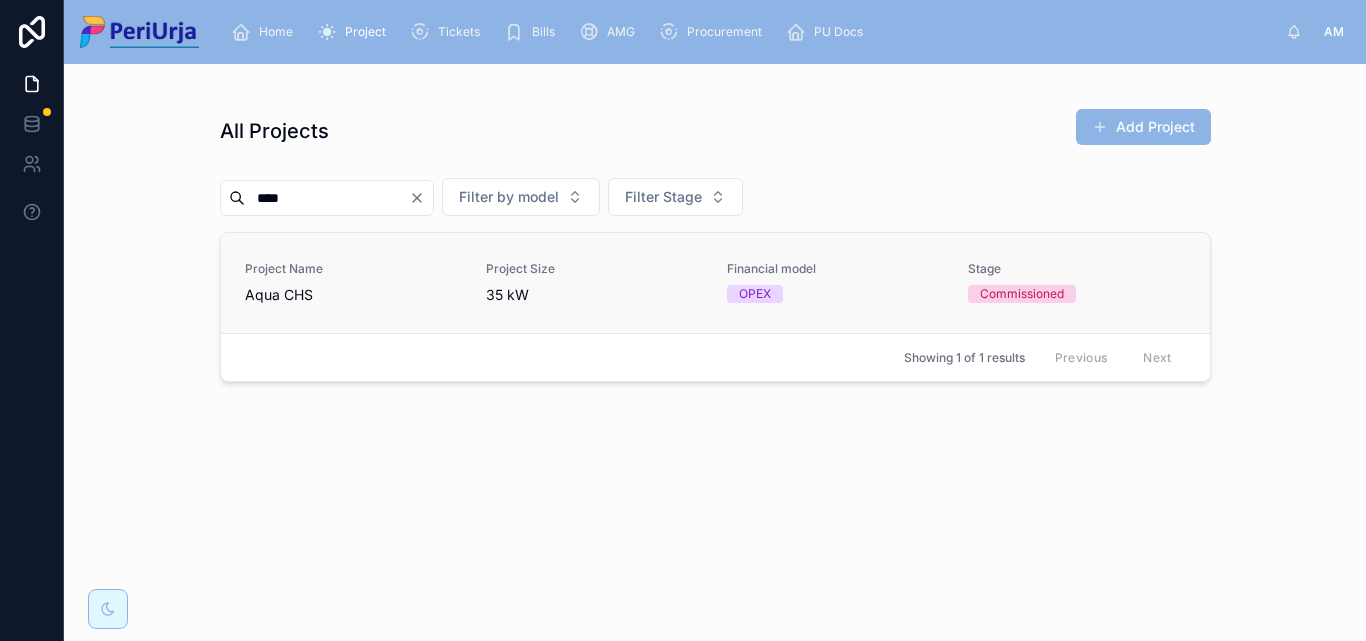 type on "****" 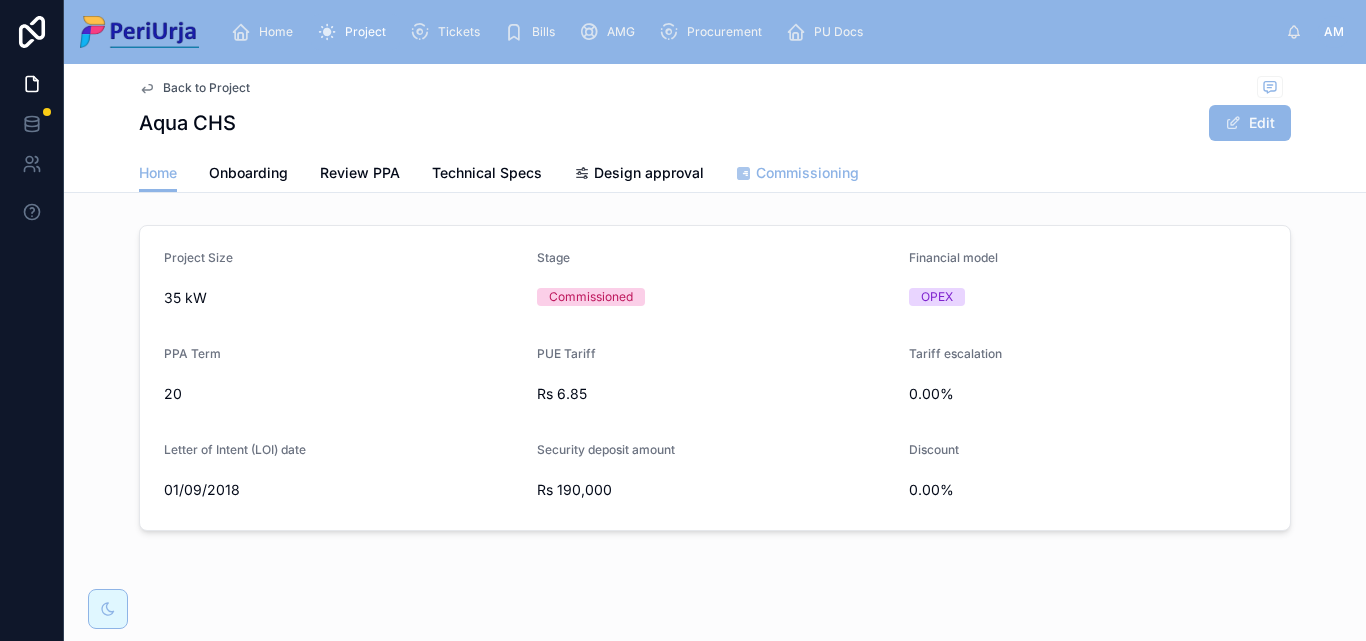 click on "Commissioning" at bounding box center (807, 173) 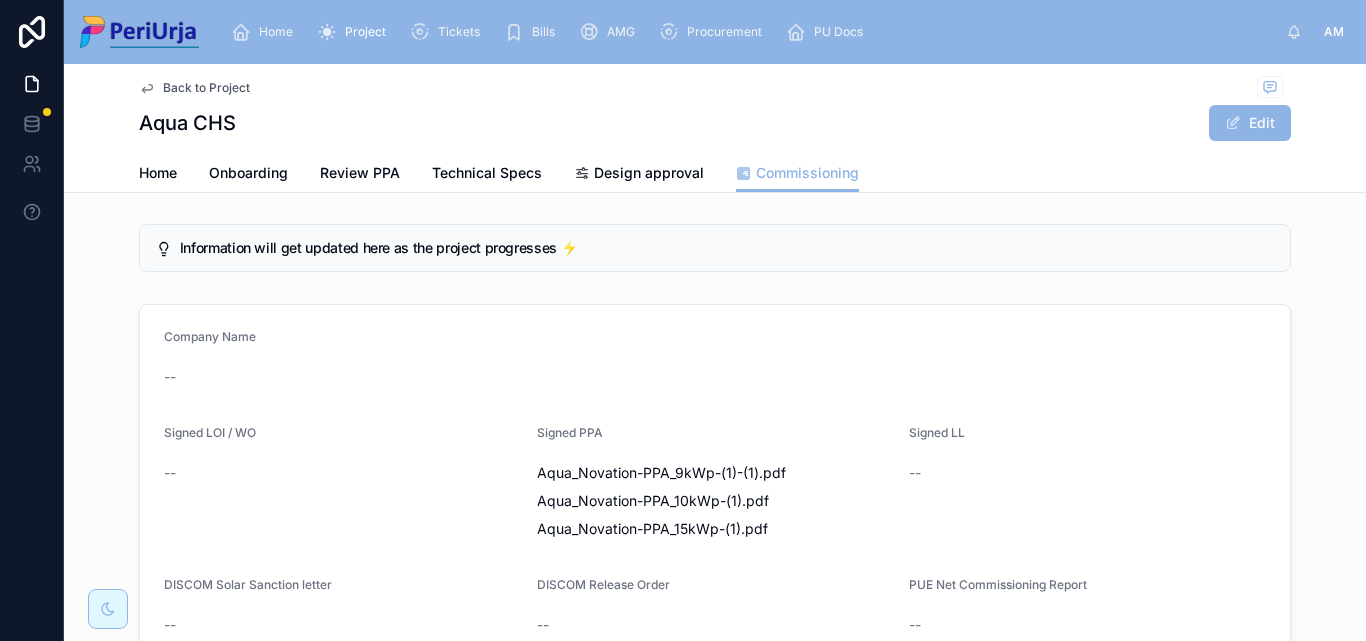 scroll, scrollTop: 0, scrollLeft: 0, axis: both 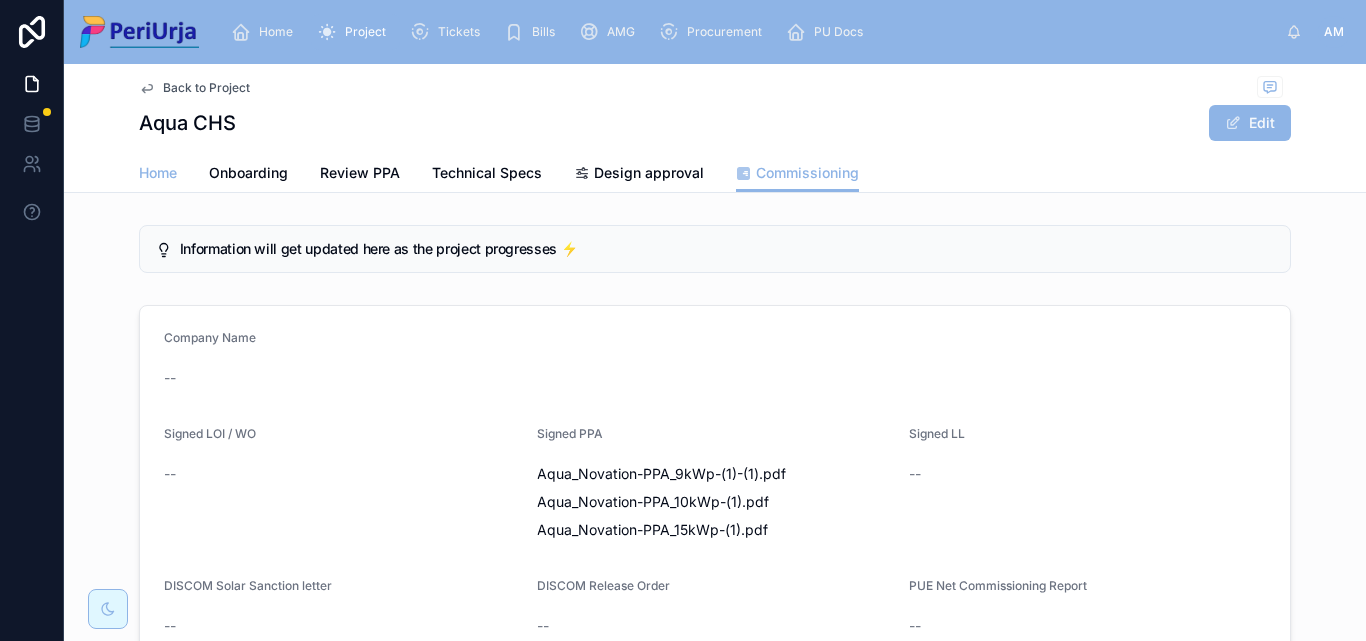 click on "Home" at bounding box center (158, 175) 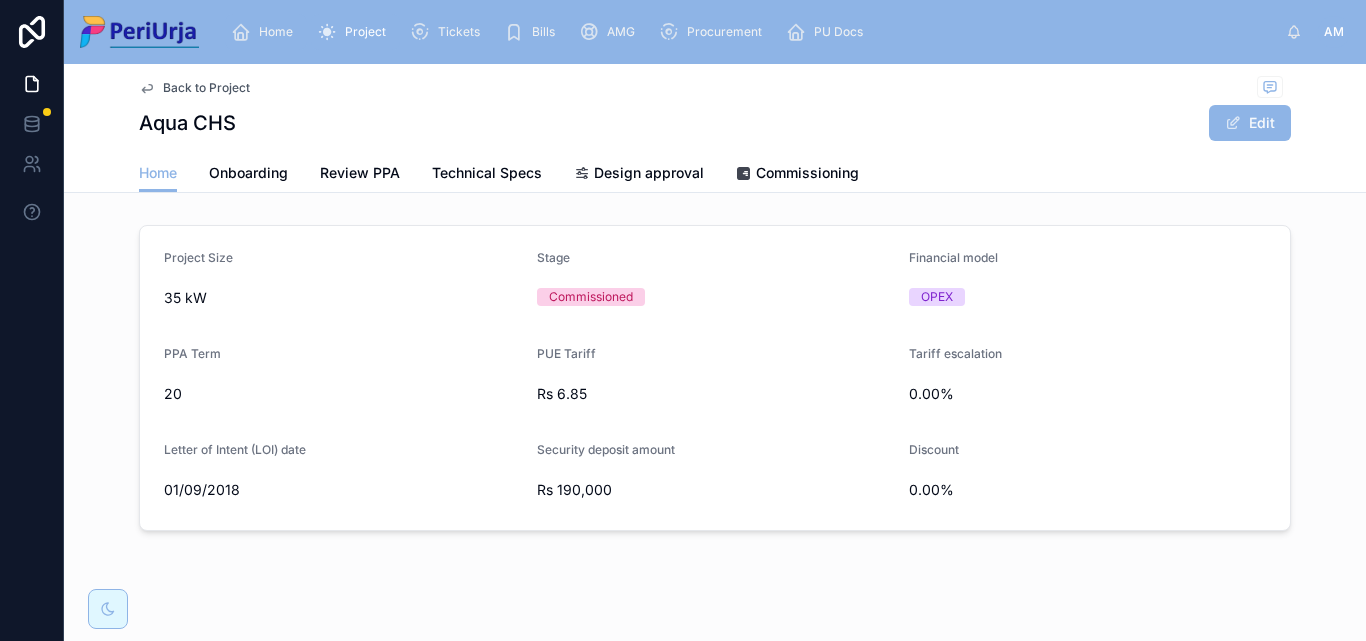 click on "Home" at bounding box center [276, 32] 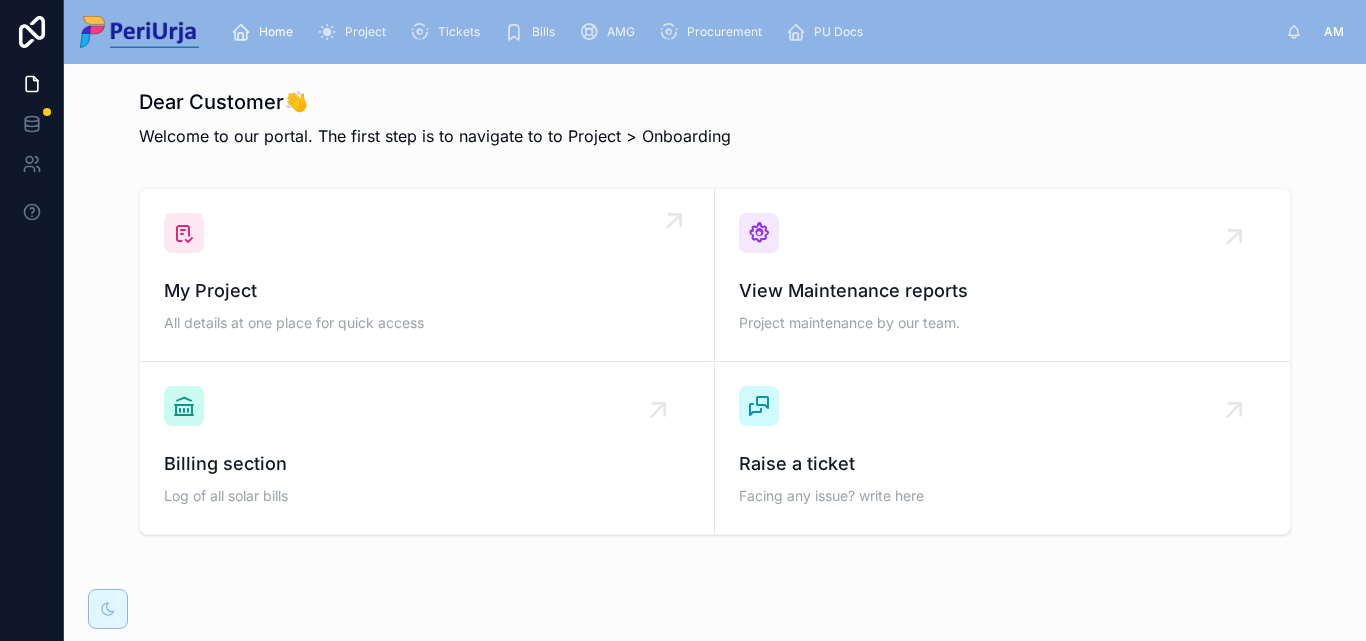 click on "My Project All details at one place for quick access" at bounding box center (427, 275) 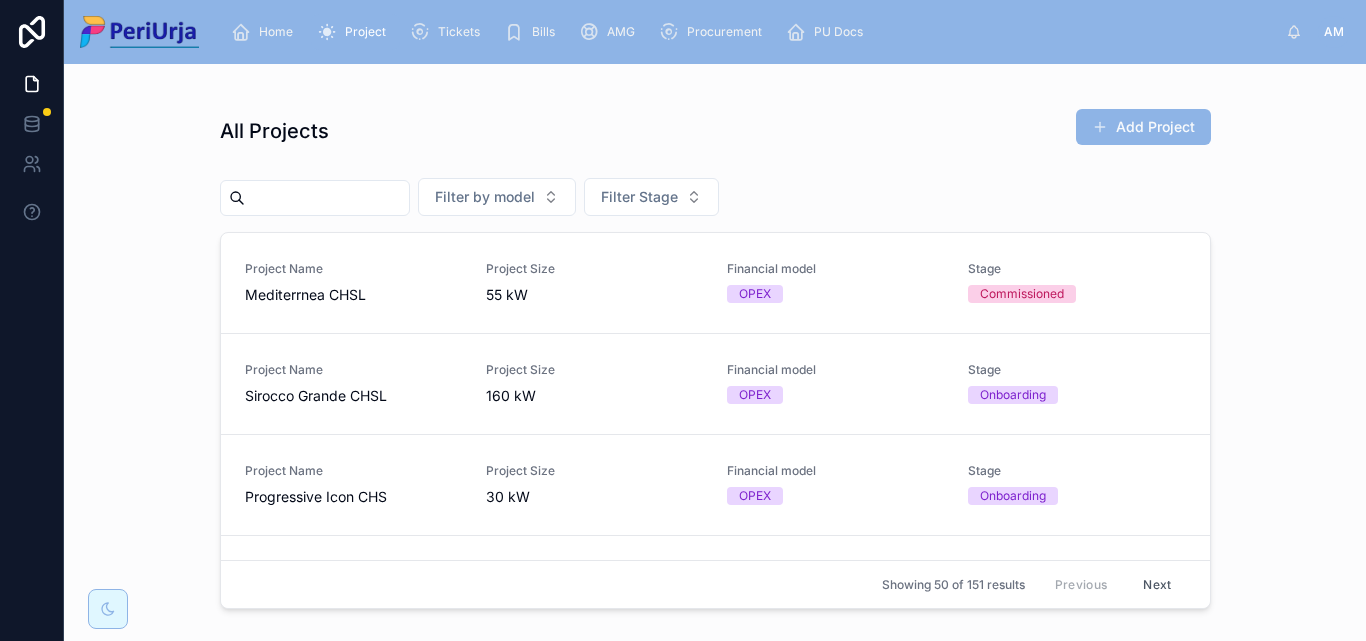 drag, startPoint x: 268, startPoint y: 198, endPoint x: 651, endPoint y: 149, distance: 386.12173 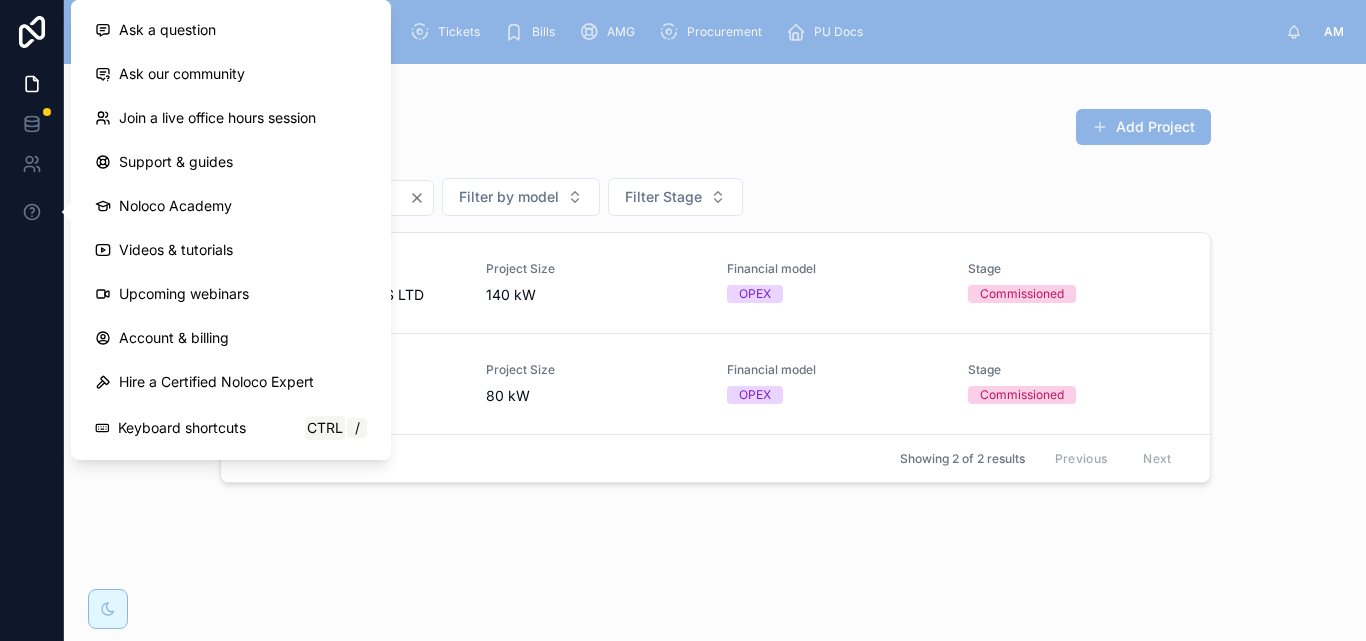 type on "****" 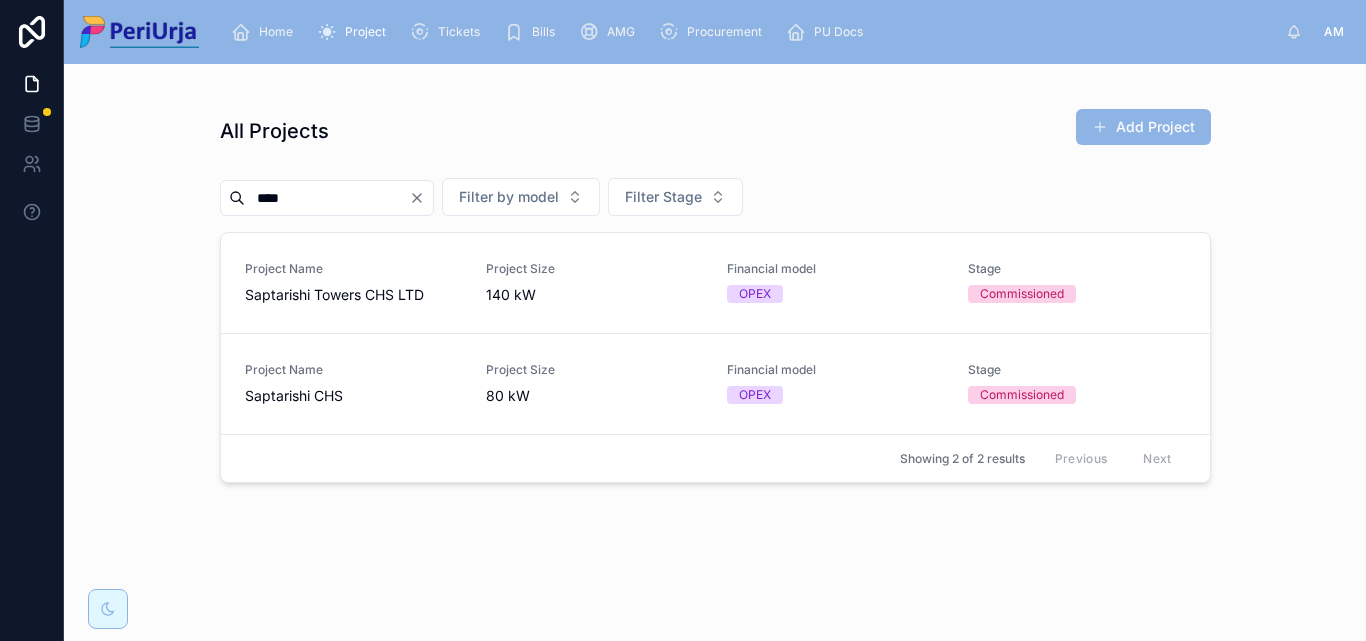 click on "All Projects Add Project" at bounding box center (715, 131) 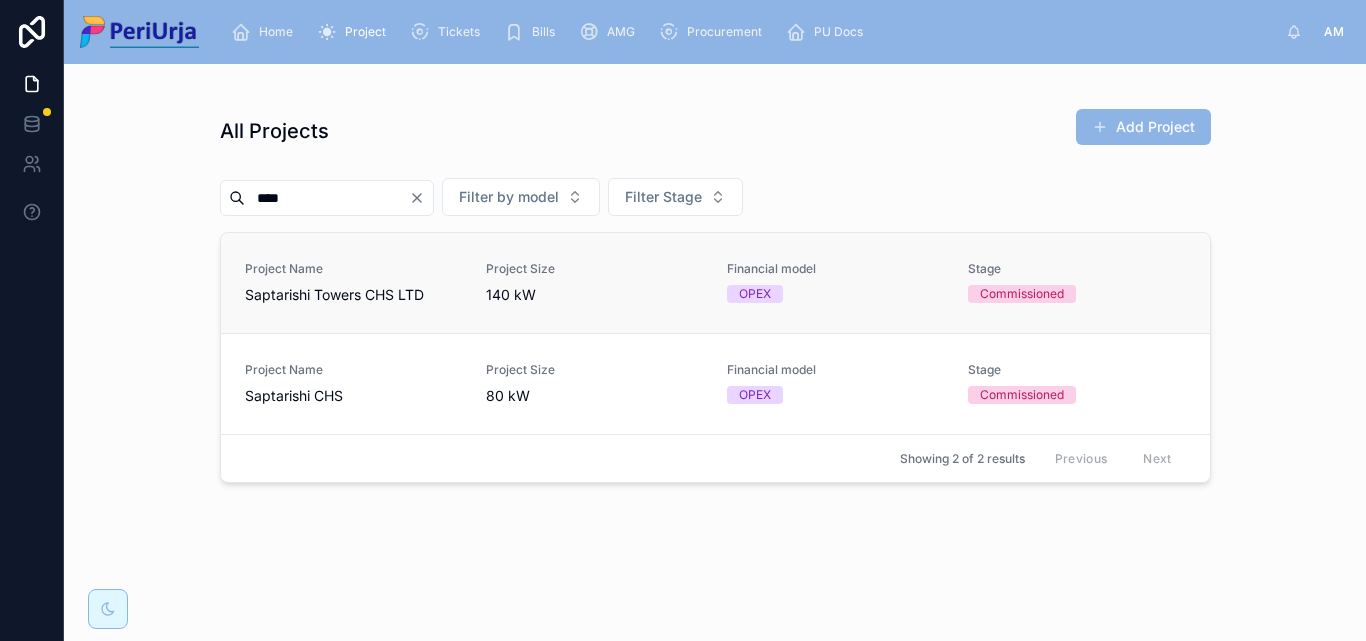 click on "Saptarishi Towers CHS LTD" at bounding box center [353, 295] 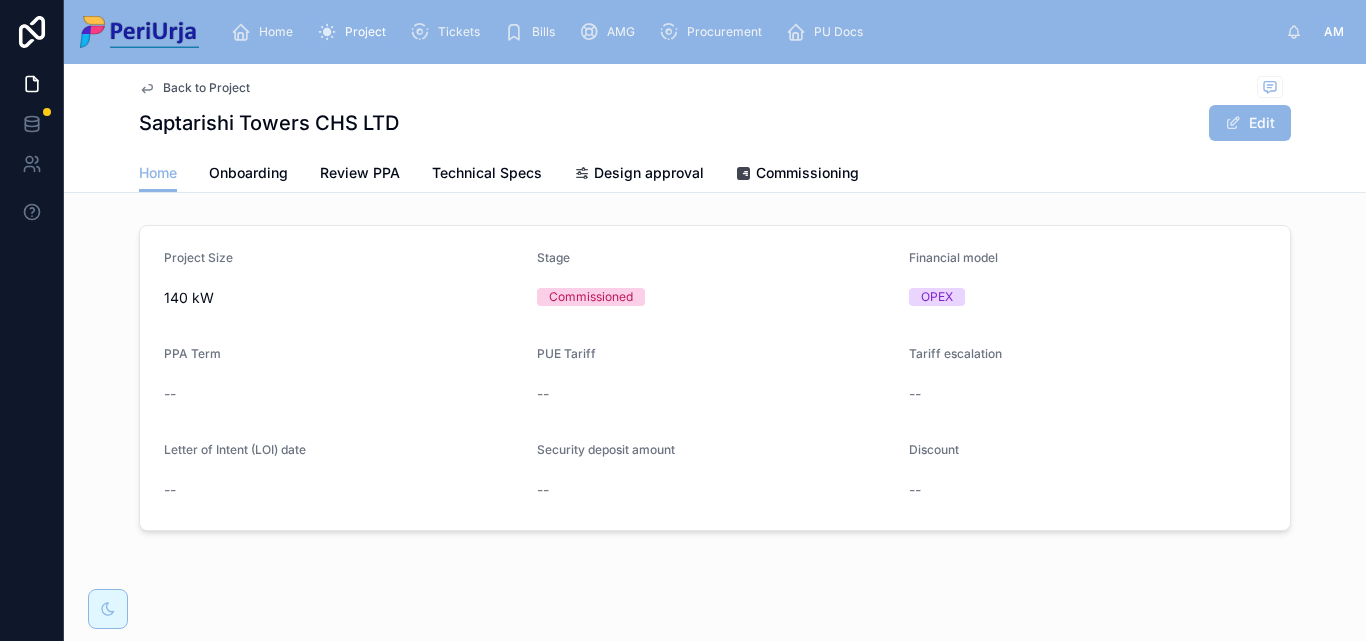 click on "Home" at bounding box center (266, 32) 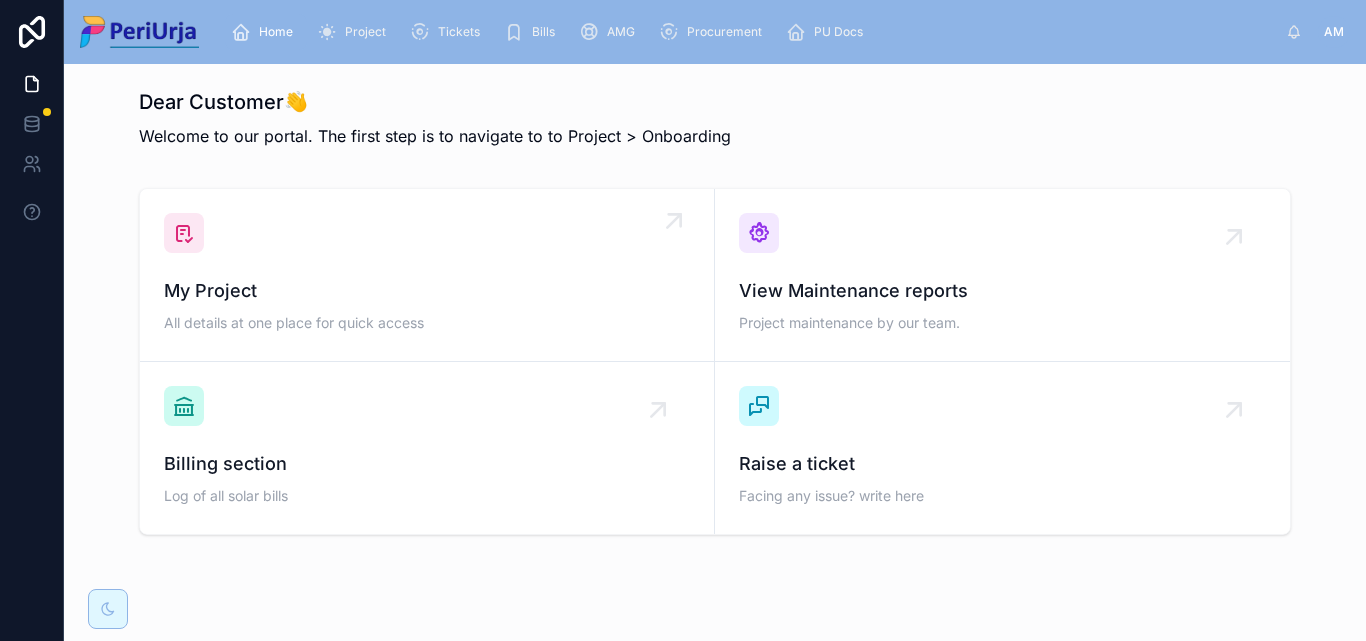 click on "My Project All details at one place for quick access" at bounding box center (427, 275) 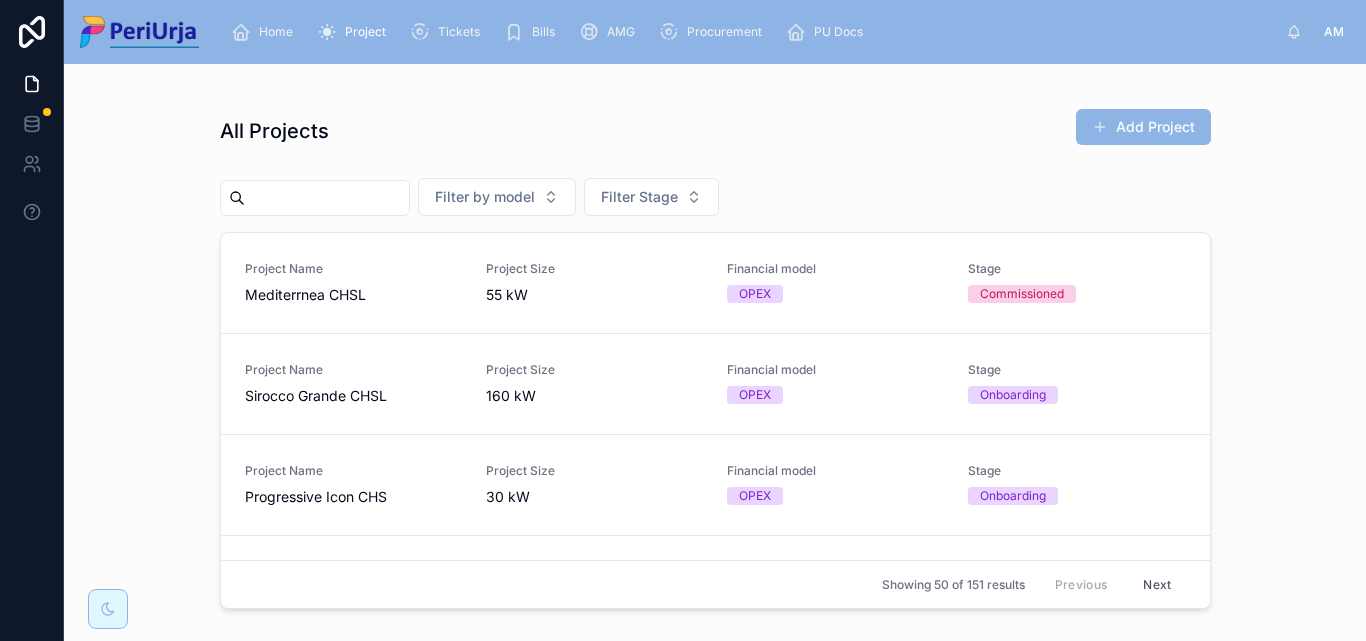 click at bounding box center [327, 198] 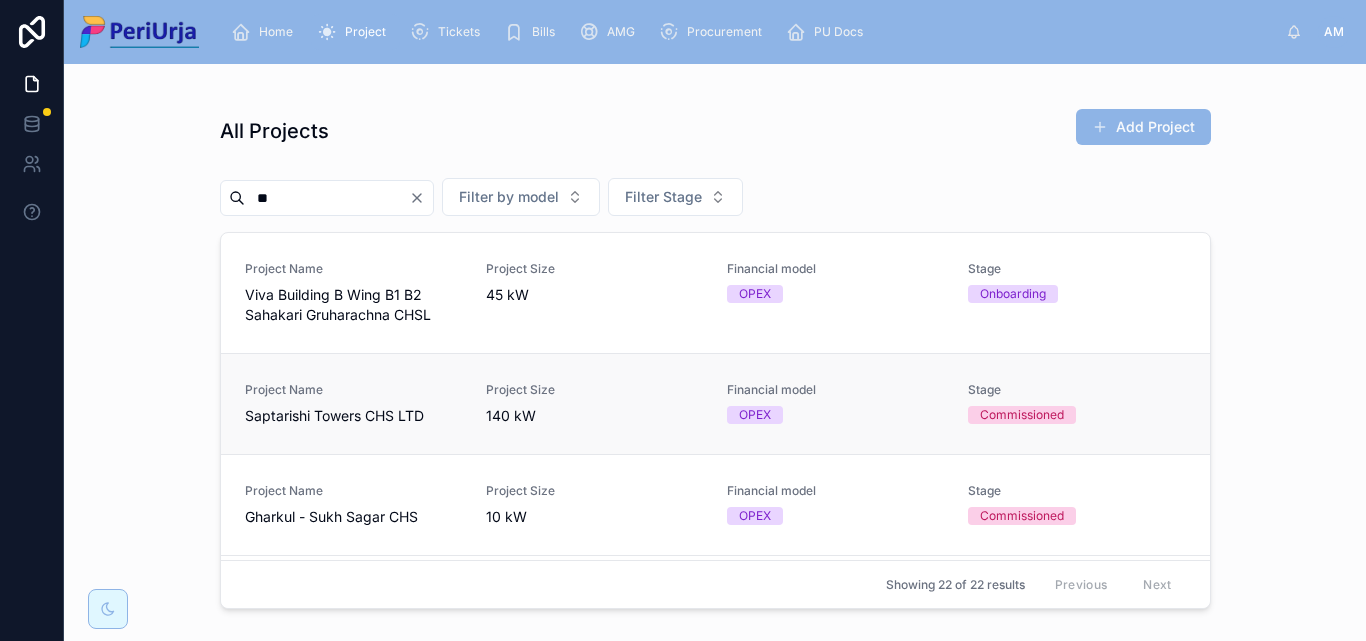 type on "**" 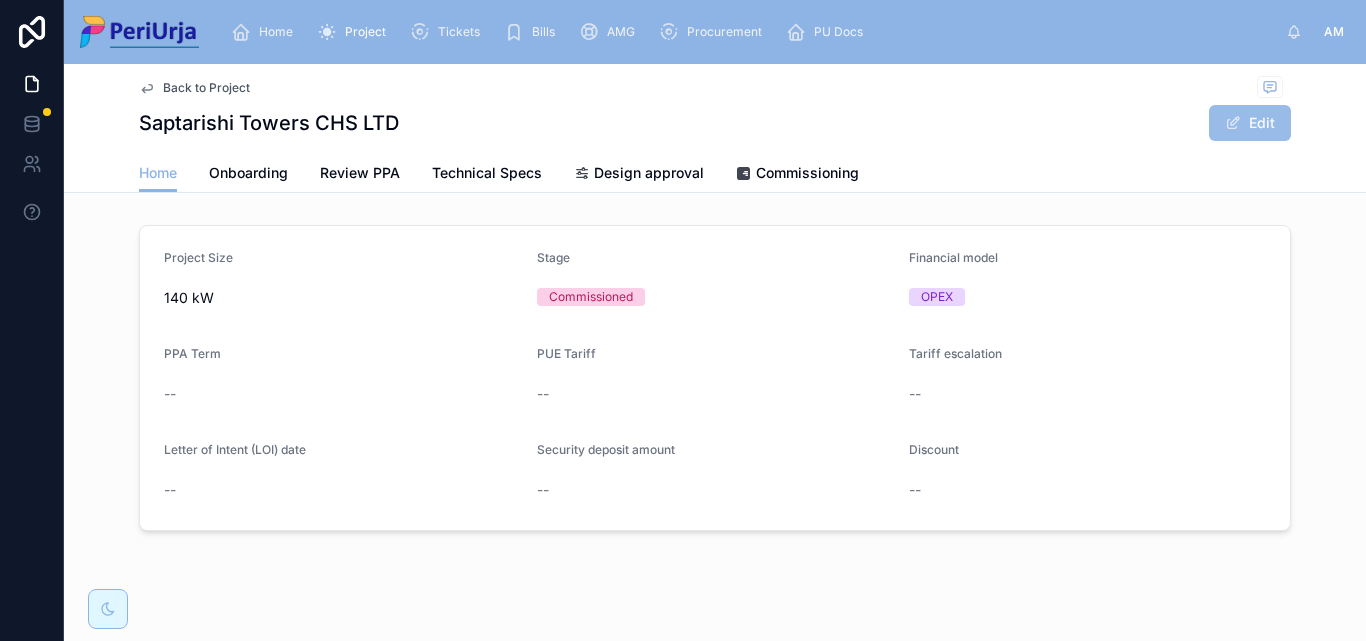 click on "Edit" at bounding box center [1250, 123] 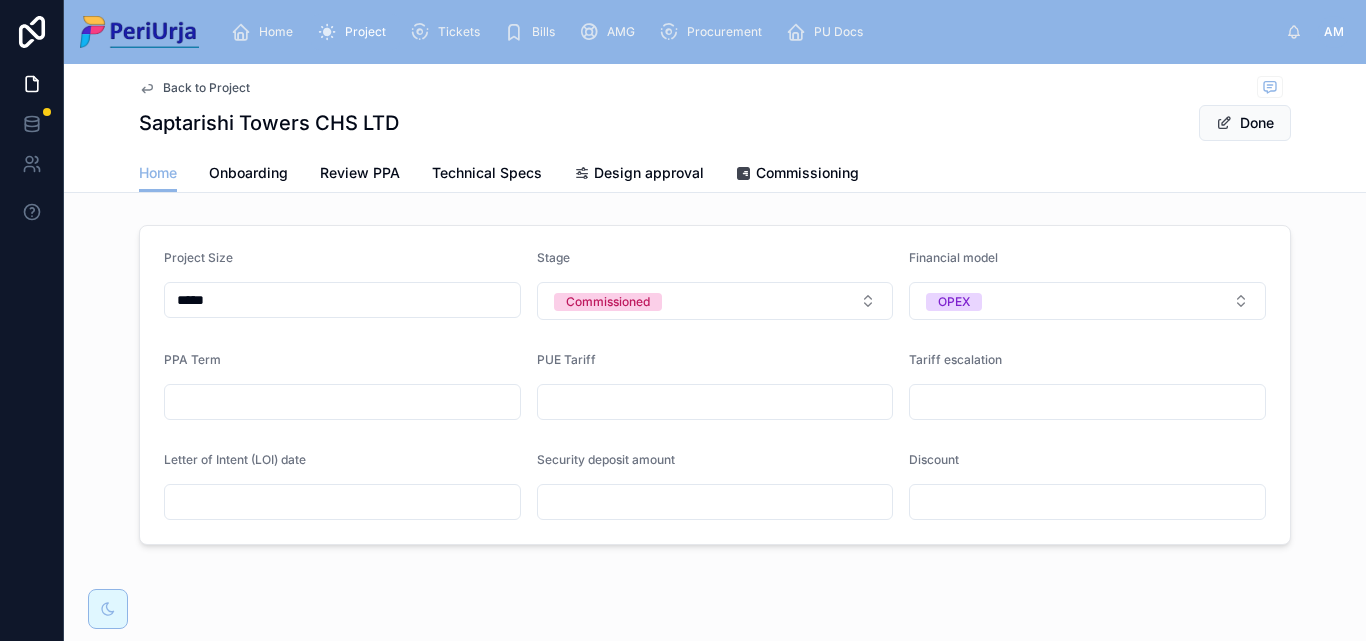 click at bounding box center [342, 402] 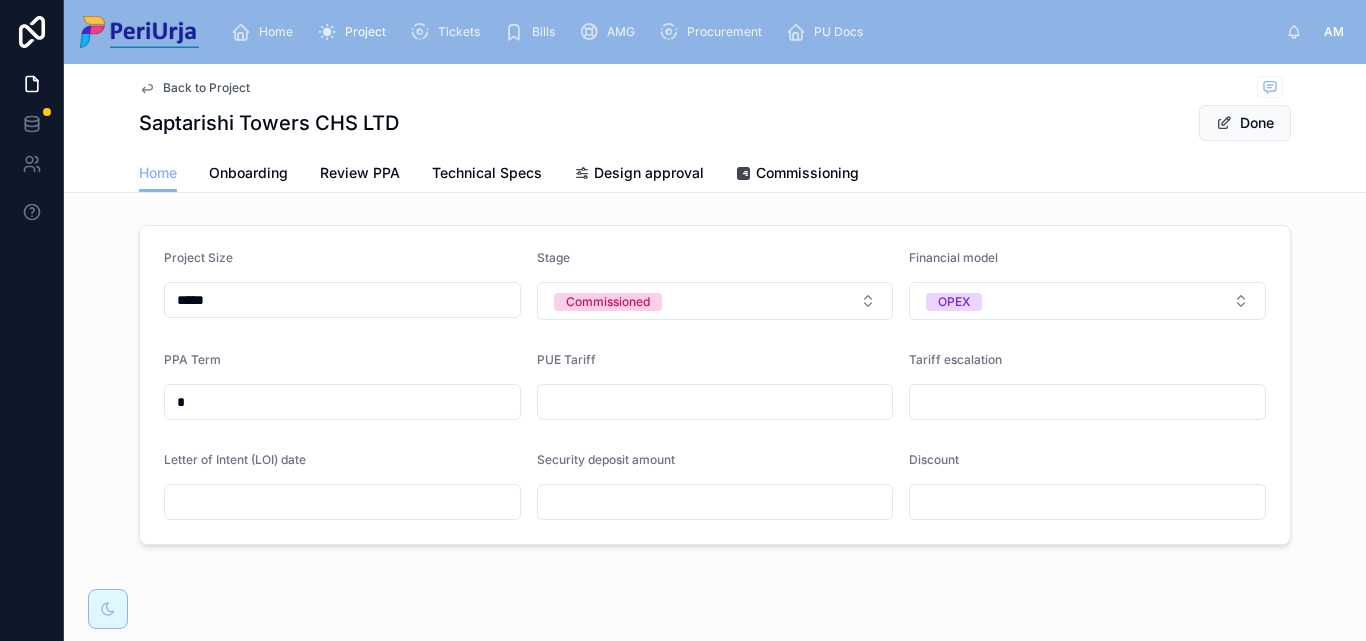 type on "*" 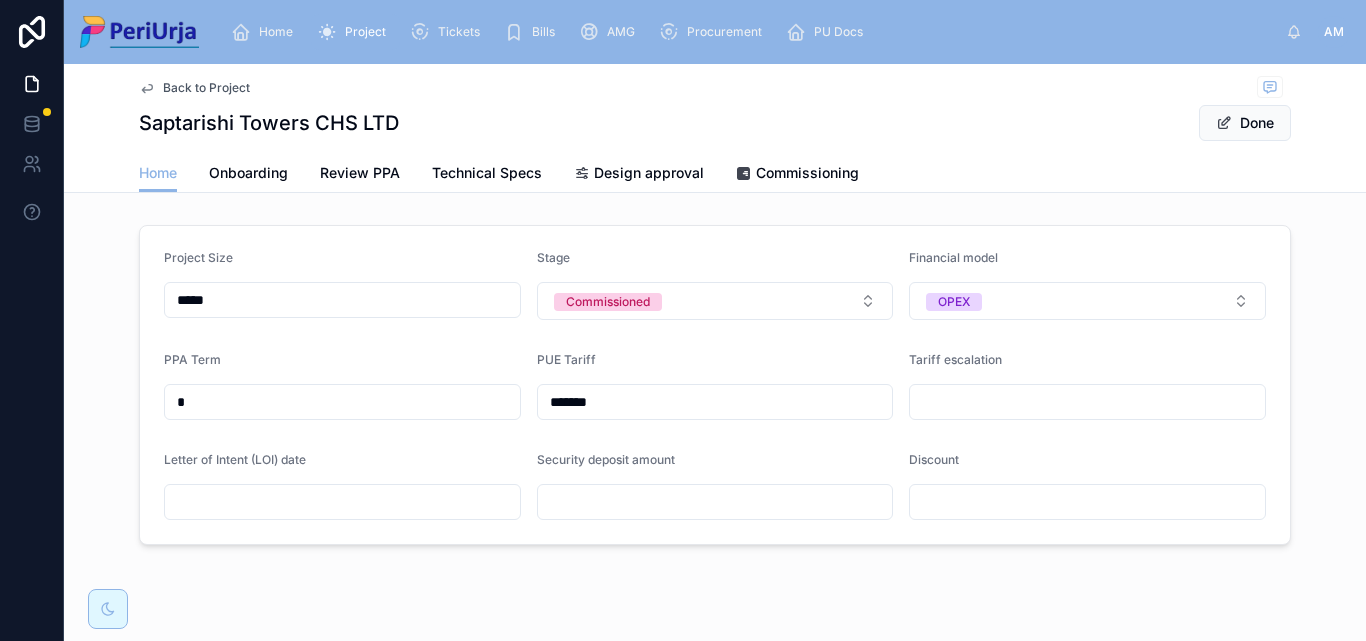 type on "*******" 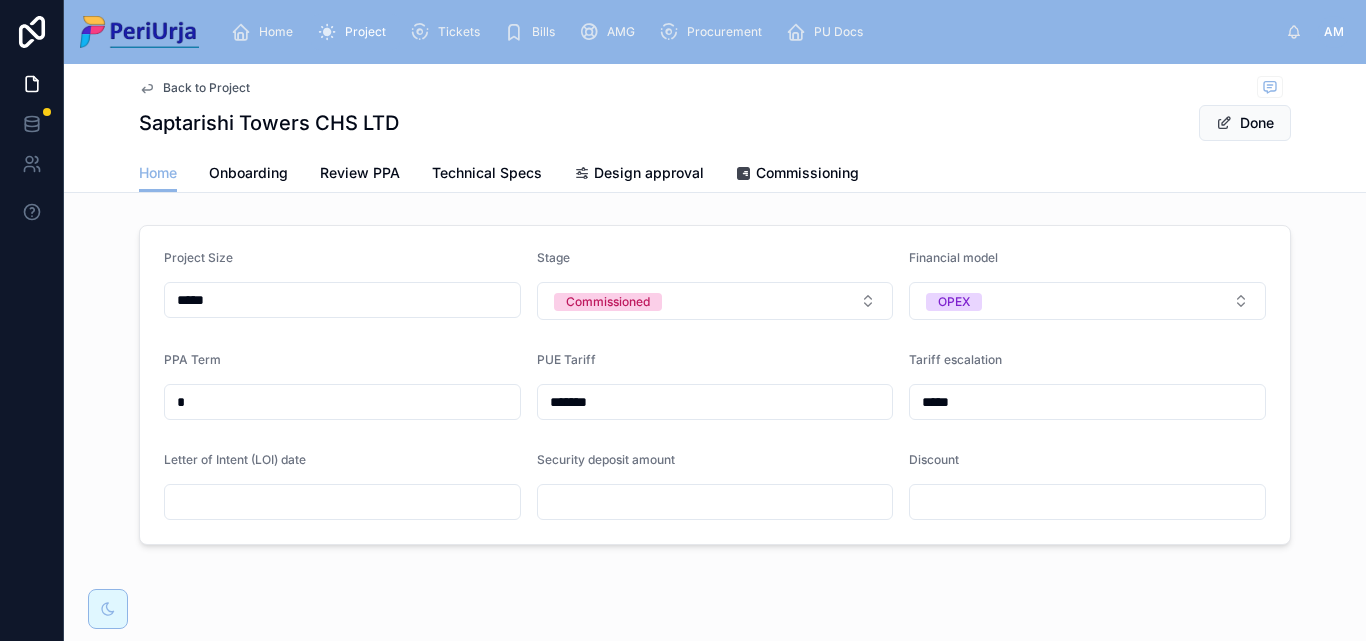 type on "*****" 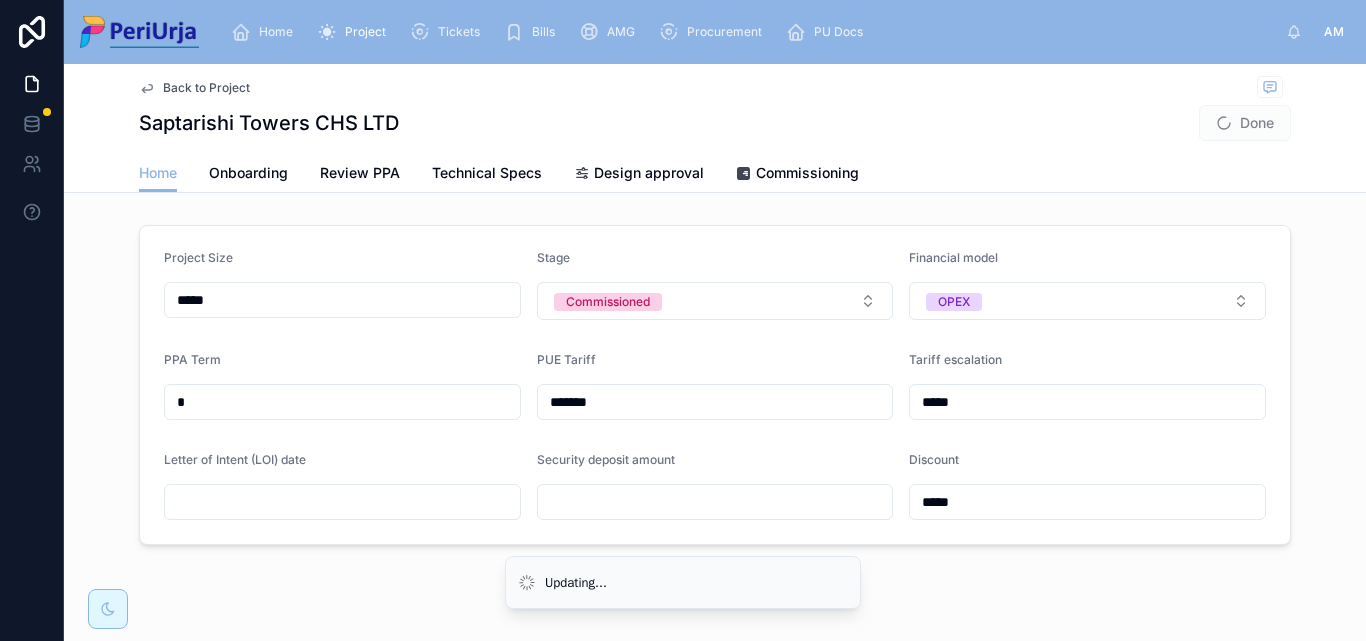 type on "*****" 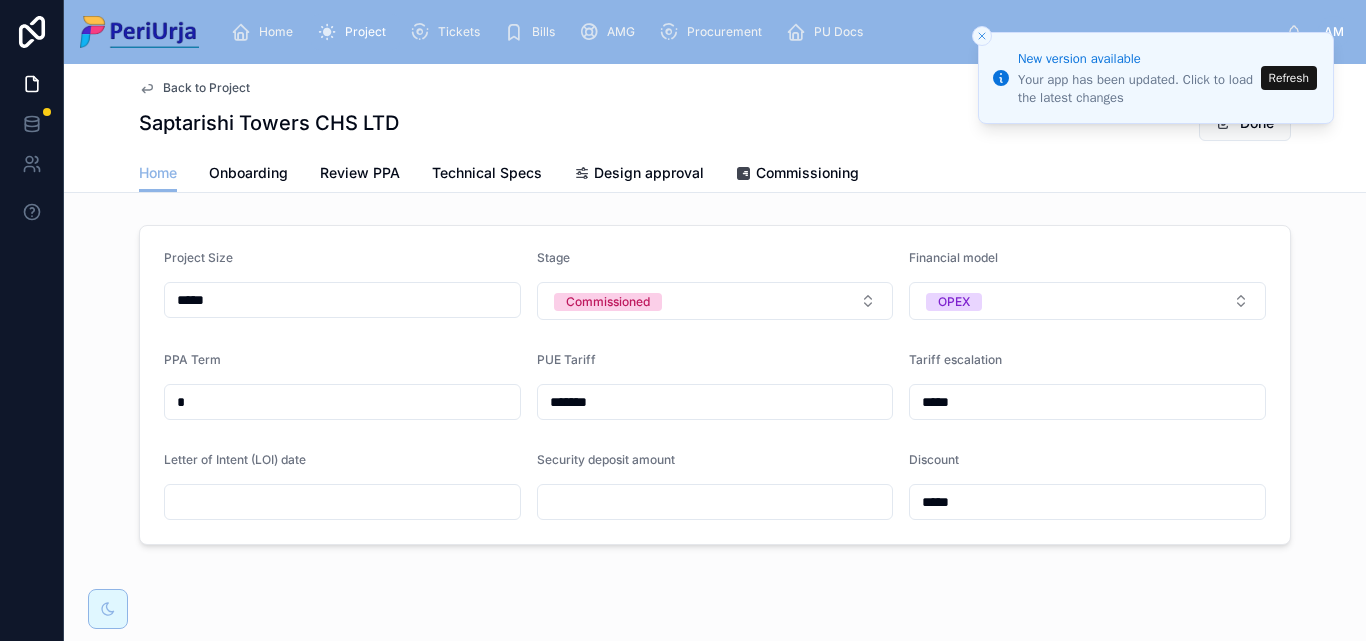 click at bounding box center (342, 502) 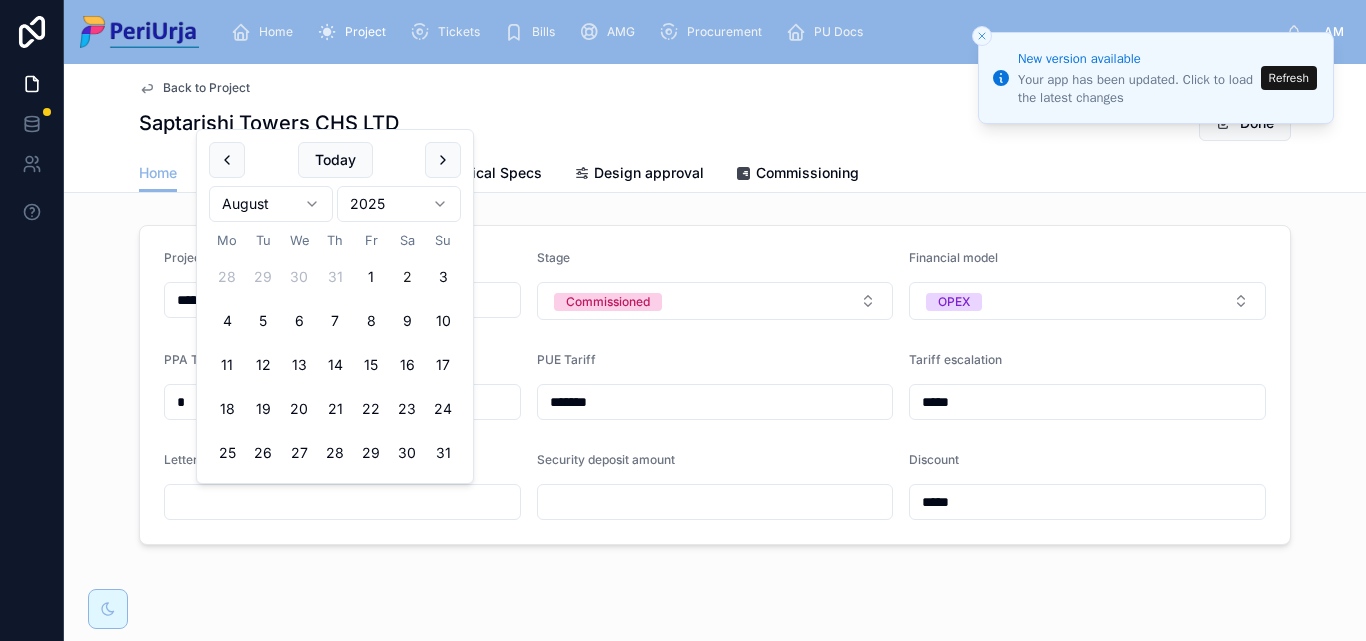 click on "New version available Your app has been updated. Click to load the latest changes Refresh Home Project Tickets Bills AMG Procurement PU Docs AM Anita More Back to Project Saptarishi Towers CHS LTD Done Home Home Onboarding Review PPA Technical Specs Design approval Commissioning Project Size ***** Stage Commissioned Financial model OPEX PPA Term * PUE Tariff ******* Tariff escalation ***** Letter of Intent (LOI)  date Security deposit amount Discount ***** Today August 2025 Mo Tu We Th Fr Sa Su 28 29 30 31 1 2 3 4 5 6 7 8 9 10 11 12 13 14 15 16 17 18 19 20 21 22 23 24 25 26 27 28 29 30 31" at bounding box center [683, 320] 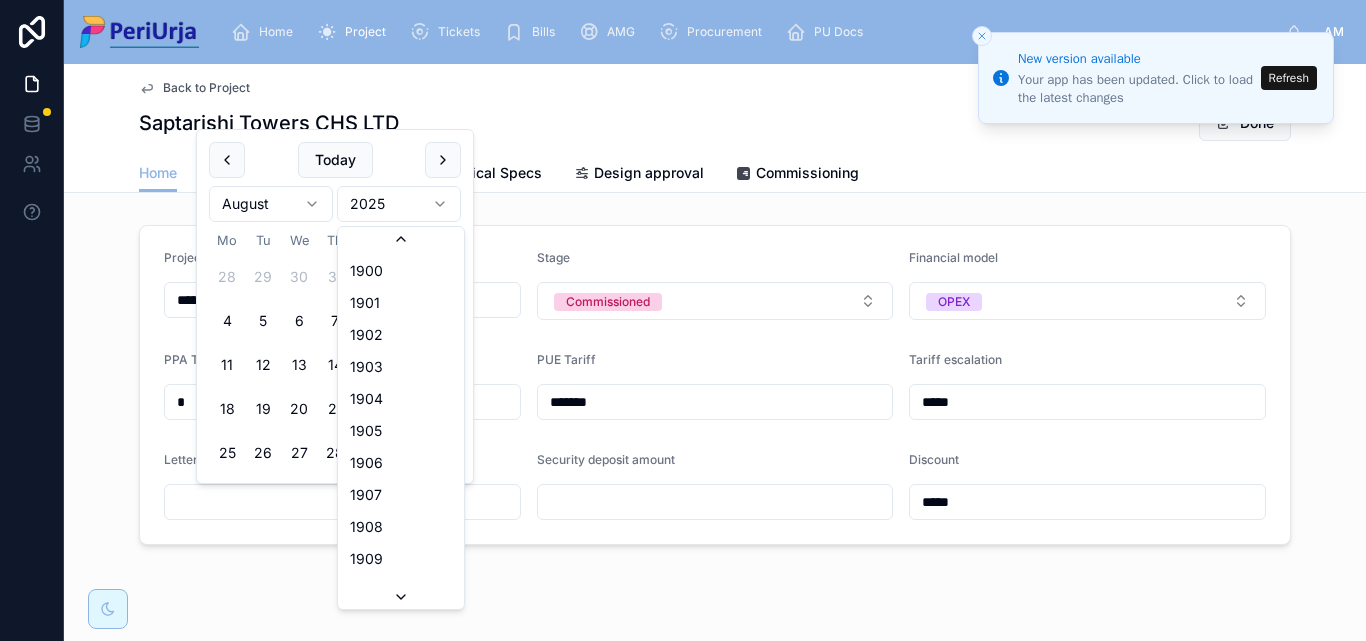 scroll, scrollTop: 3702, scrollLeft: 0, axis: vertical 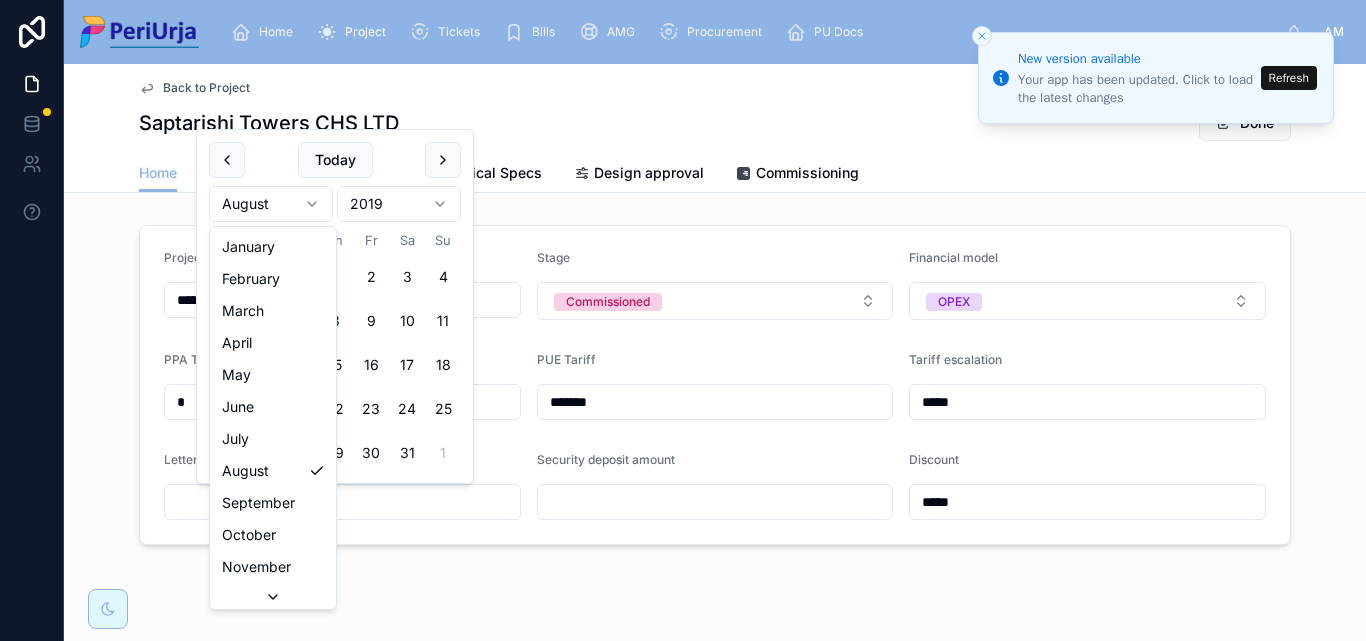 click on "New version available Your app has been updated. Click to load the latest changes Refresh Home Project Tickets Bills AMG Procurement PU Docs AM Anita More Back to Project Saptarishi Towers CHS LTD Done Home Home Onboarding Review PPA Technical Specs Design approval Commissioning Project Size ***** Stage Commissioned Financial model OPEX PPA Term * PUE Tariff ******* Tariff escalation ***** Letter of Intent (LOI)  date Security deposit amount Discount ***** Today August 2019 Mo Tu We Th Fr Sa Su 29 30 31 1 2 3 4 5 6 7 8 9 10 11 12 13 14 15 16 17 18 19 20 21 22 23 24 25 26 27 28 29 30 31 1 January February March April May June July August September October November December" at bounding box center [683, 320] 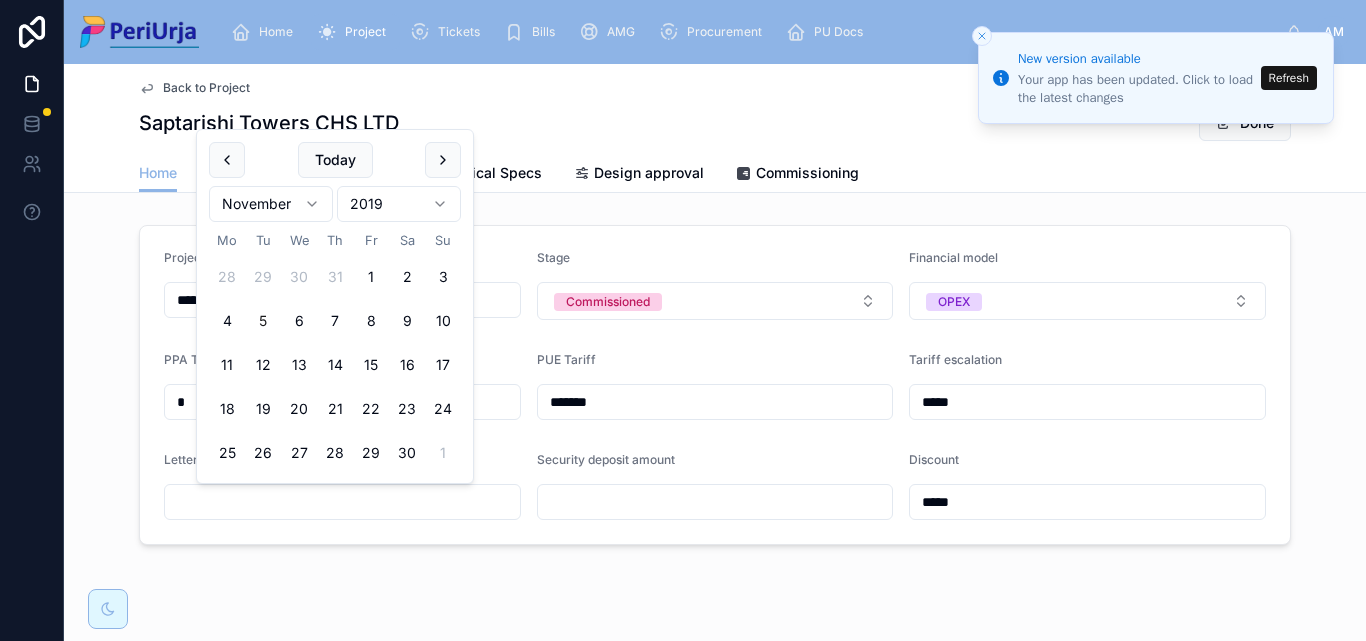 click on "5" at bounding box center [263, 321] 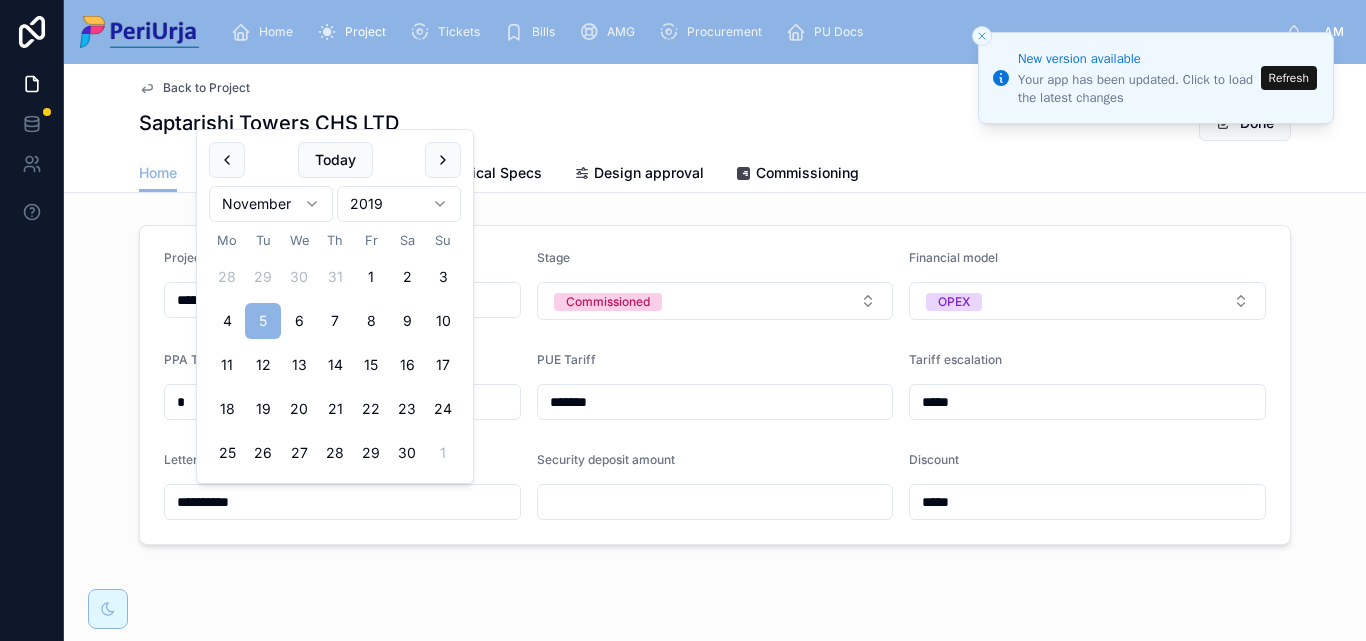 type on "**********" 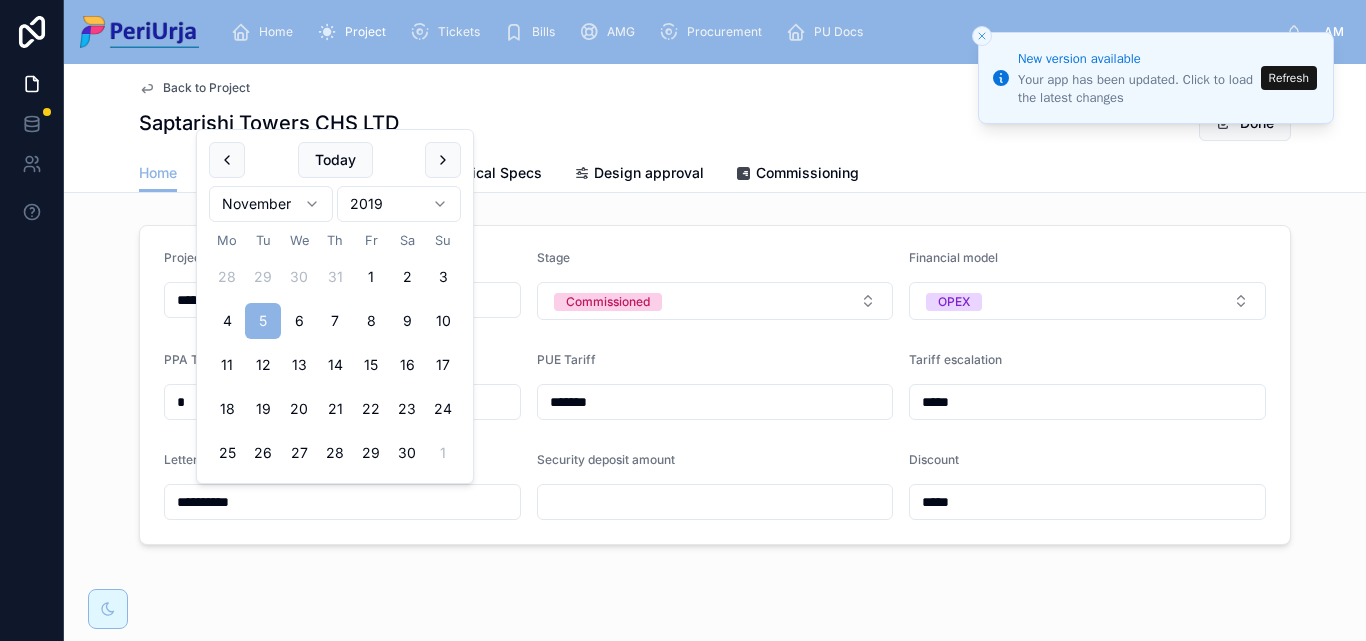 click on "**********" at bounding box center [342, 502] 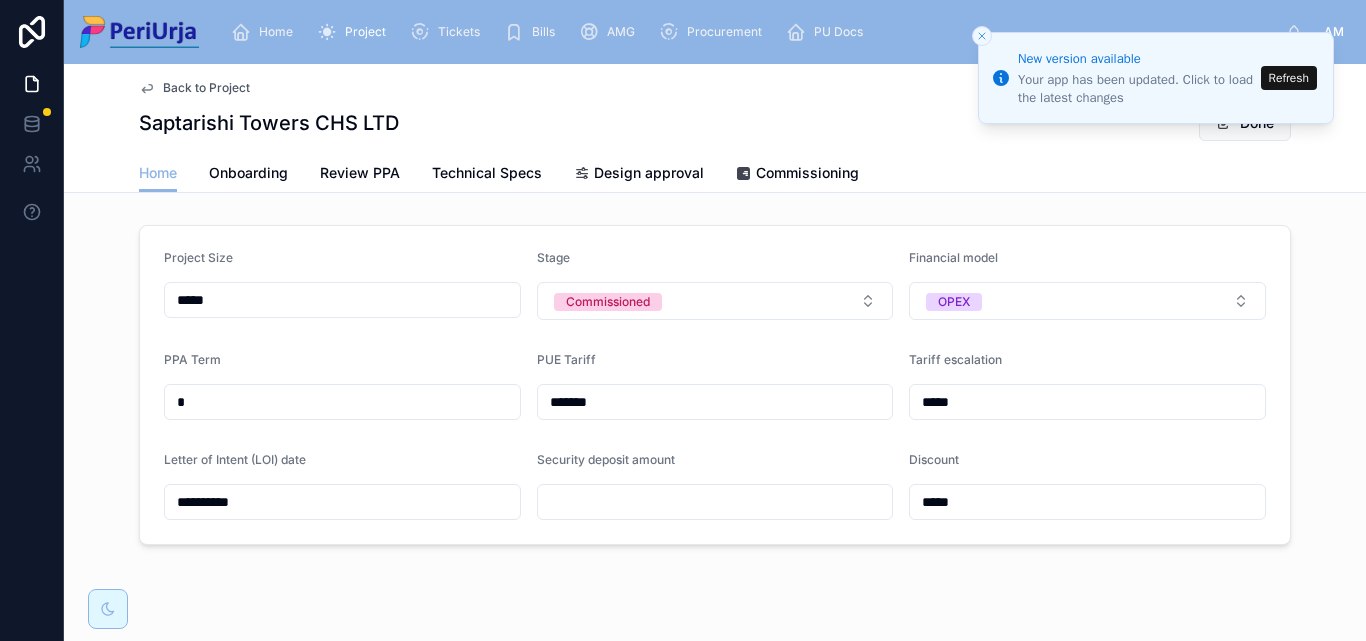 click at bounding box center [715, 502] 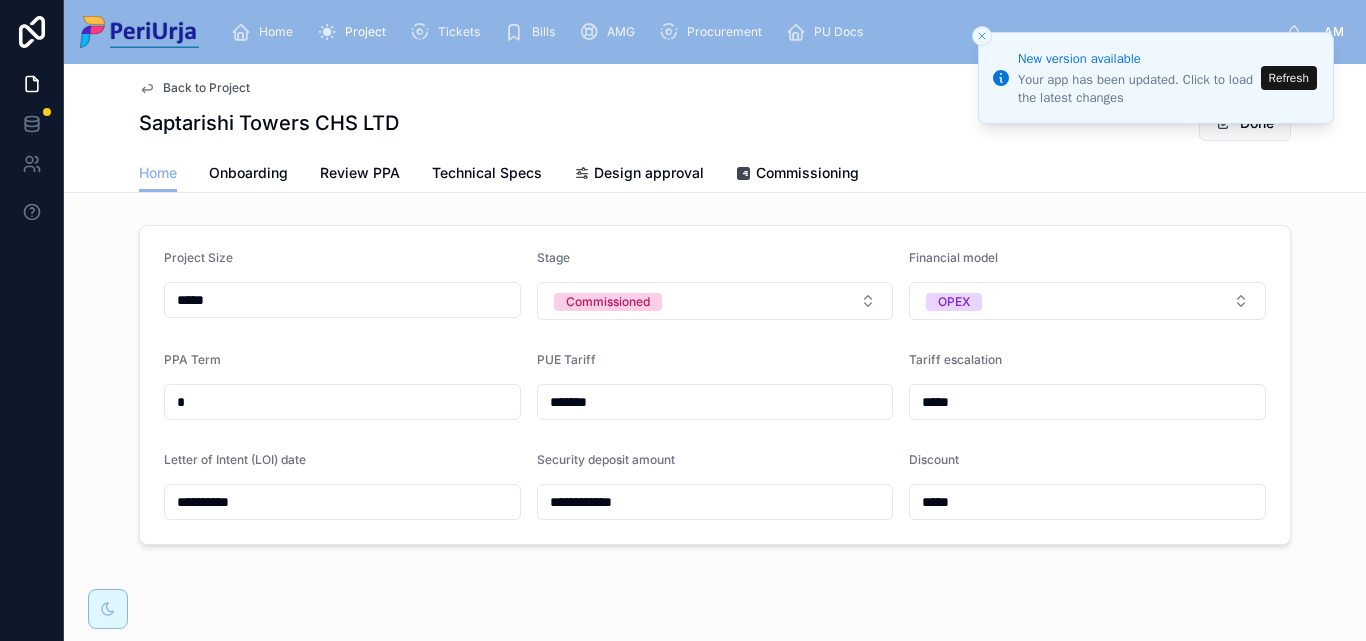 type on "**********" 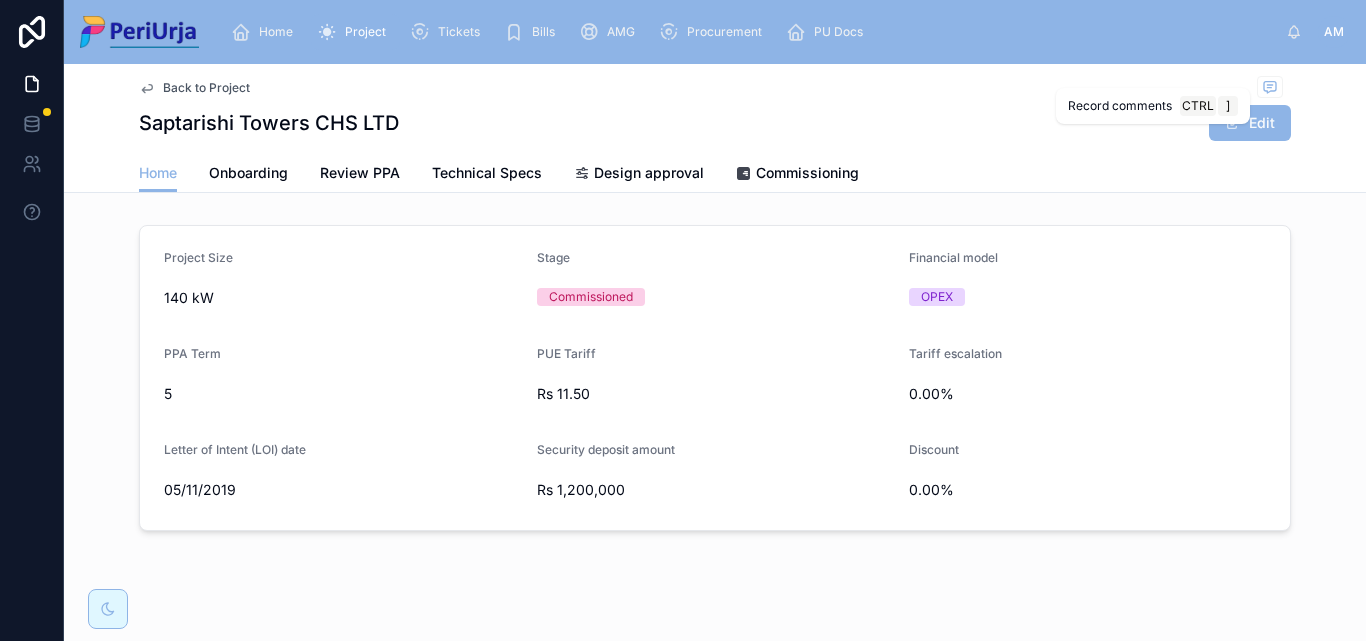 scroll, scrollTop: 0, scrollLeft: 0, axis: both 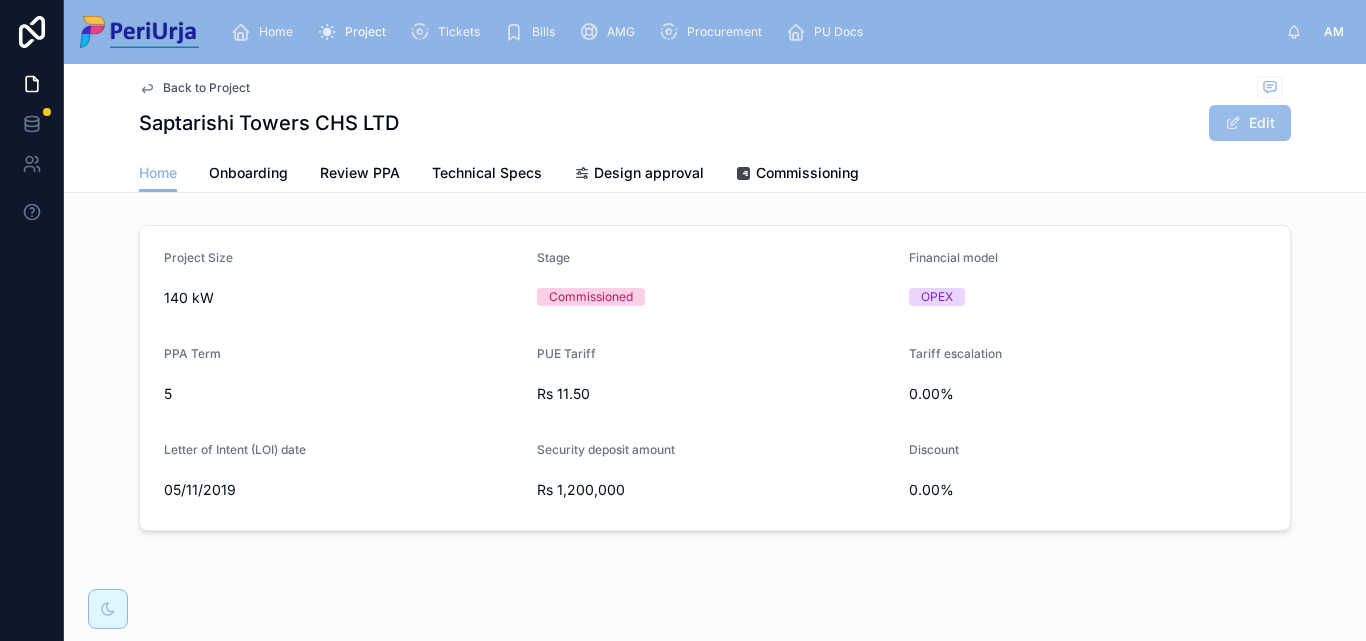 click on "Edit" at bounding box center [1250, 123] 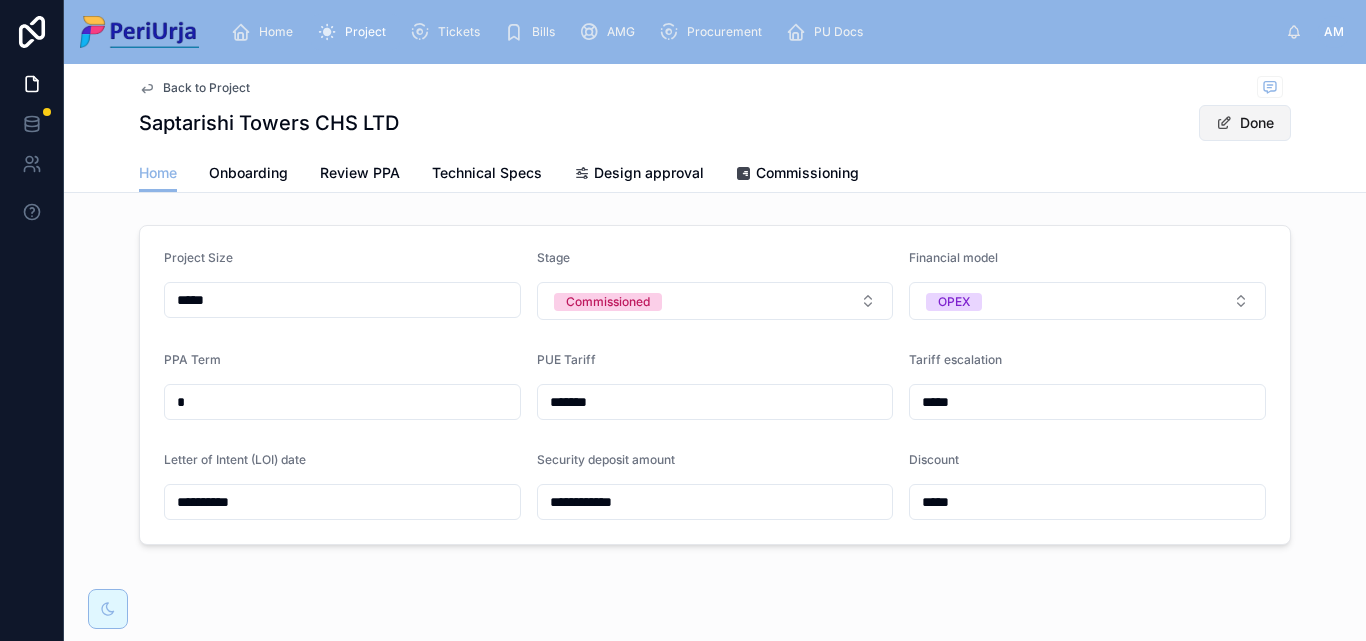 click at bounding box center [1224, 123] 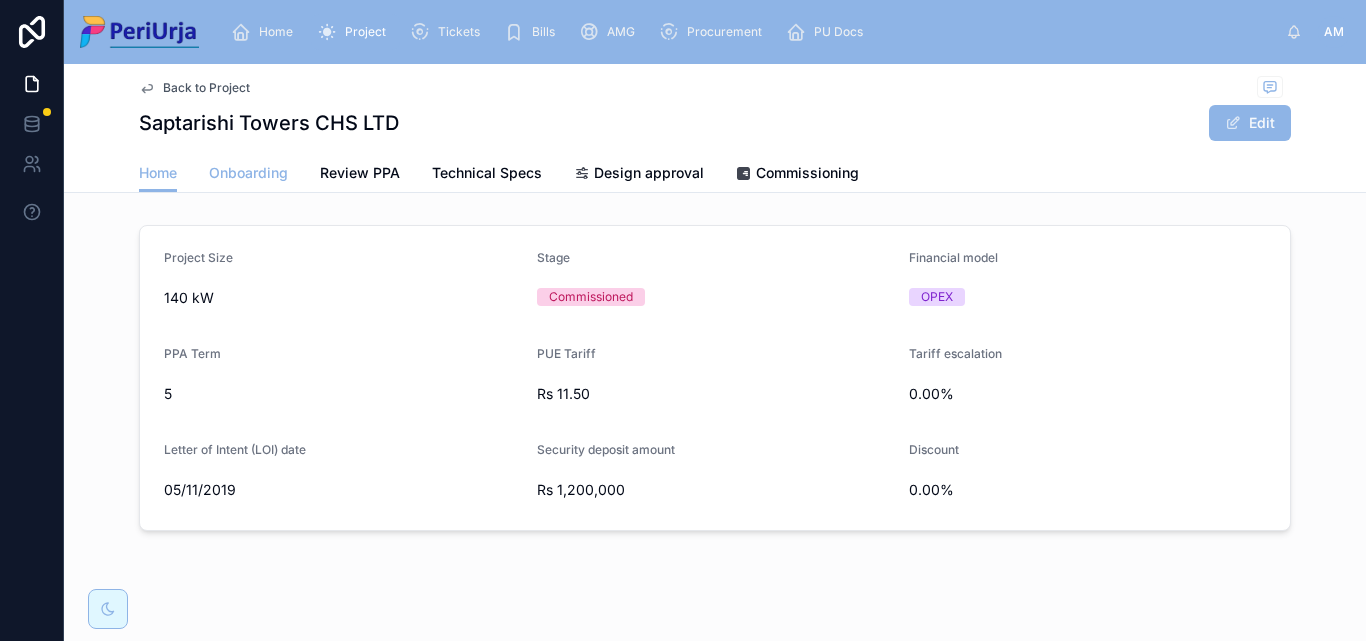 click on "Onboarding" at bounding box center [248, 173] 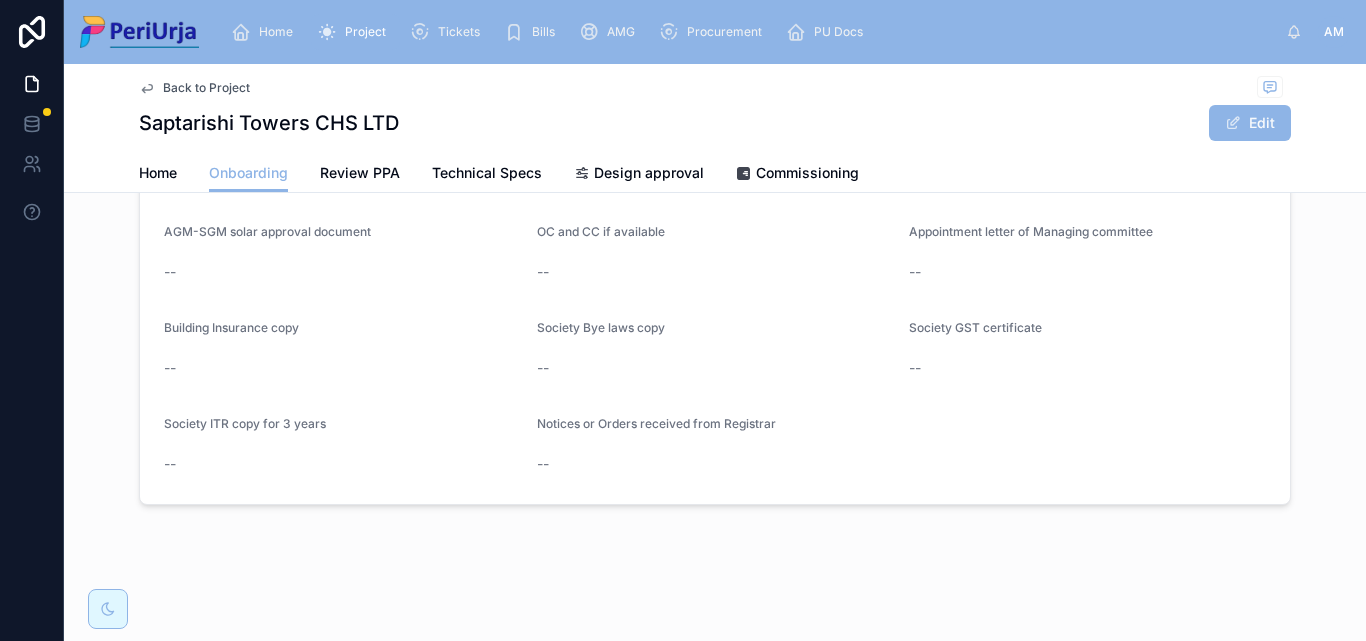 scroll, scrollTop: 1332, scrollLeft: 0, axis: vertical 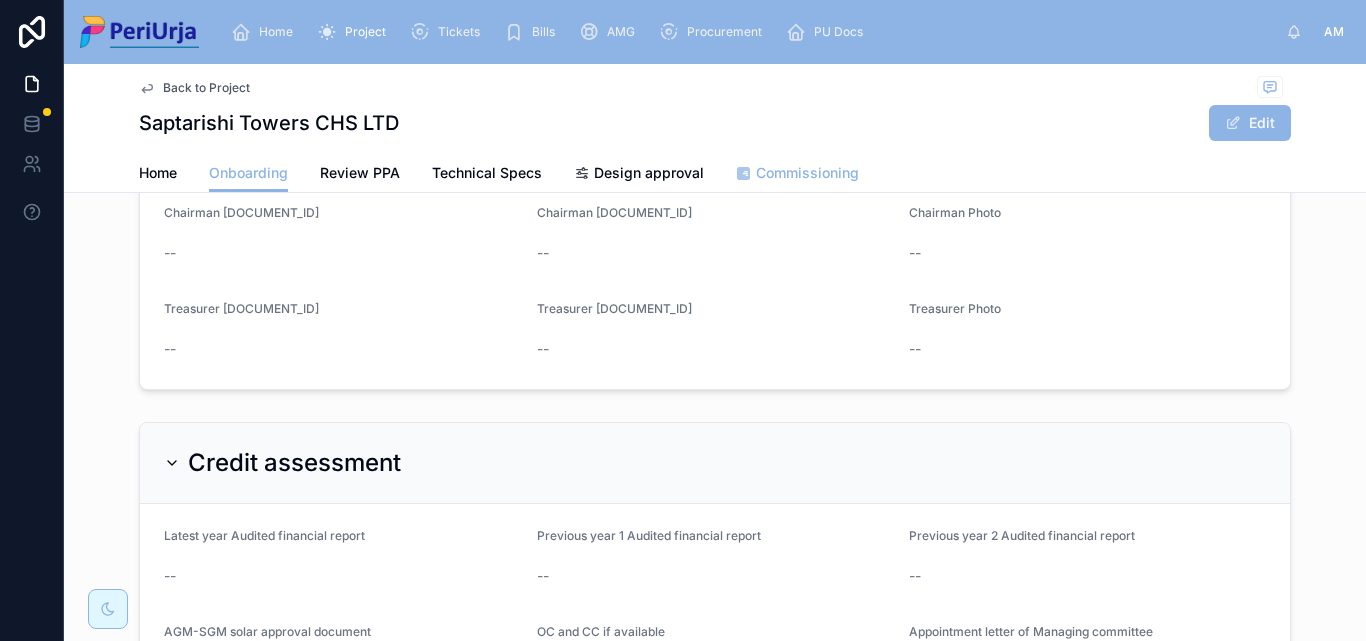 click on "Commissioning" at bounding box center [797, 175] 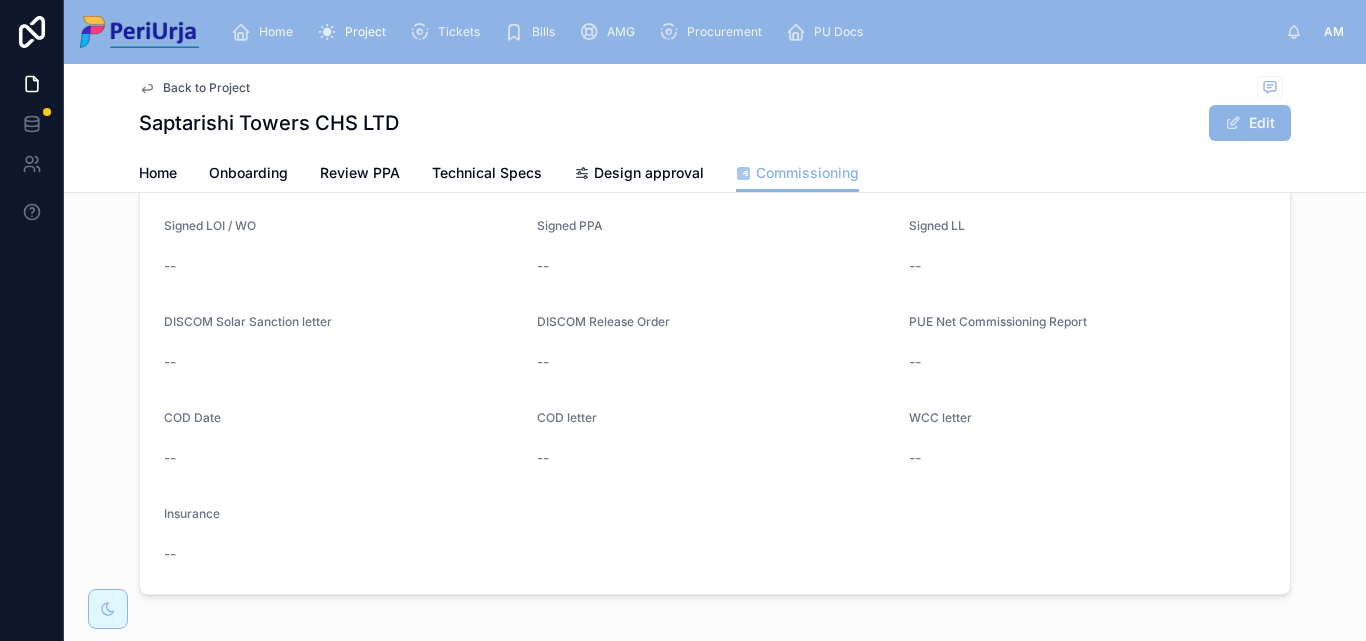 scroll, scrollTop: 298, scrollLeft: 0, axis: vertical 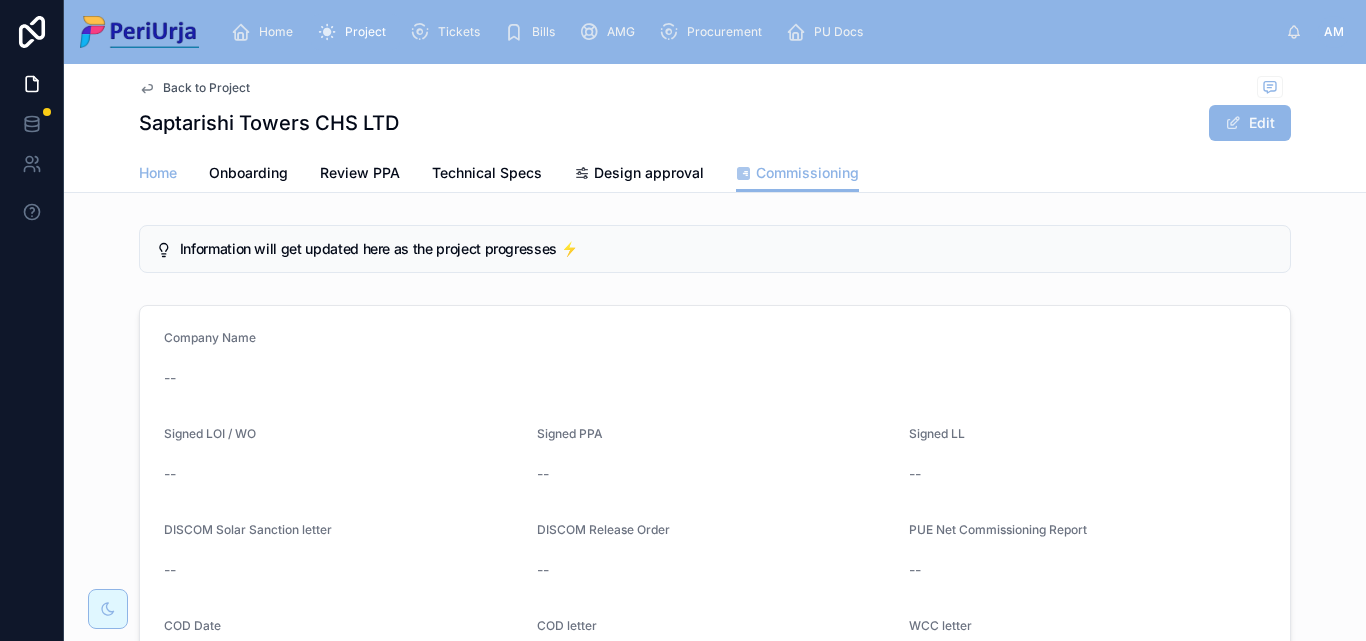 click on "Home" at bounding box center [158, 173] 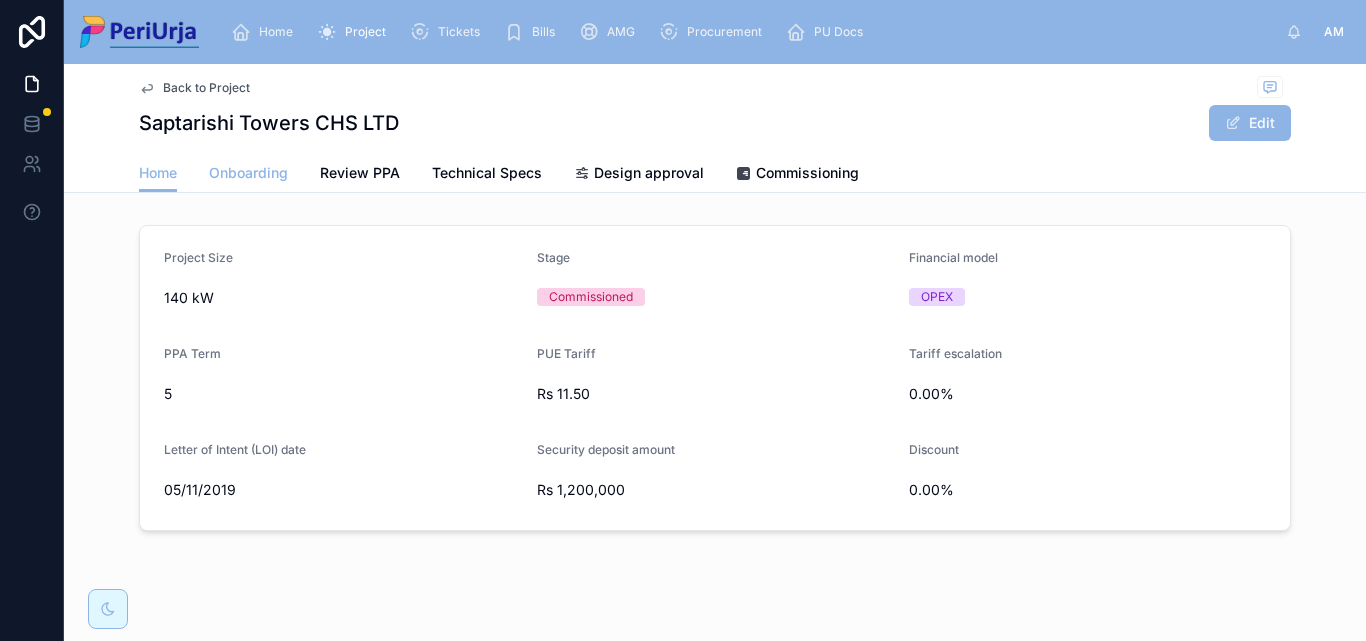 click on "Onboarding" at bounding box center [248, 173] 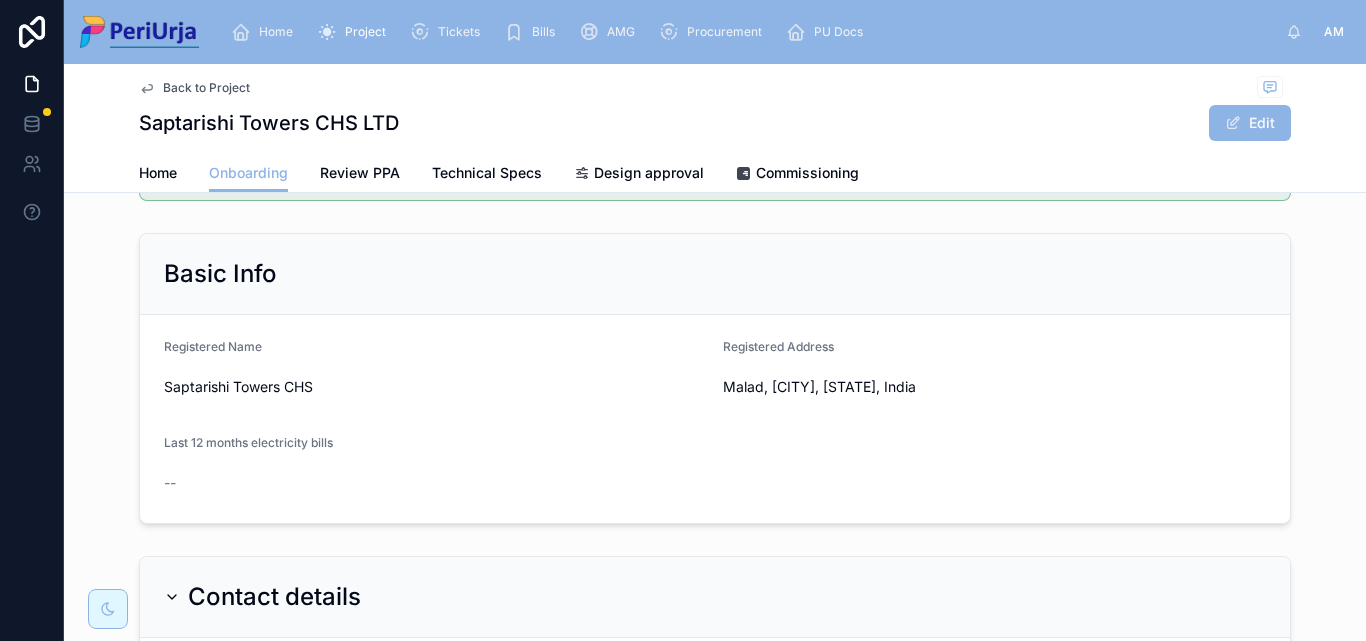 scroll, scrollTop: 0, scrollLeft: 0, axis: both 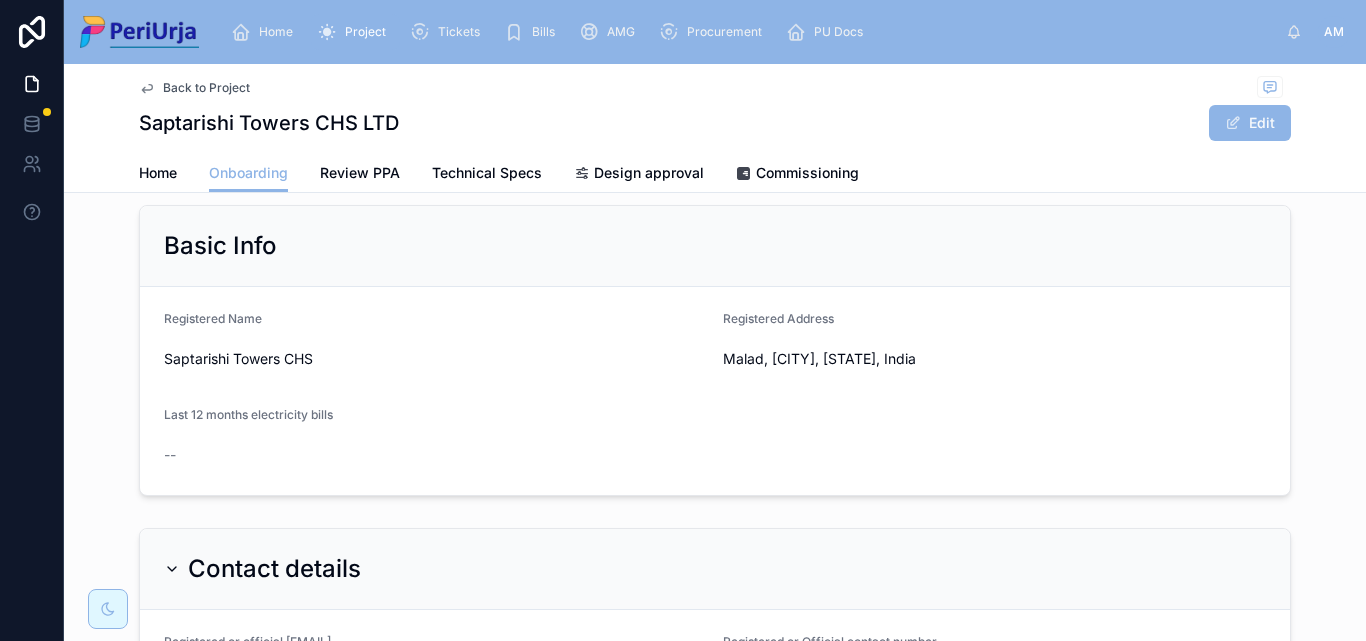 click on "Basic Info" at bounding box center [715, 246] 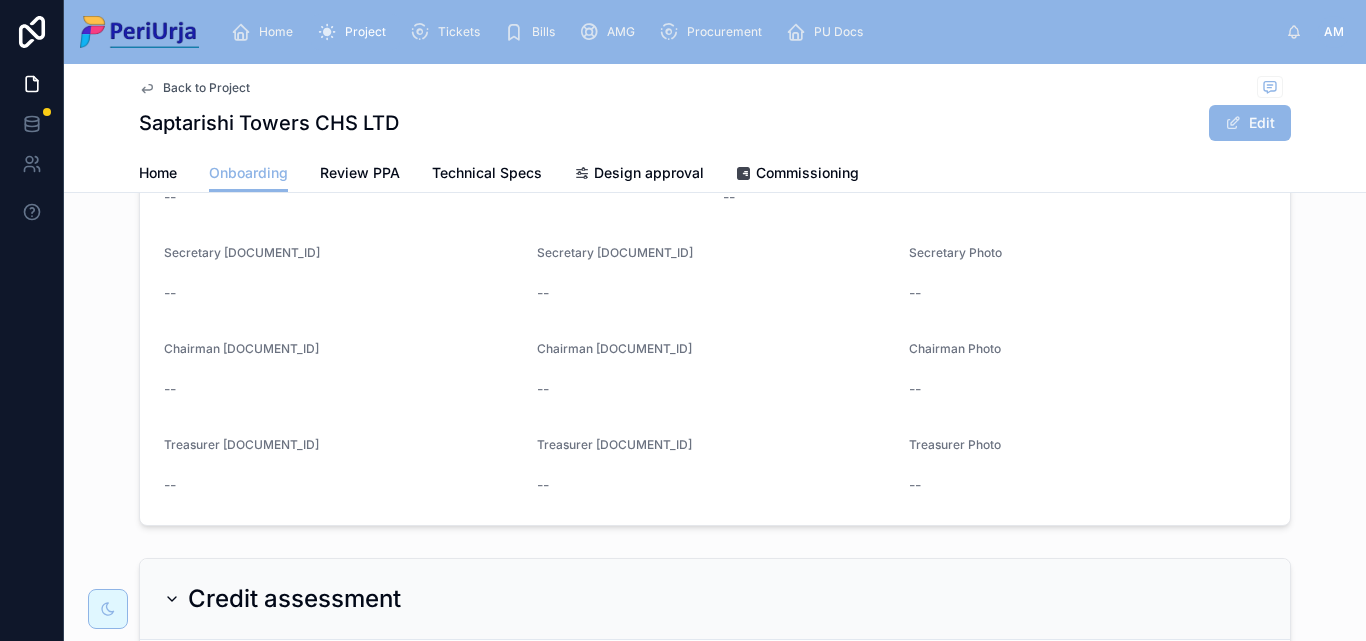 scroll, scrollTop: 1032, scrollLeft: 0, axis: vertical 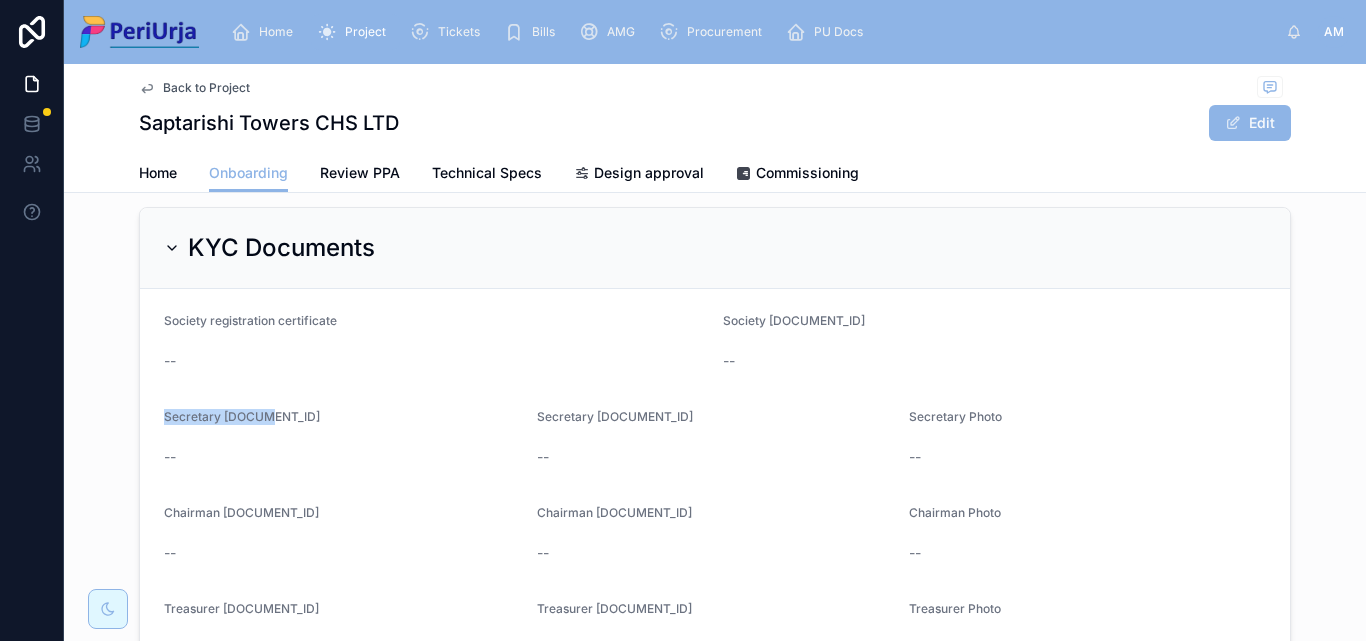 drag, startPoint x: 256, startPoint y: 415, endPoint x: 153, endPoint y: 407, distance: 103.31021 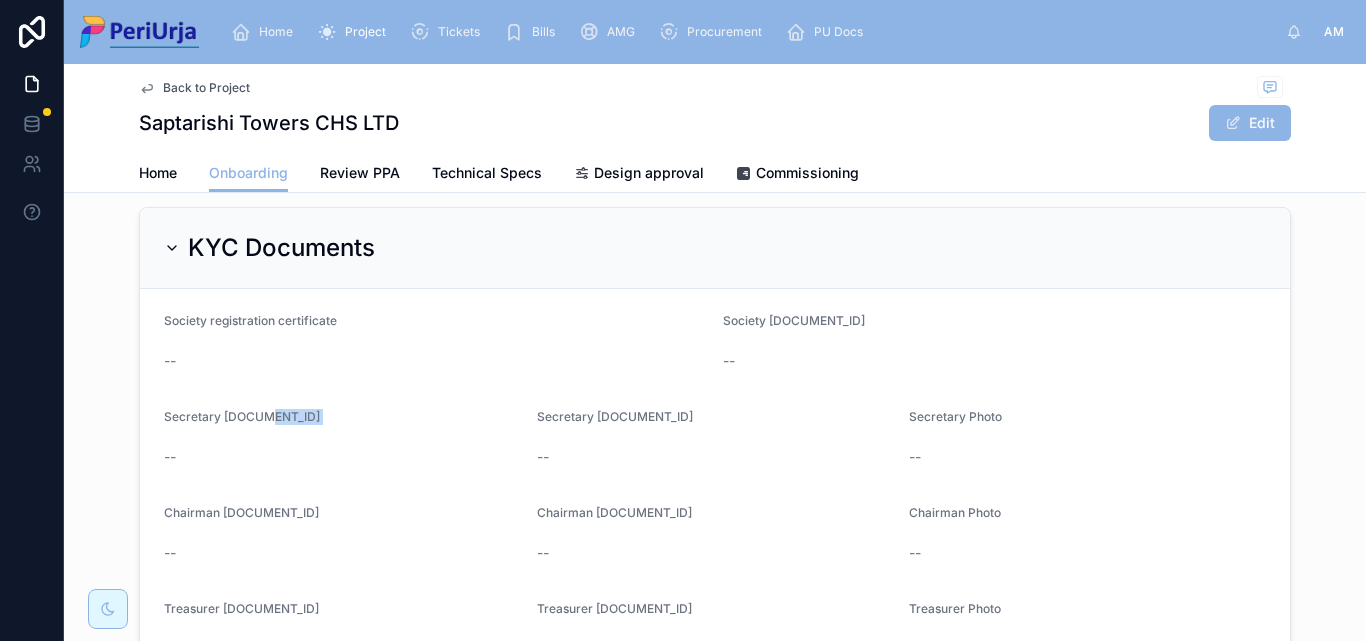 click on "Secretary Aadhar" at bounding box center [342, 421] 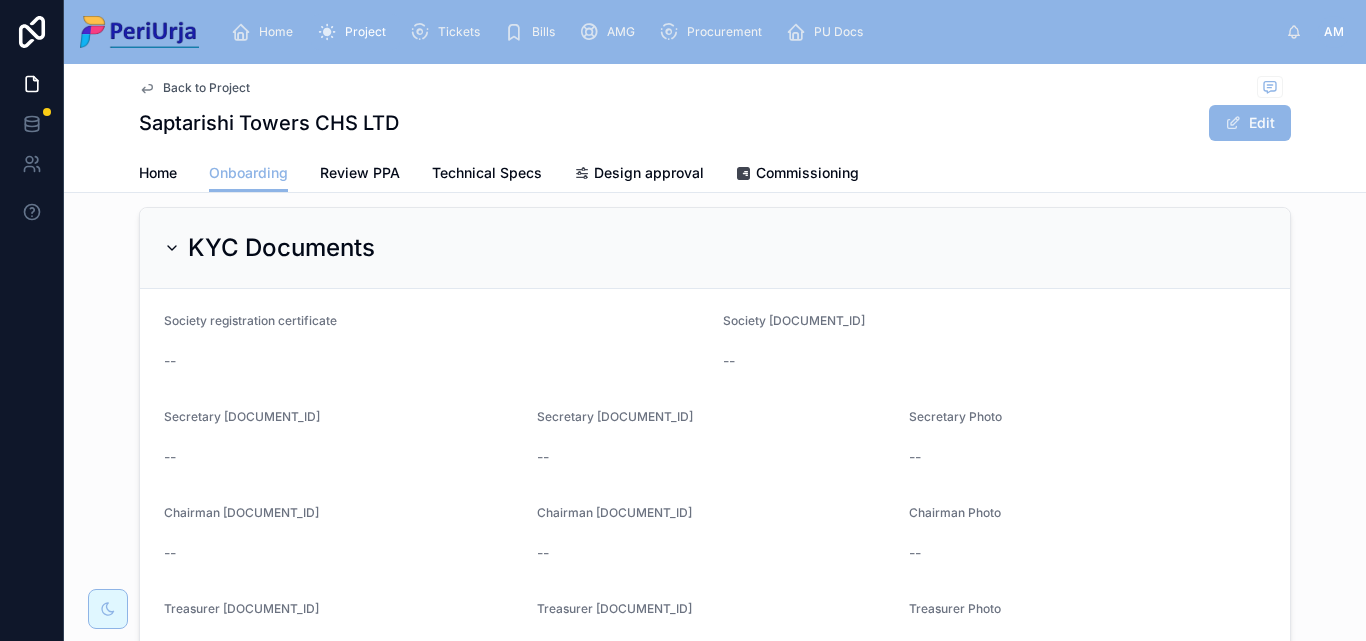click on "Society registration certificate -- Society PAN -- Secretary Aadhar -- Secretary PAN -- Secretary Photo -- Chairman Aadhar -- Chairman PAN -- Chairman Photo -- Treasurer Aadhar -- Treasurer PAN -- Treasurer Photo --" at bounding box center (715, 489) 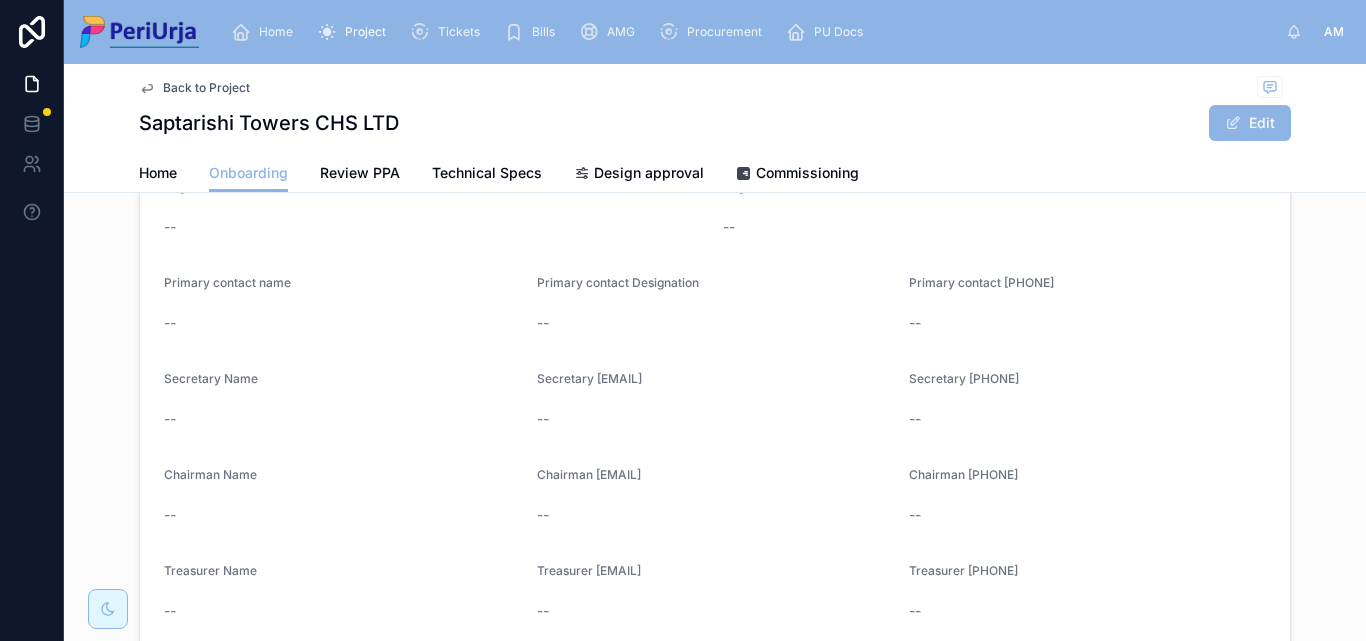 scroll, scrollTop: 600, scrollLeft: 0, axis: vertical 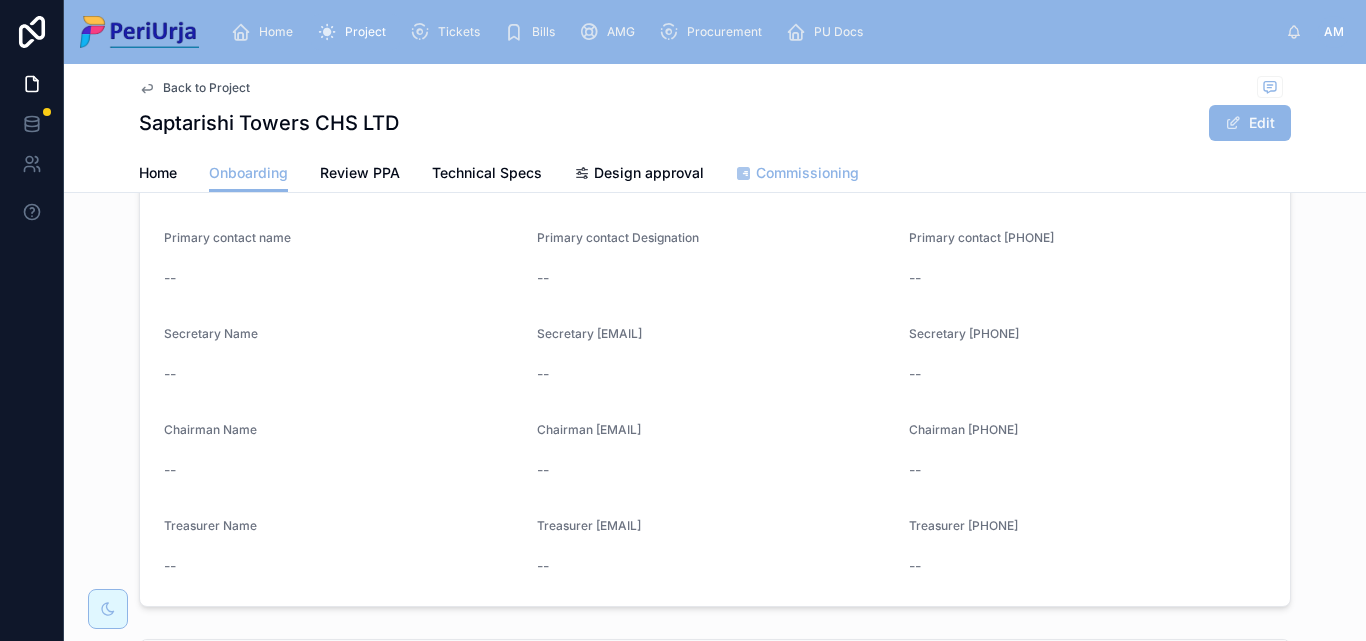 click on "Commissioning" at bounding box center (807, 173) 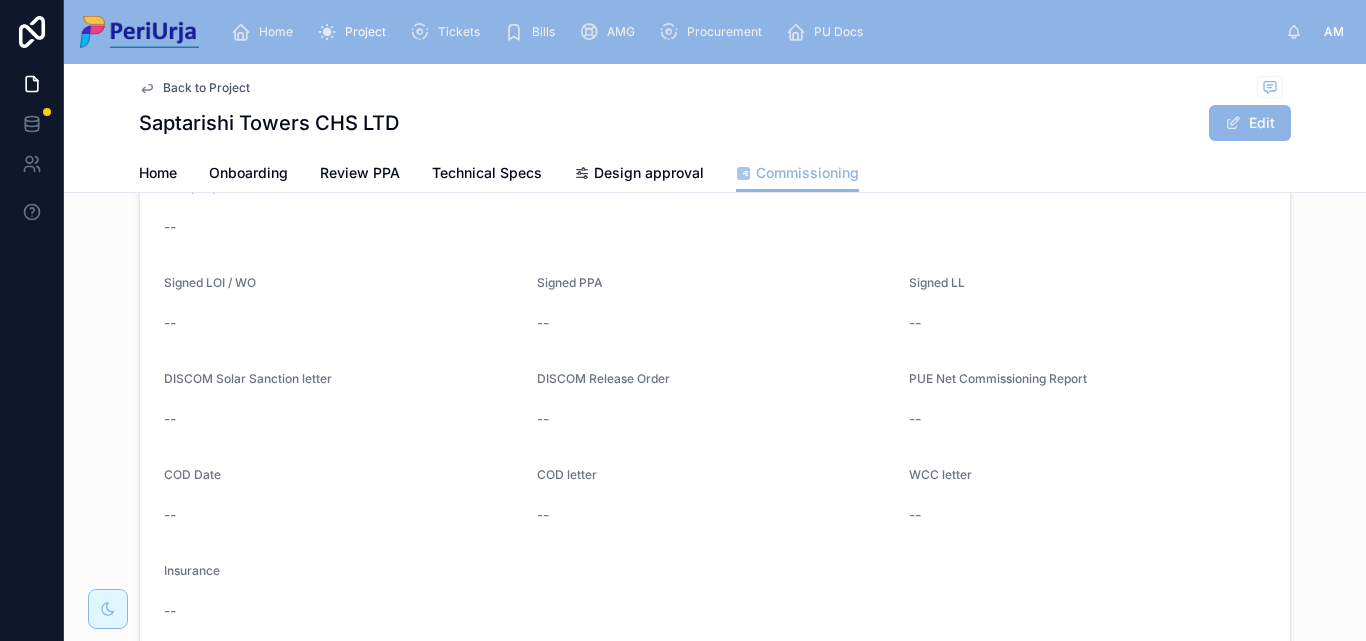 scroll, scrollTop: 0, scrollLeft: 0, axis: both 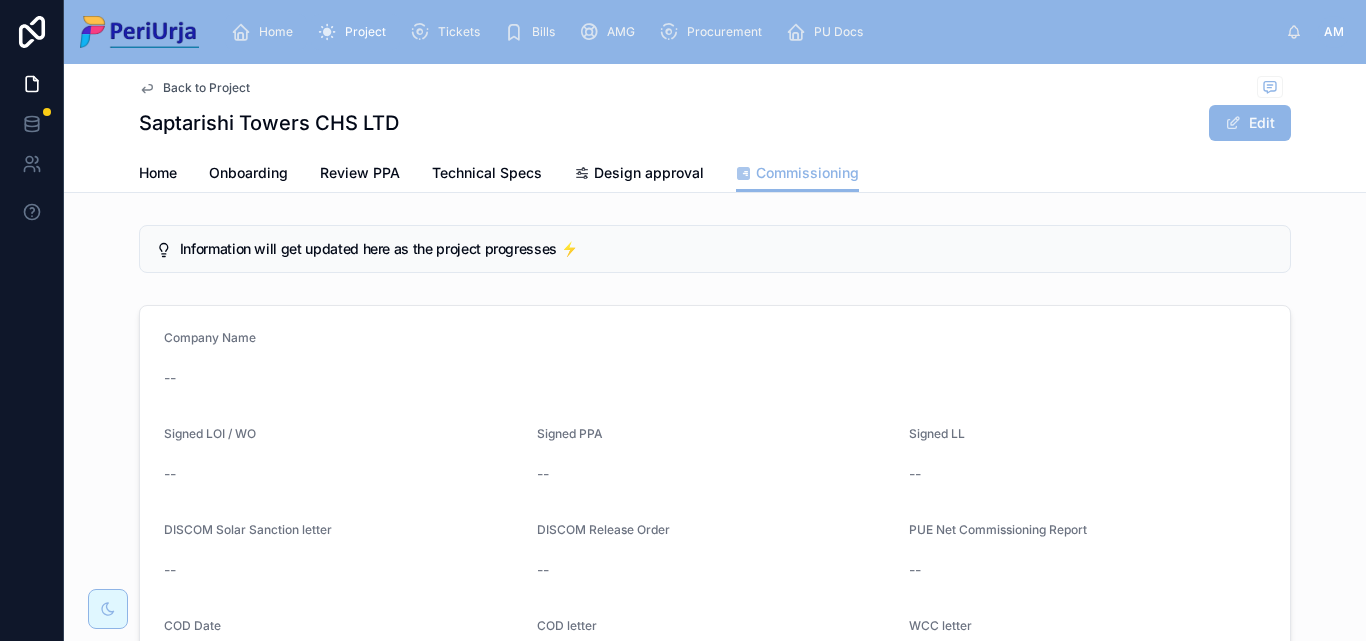 click on "Home" at bounding box center (276, 32) 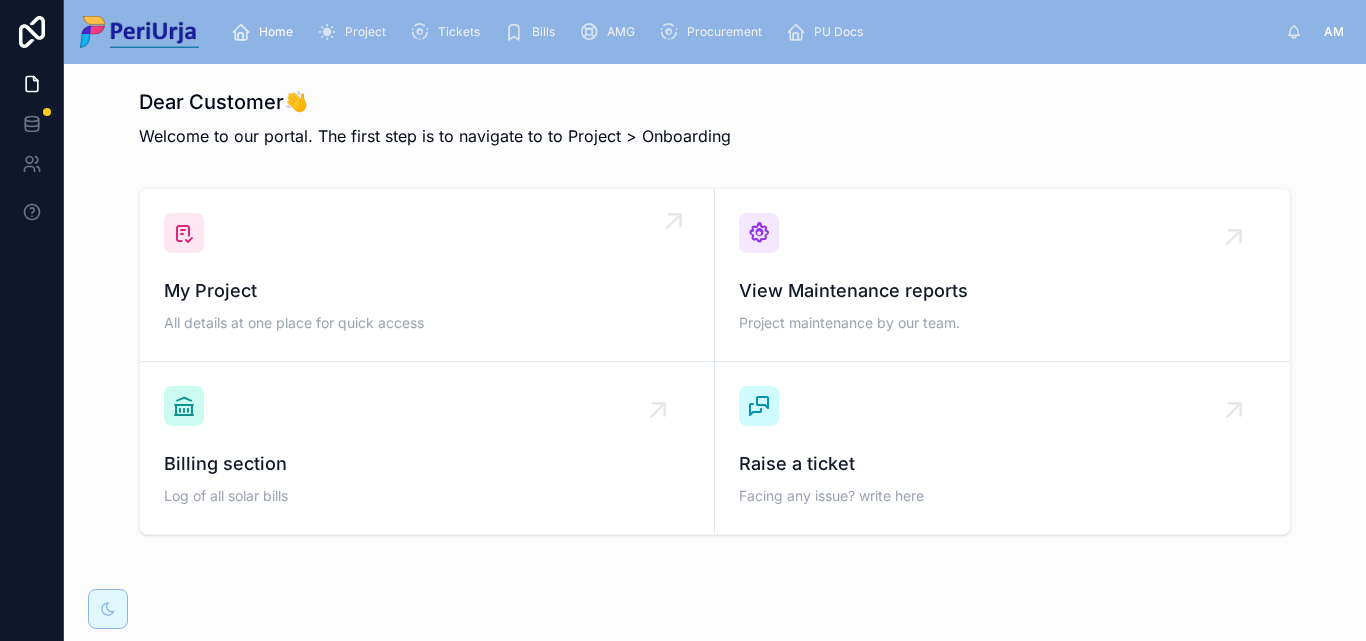 click on "My Project" at bounding box center [427, 291] 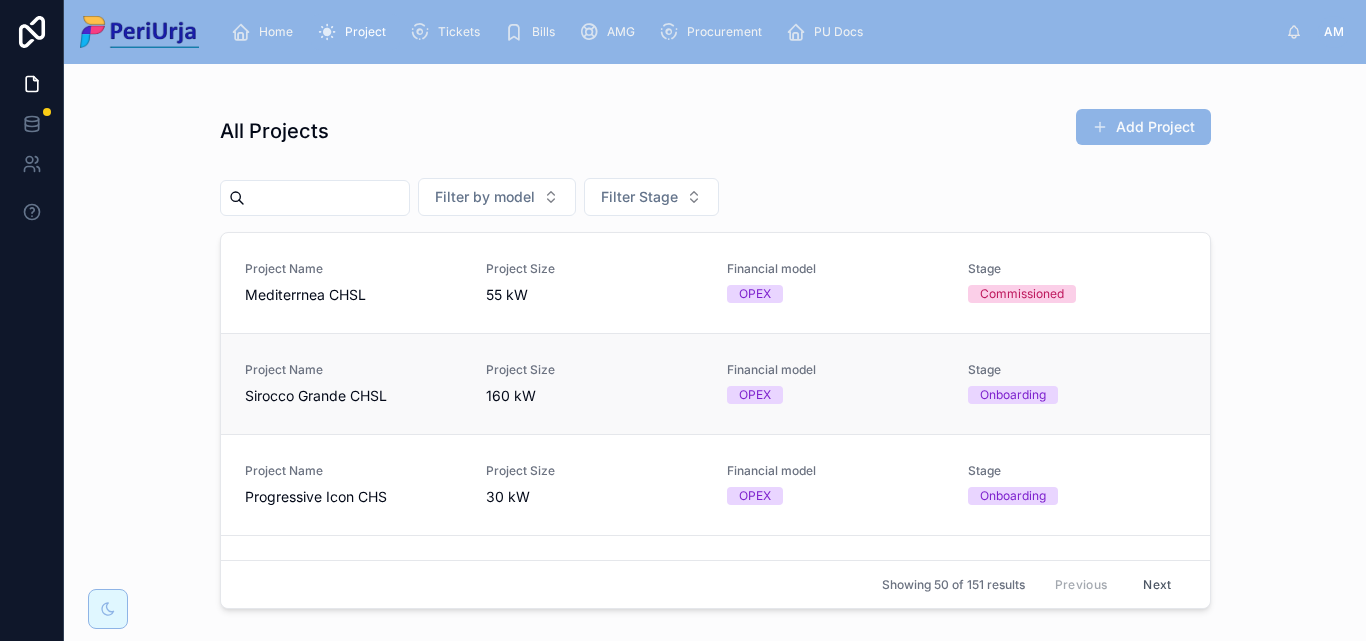 click on "Project Name" at bounding box center [353, 370] 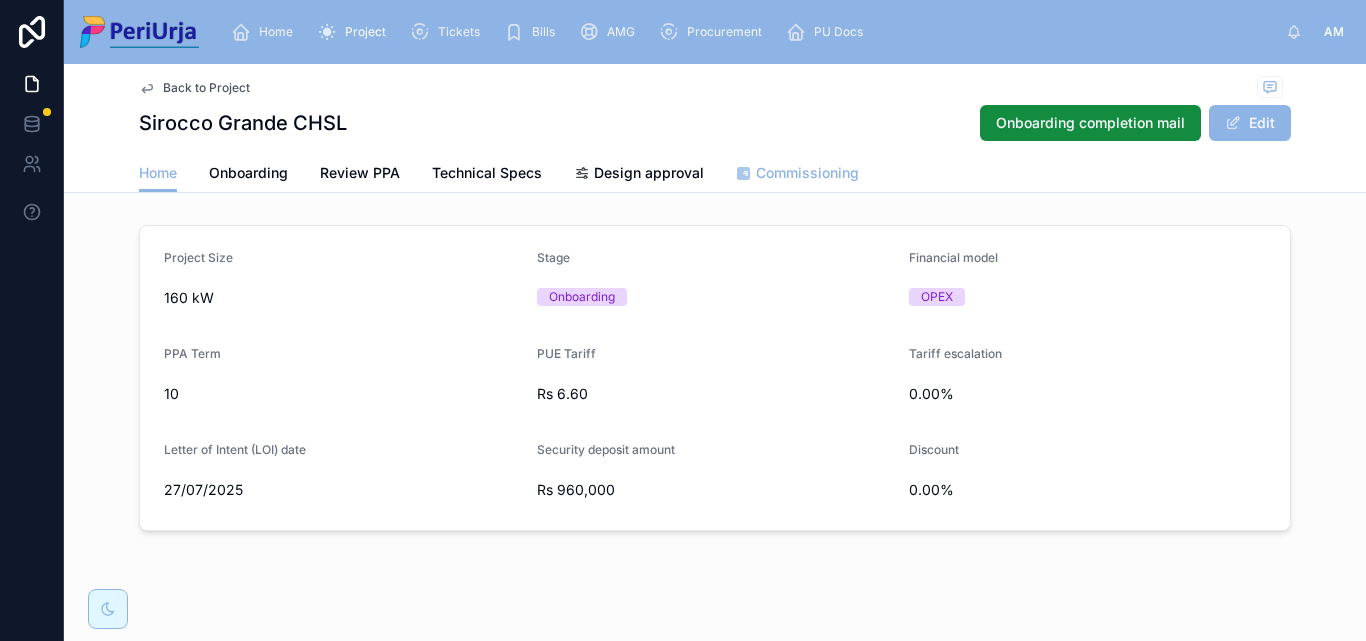 click on "Commissioning" at bounding box center [807, 173] 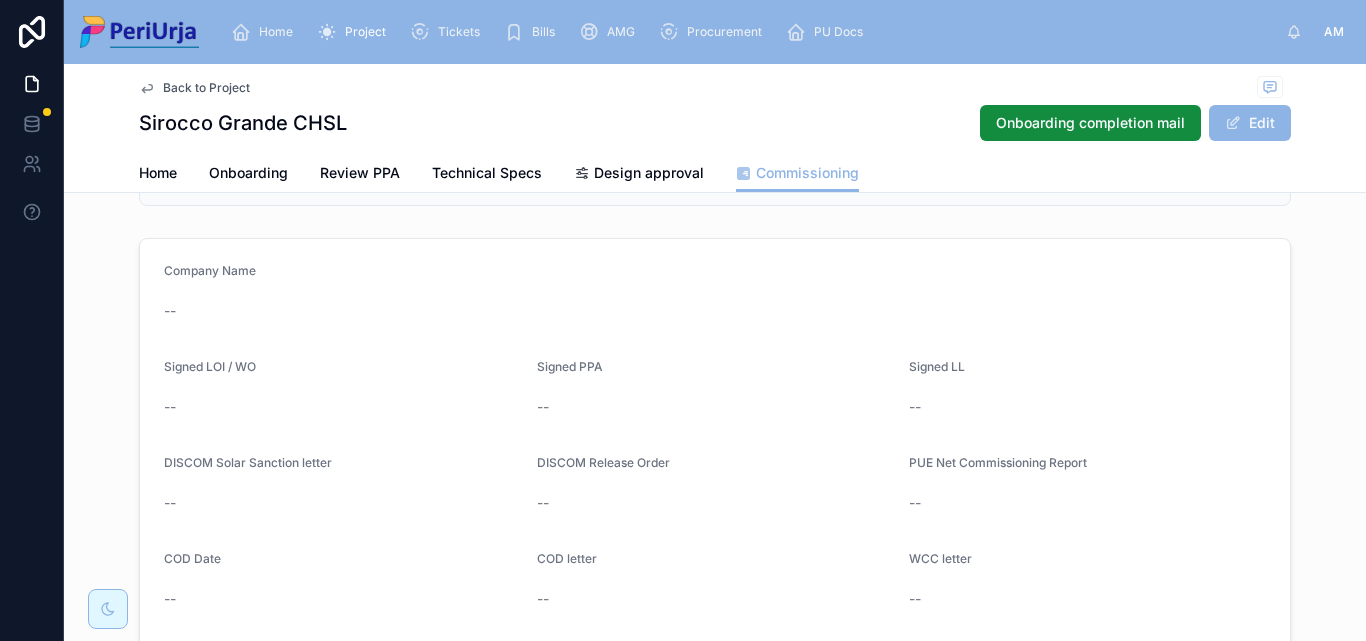scroll, scrollTop: 100, scrollLeft: 0, axis: vertical 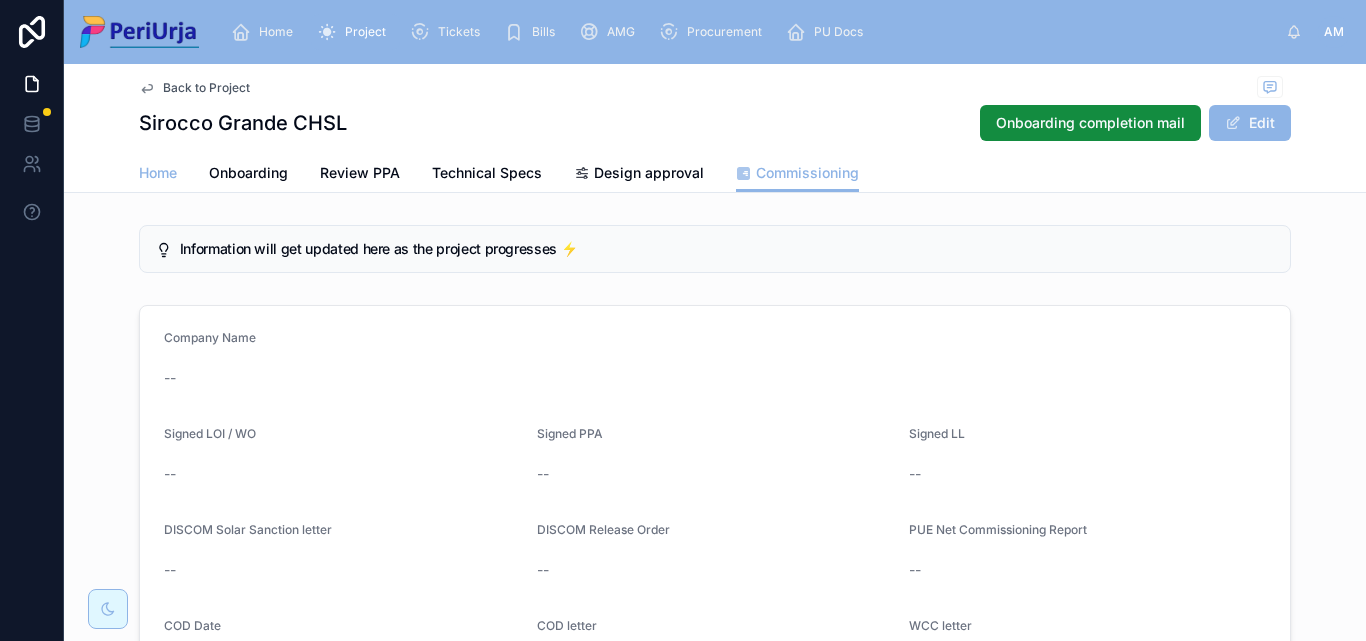 click on "Home" at bounding box center (158, 173) 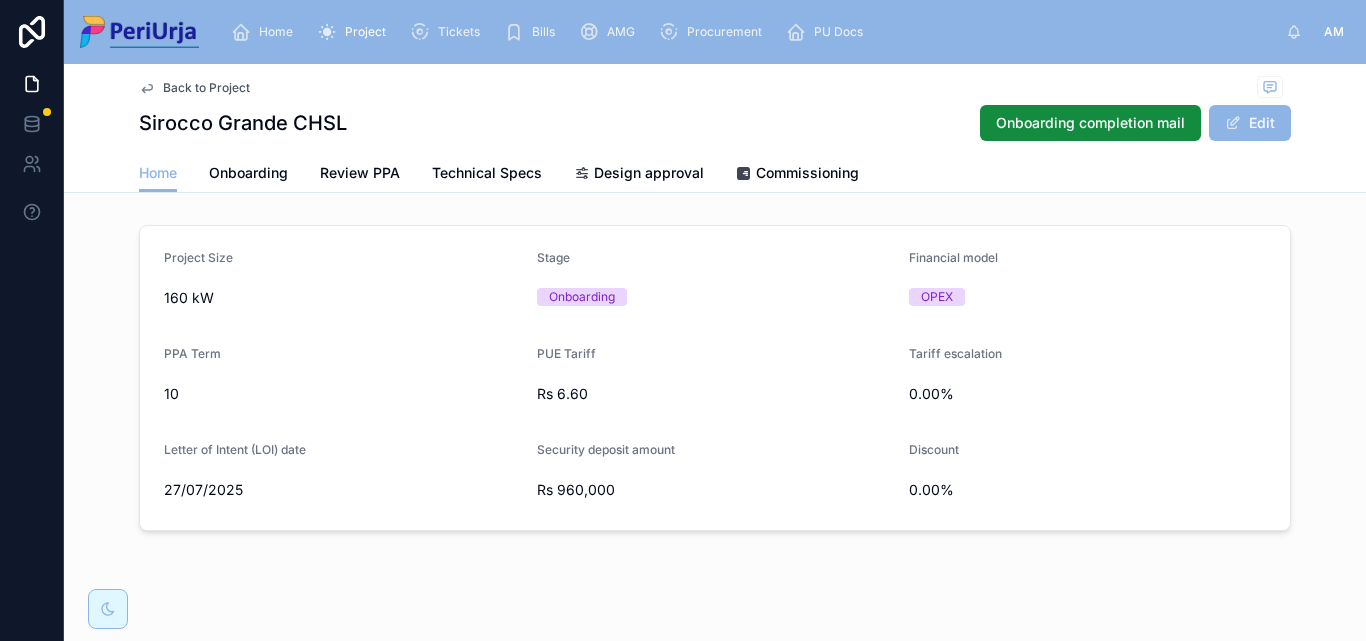 click on "Home" at bounding box center [266, 32] 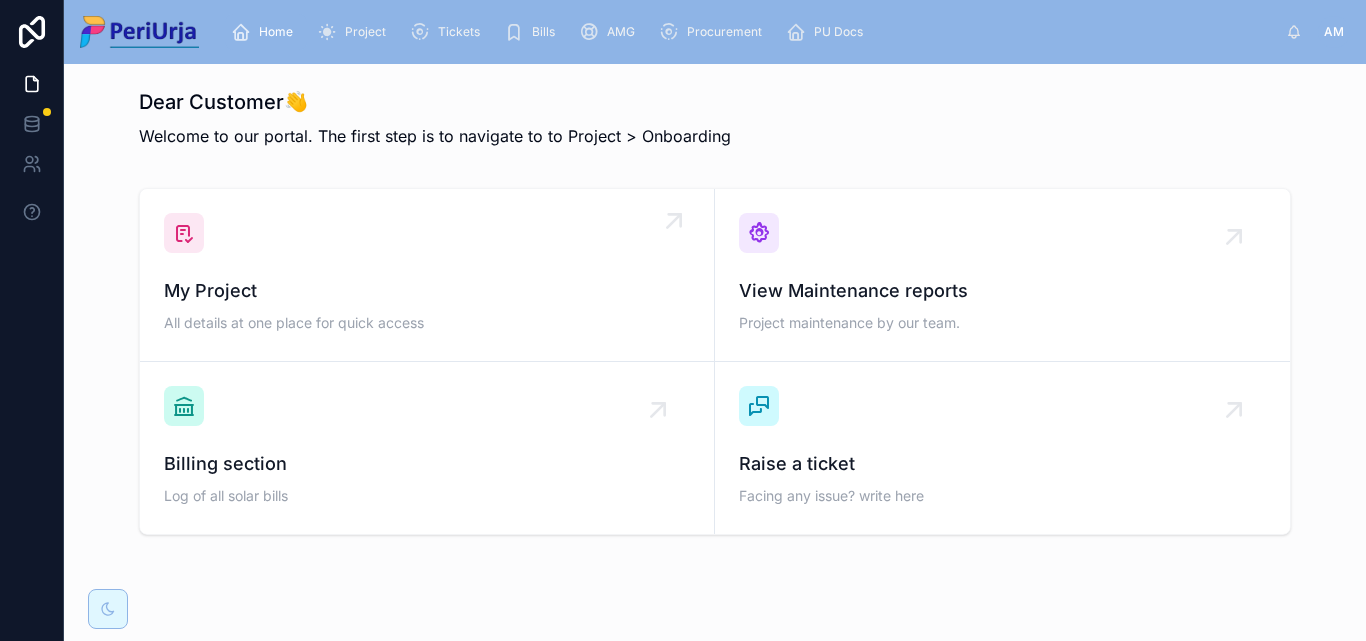 click on "My Project All details at one place for quick access" at bounding box center (427, 275) 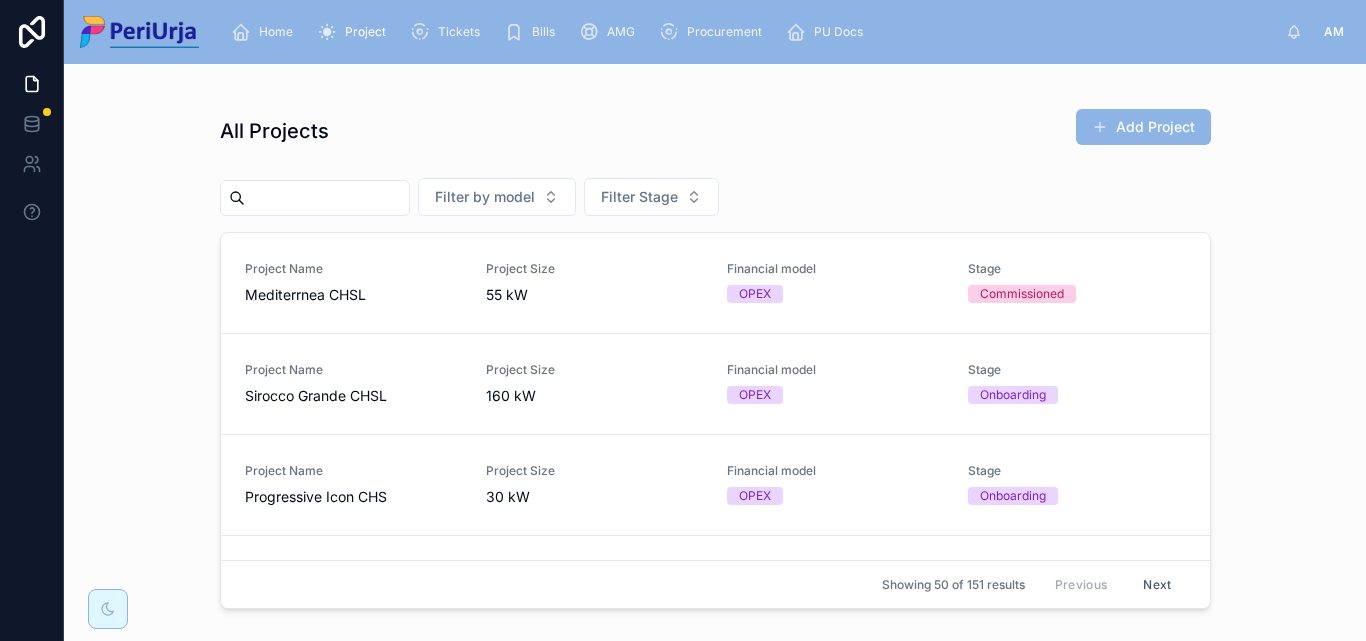 drag, startPoint x: 370, startPoint y: 204, endPoint x: 348, endPoint y: 206, distance: 22.090721 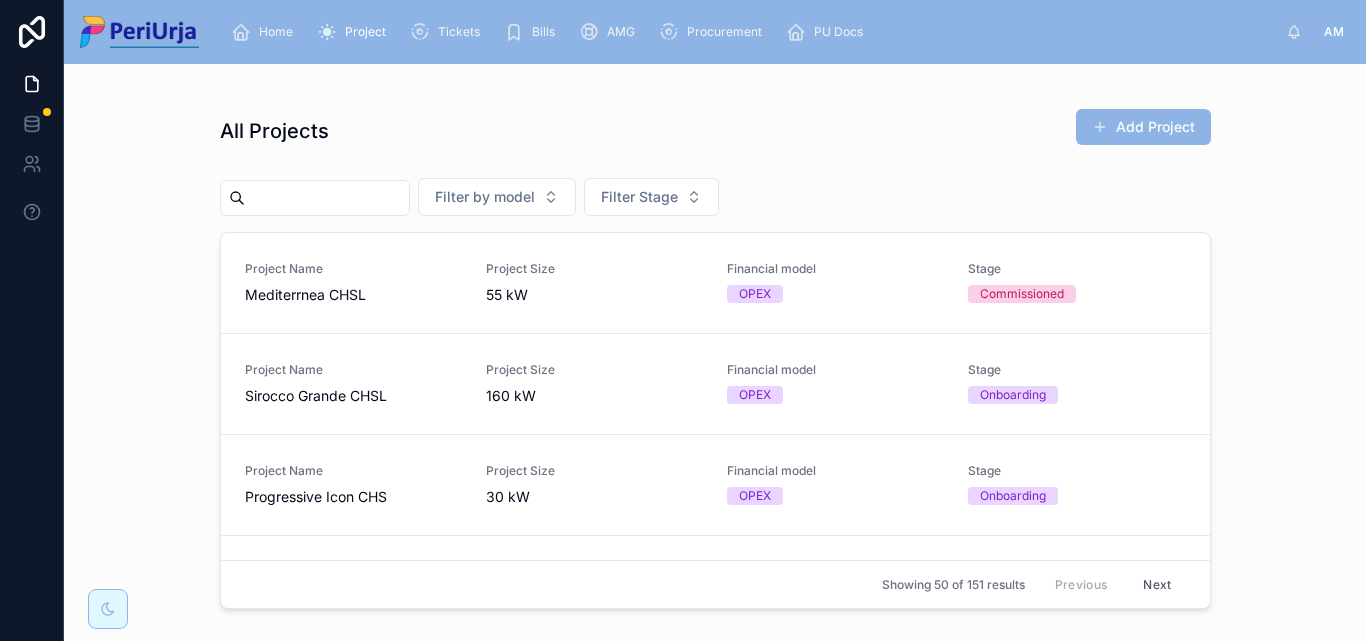 click on "All Projects Add Project Filter by model Filter Stage Project Name Mediterrnea CHSL Project Size 55 kW Financial model OPEX Stage Commissioned Project Name Sirocco Grande CHSL Project Size 160 kW Financial model OPEX Stage Onboarding Project Name Progressive Icon CHS Project Size 30 kW Financial model OPEX Stage Onboarding Project Name DEF Project Size 20 kW Financial model OPEX Stage Onboarding Project Name ABC  Project Size 10 kW Financial model -- Stage -- Project Name Nana Vishnu Heights CHS LTD Project Size 50 kW Financial model -- Stage -- Project Name Terra Greens CHS LTD  Project Size 80 kW Financial model OPEX Stage Onboarding Project Name Shree Siddhivinayak Tower CHS LTD Project Size 25 kW Financial model OPEX Stage Under execution Project Name Vighnaharta CHS Ltd Project Size 15 kW Financial model OPEX Stage Under execution Project Name Jaydeep Tower CHS LTD Project Size 35 kW Financial model CAPEX Stage -- Project Name Shree Meadows CHS LTD Project Size 33 kW Financial model OPEX Stage 18 kW OPEX" at bounding box center [715, 356] 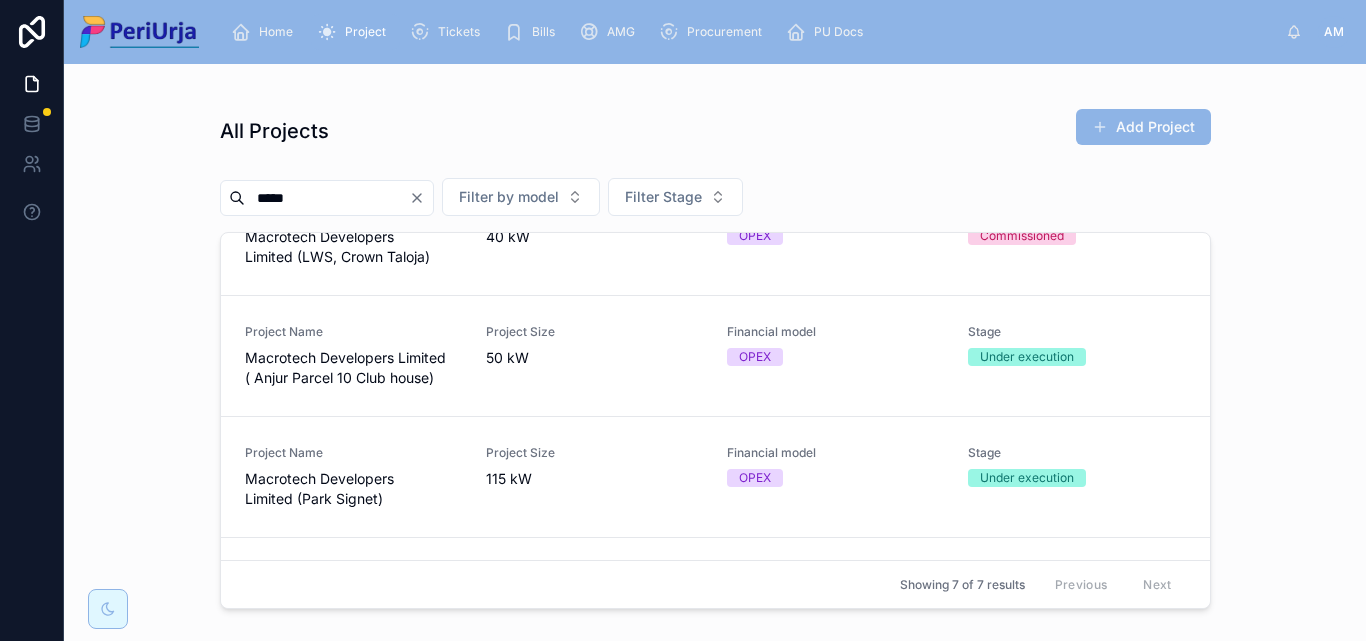 scroll, scrollTop: 499, scrollLeft: 0, axis: vertical 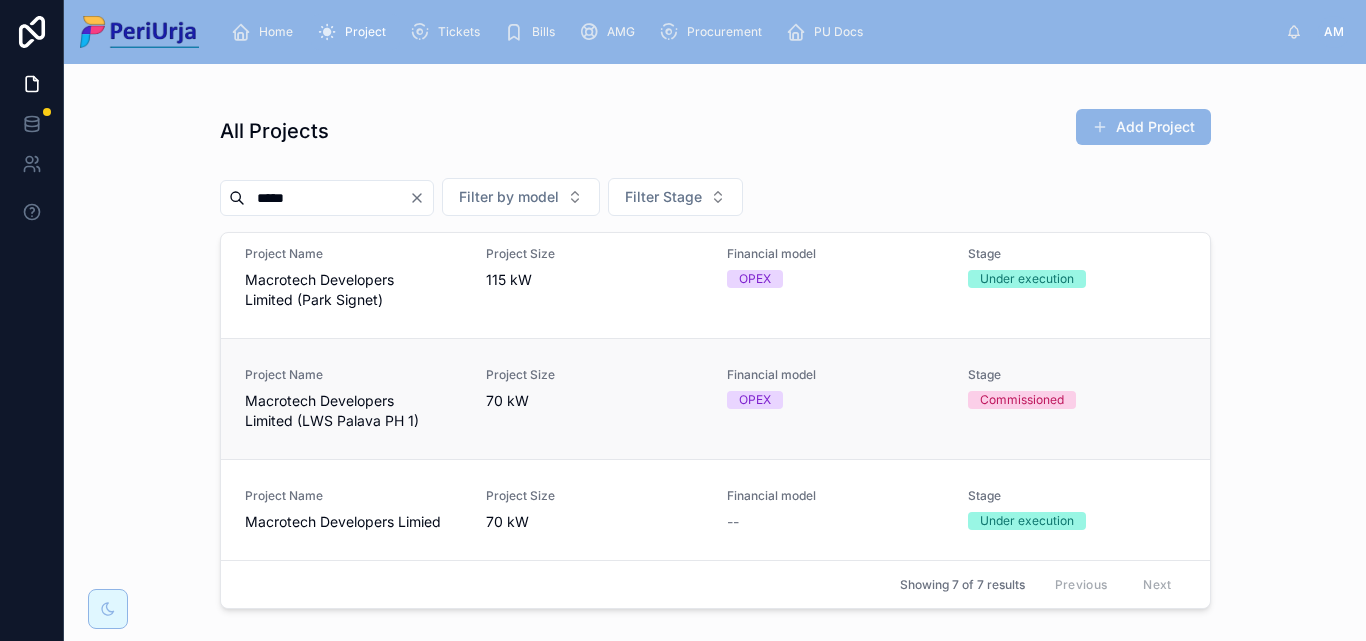 type on "*****" 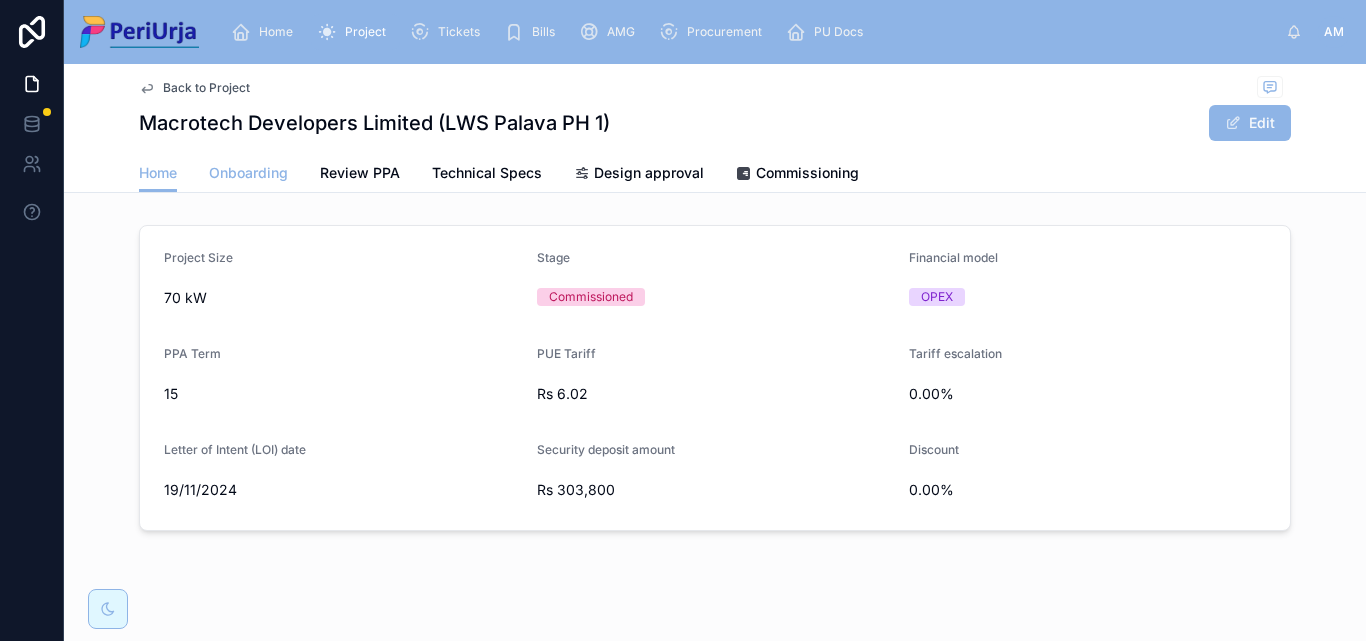 click on "Onboarding" at bounding box center [248, 175] 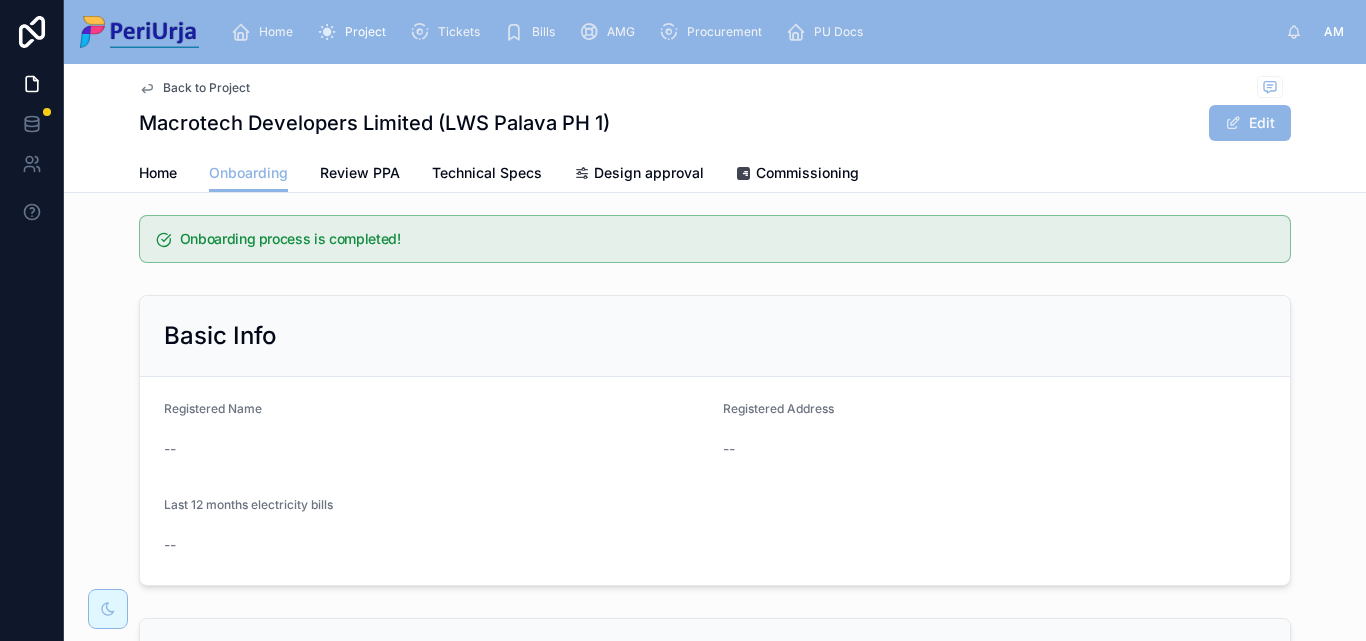 scroll, scrollTop: 0, scrollLeft: 0, axis: both 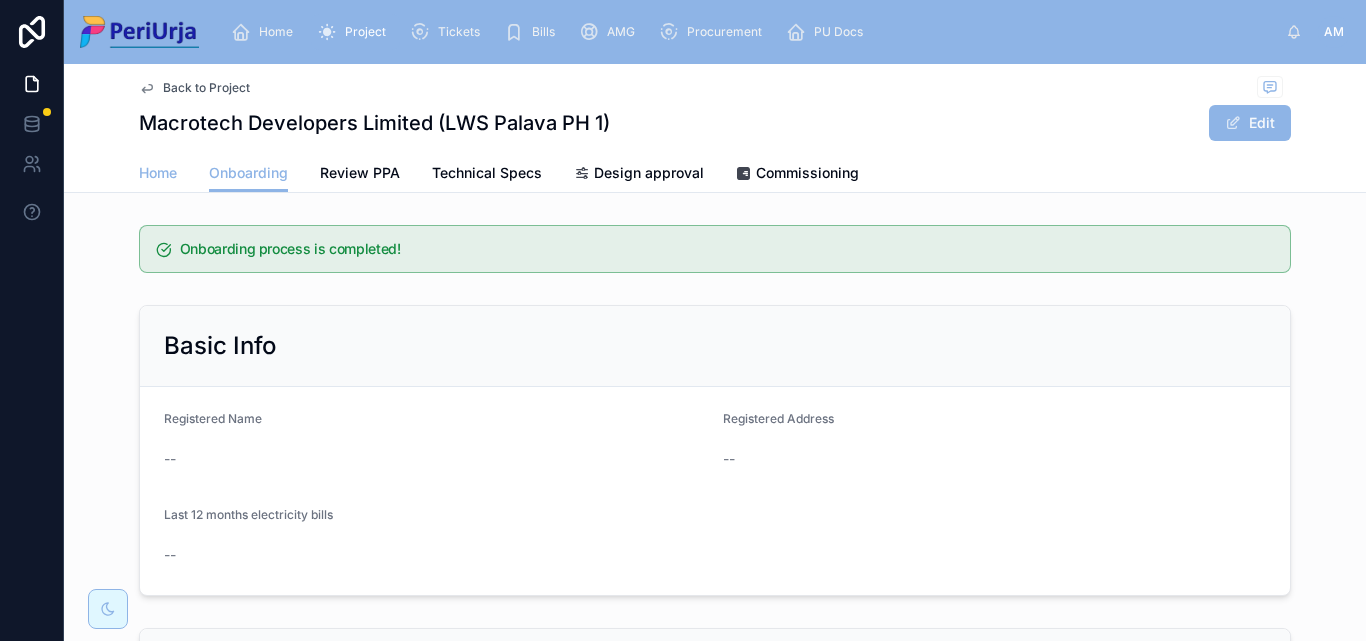 click on "Home" at bounding box center (158, 173) 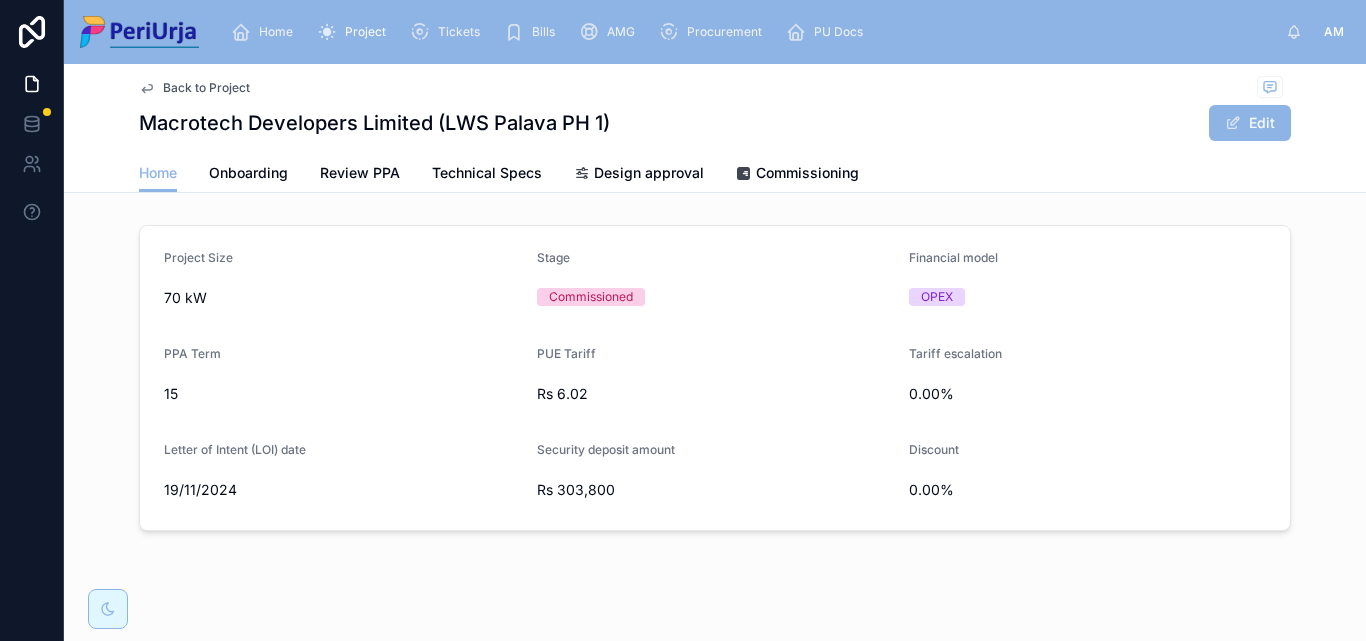 click on "Home" at bounding box center (276, 32) 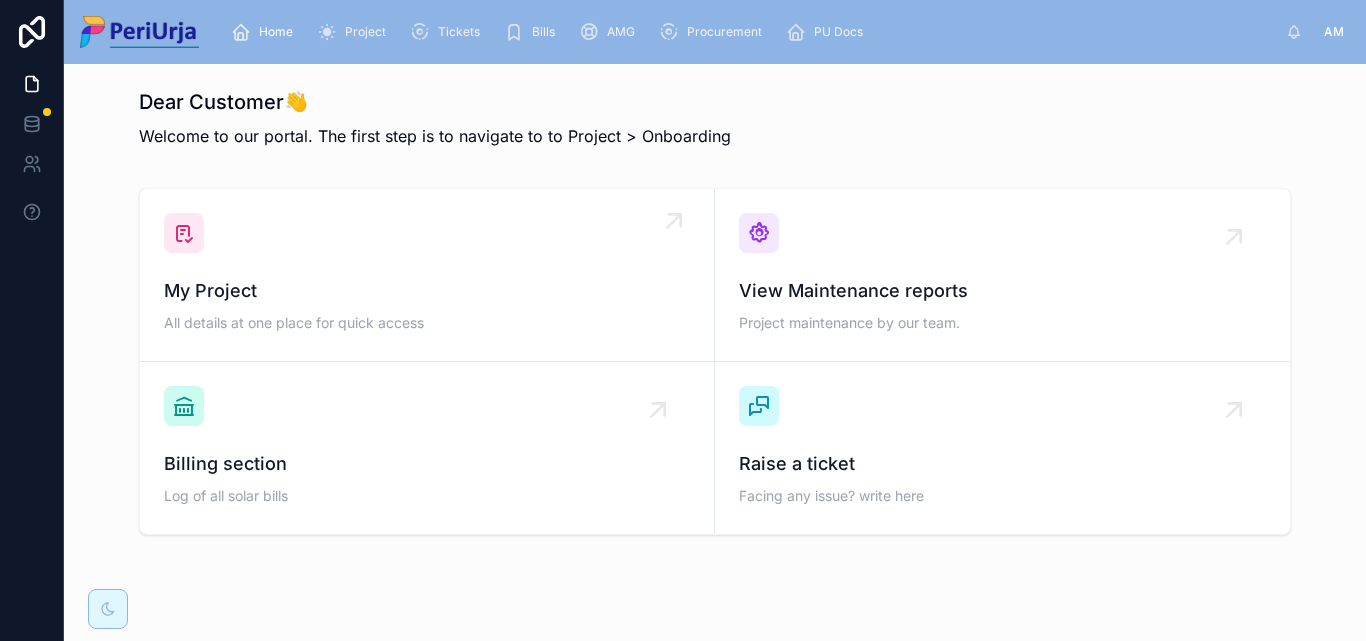 click on "My Project All details at one place for quick access" at bounding box center [427, 275] 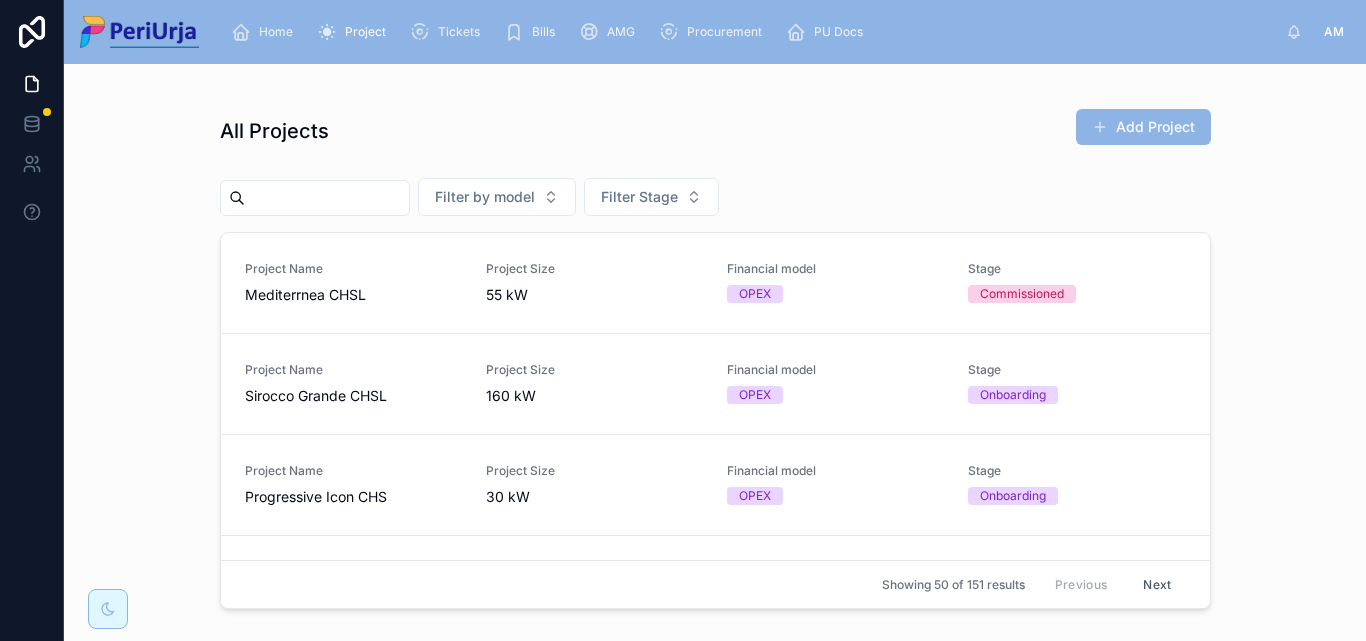 click at bounding box center (327, 198) 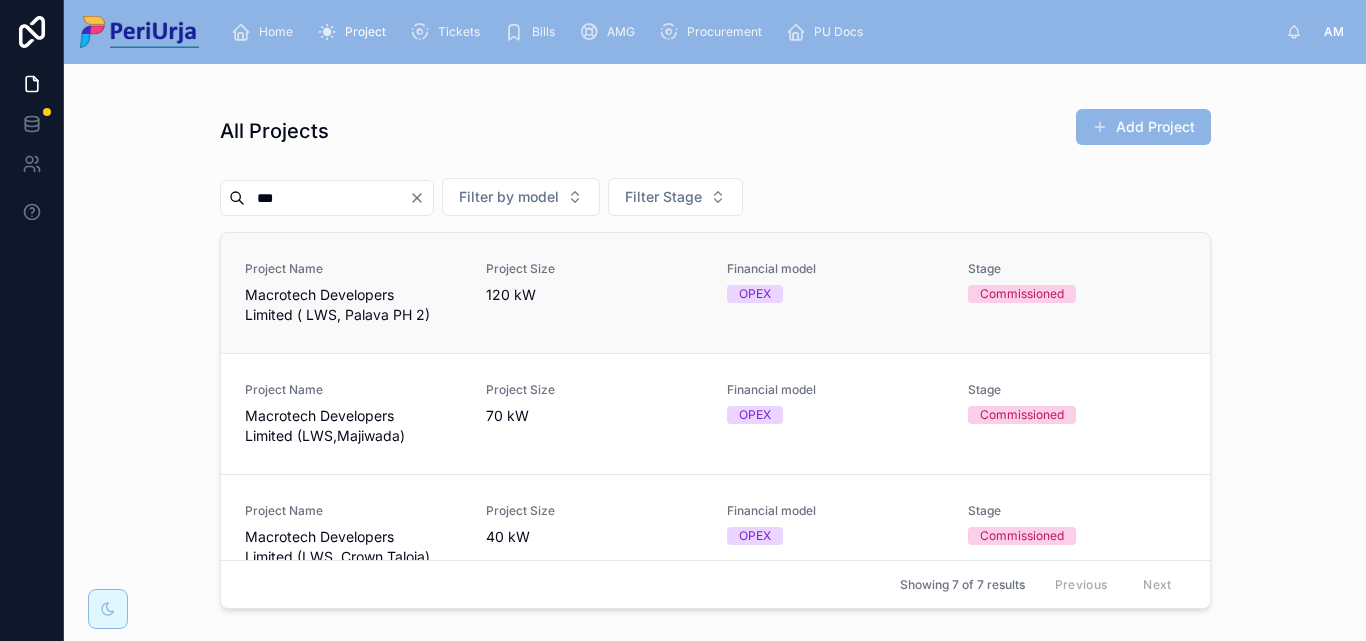 type on "***" 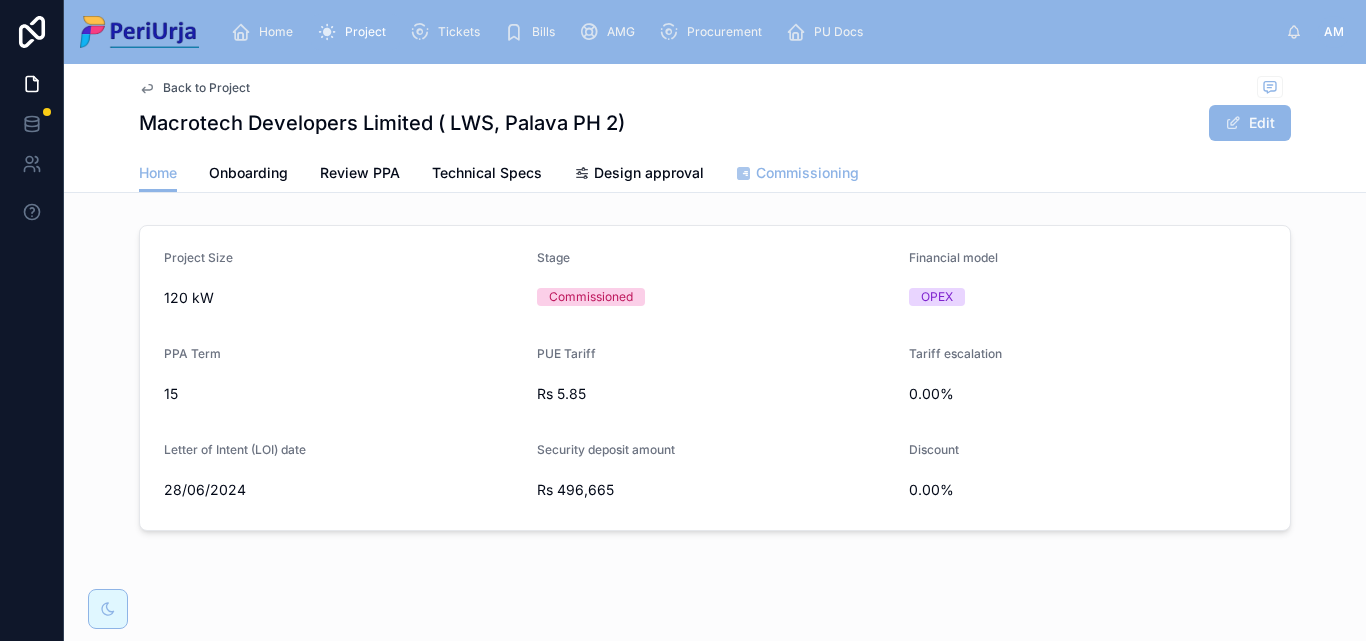click on "Commissioning" at bounding box center [807, 173] 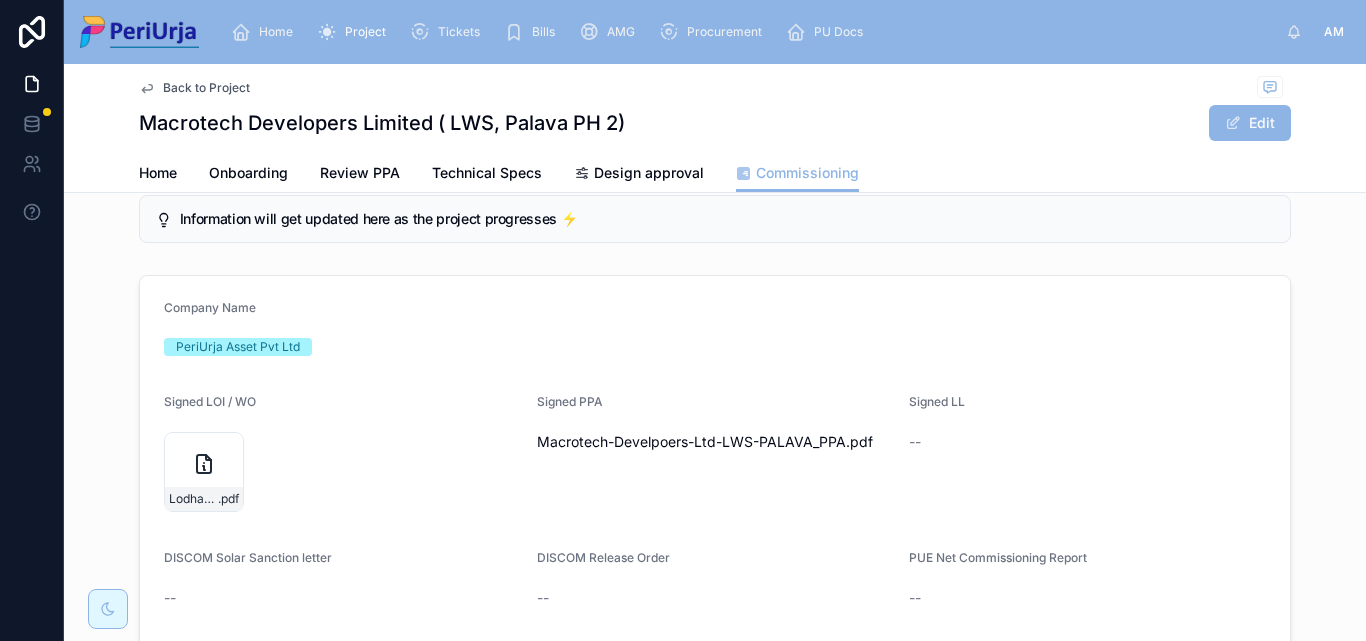 scroll, scrollTop: 0, scrollLeft: 0, axis: both 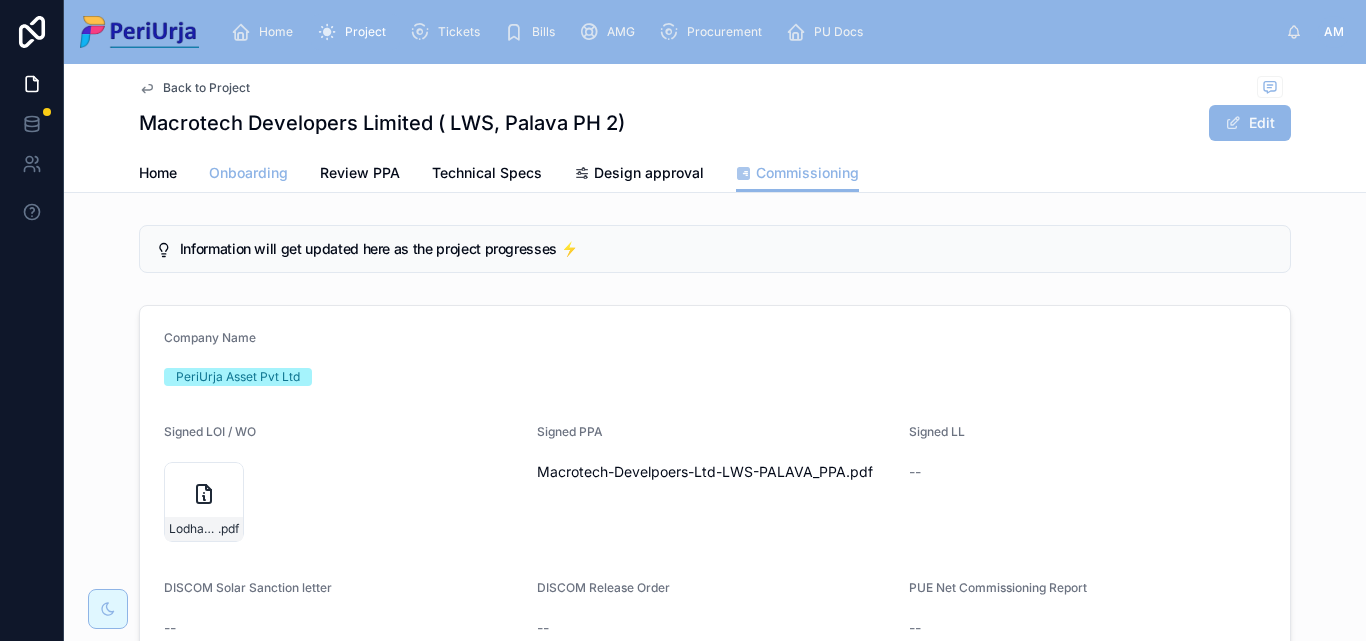click on "Onboarding" at bounding box center [248, 173] 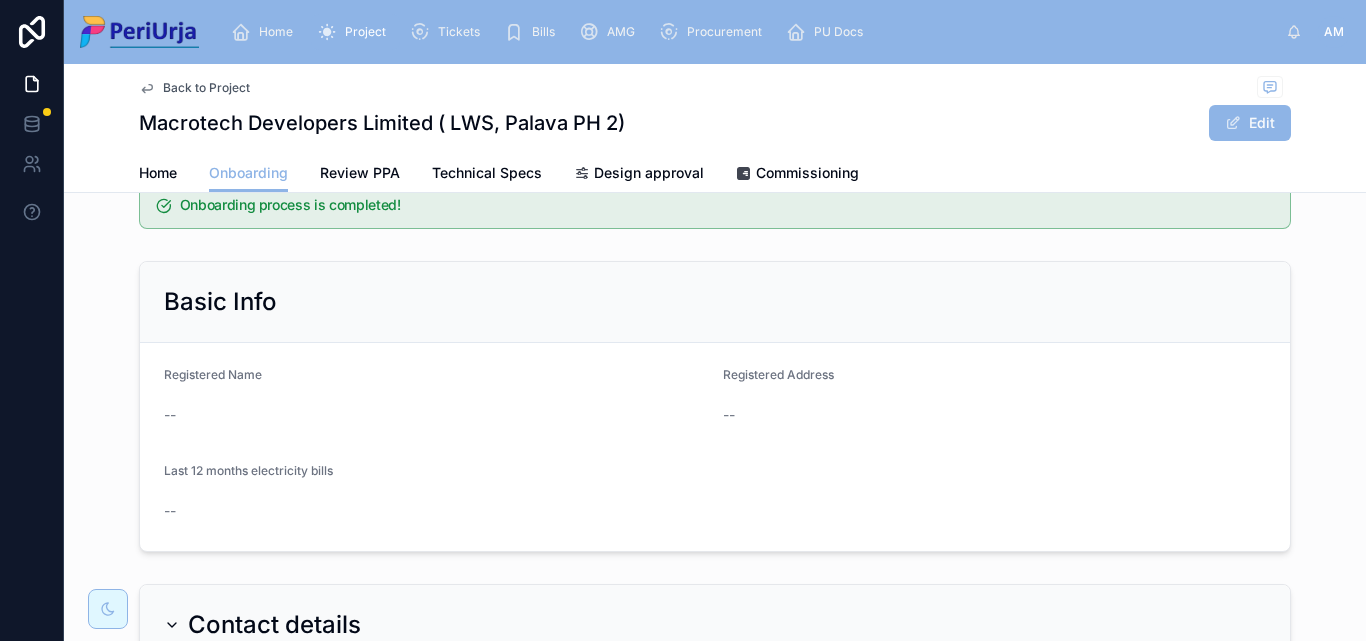 scroll, scrollTop: 0, scrollLeft: 0, axis: both 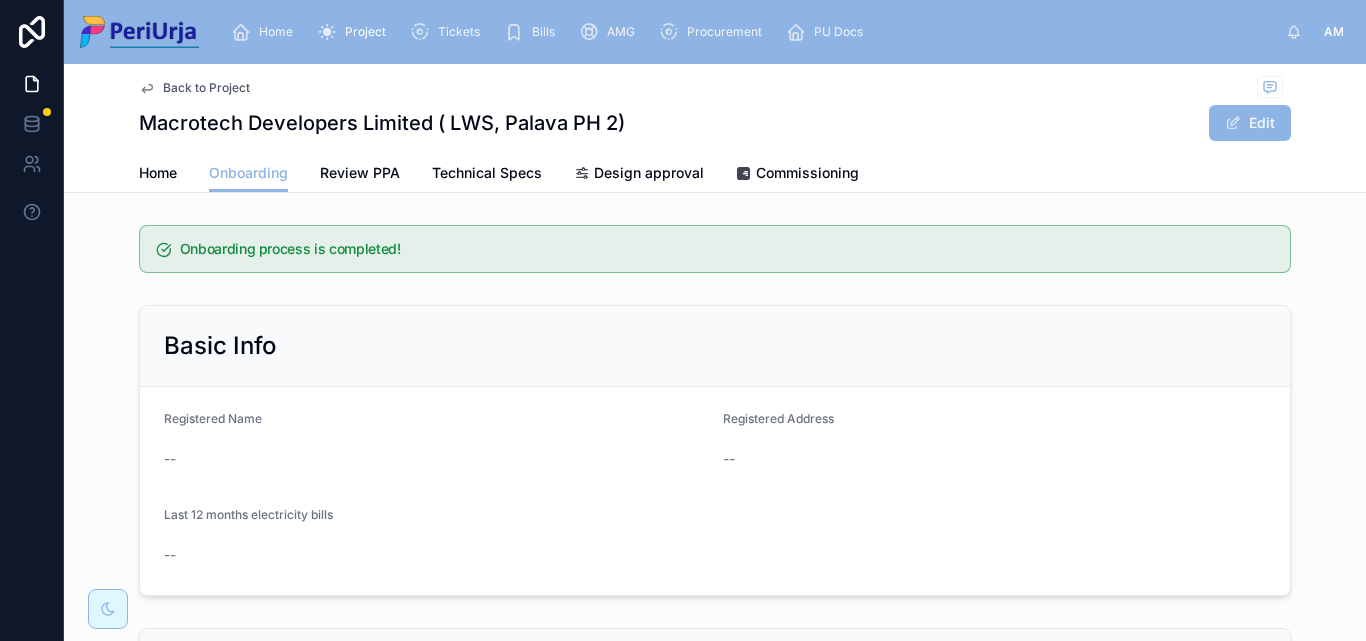 click on "Macrotech Developers Limited ( LWS, Palava PH 2) Edit" at bounding box center [715, 123] 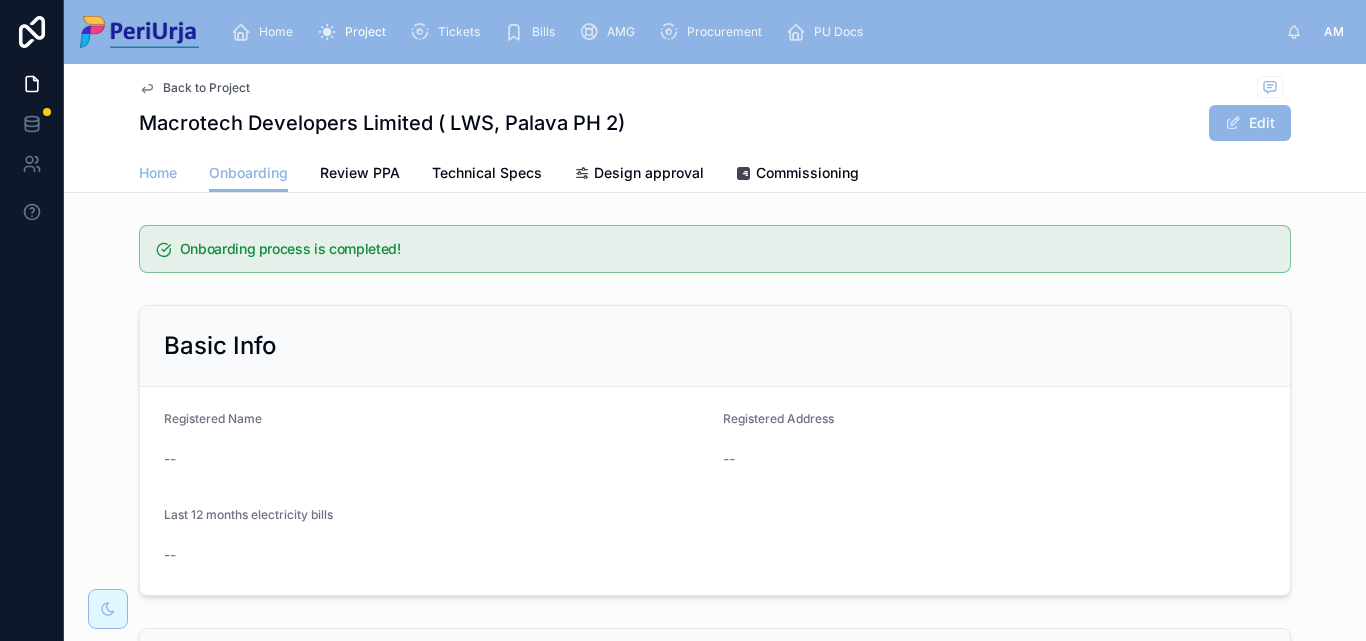 click on "Home" at bounding box center (158, 173) 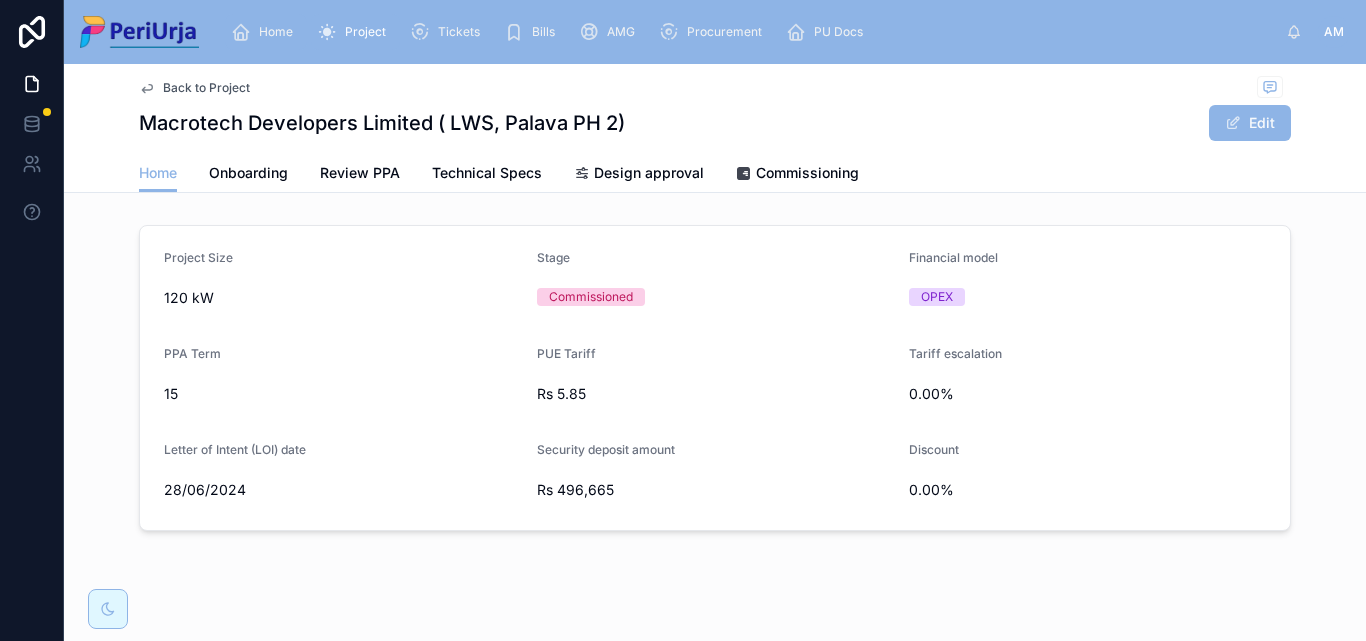 click on "Home" at bounding box center (276, 32) 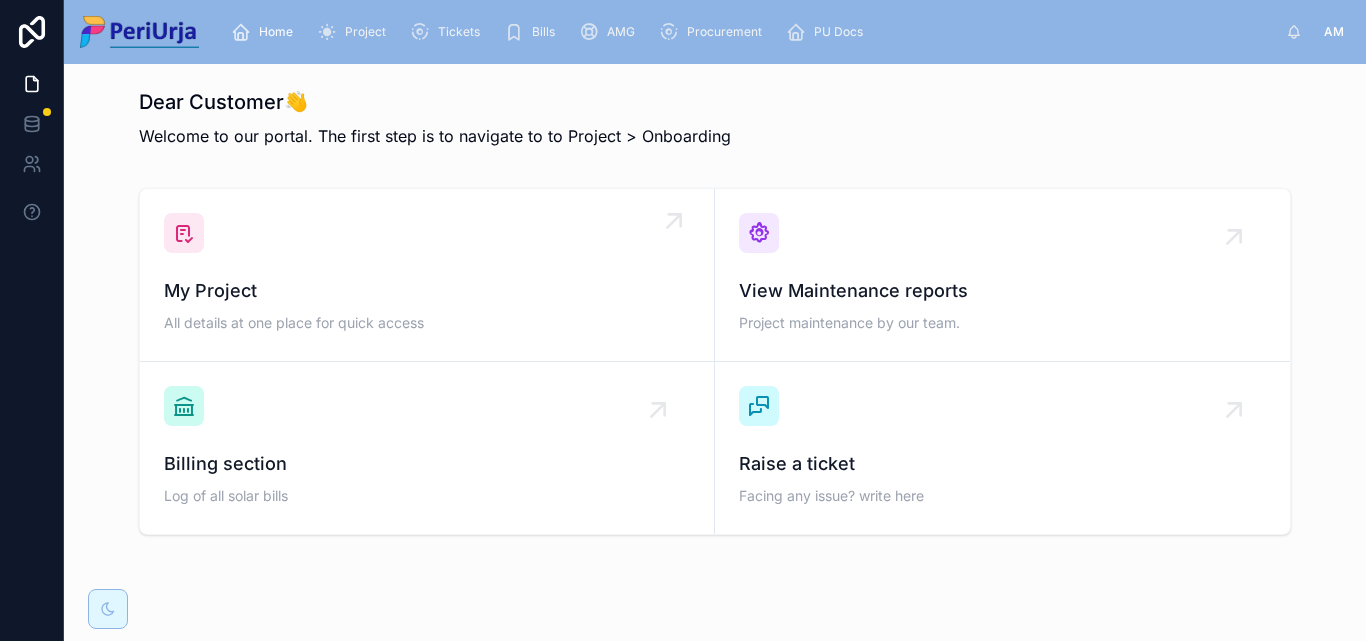 click on "My Project All details at one place for quick access" at bounding box center [427, 275] 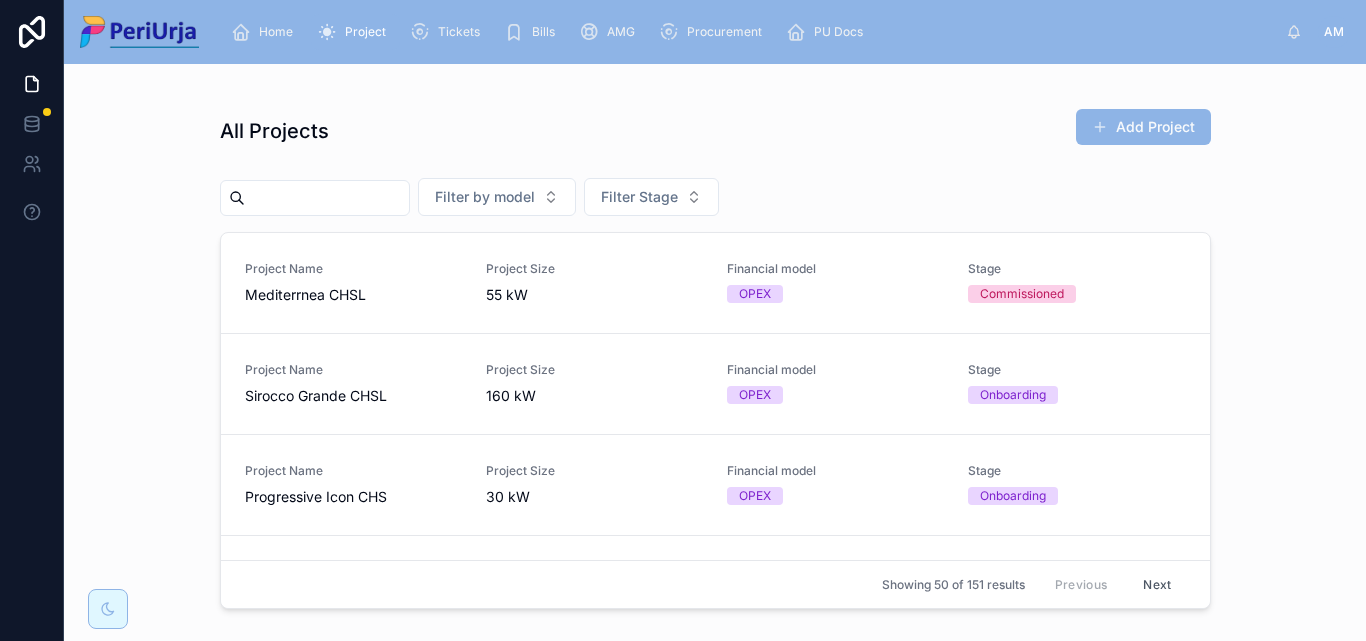 click at bounding box center [327, 198] 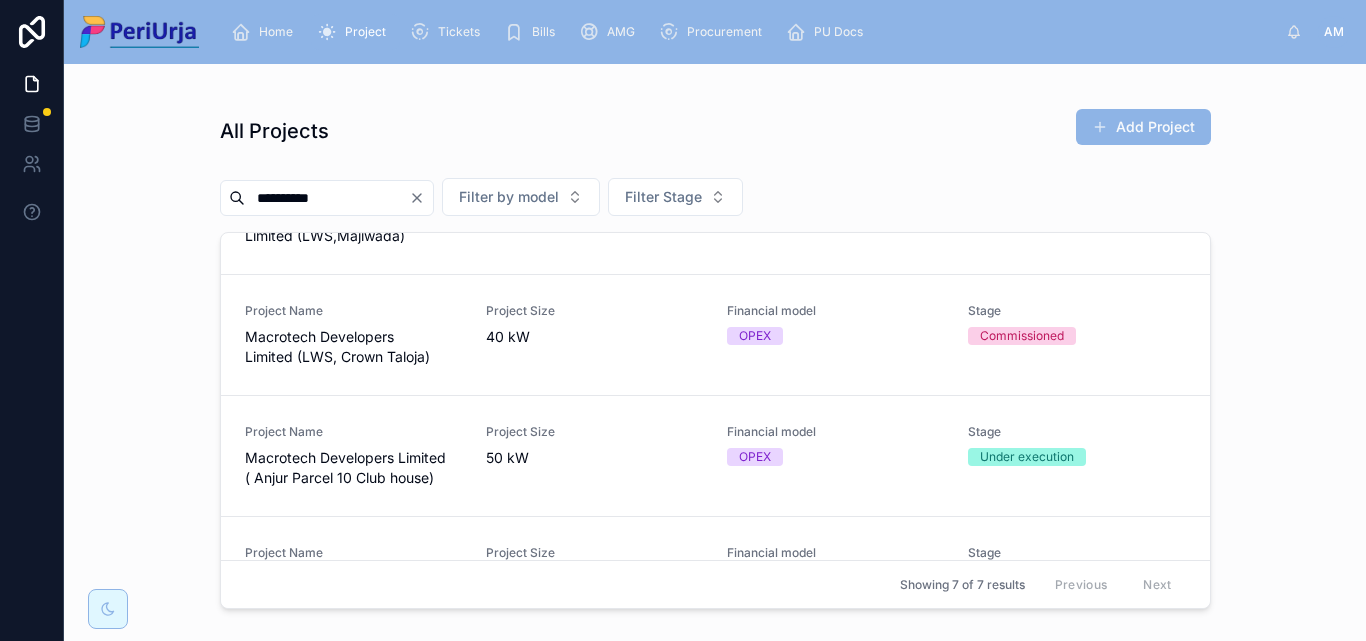scroll, scrollTop: 499, scrollLeft: 0, axis: vertical 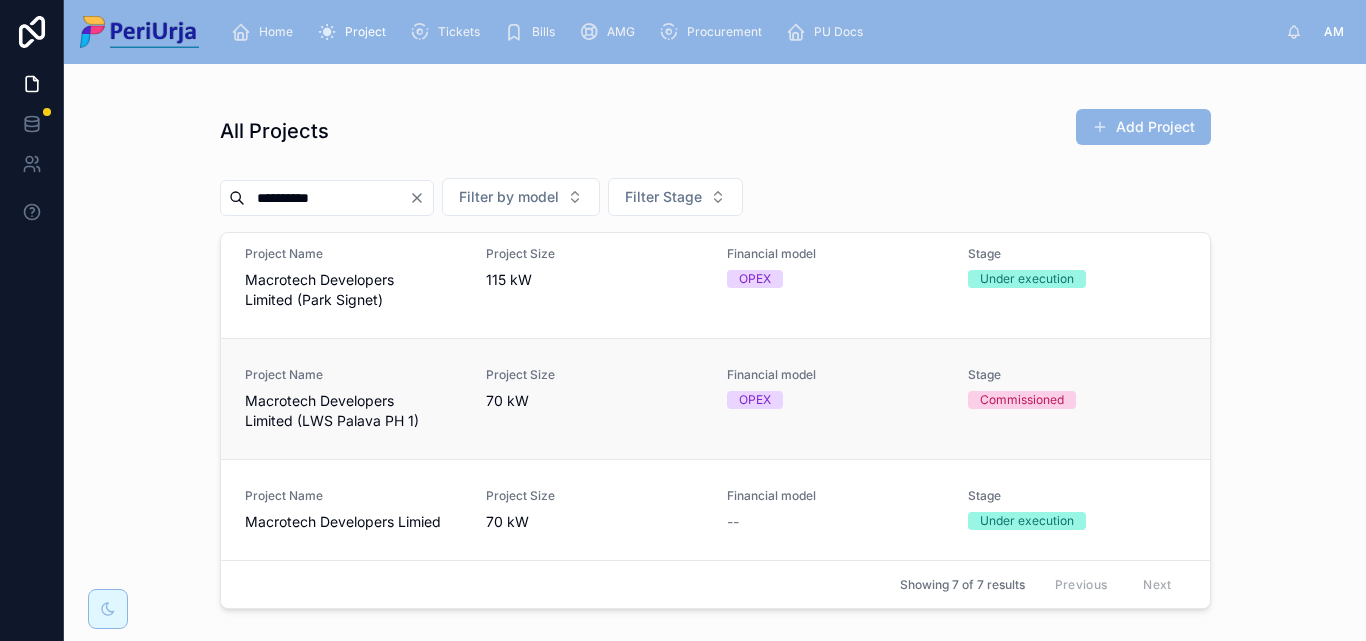 type on "*********" 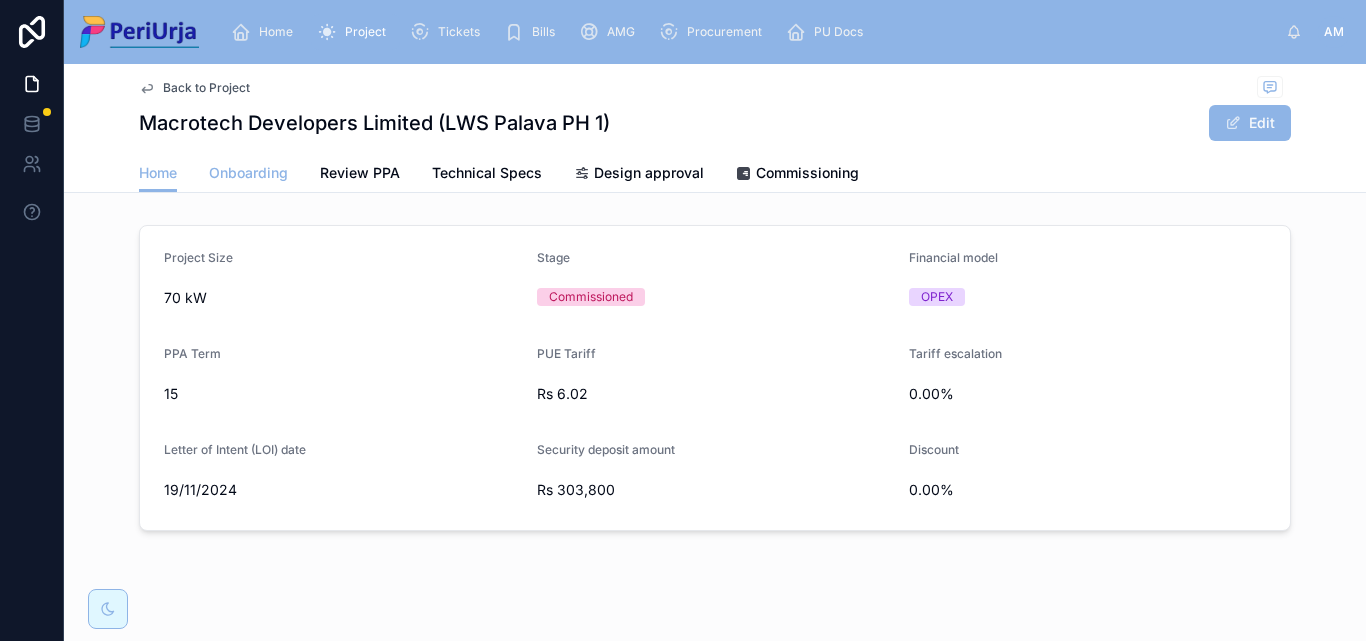 click on "Onboarding" at bounding box center (248, 173) 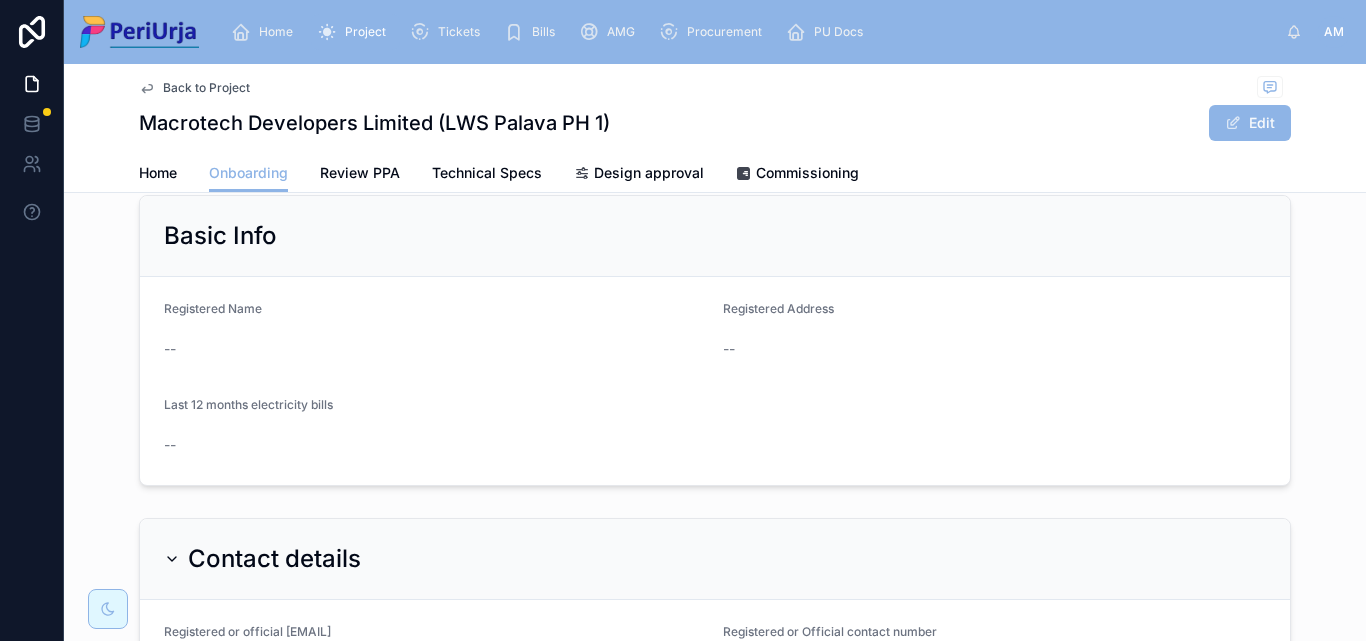 scroll, scrollTop: 0, scrollLeft: 0, axis: both 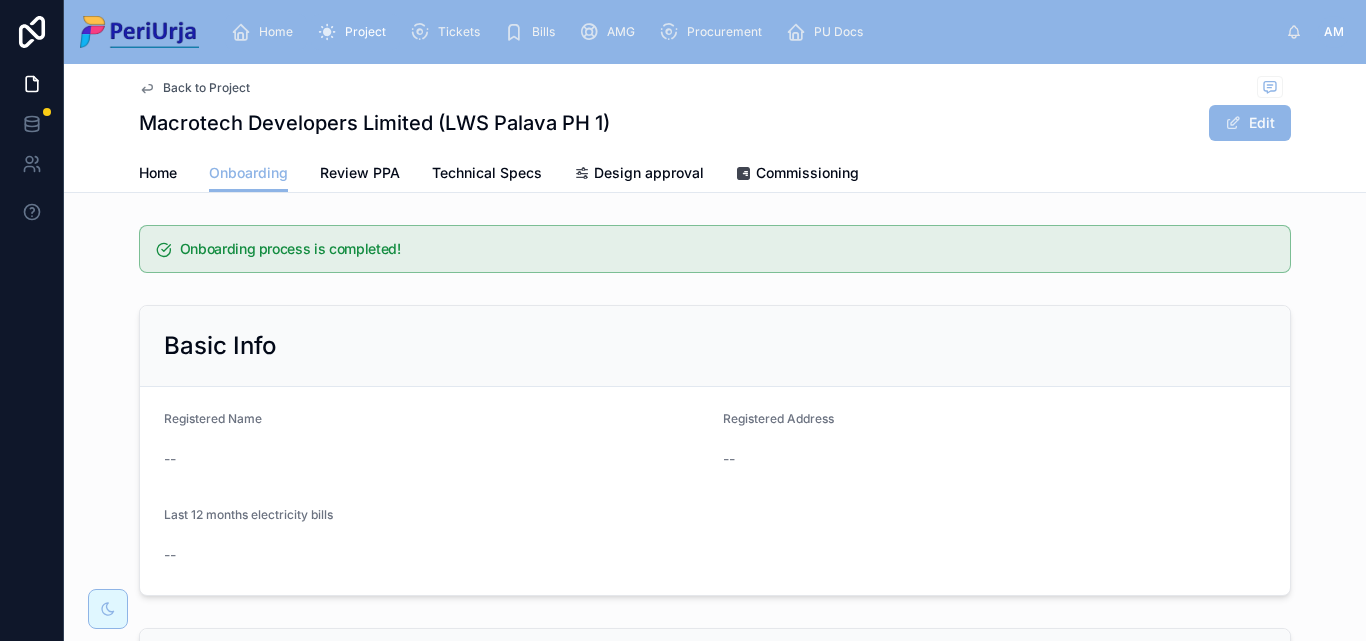 click on "Home" at bounding box center [276, 32] 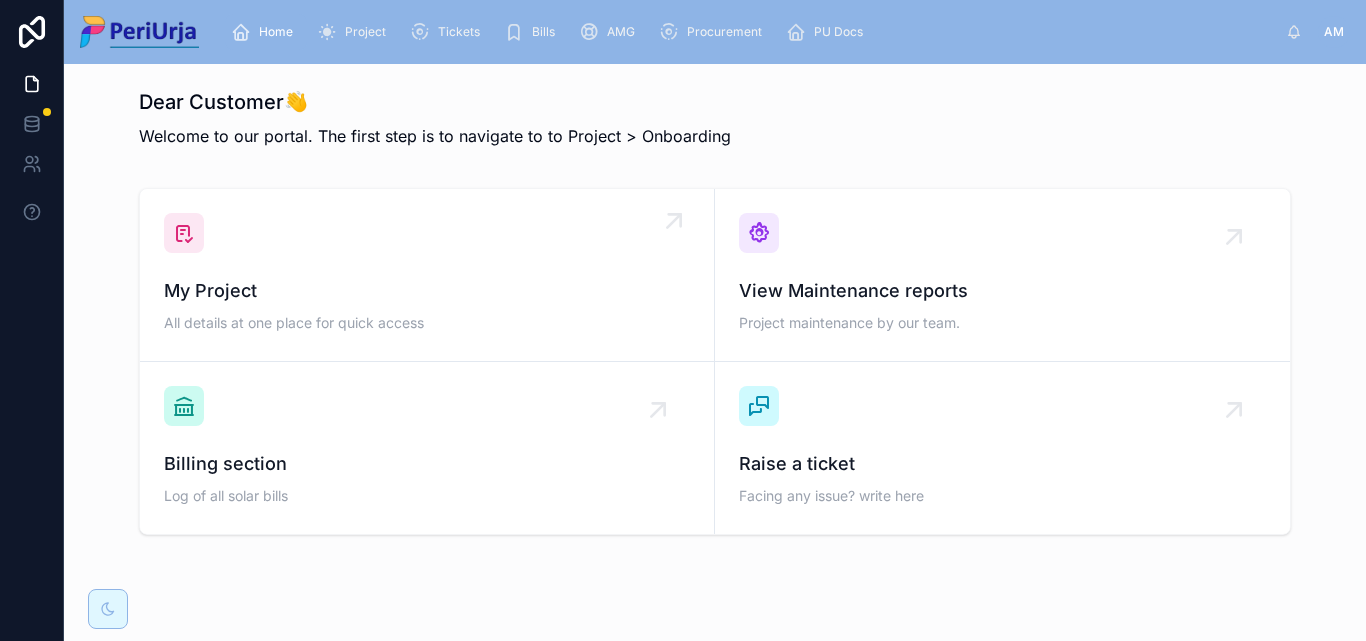 click on "My Project All details at one place for quick access" at bounding box center (427, 275) 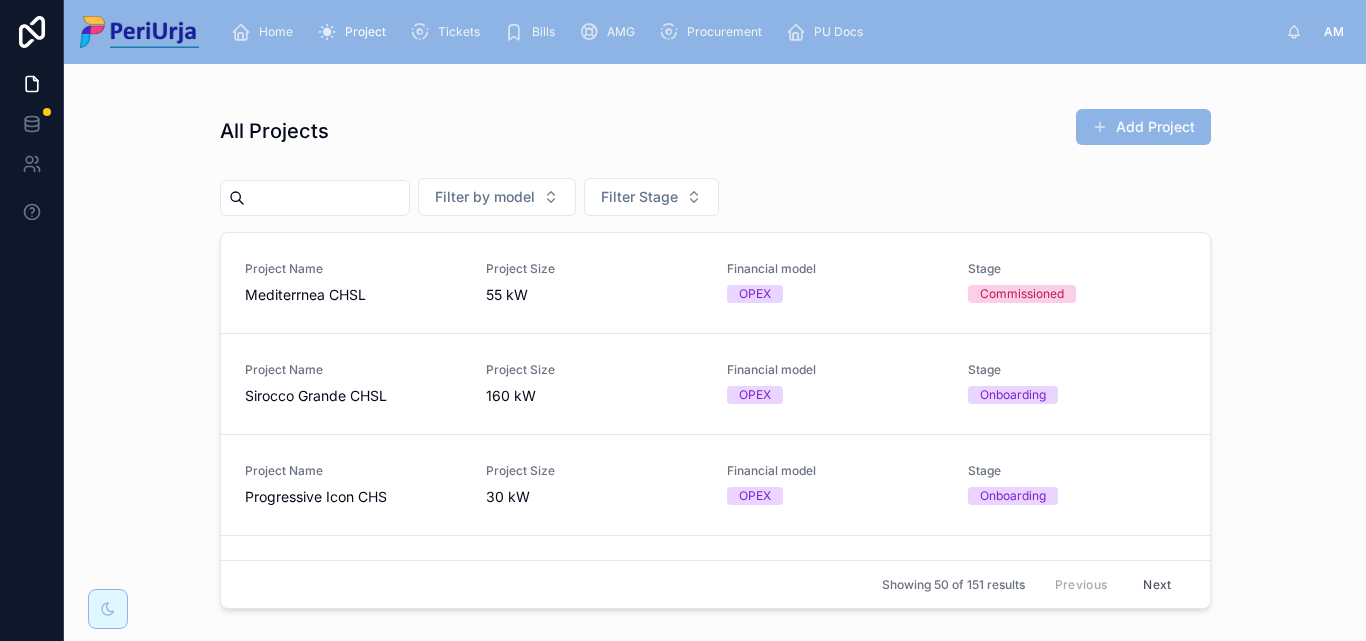 click at bounding box center (327, 198) 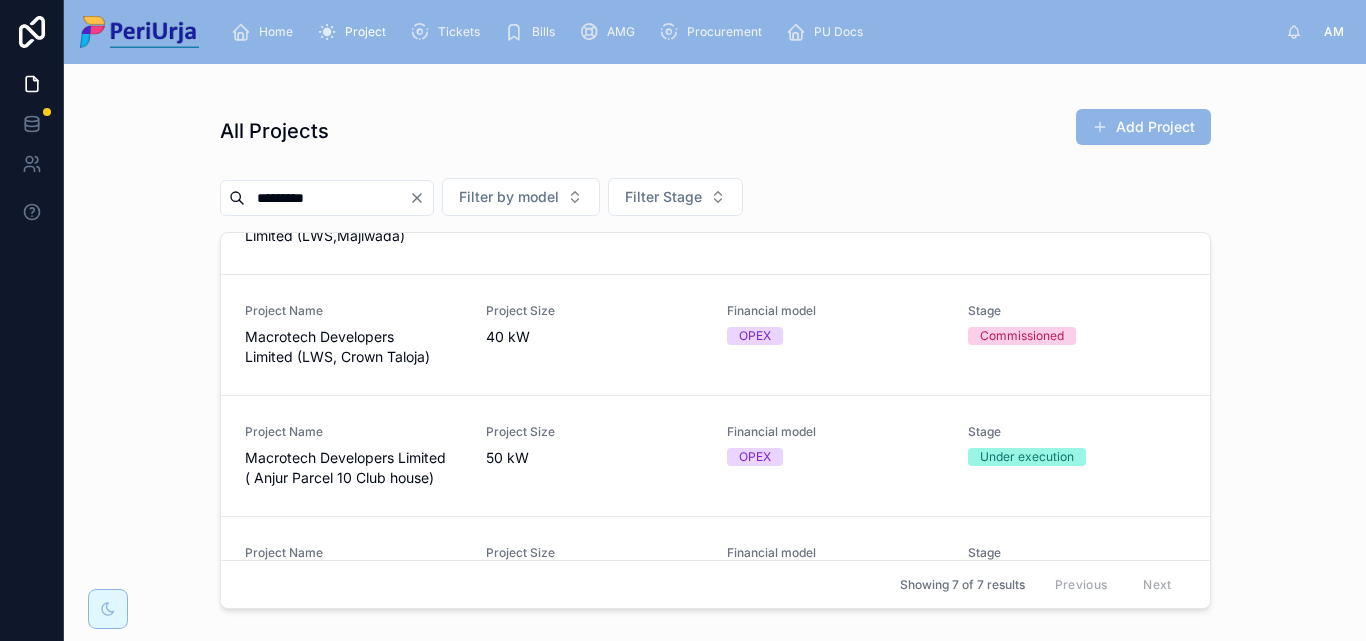 scroll, scrollTop: 499, scrollLeft: 0, axis: vertical 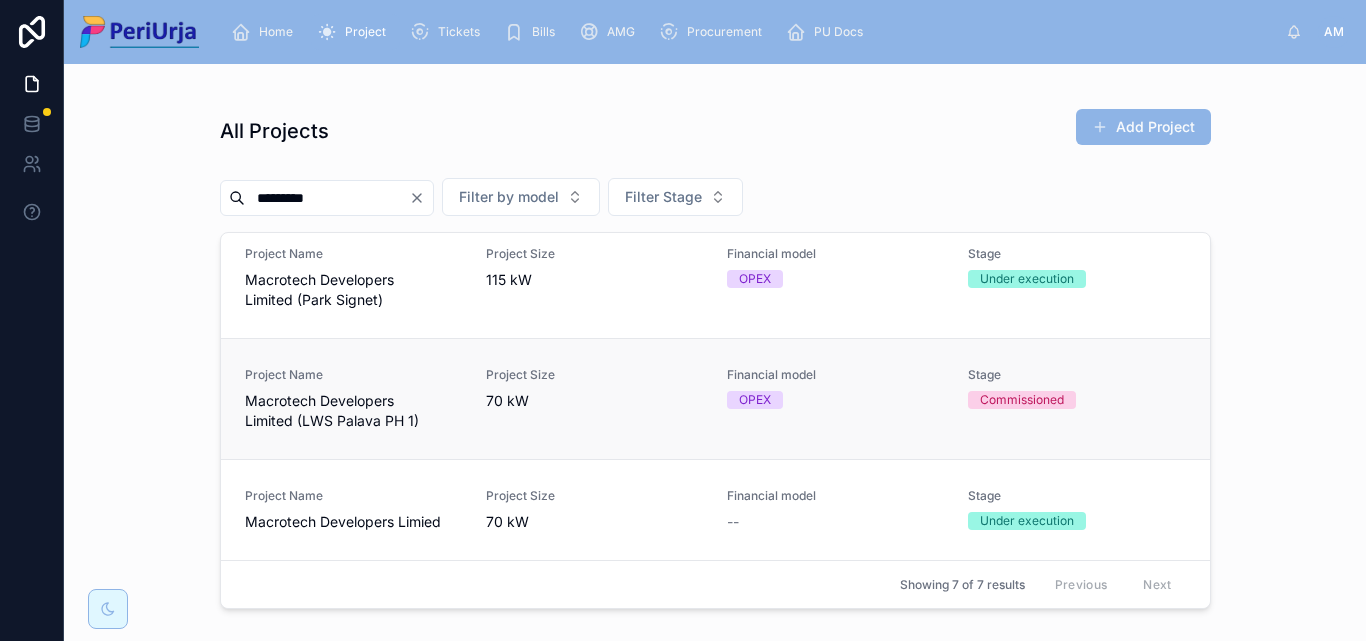 type on "*********" 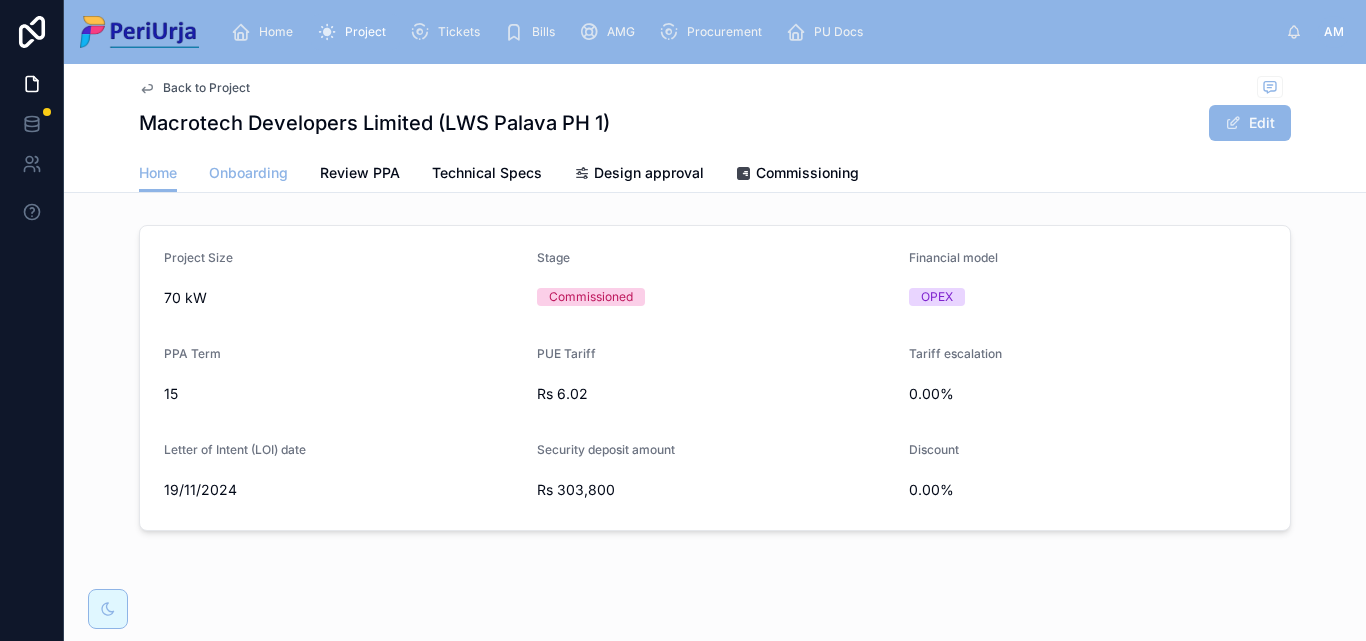 click on "Onboarding" at bounding box center (248, 173) 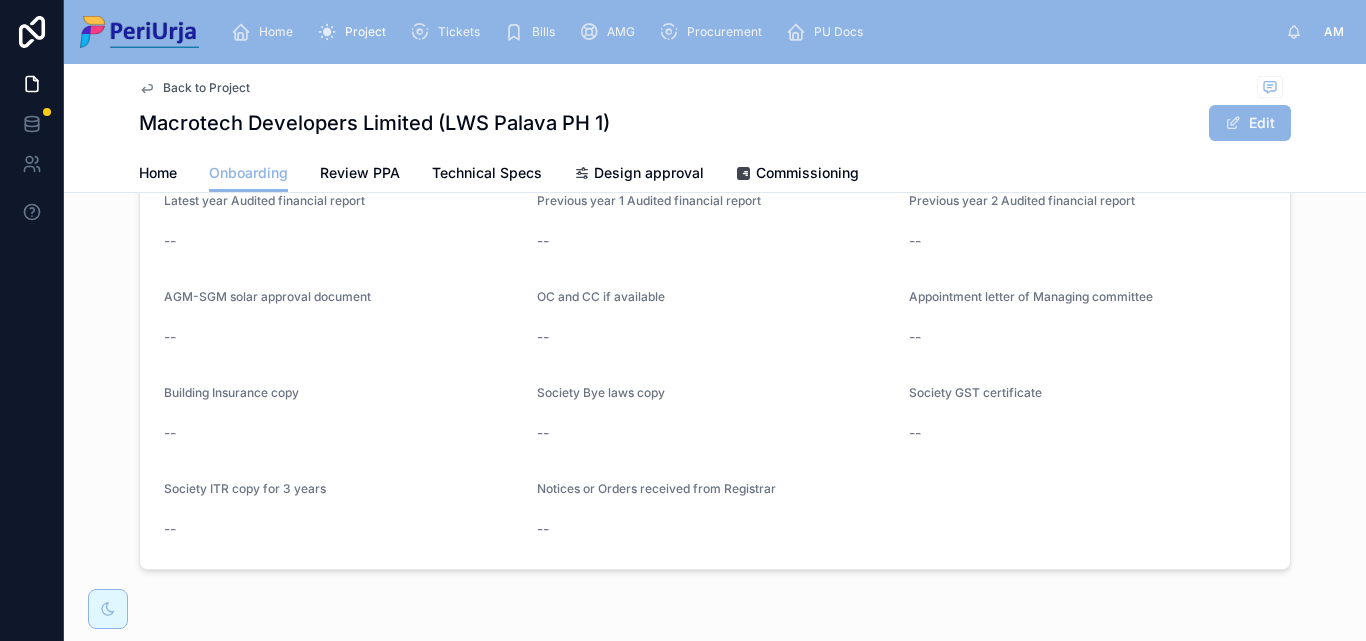 scroll, scrollTop: 1732, scrollLeft: 0, axis: vertical 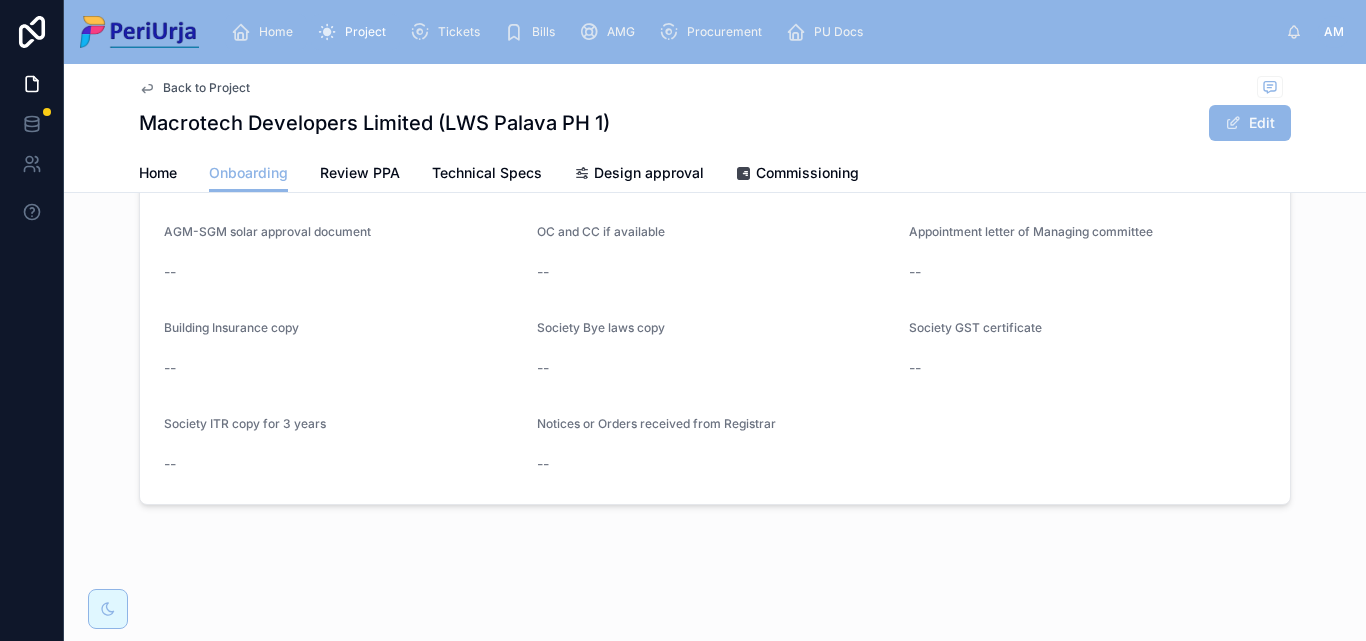 click on "Home" at bounding box center [276, 32] 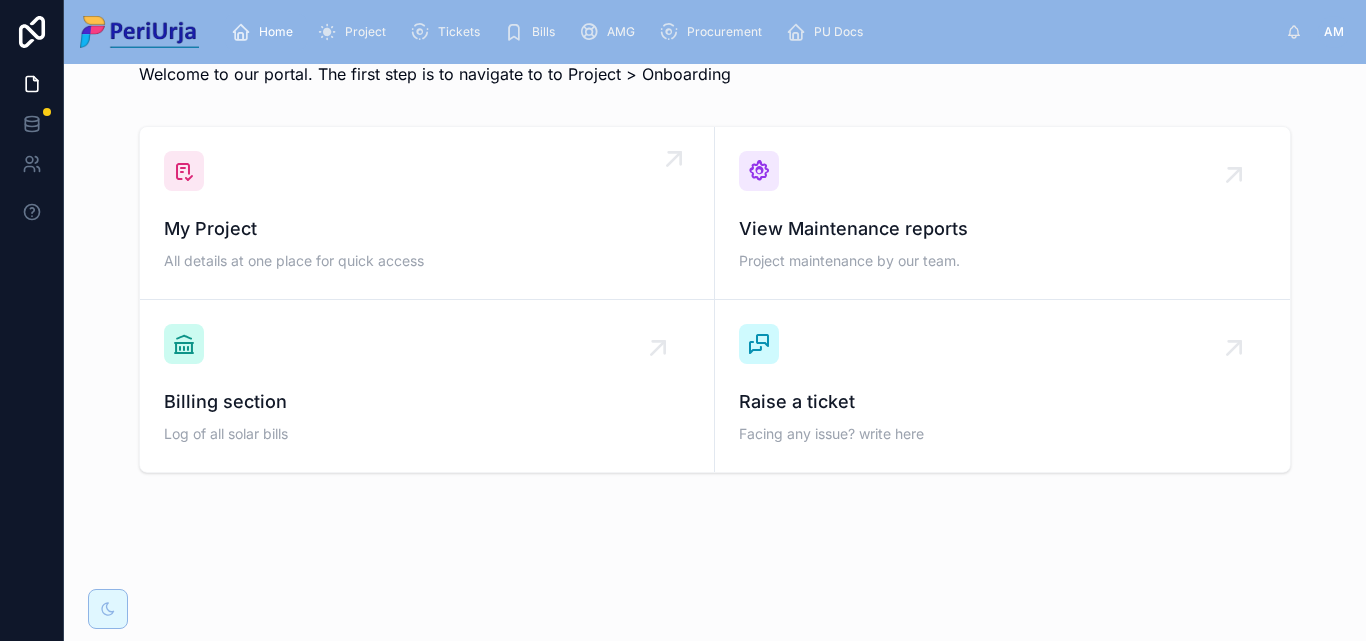 click on "My Project All details at one place for quick access" at bounding box center (427, 213) 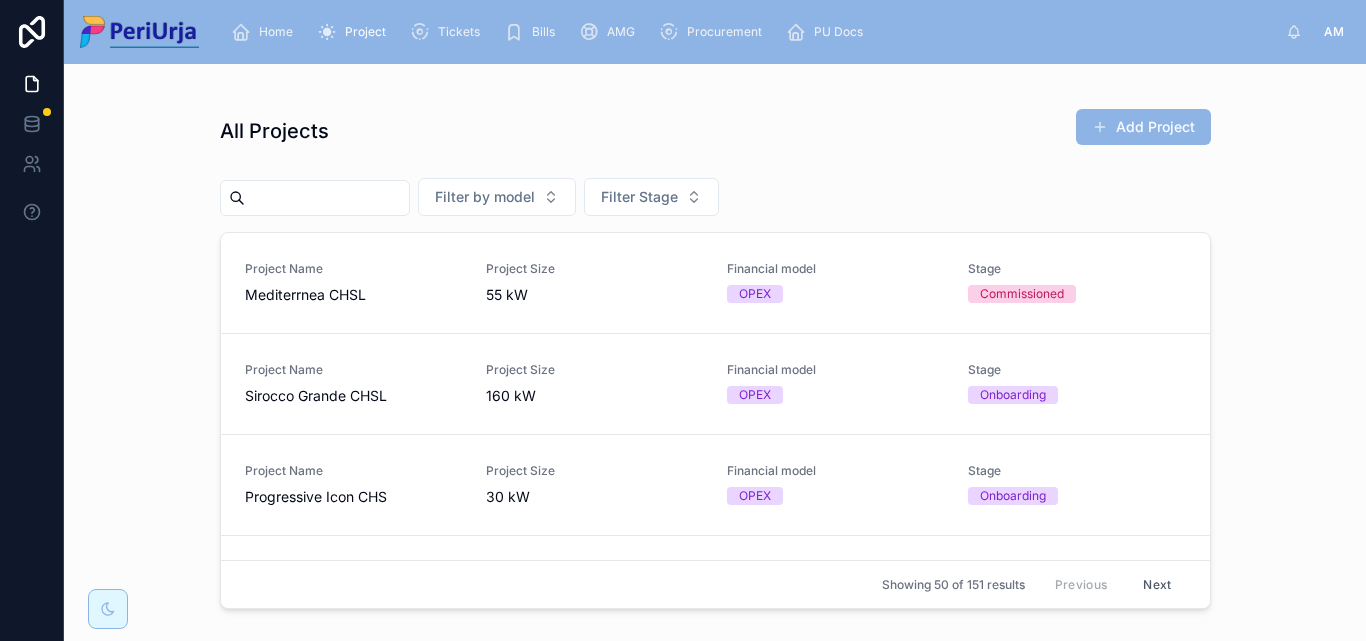 scroll, scrollTop: 0, scrollLeft: 0, axis: both 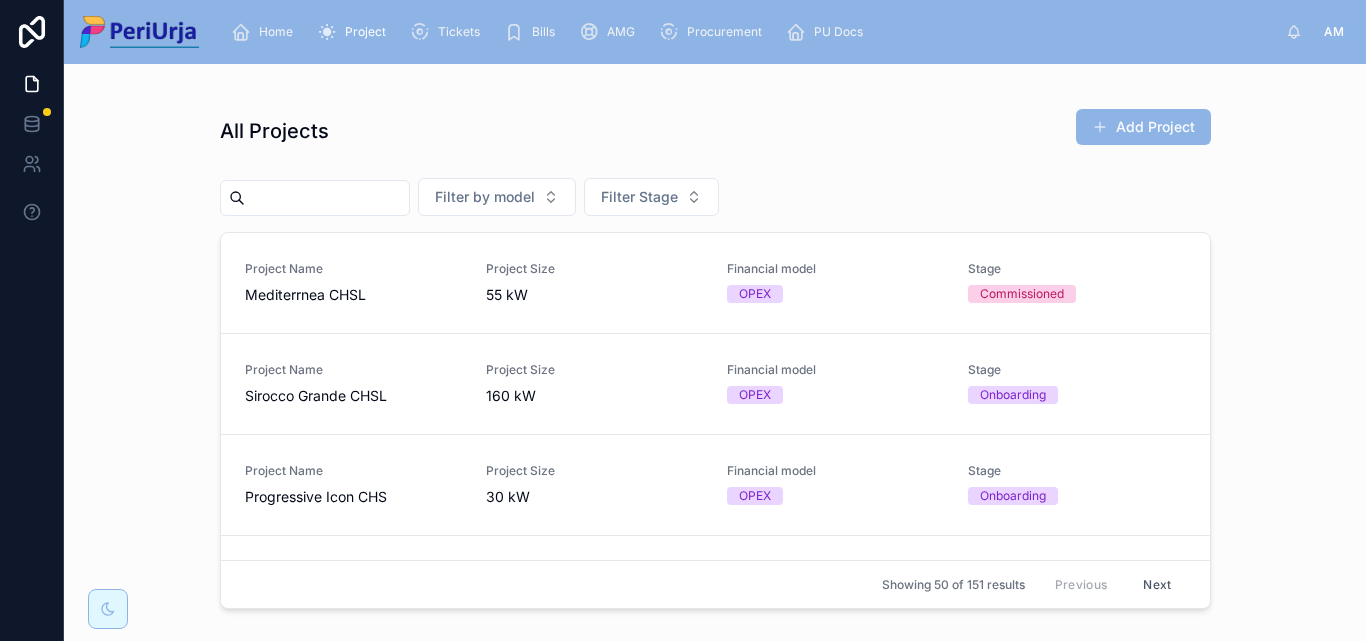 click at bounding box center [327, 198] 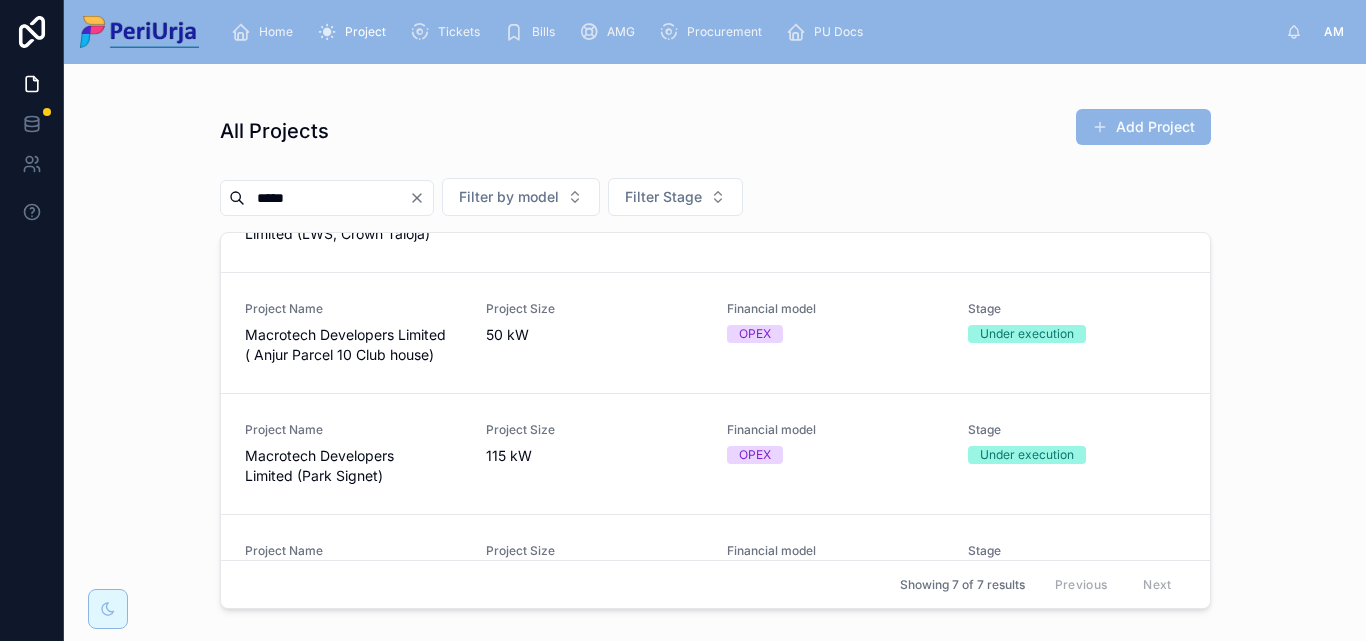 scroll, scrollTop: 400, scrollLeft: 0, axis: vertical 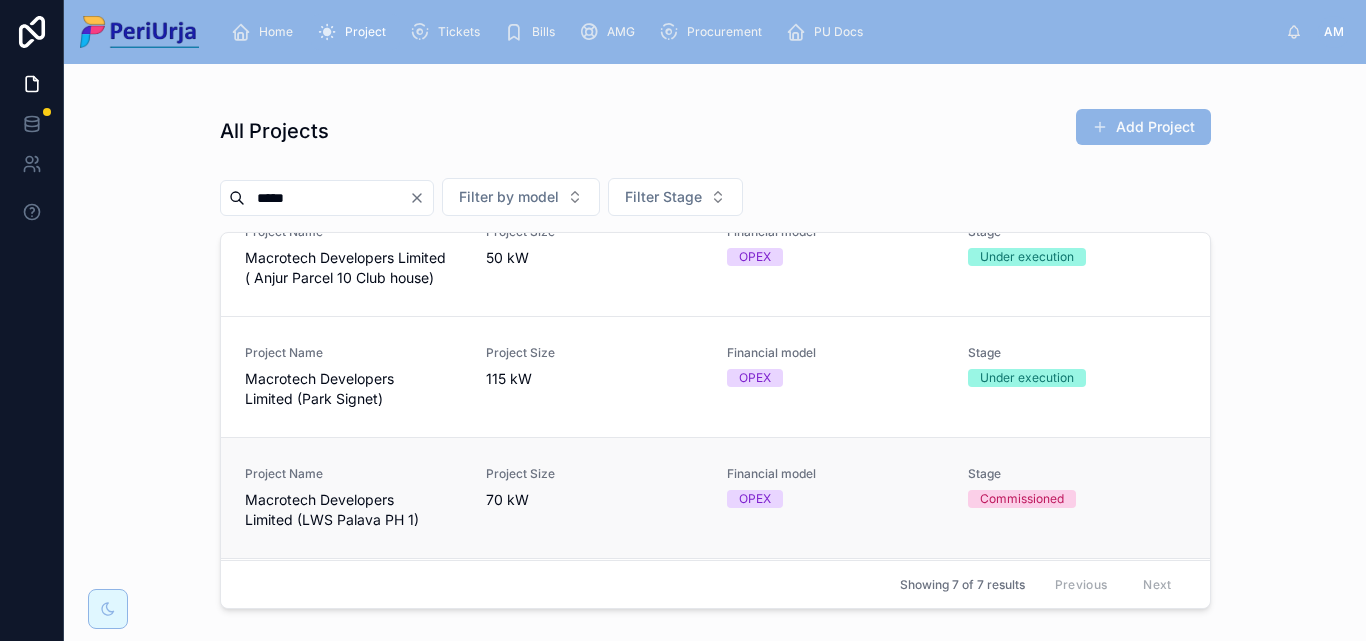 type on "*****" 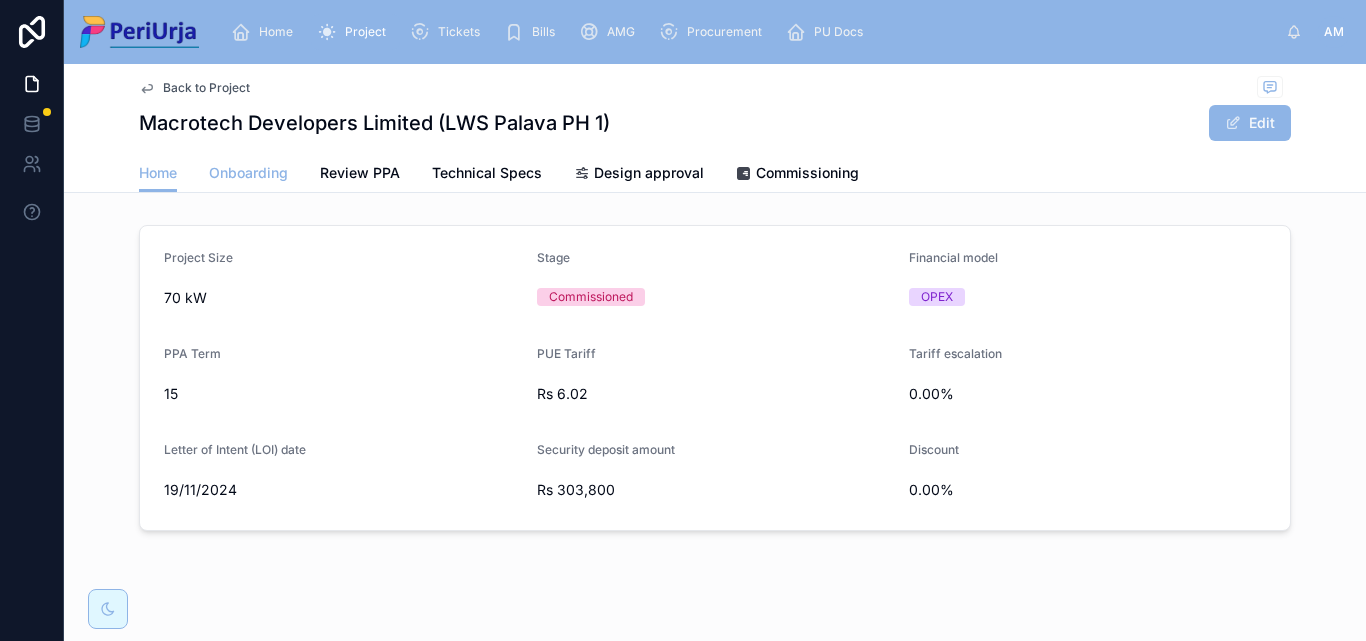 click on "Onboarding" at bounding box center (248, 173) 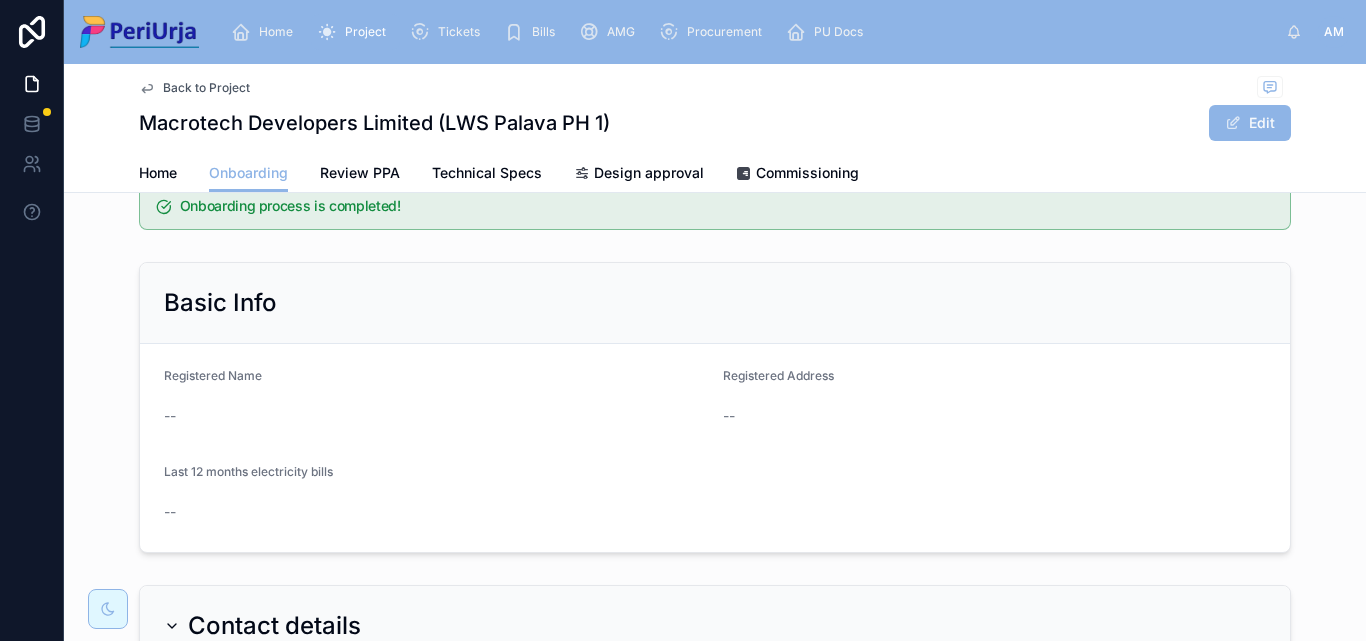 scroll, scrollTop: 0, scrollLeft: 0, axis: both 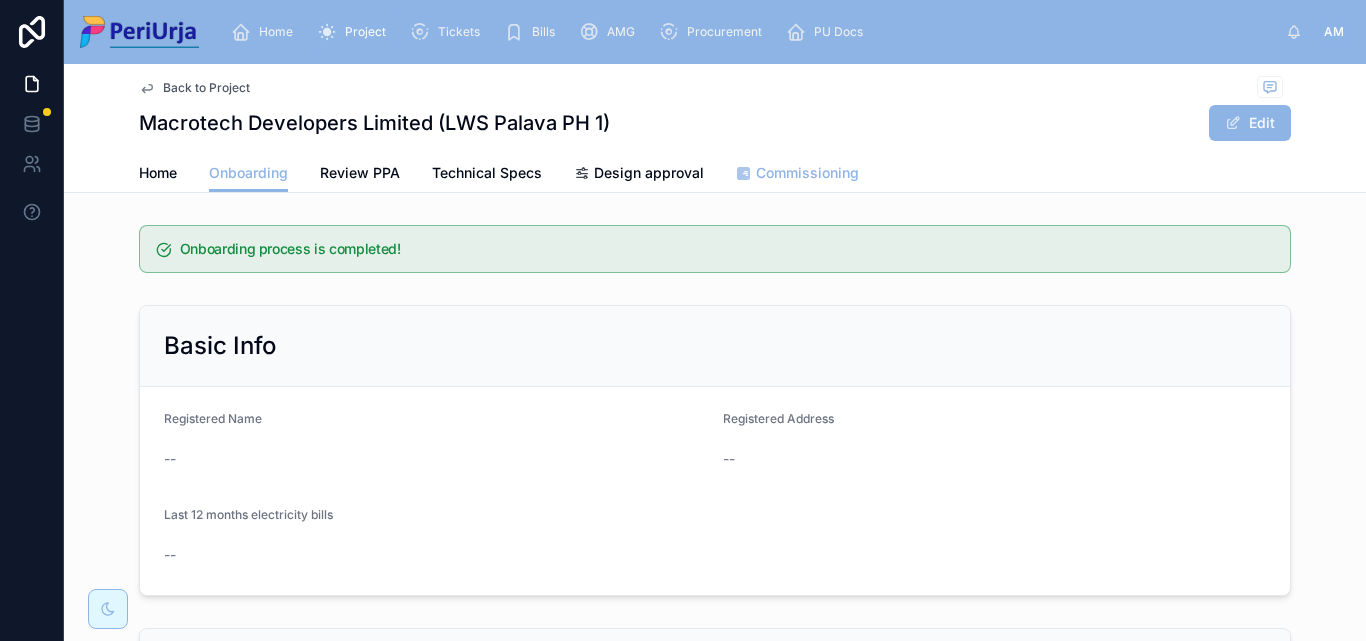 click on "Commissioning" at bounding box center [807, 173] 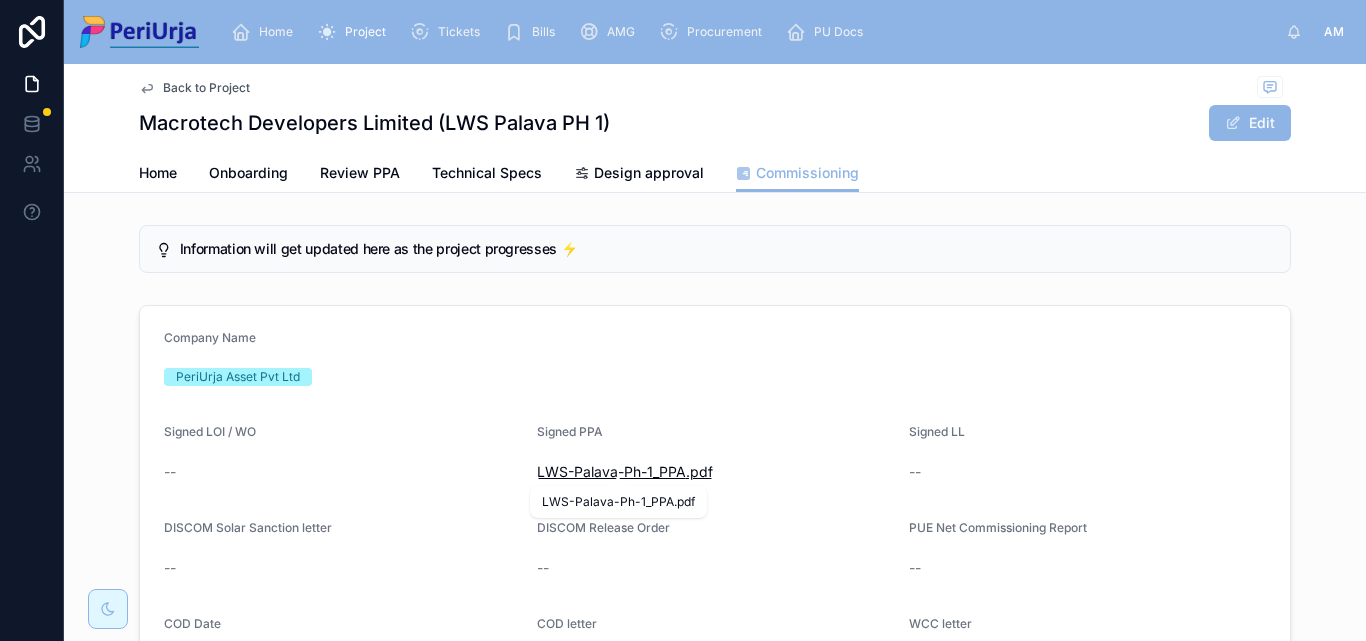 drag, startPoint x: 592, startPoint y: 470, endPoint x: 563, endPoint y: 468, distance: 29.068884 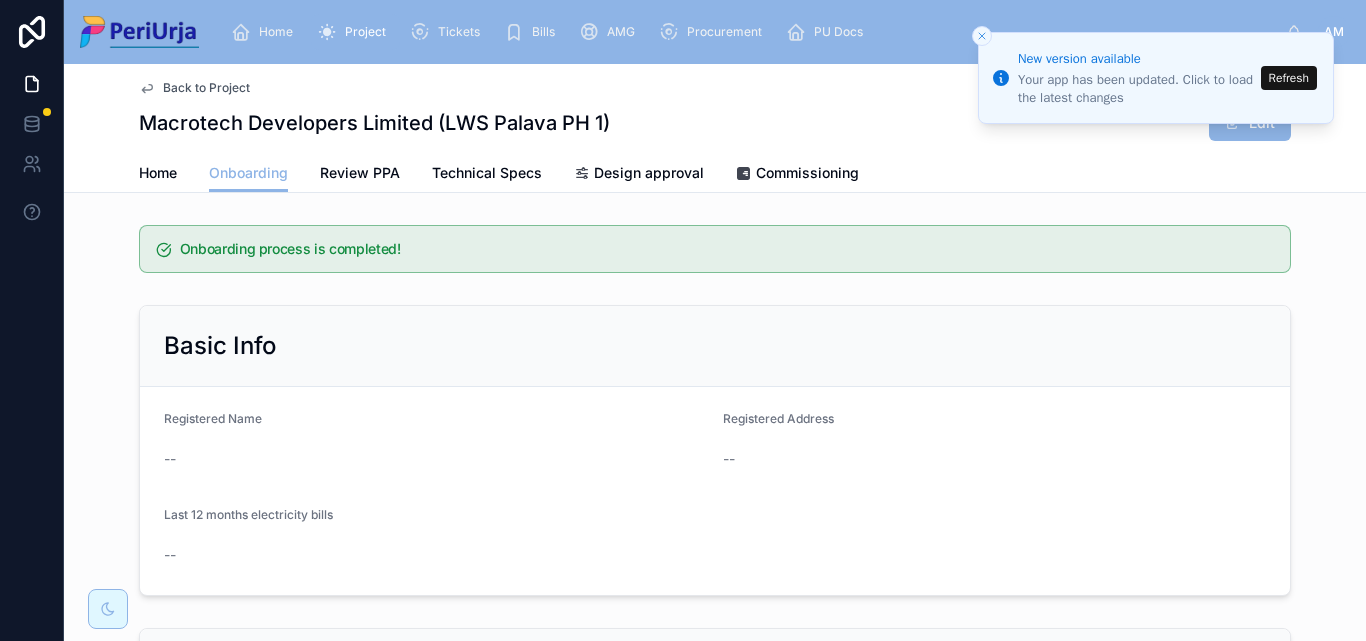 scroll, scrollTop: 0, scrollLeft: 0, axis: both 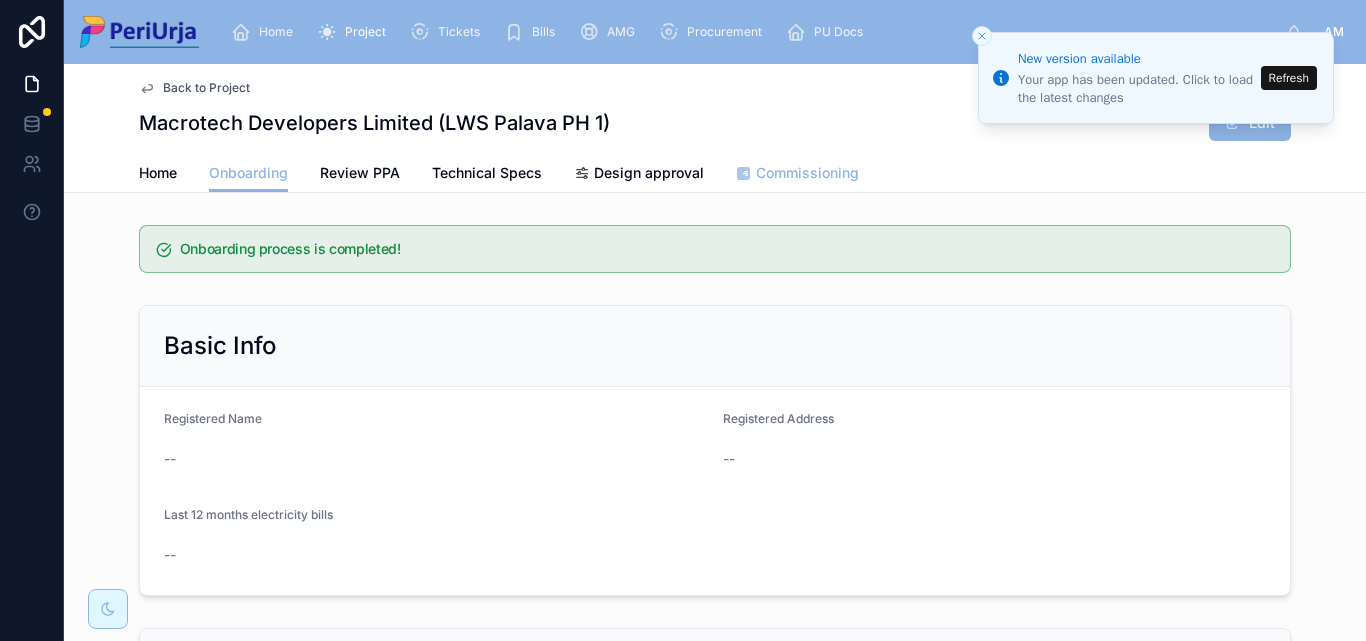 click on "Commissioning" at bounding box center [807, 173] 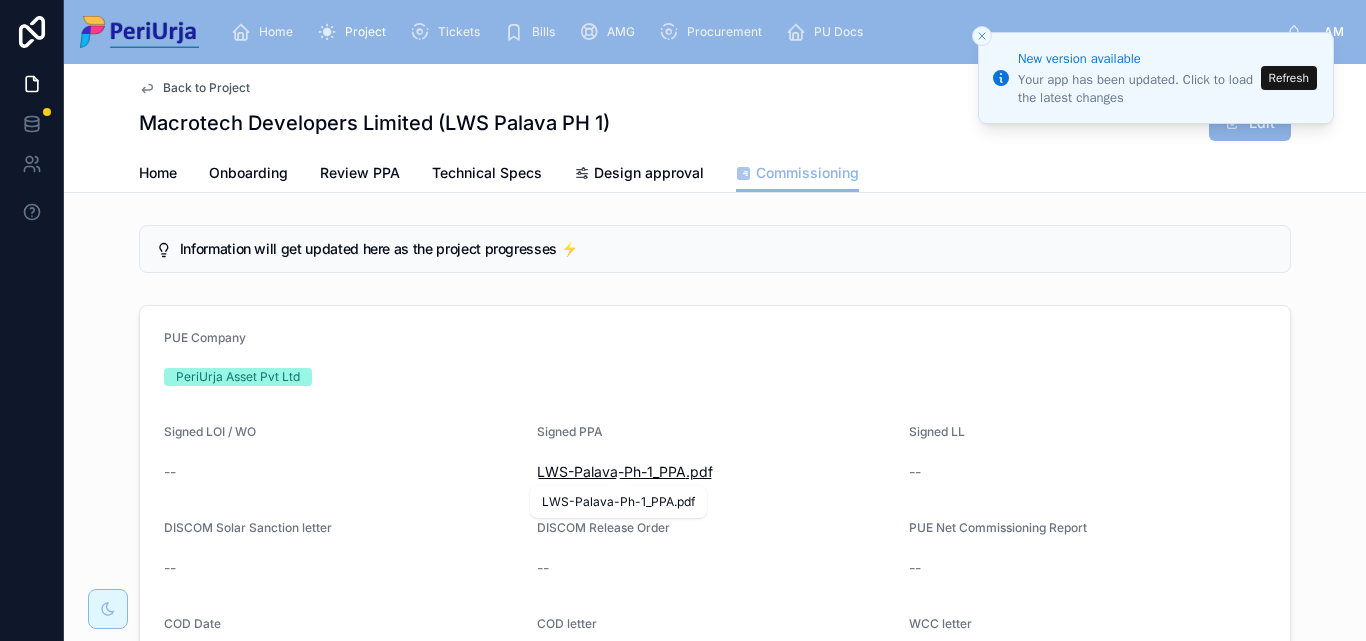 click on "LWS-Palava-Ph-1_PPA" at bounding box center (611, 472) 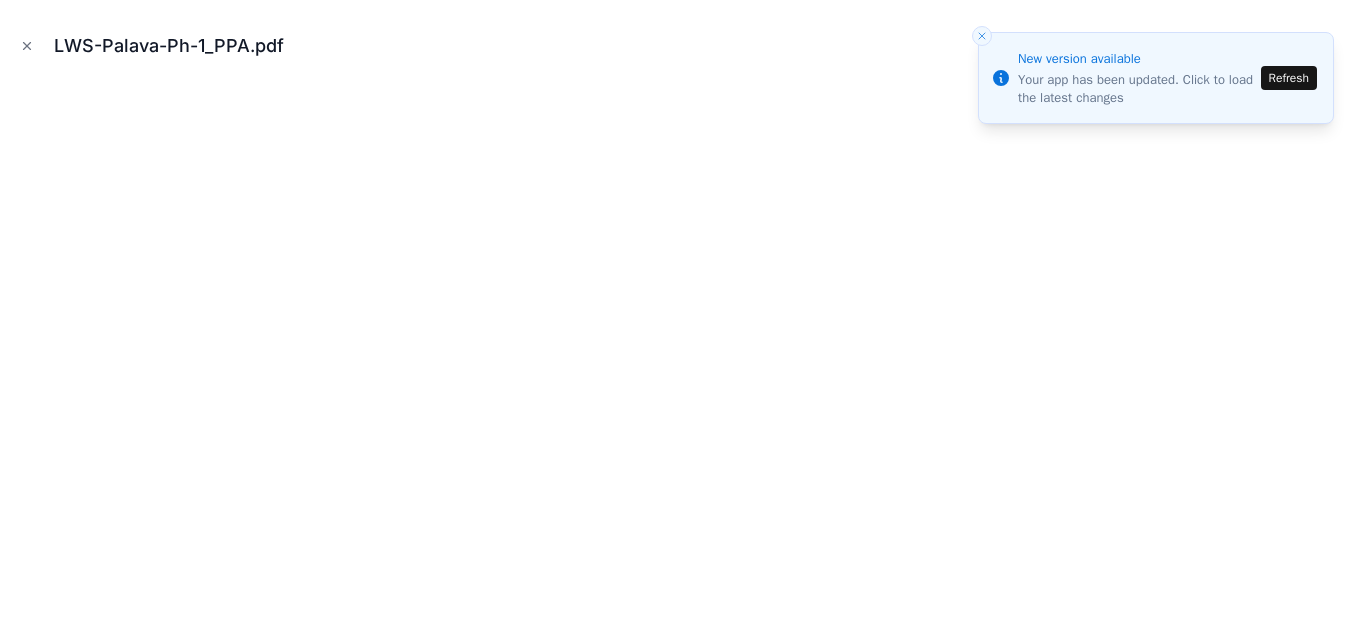 click on "Refresh" at bounding box center [1289, 78] 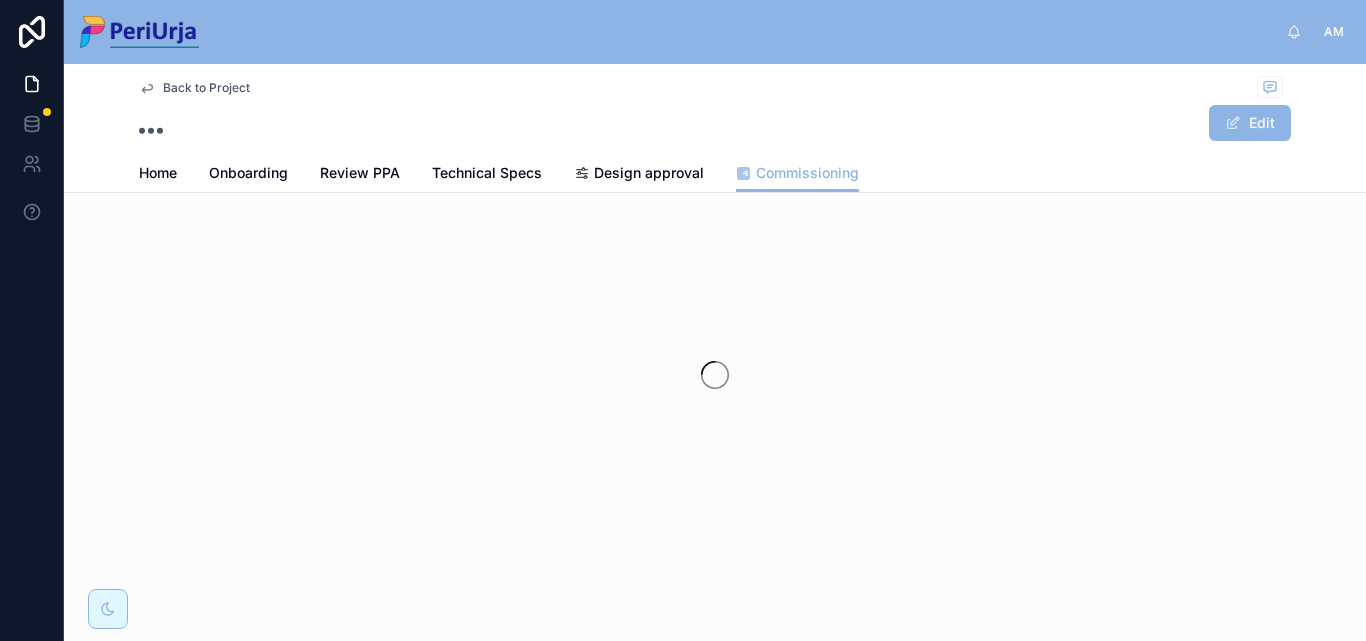 scroll, scrollTop: 0, scrollLeft: 0, axis: both 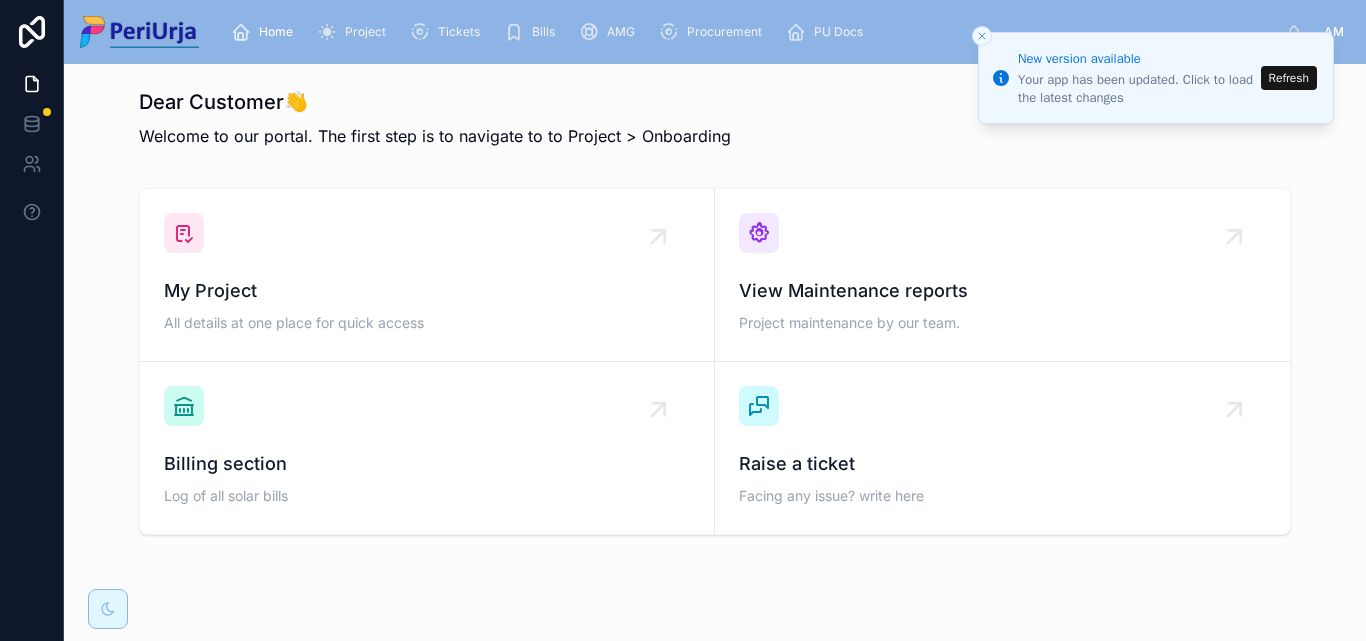click at bounding box center [982, 36] 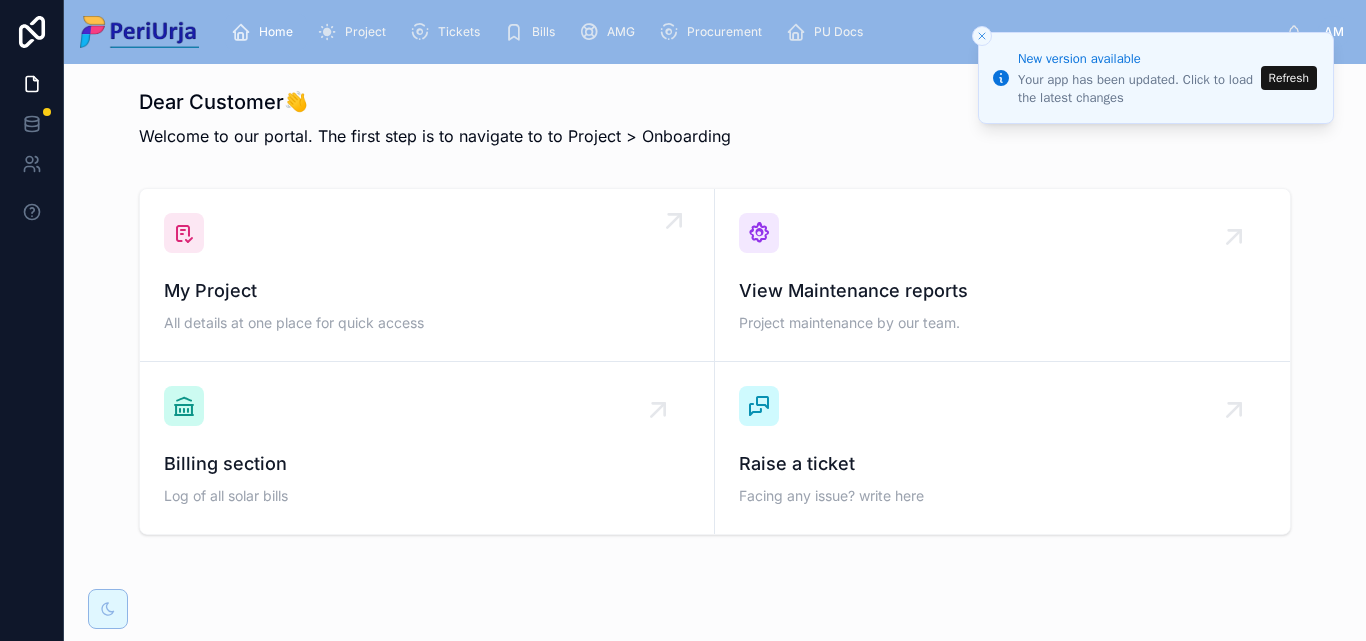 click on "My Project All details at one place for quick access" at bounding box center (427, 275) 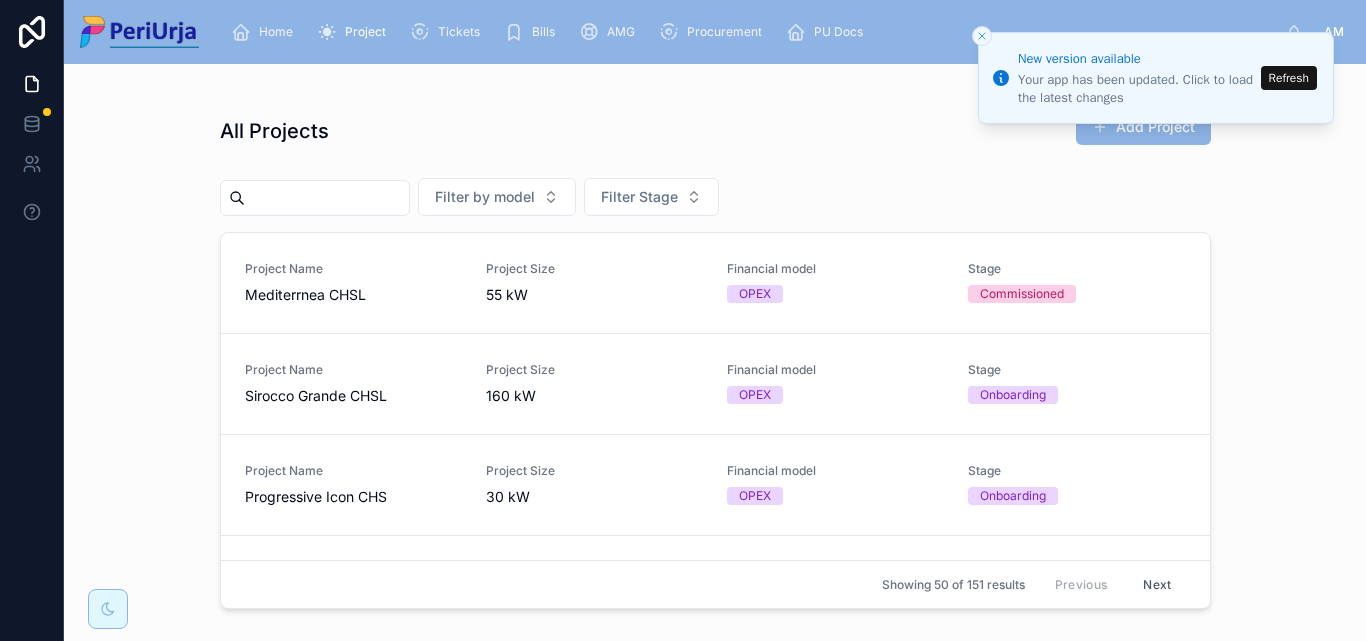 drag, startPoint x: 369, startPoint y: 213, endPoint x: 327, endPoint y: 191, distance: 47.41308 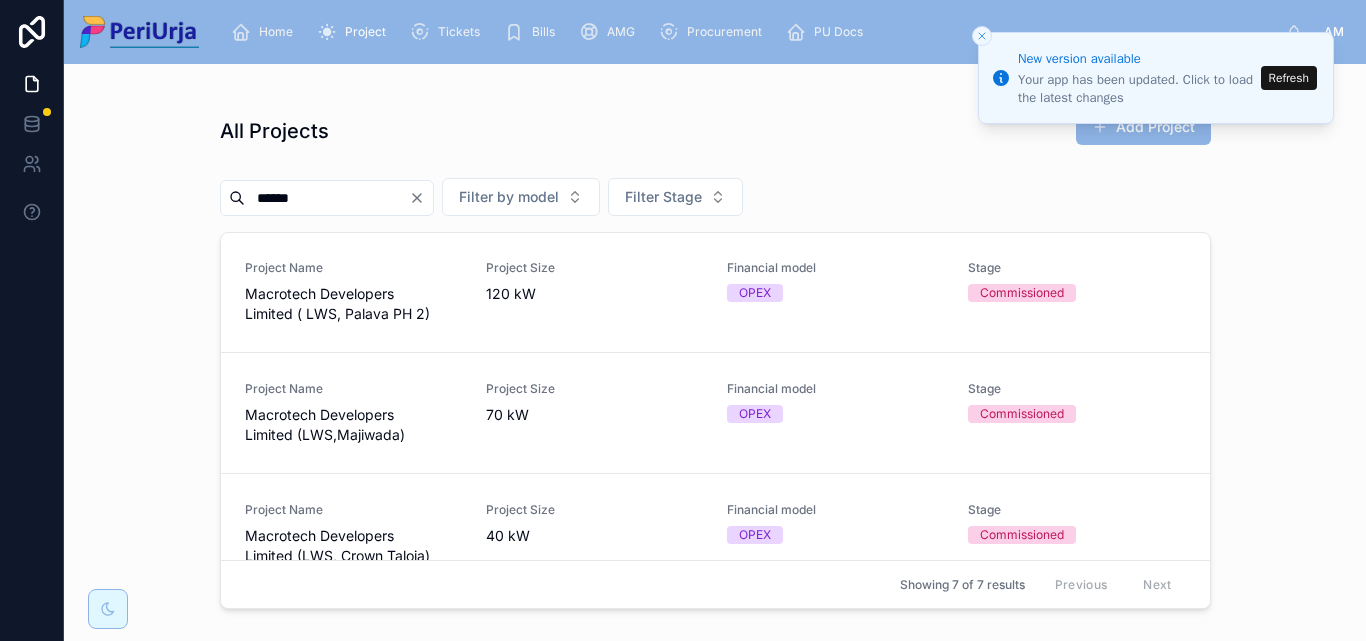 scroll, scrollTop: 0, scrollLeft: 0, axis: both 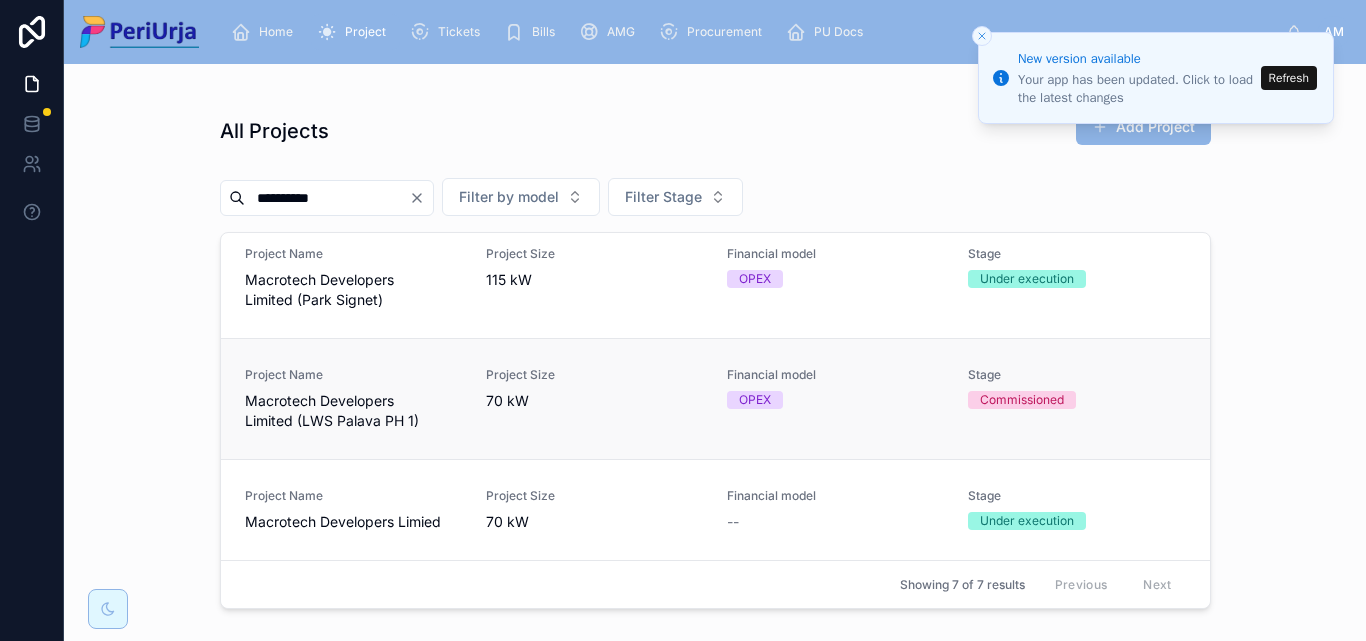 type on "*********" 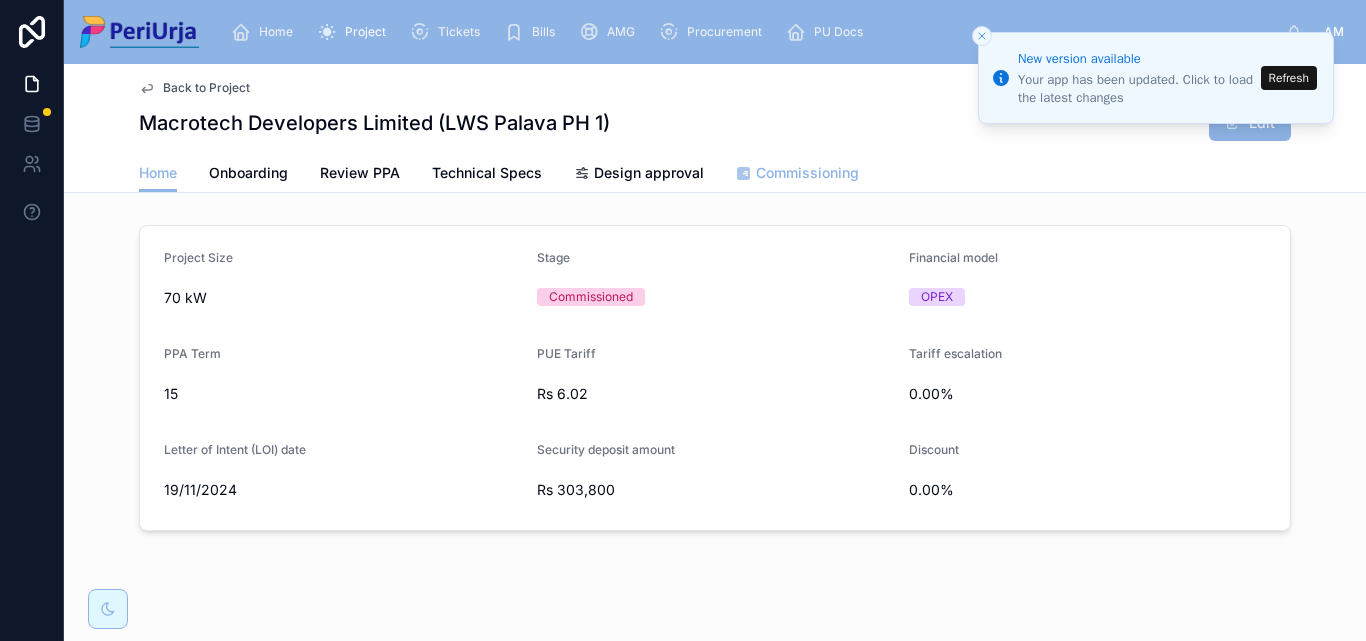 click on "Commissioning" at bounding box center [807, 173] 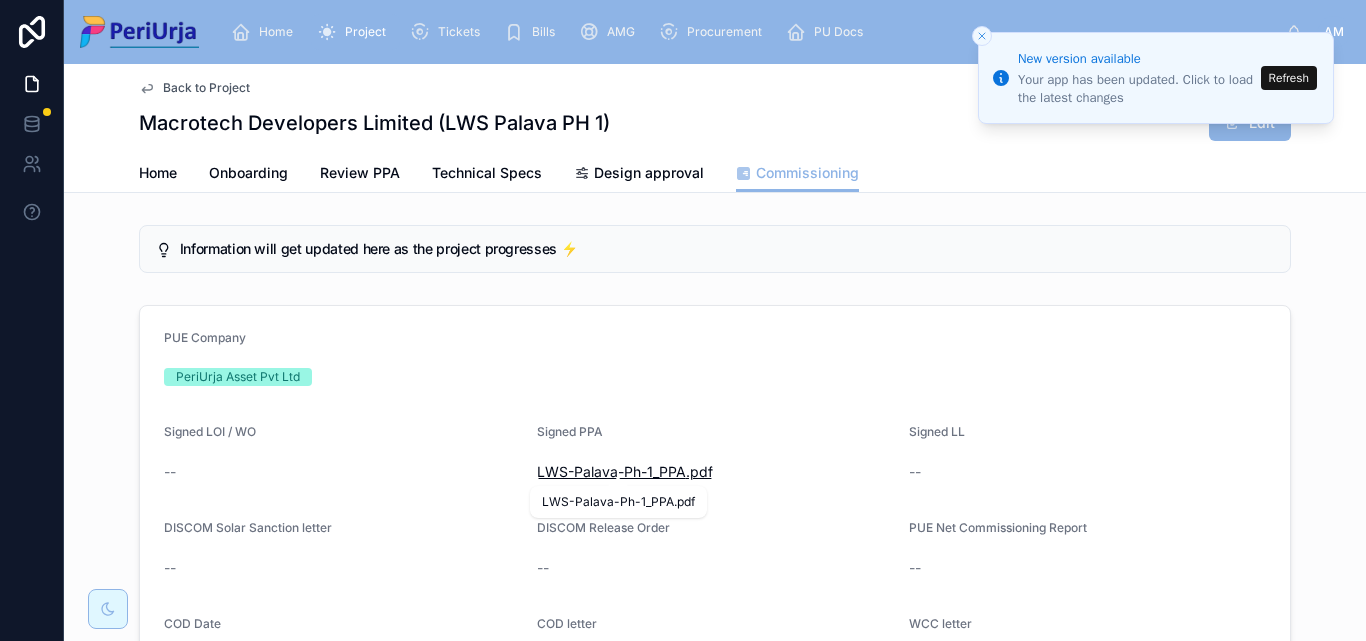 click on "LWS-Palava-Ph-1_PPA" at bounding box center [611, 472] 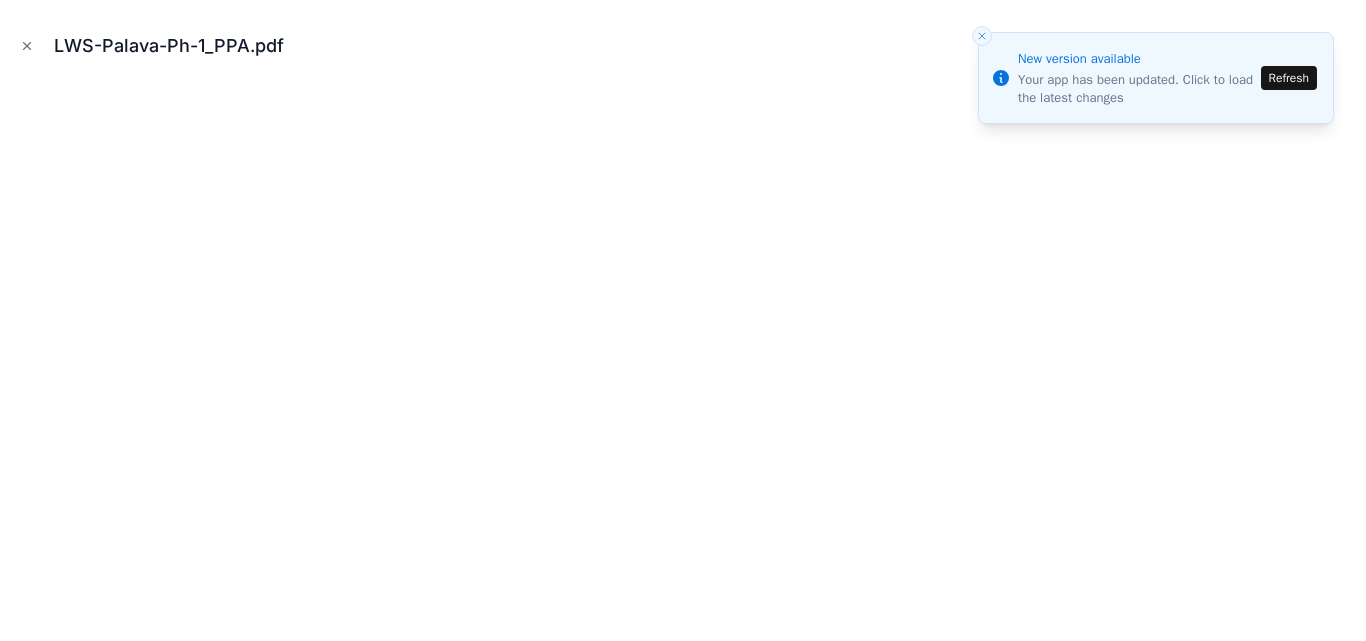 click 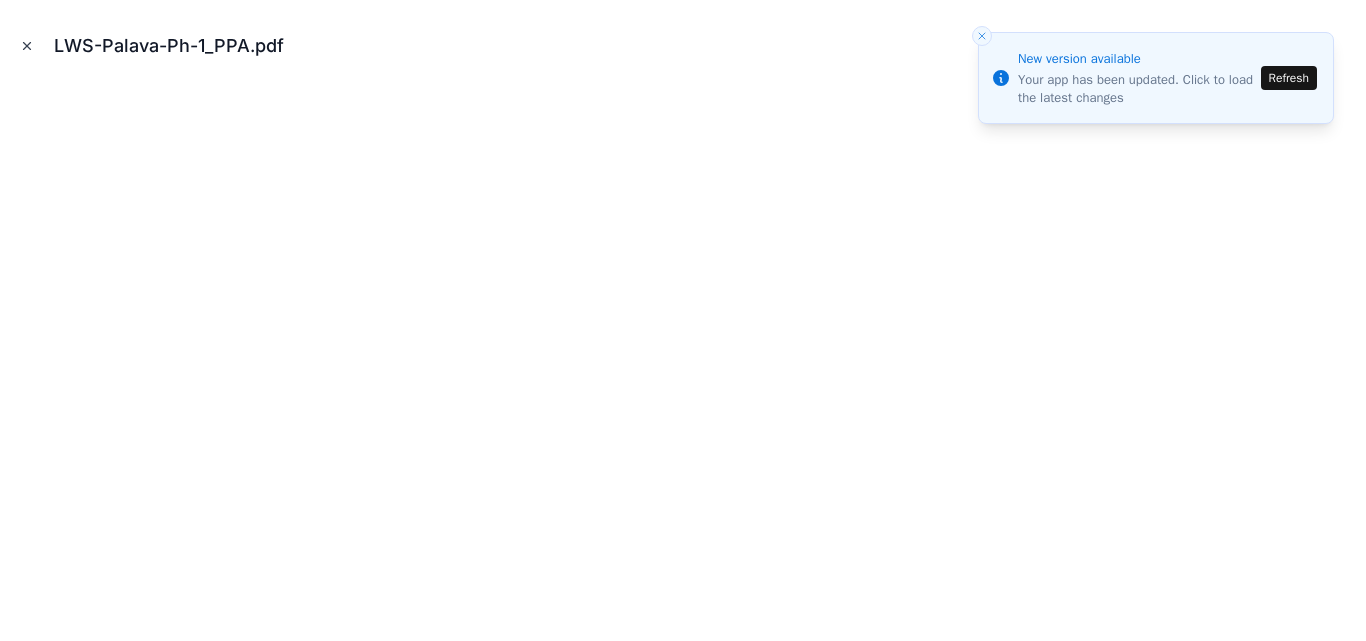 click 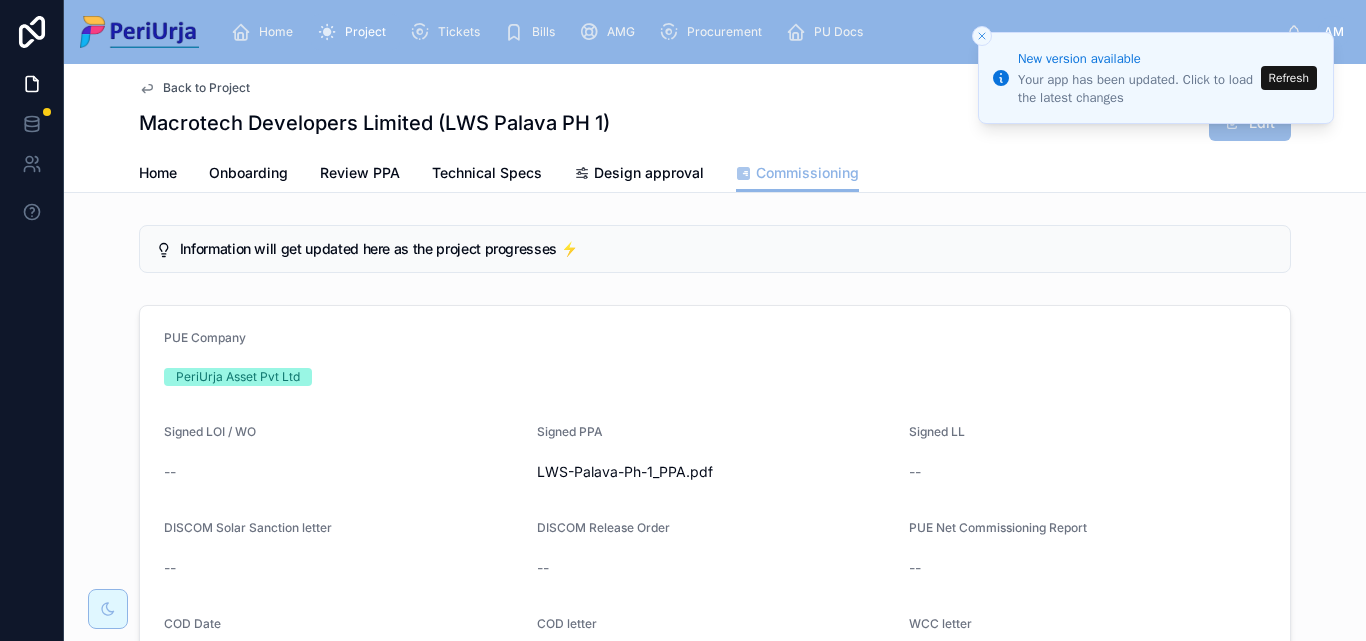 click on "Edit" at bounding box center [1250, 123] 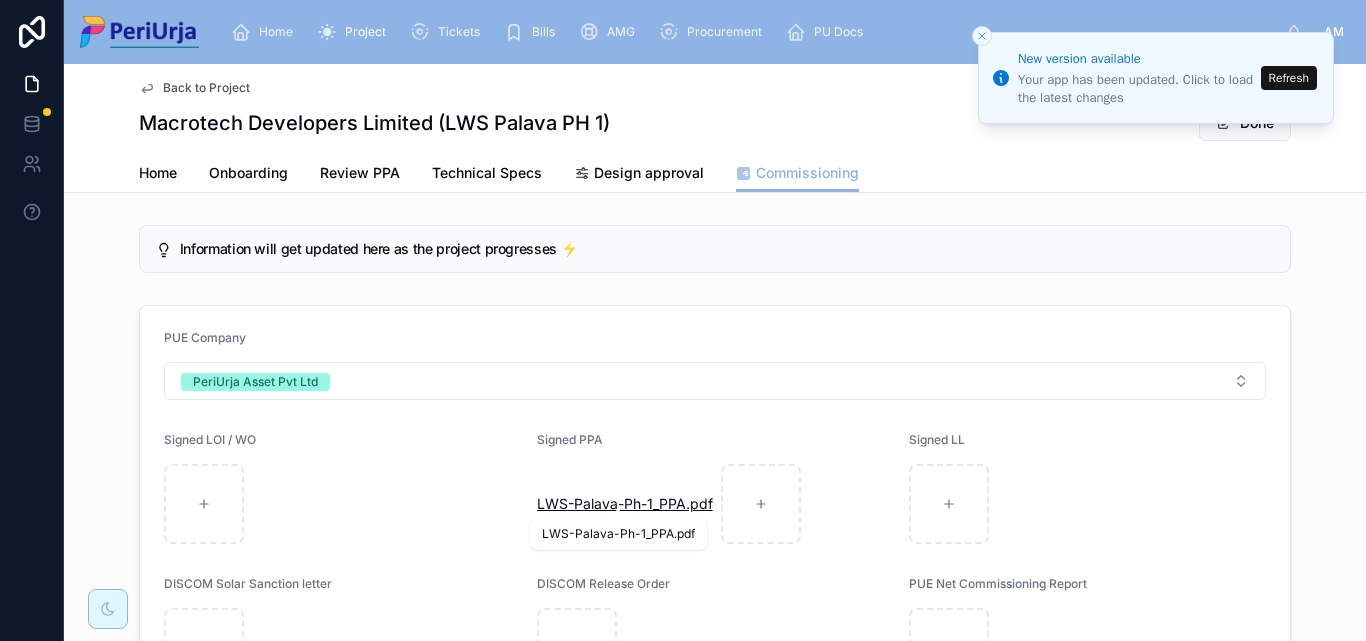 click on "LWS-Palava-Ph-1_PPA" at bounding box center [611, 504] 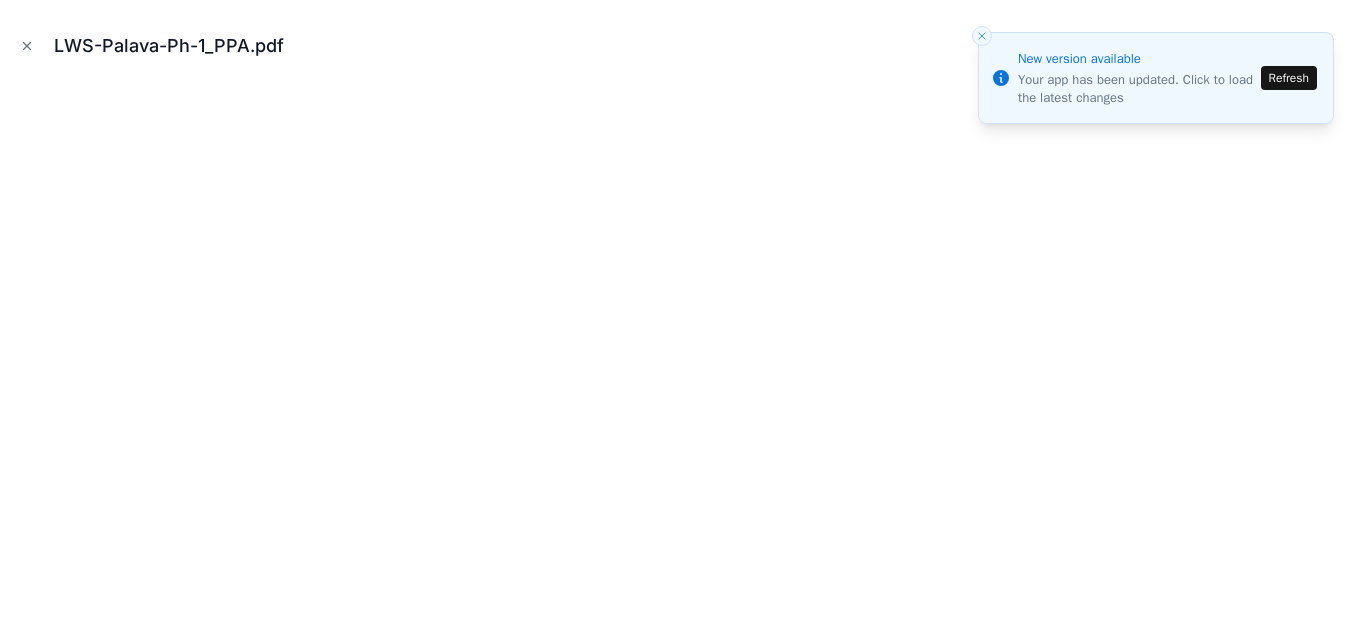 click 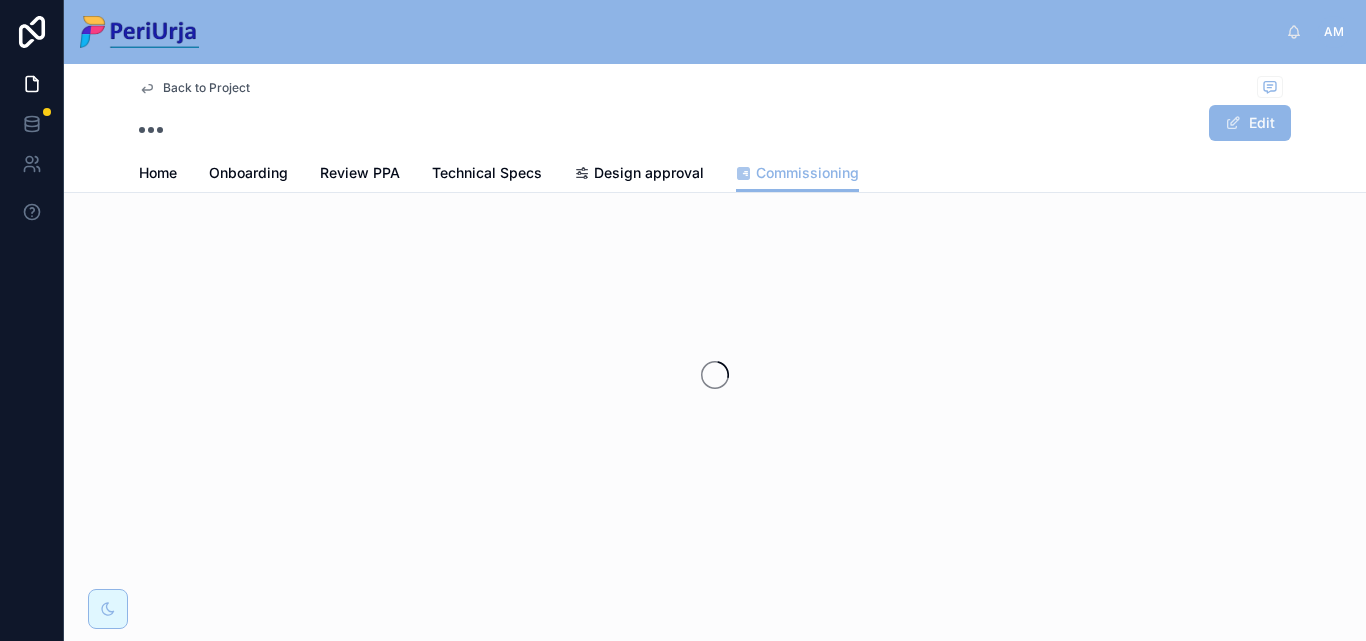 scroll, scrollTop: 0, scrollLeft: 0, axis: both 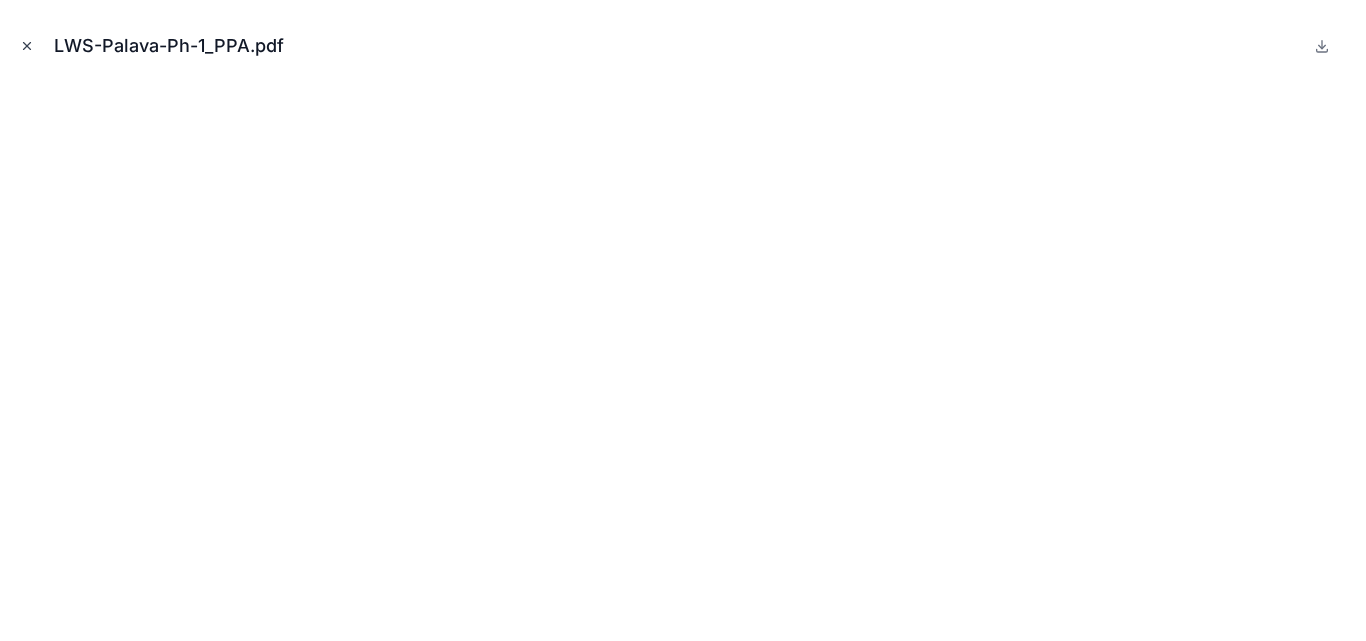 click 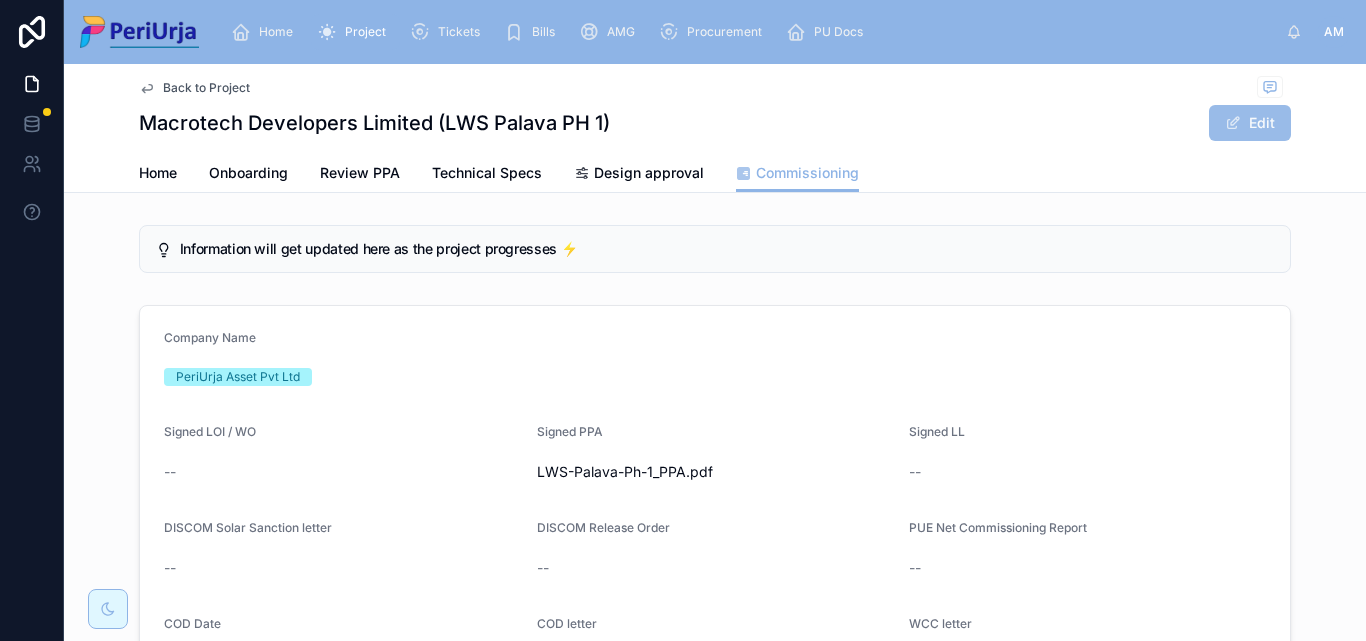 click on "Edit" at bounding box center (1250, 123) 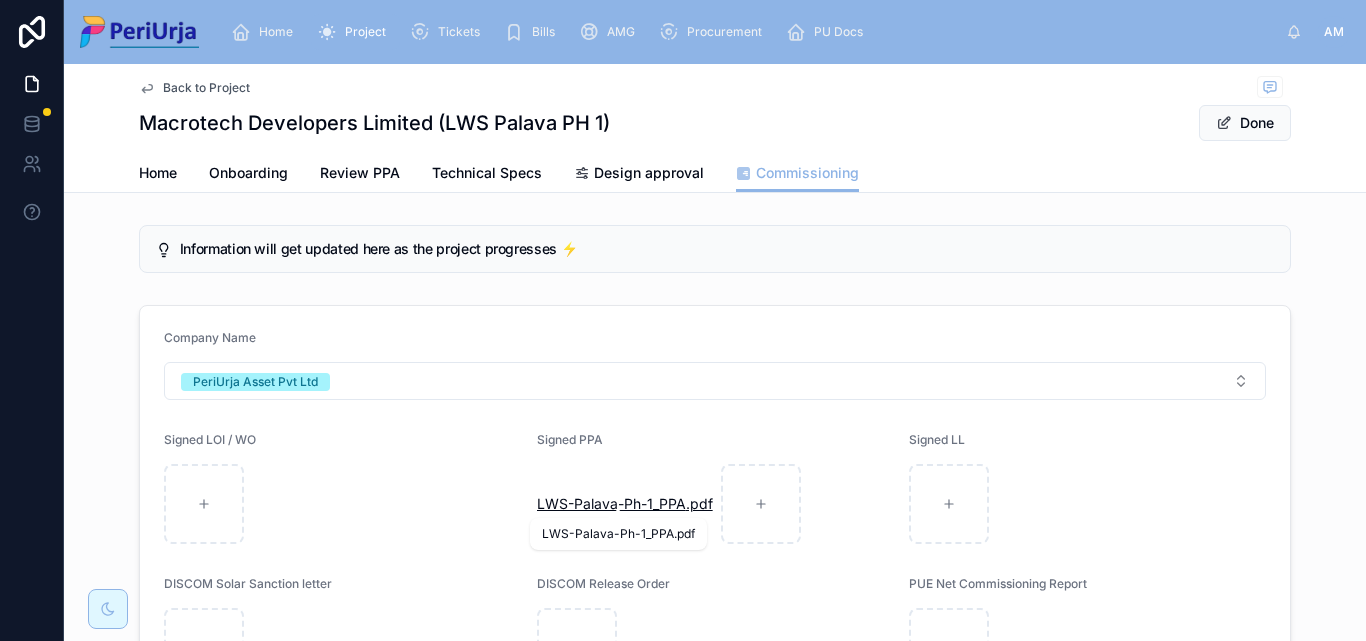 click on "LWS-[PERSON]-[PERSON]_PPA .pdf" at bounding box center [625, 504] 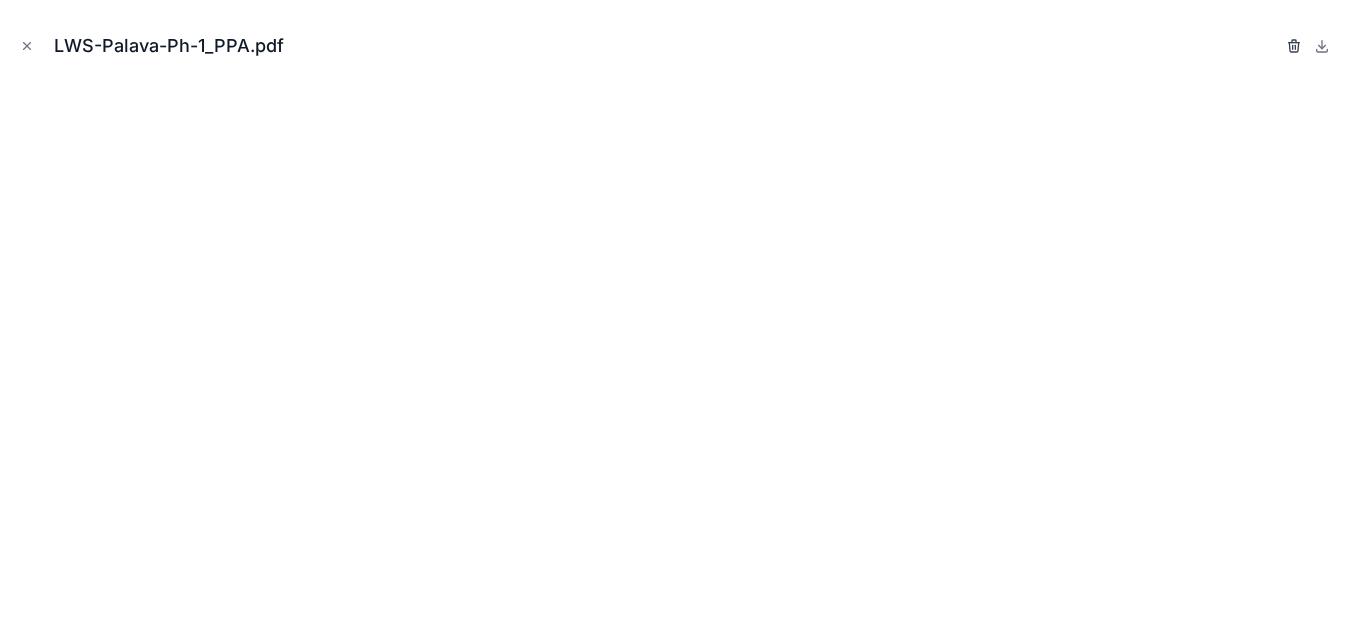 click 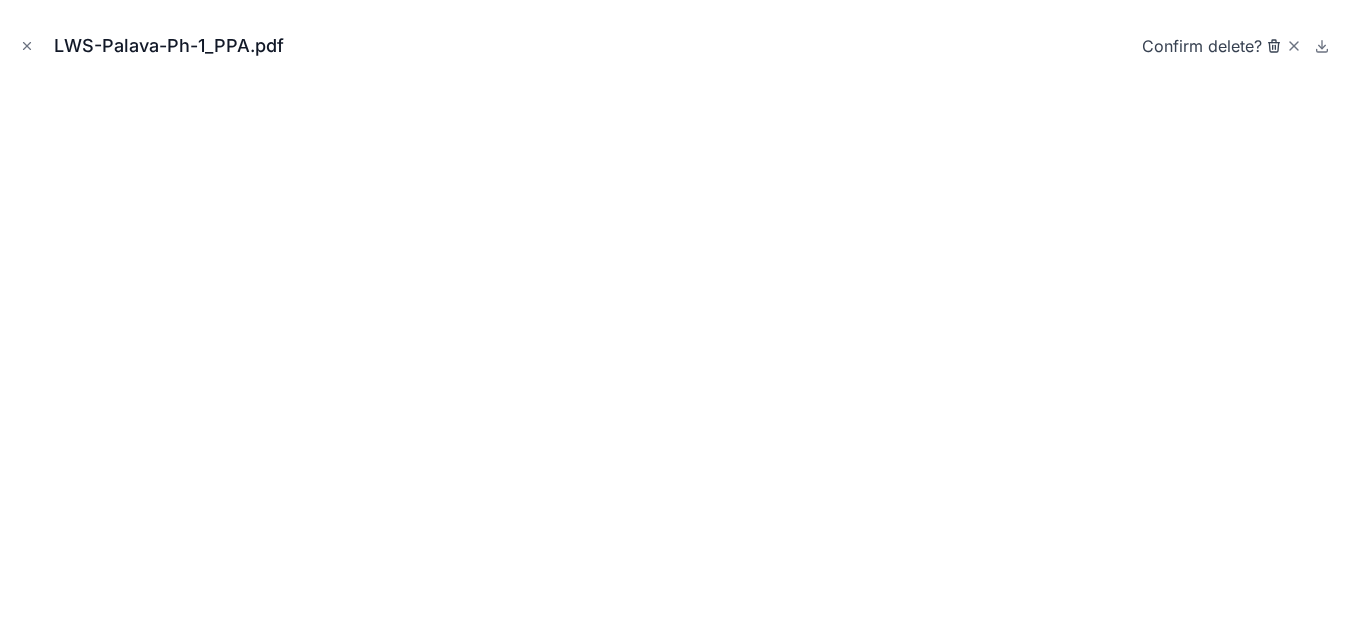 click 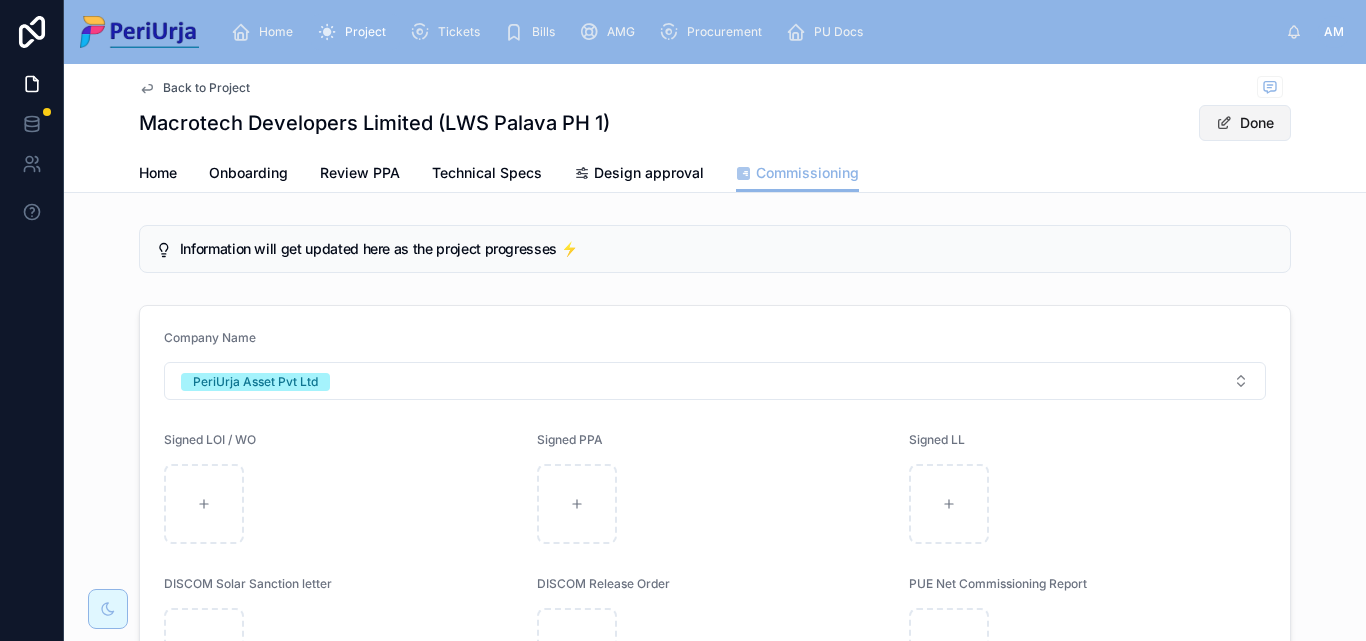 click on "Done" at bounding box center (1245, 123) 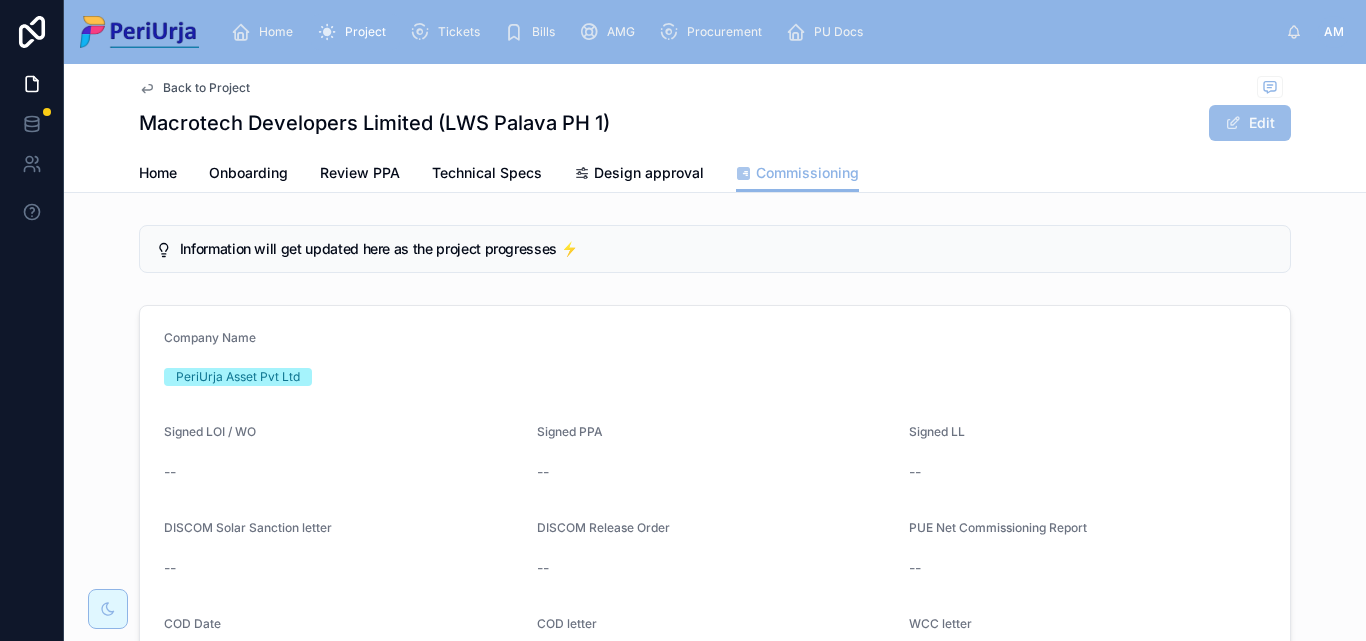 click on "Edit" at bounding box center [1250, 123] 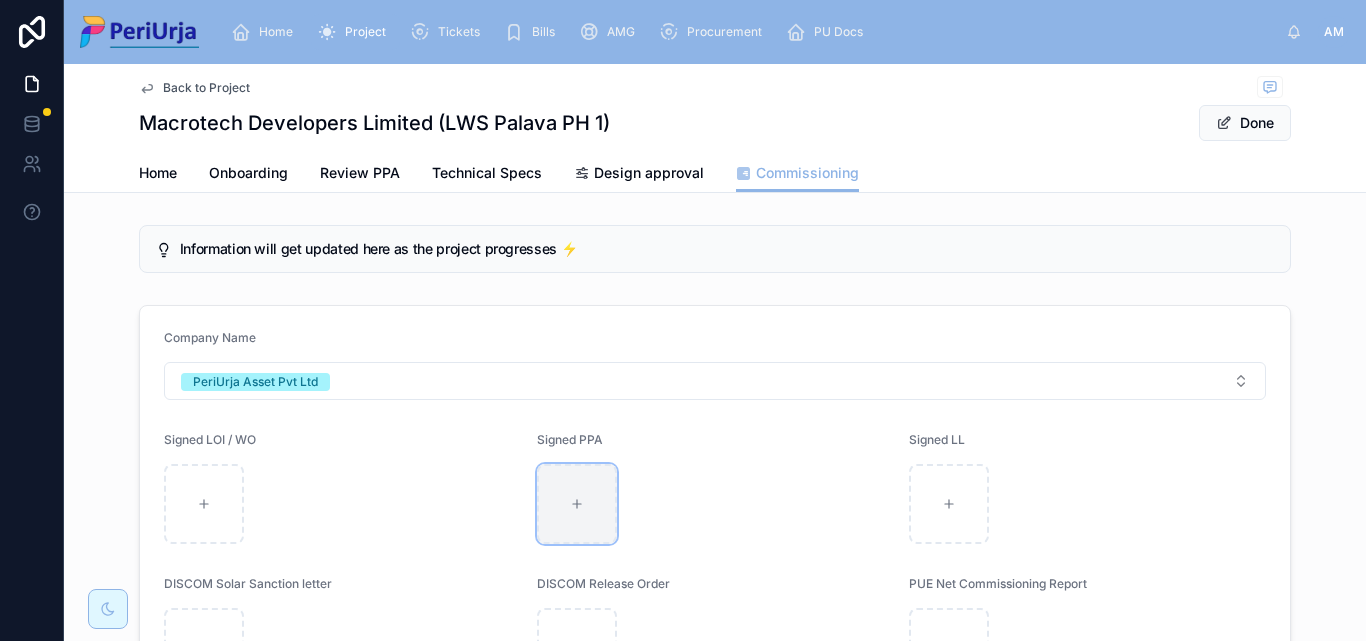 click 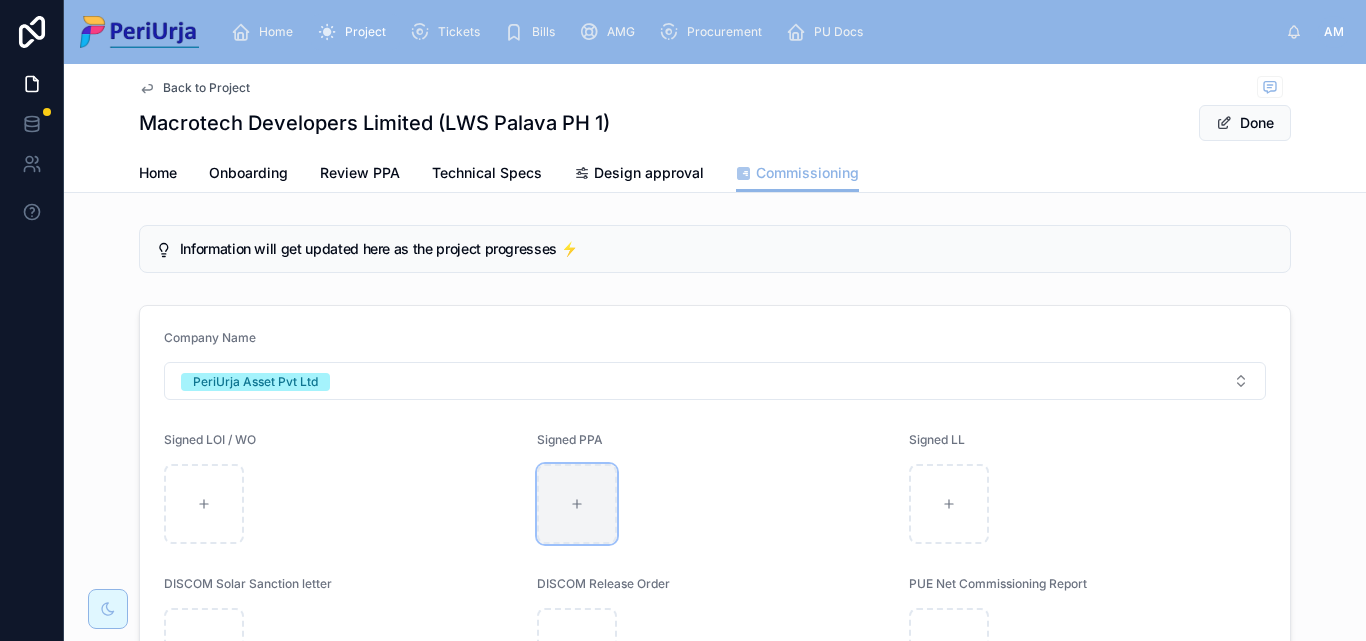 type on "**********" 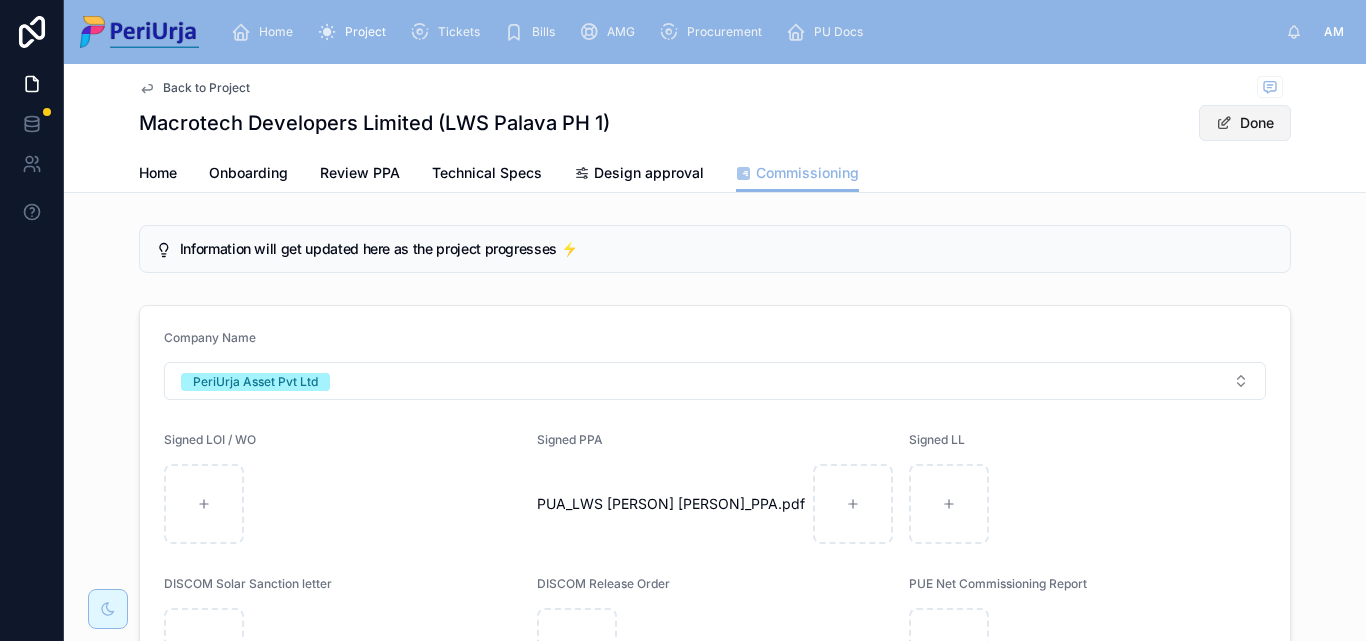 click on "Done" at bounding box center [1245, 123] 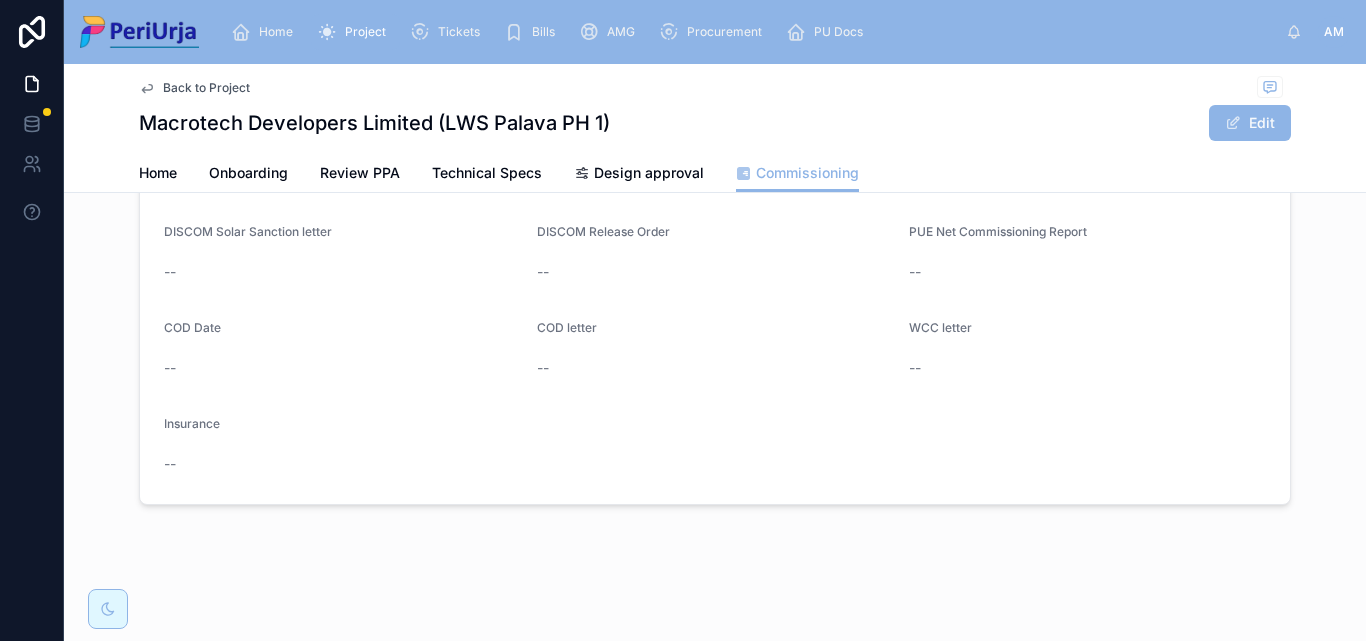 scroll, scrollTop: 0, scrollLeft: 0, axis: both 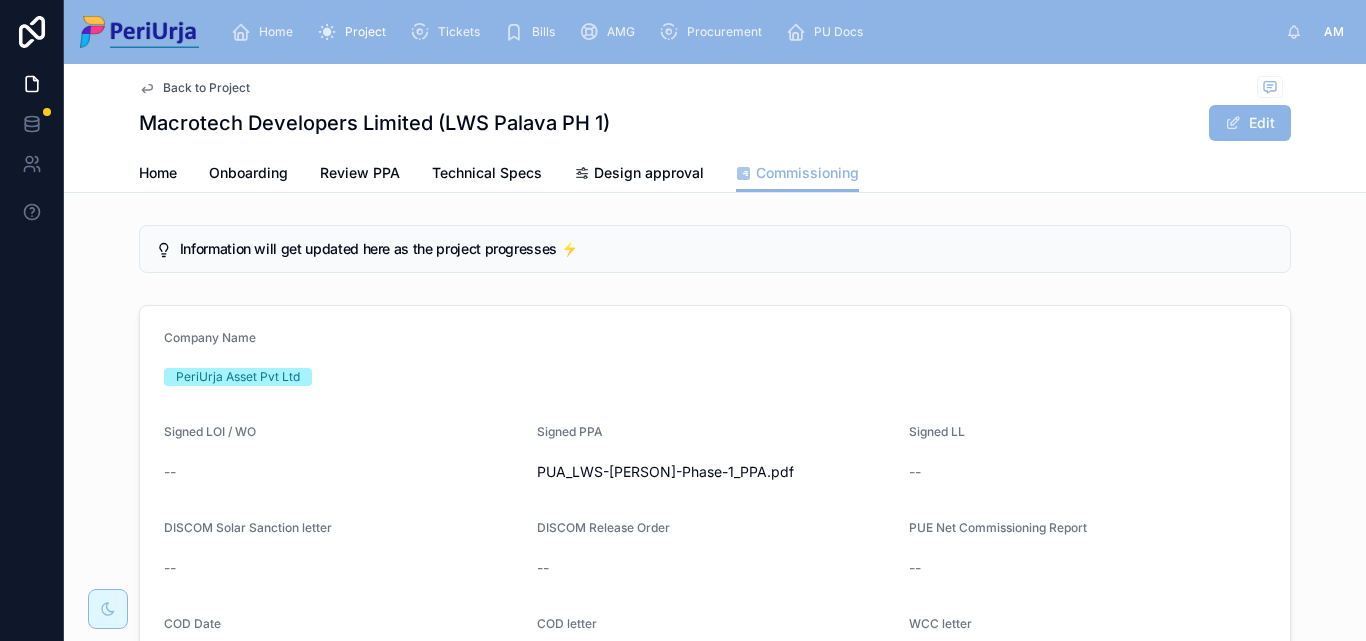 click on "Home" at bounding box center (266, 32) 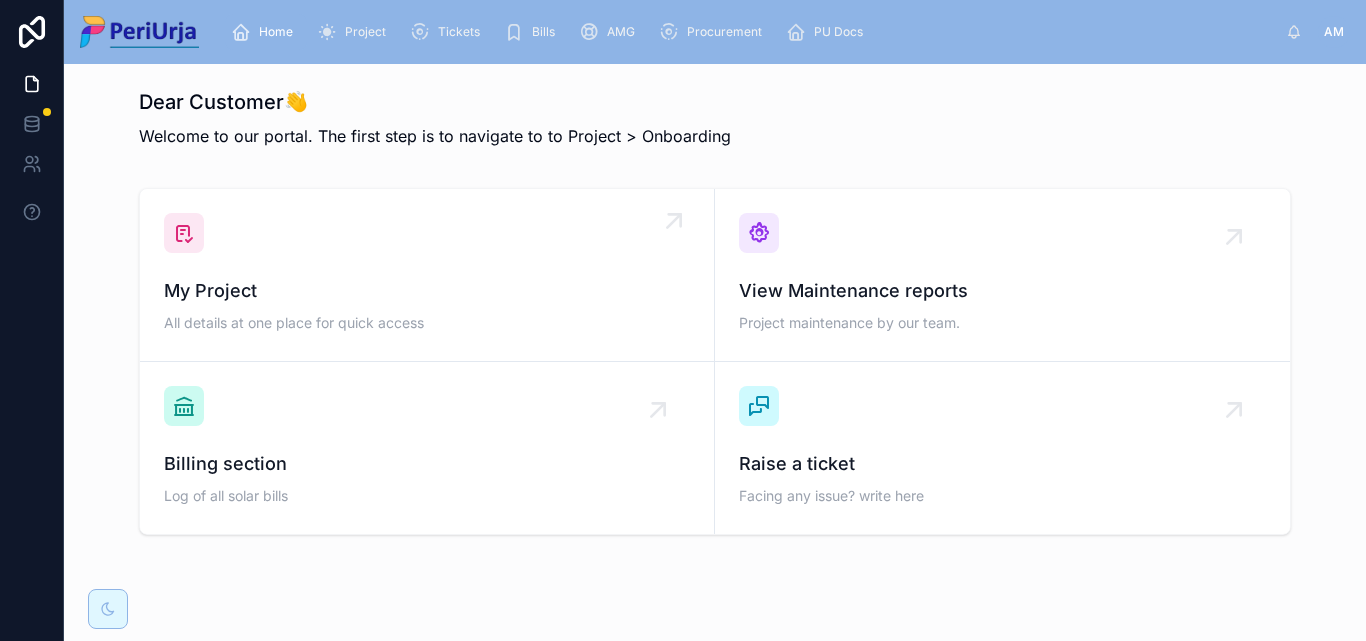 click on "My Project All details at one place for quick access" at bounding box center (427, 275) 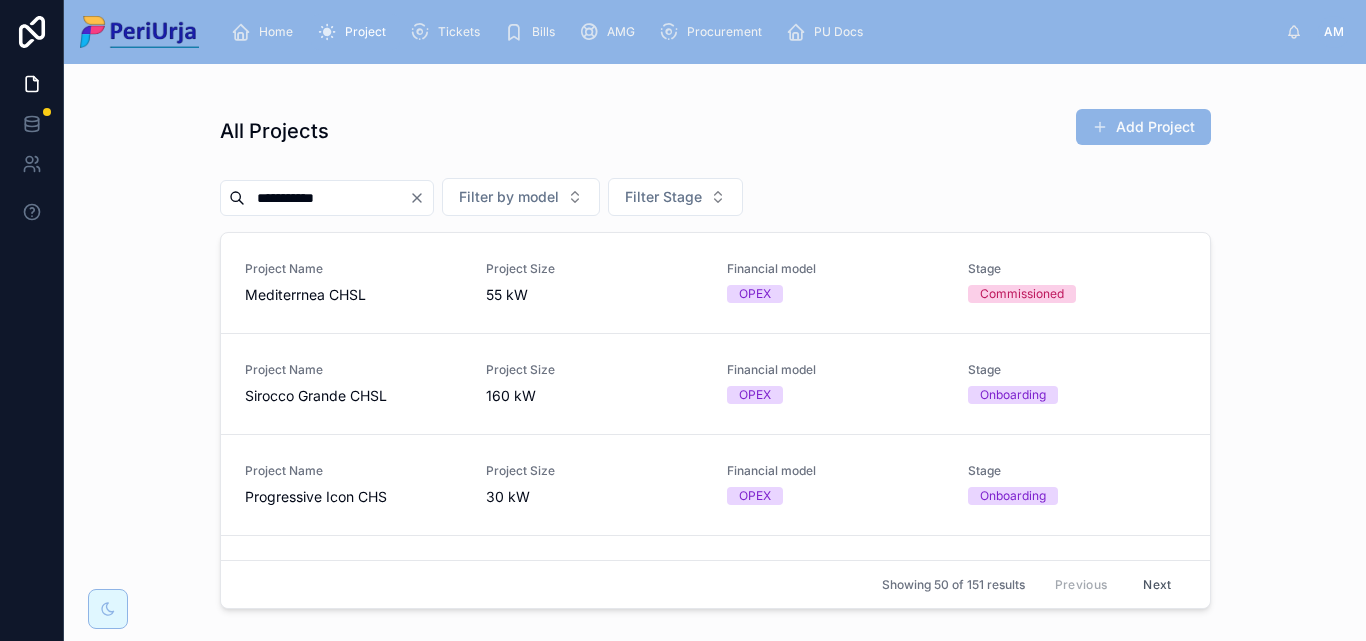 type on "**********" 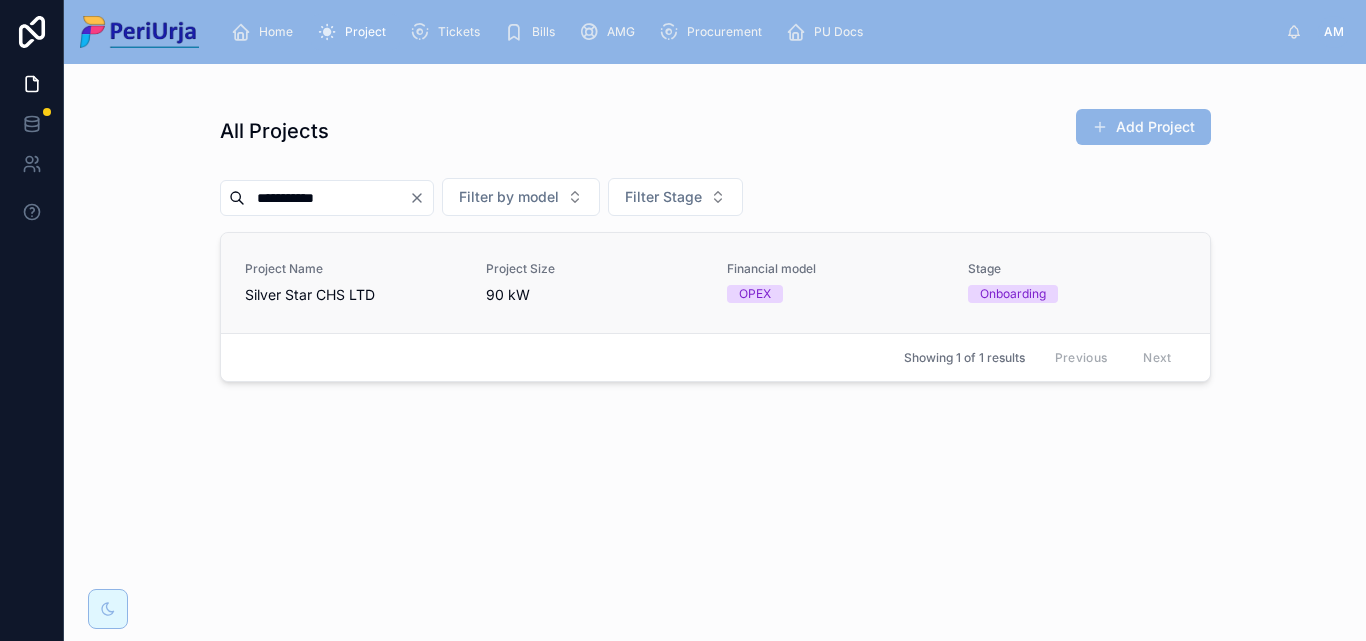 click on "Silver Star CHS LTD" at bounding box center [353, 295] 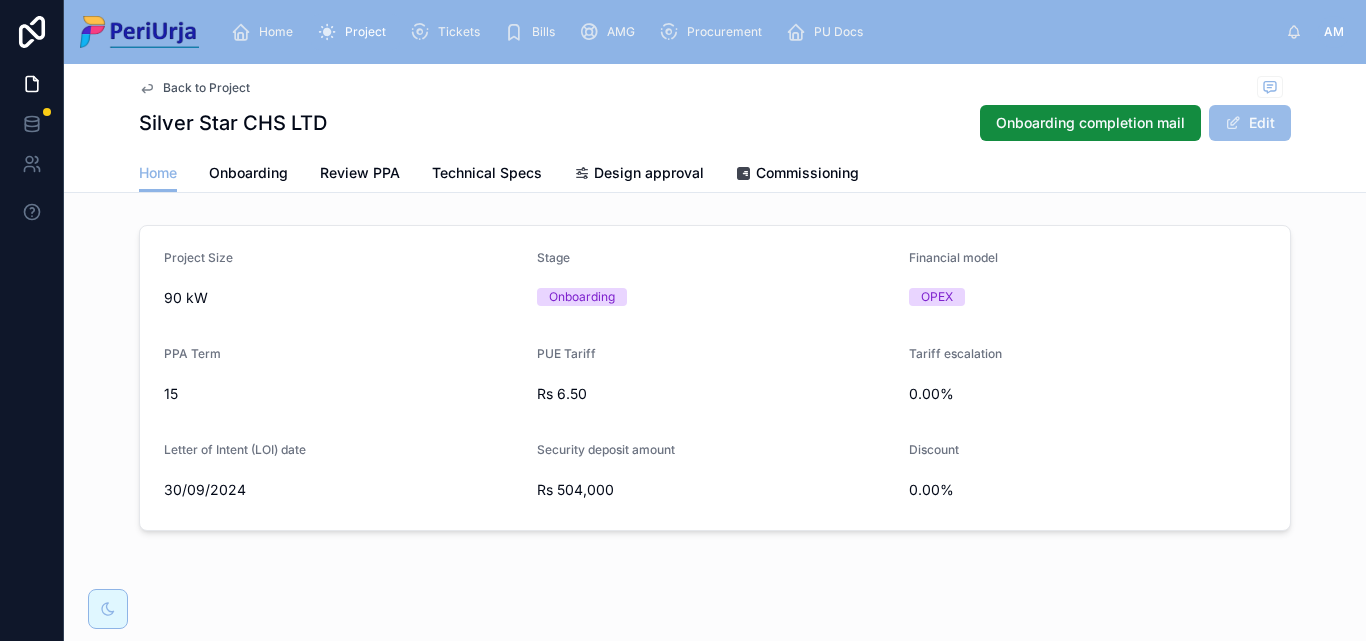 click on "Edit" at bounding box center (1250, 123) 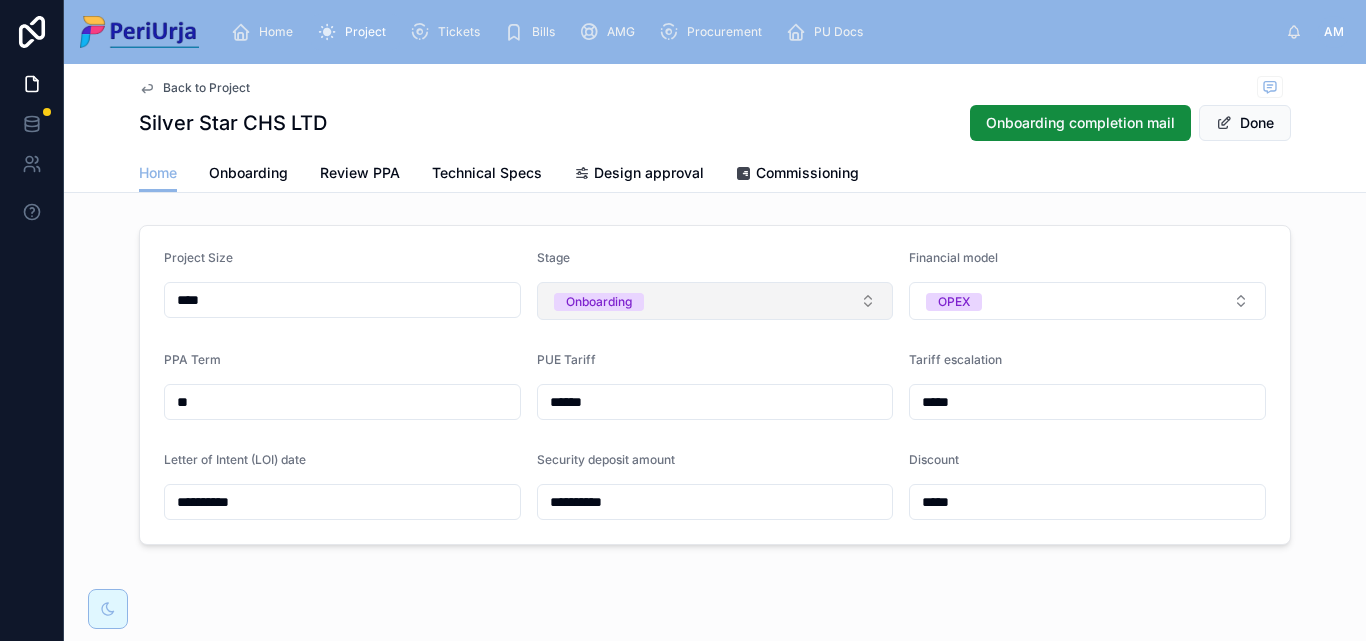 click on "Onboarding" at bounding box center (715, 301) 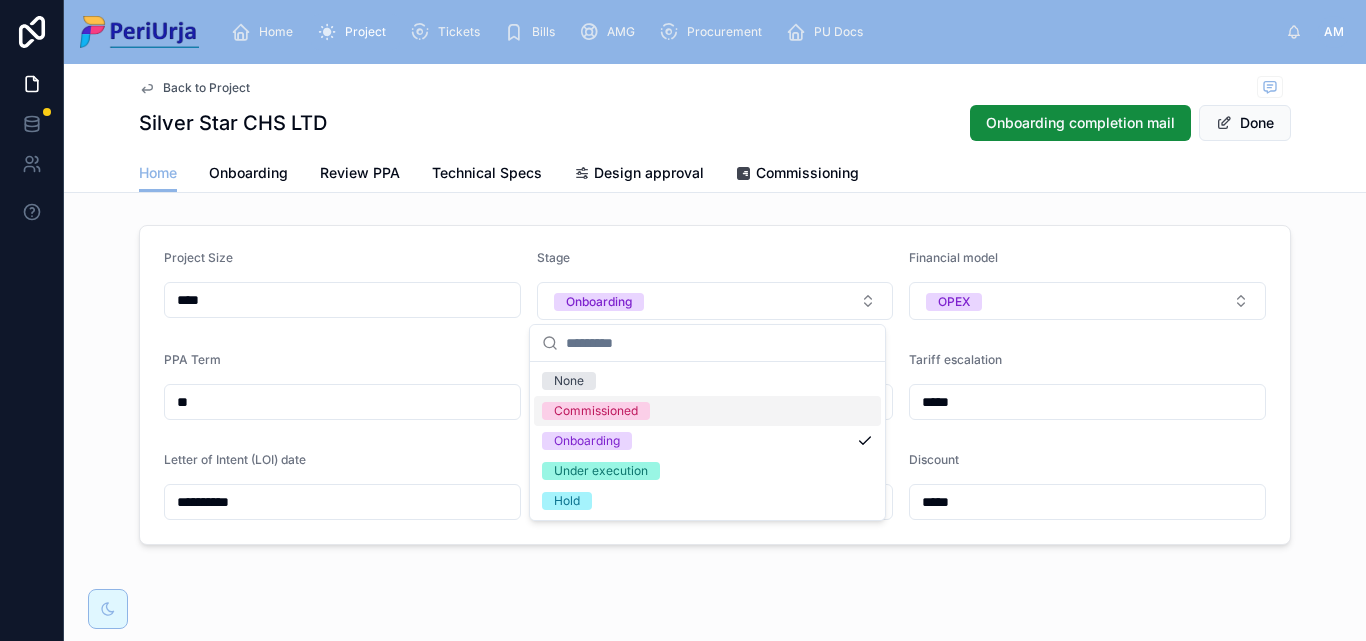 click on "Commissioned" at bounding box center [596, 411] 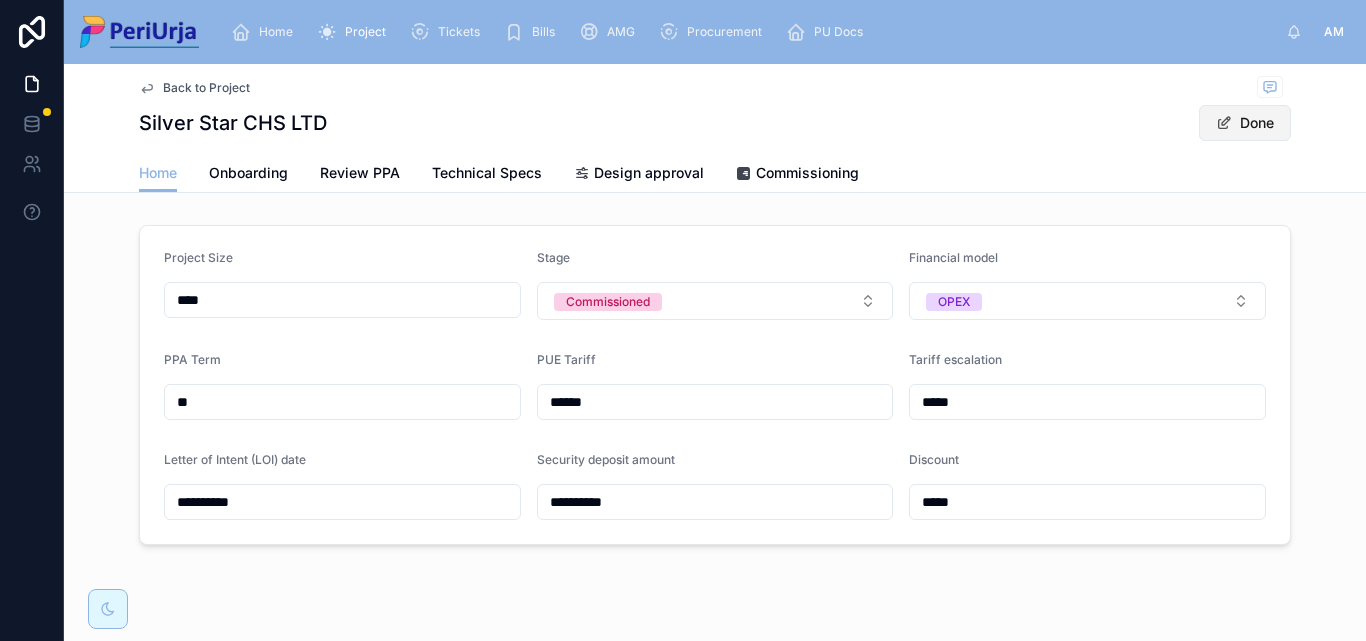 click at bounding box center [1224, 123] 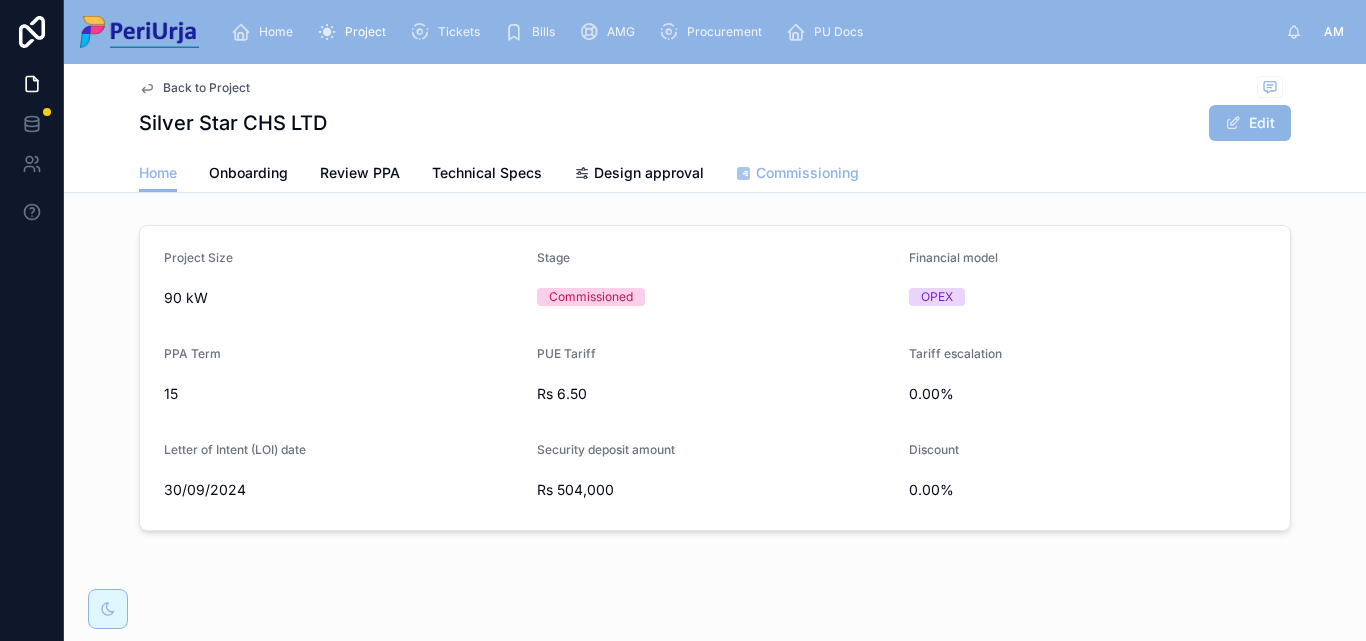 click on "Commissioning" at bounding box center (807, 173) 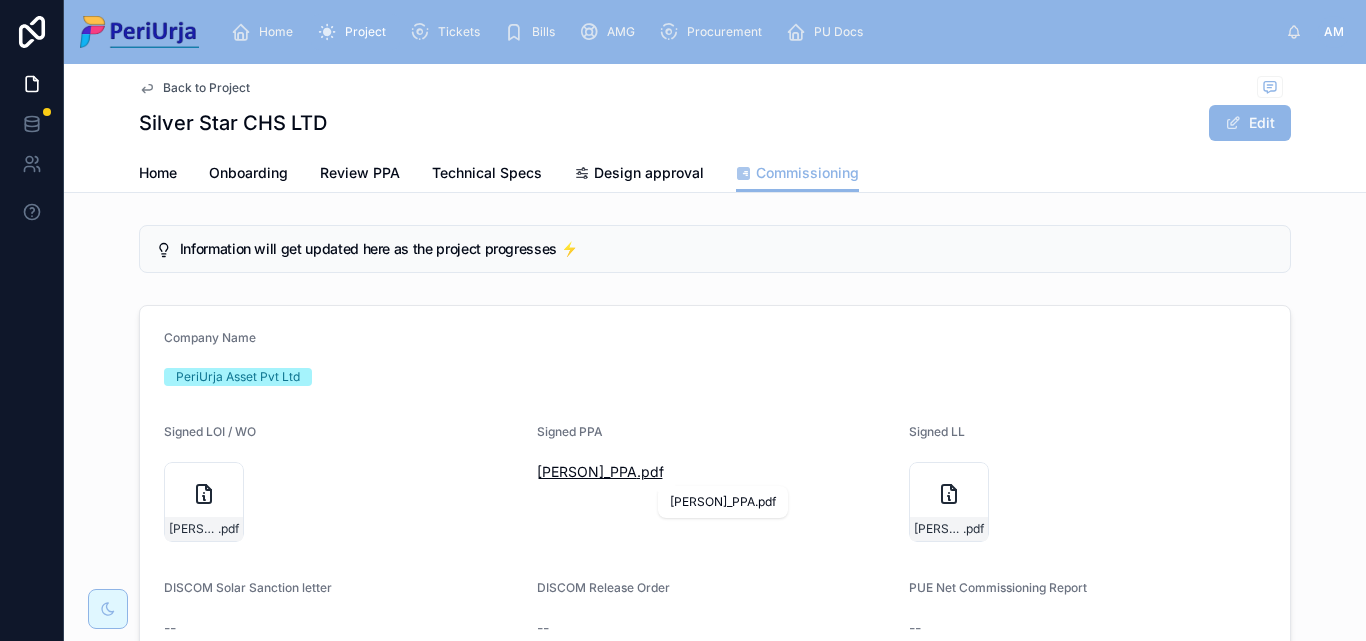 click on "[PERSON]_PPA" at bounding box center [587, 472] 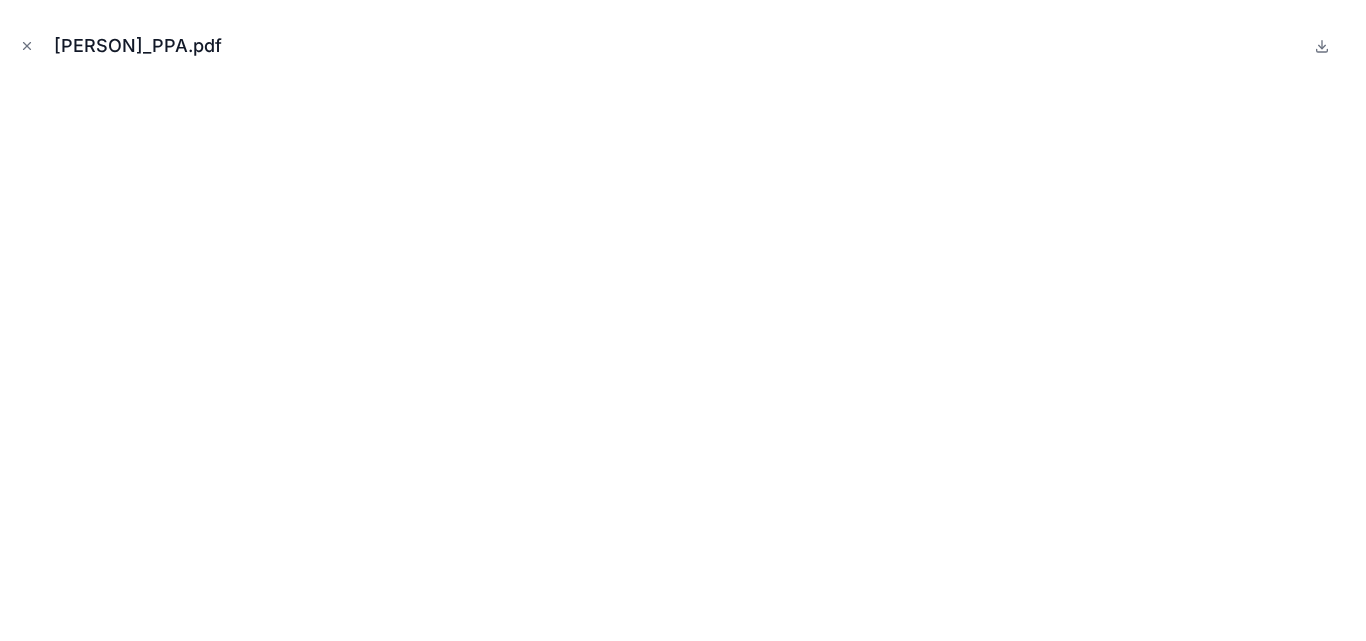 click 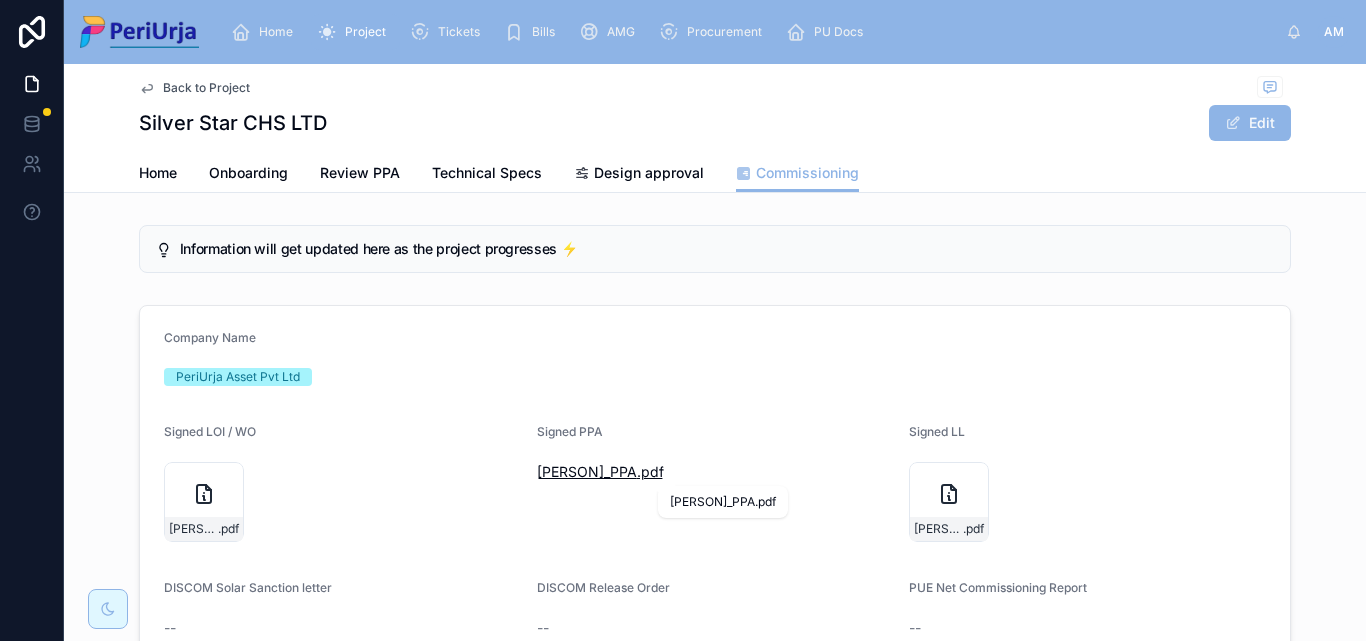 click on "[PERSON]_PPA" at bounding box center (587, 472) 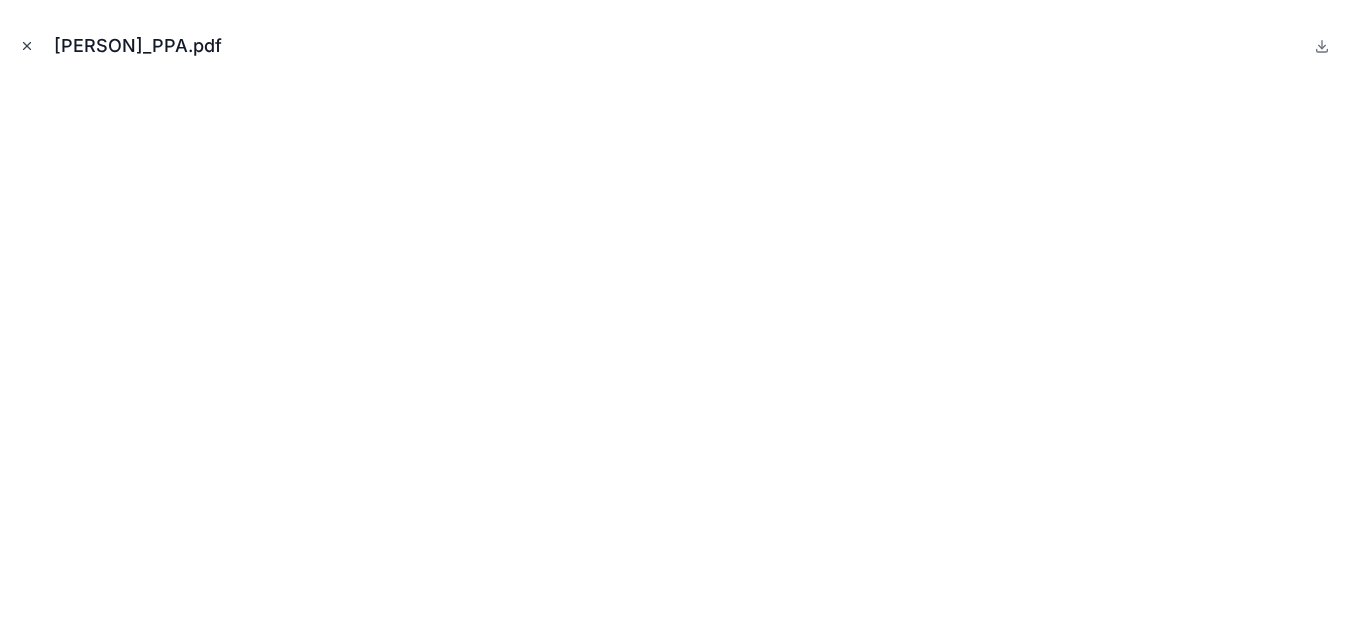 click 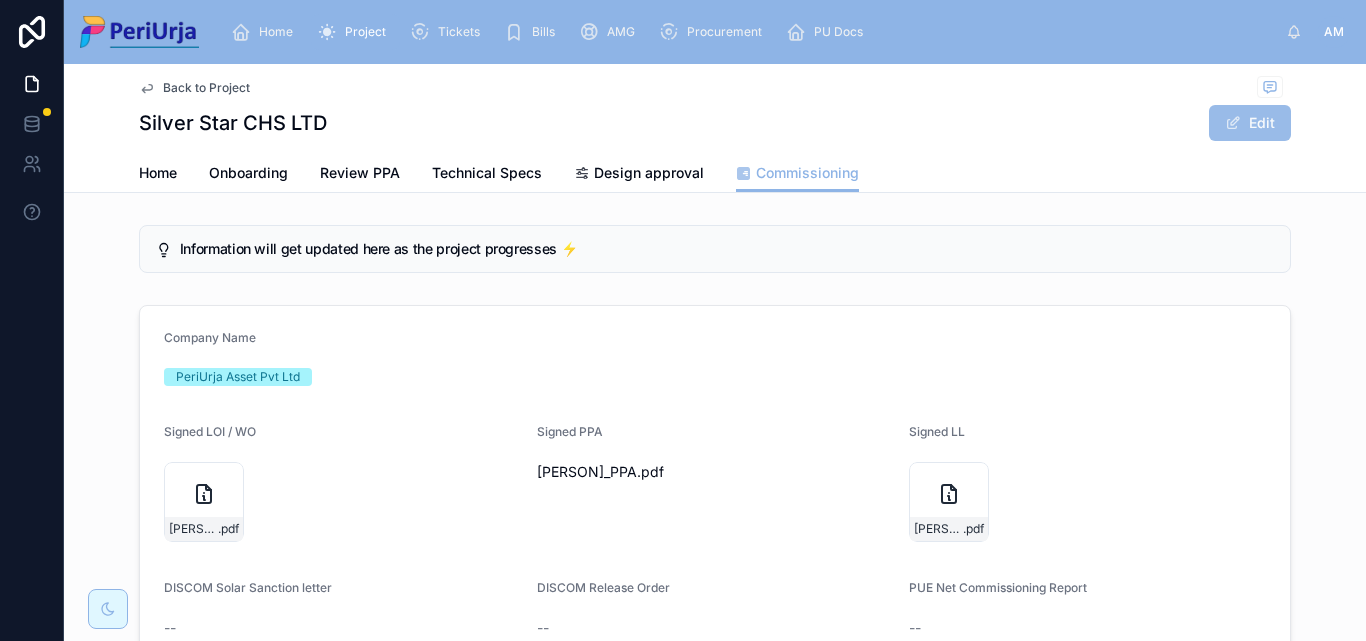 click on "Edit" at bounding box center [1250, 123] 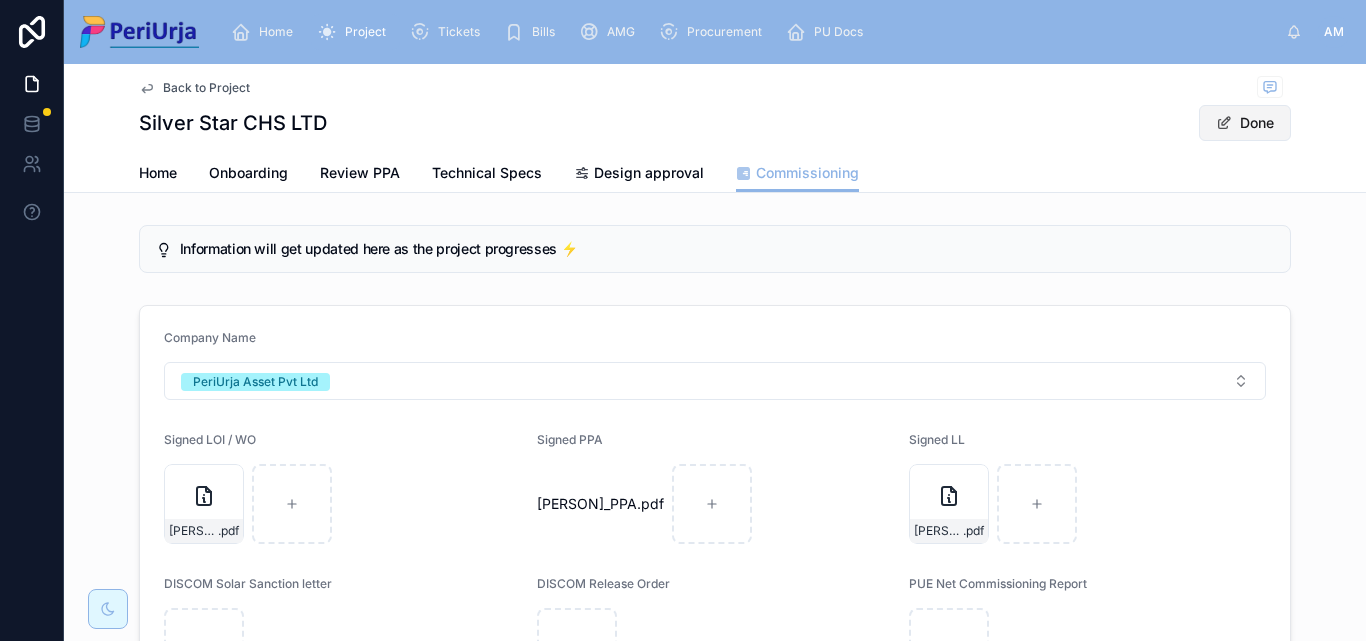 click on "Done" at bounding box center (1245, 123) 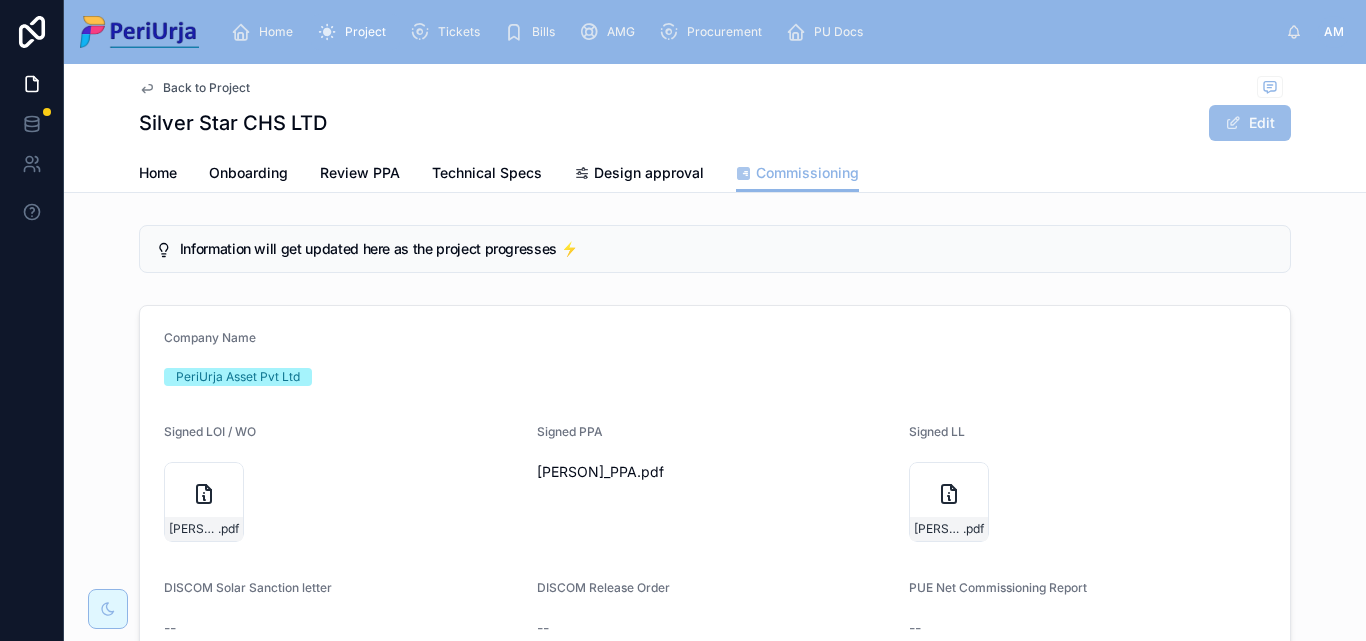 click on "Edit" at bounding box center (1250, 123) 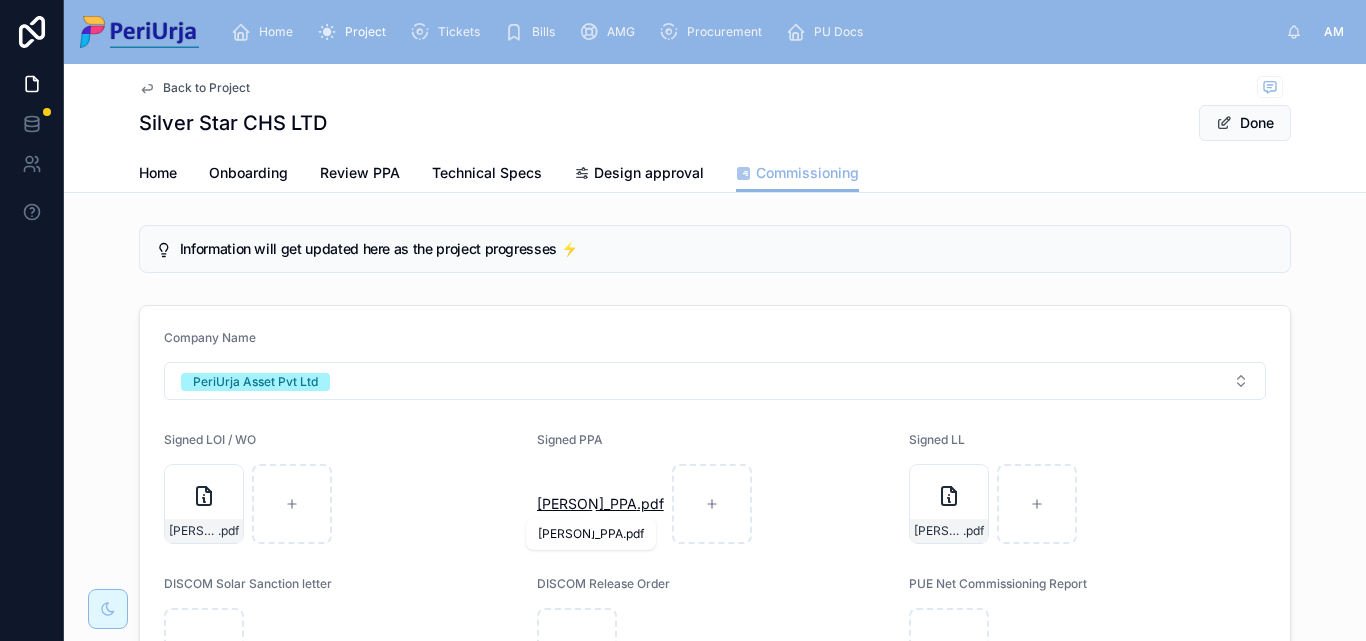 click on "[PERSON]_PPA" at bounding box center (587, 504) 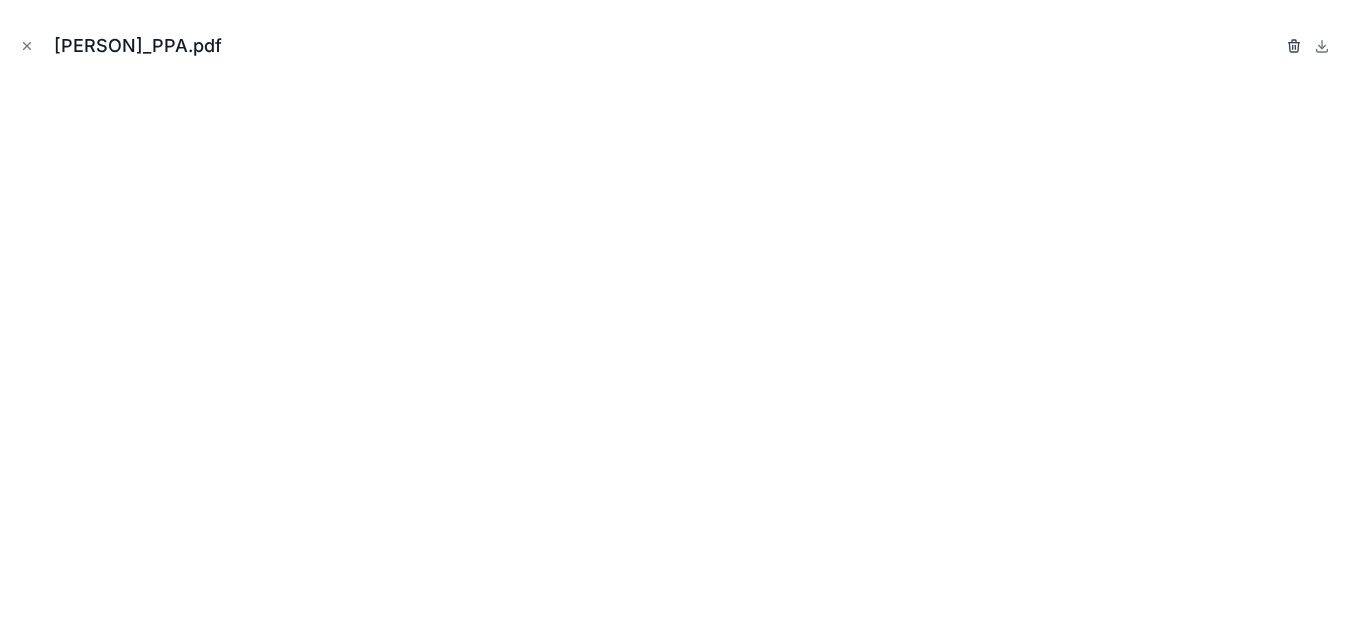 click 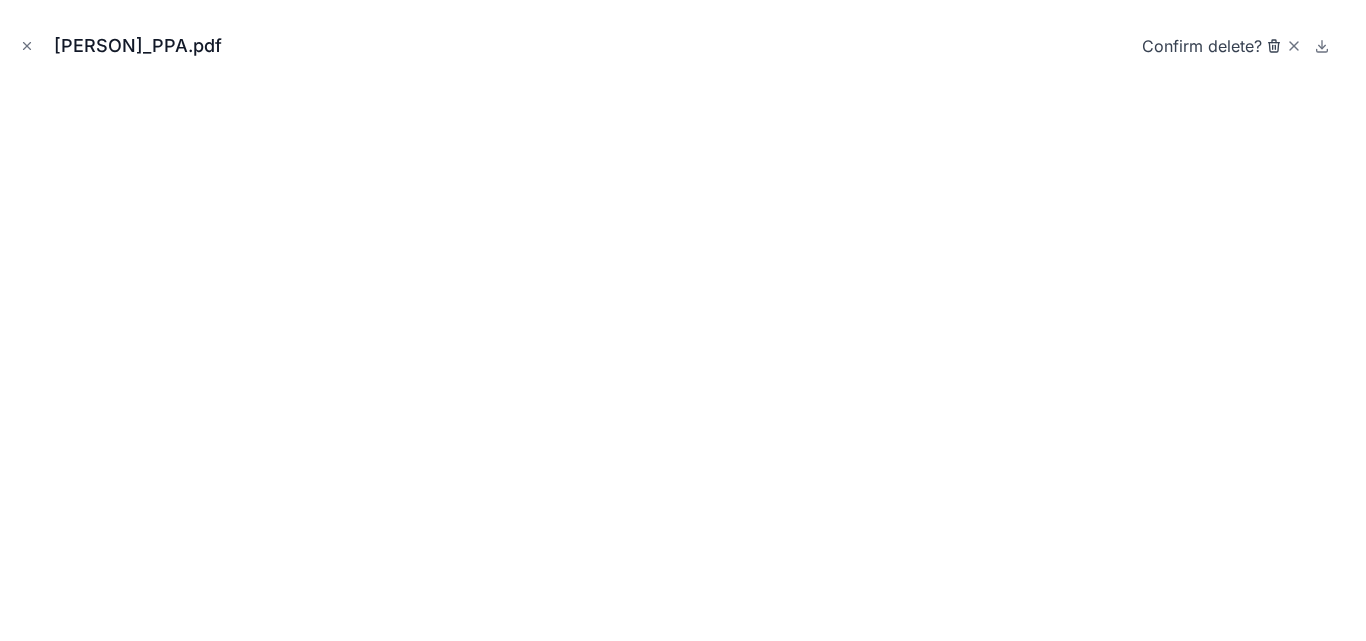 click 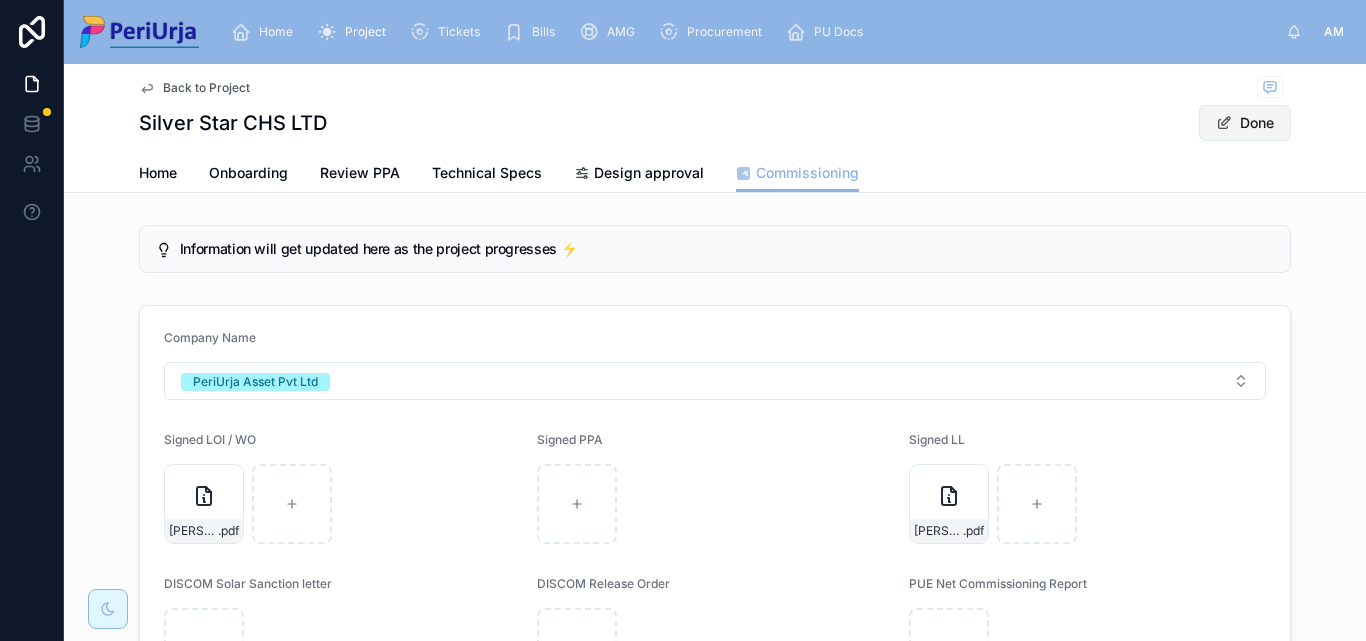 click on "Done" at bounding box center [1245, 123] 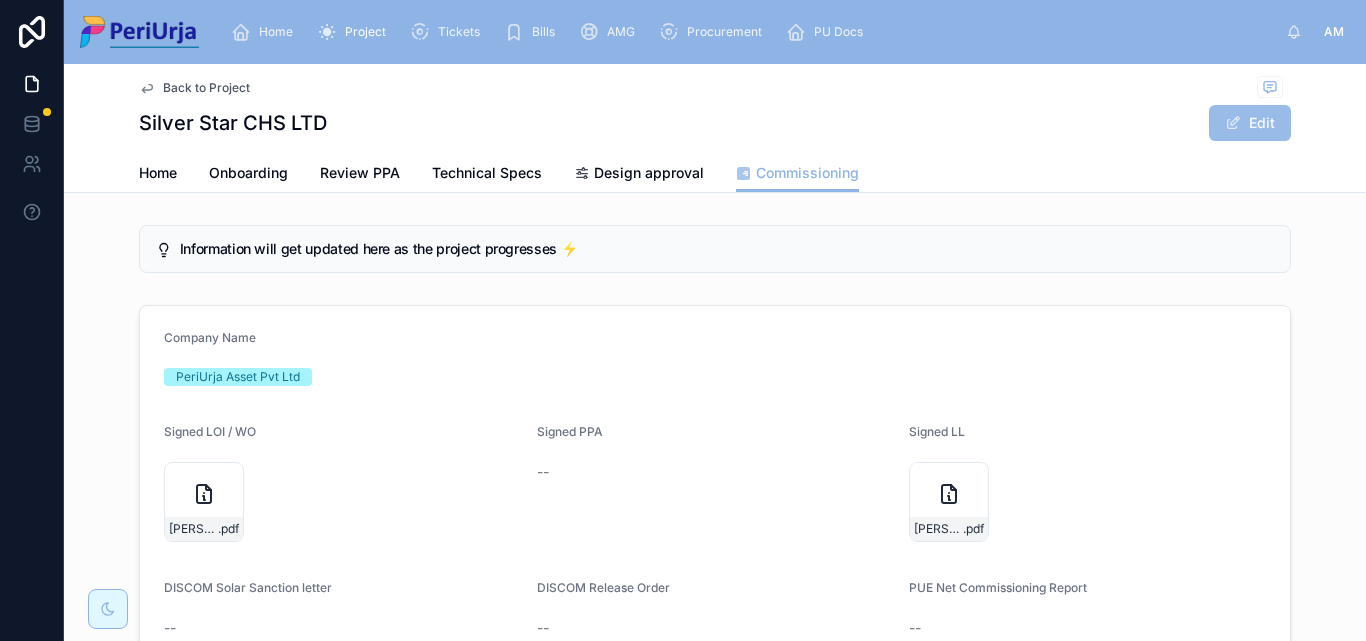 click at bounding box center [1233, 123] 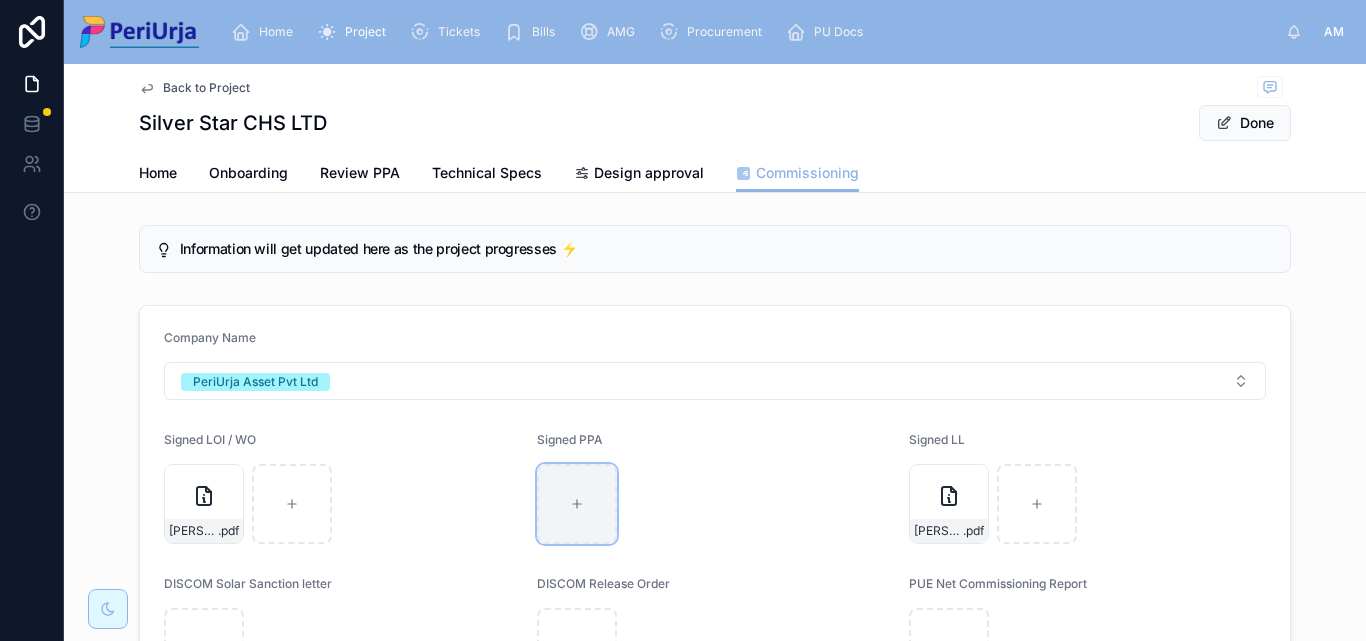 click at bounding box center [577, 504] 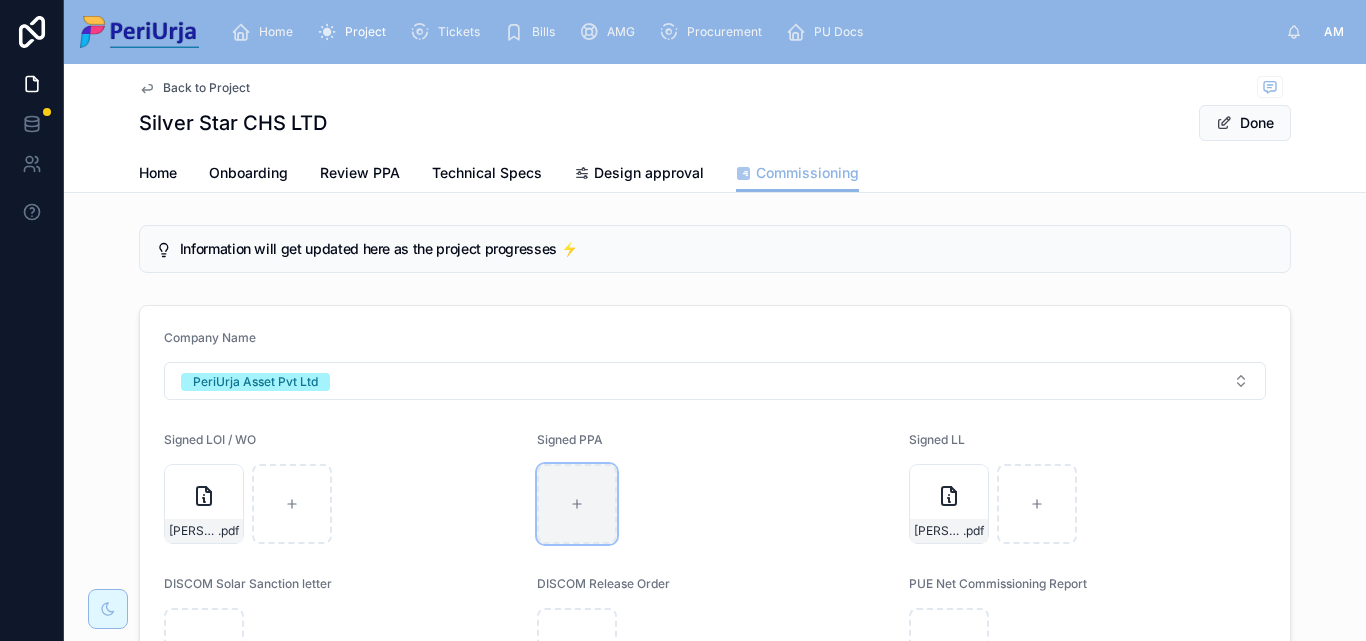 type on "**********" 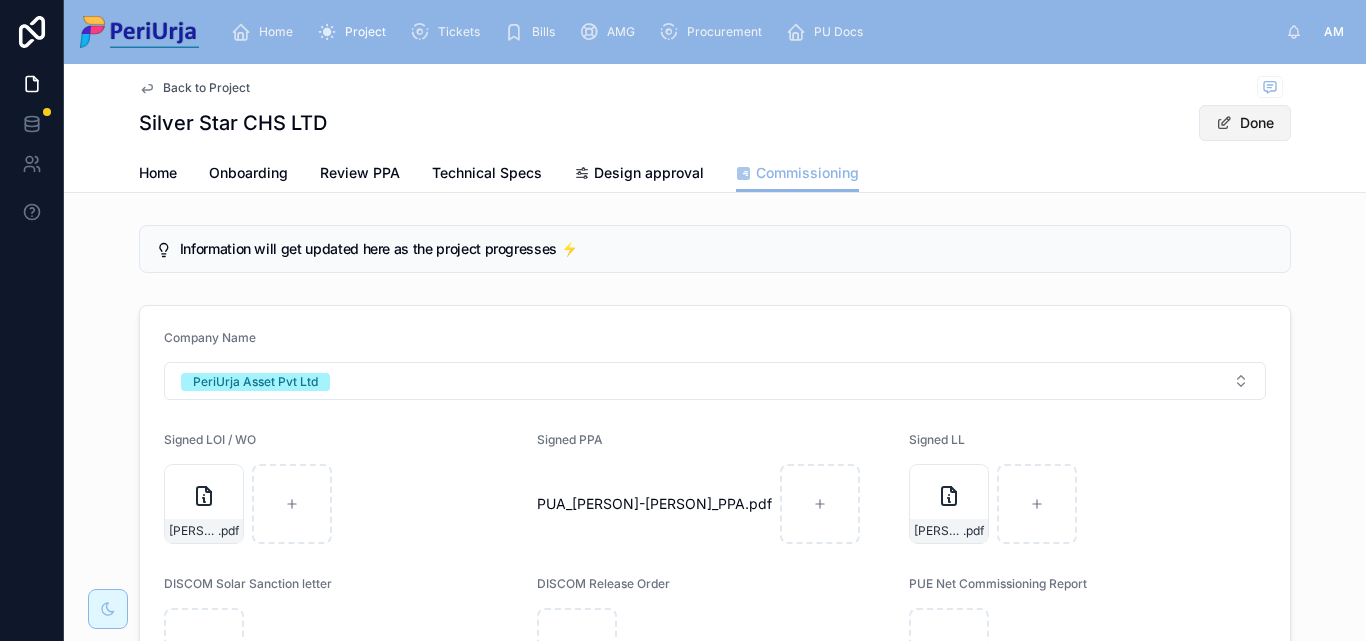click on "Done" at bounding box center (1245, 123) 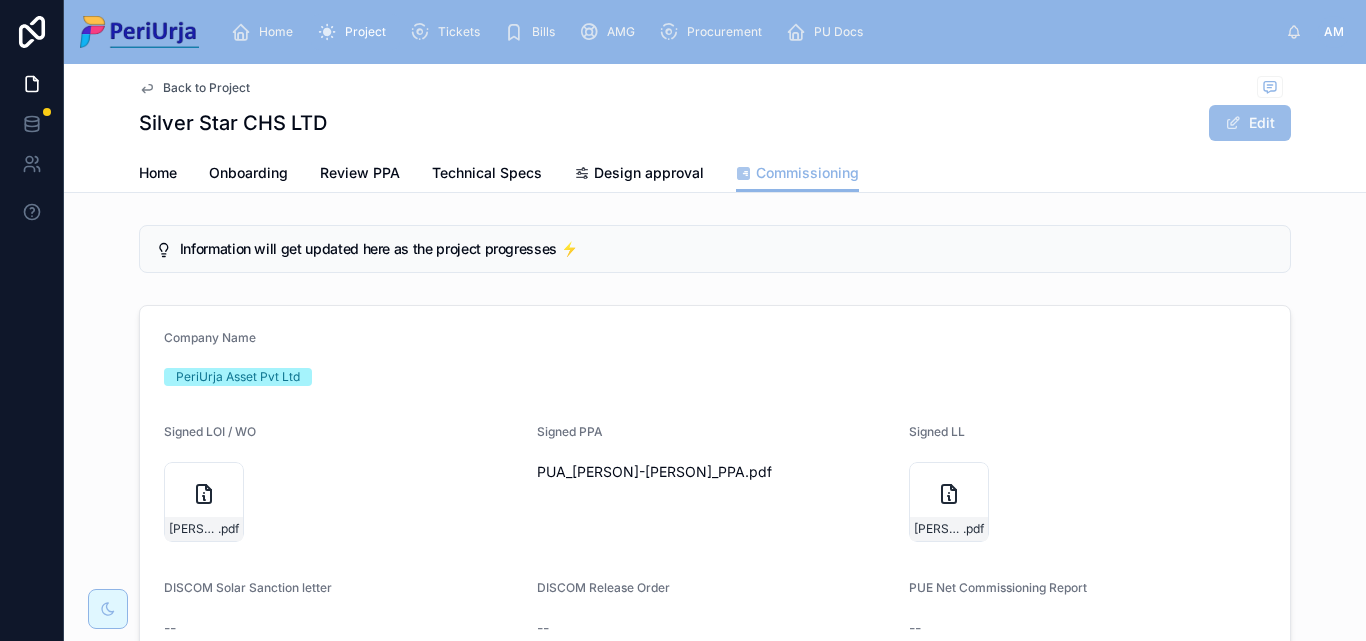 click on "Edit" at bounding box center [1250, 123] 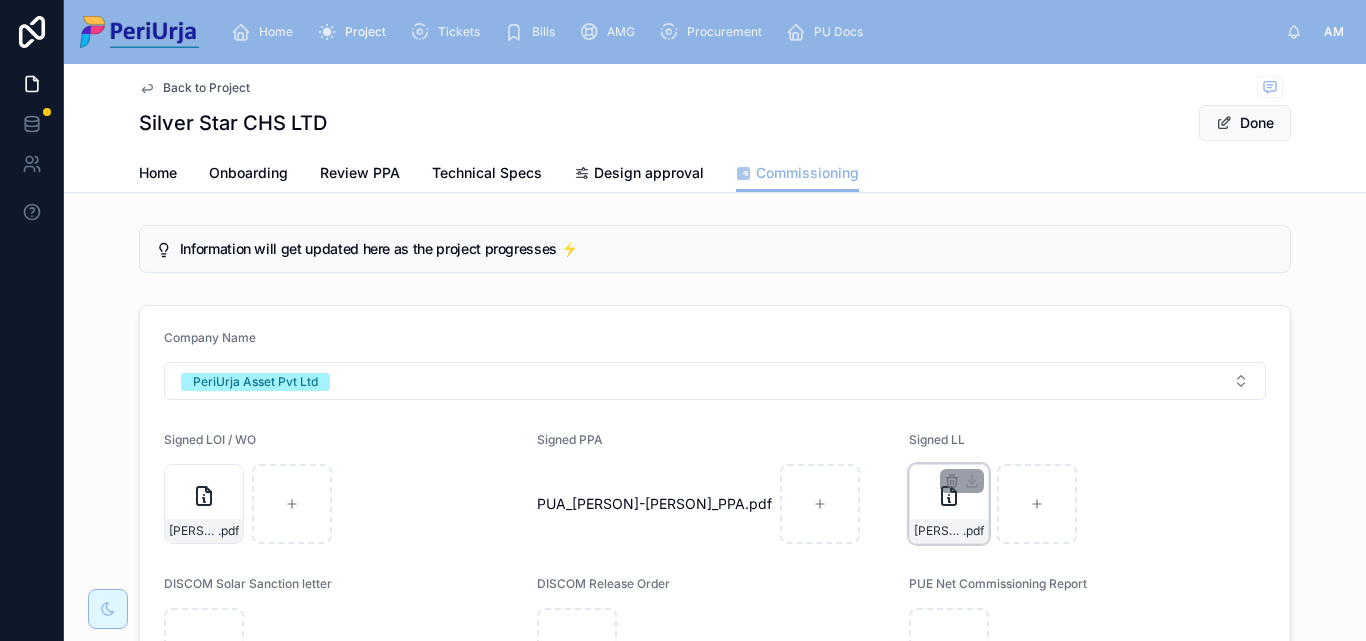 click on "[PERSON]_LL .pdf" at bounding box center [949, 504] 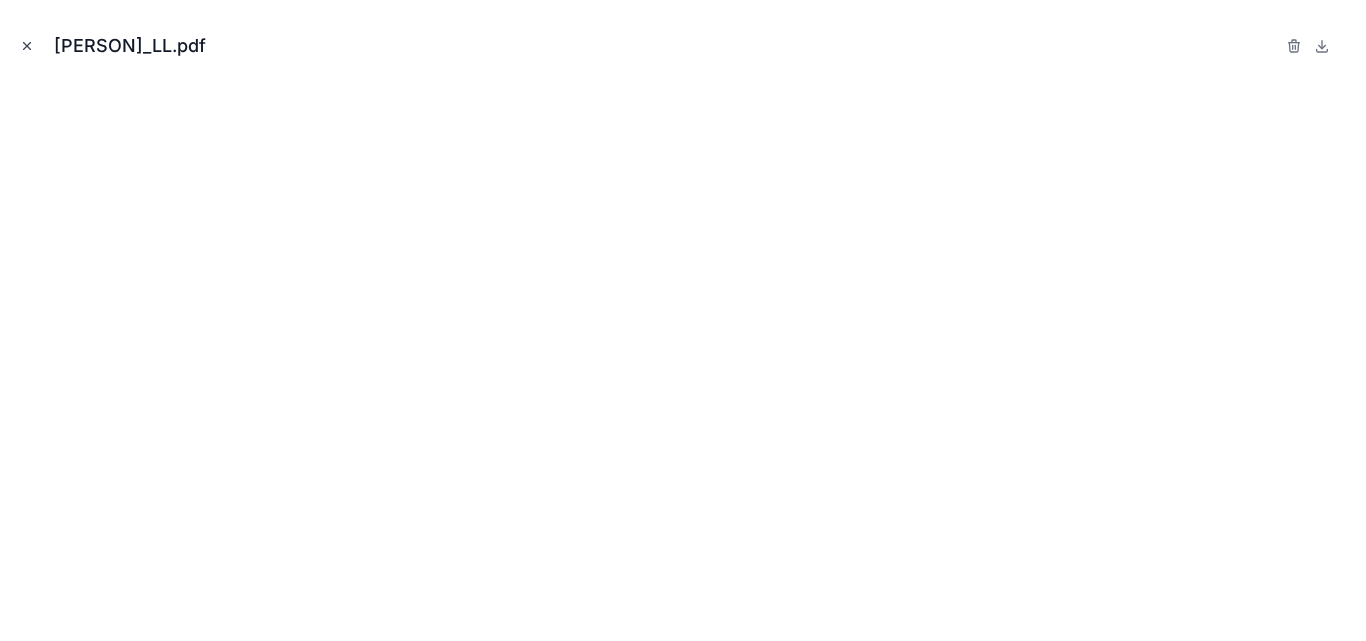 click at bounding box center (27, 46) 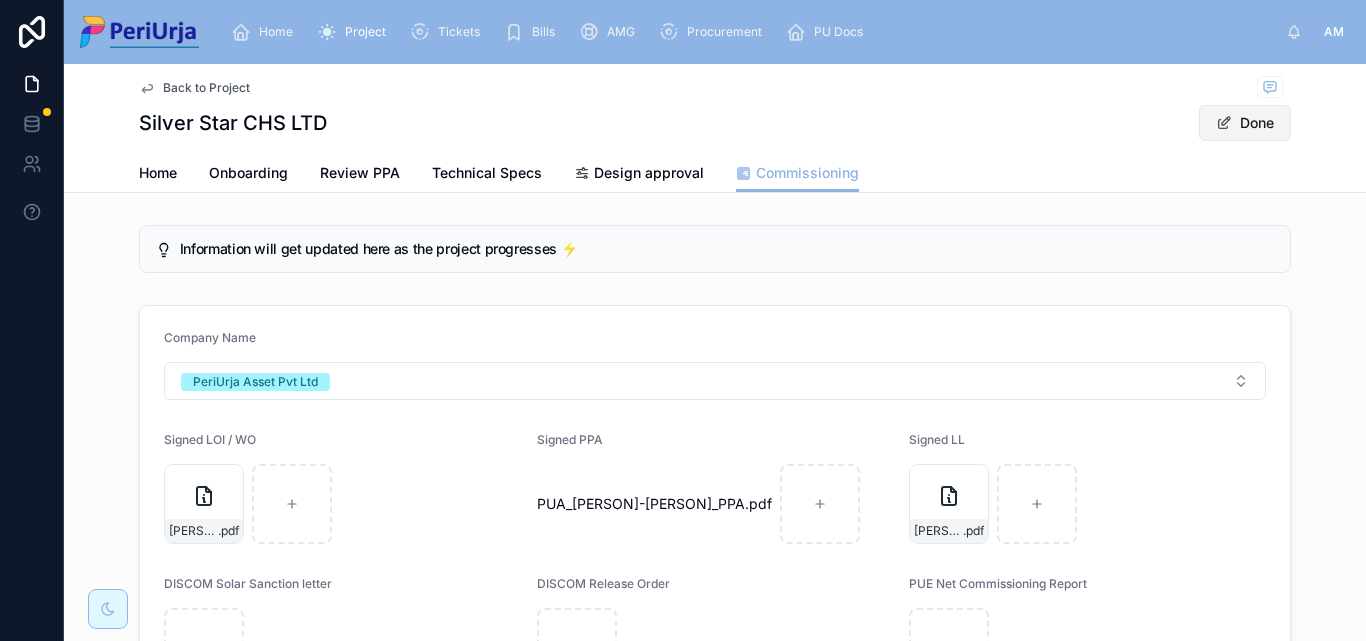 click on "Done" at bounding box center [1245, 123] 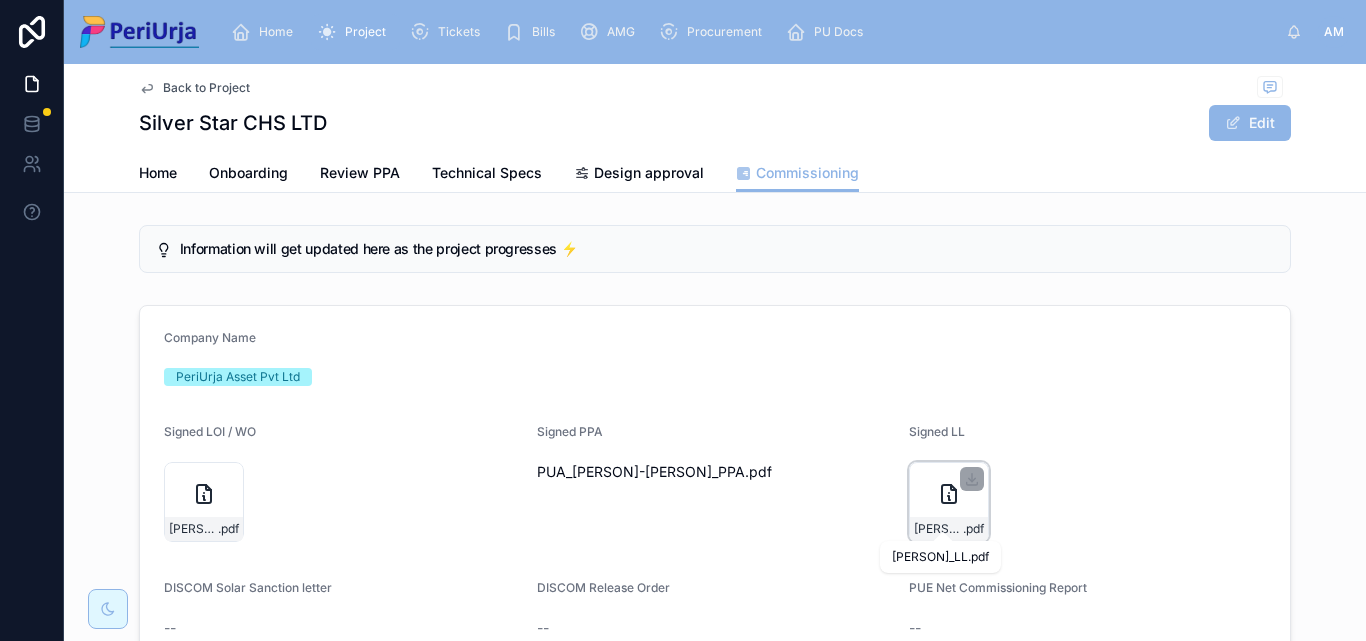 click on "[PERSON]_LL" at bounding box center [938, 529] 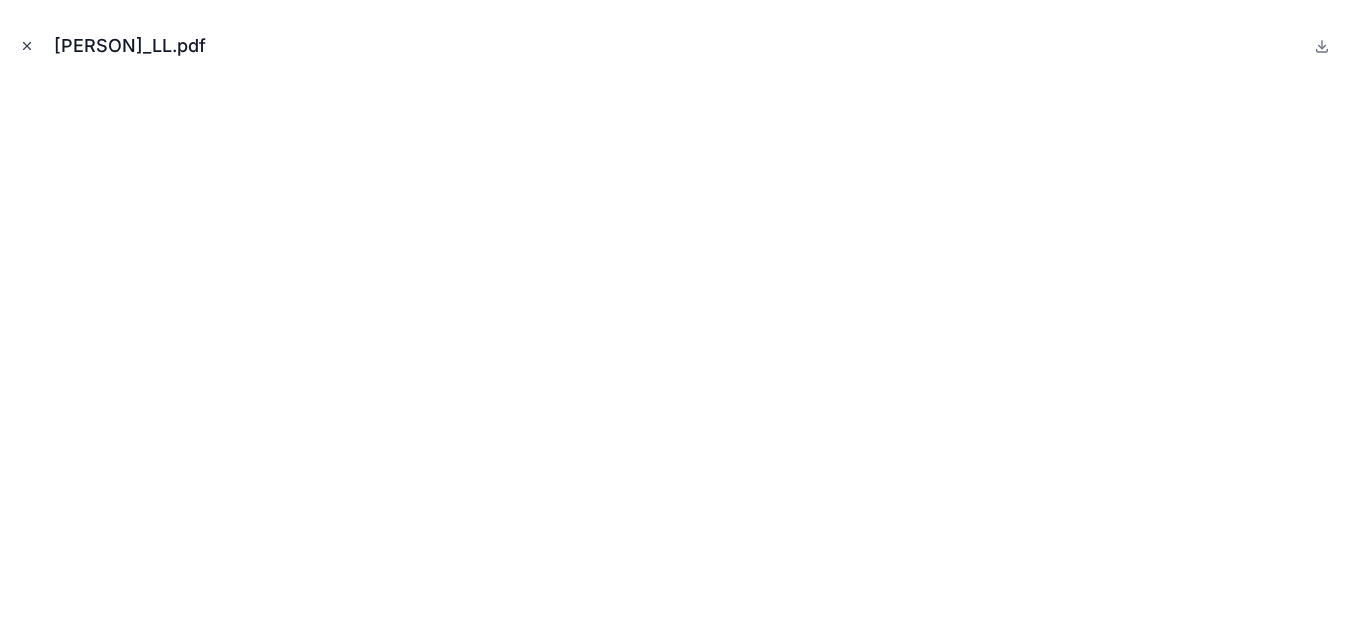 click 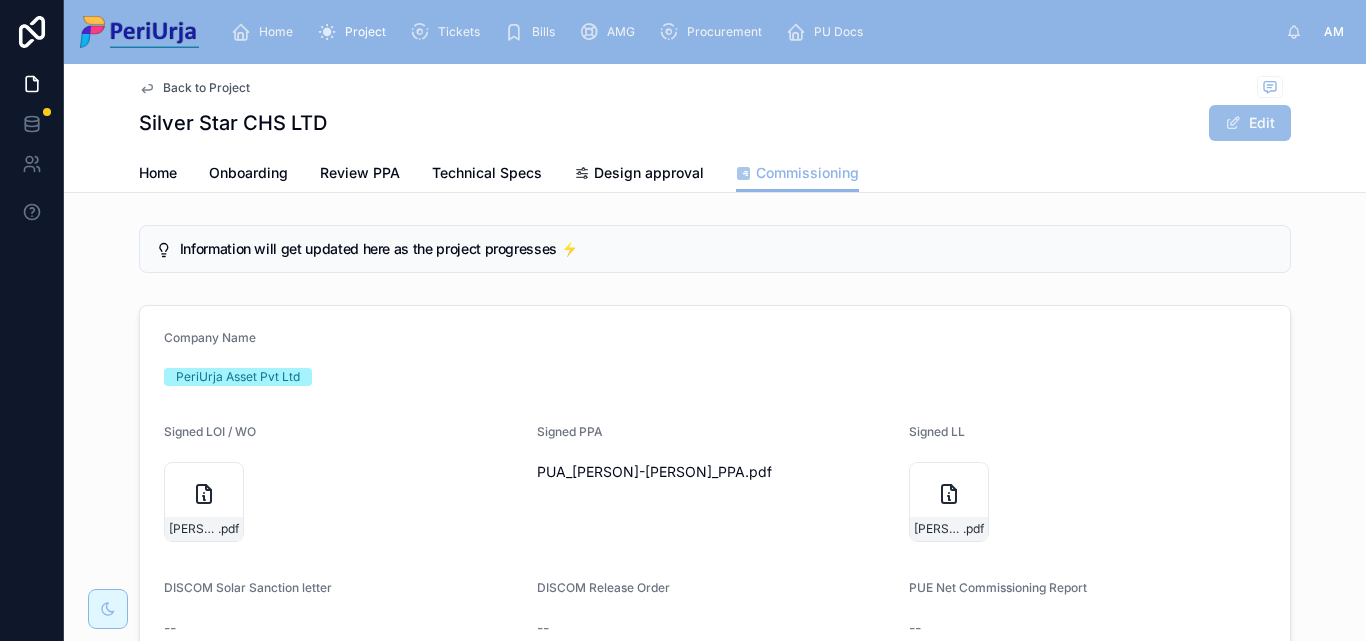 click on "Edit" at bounding box center (1250, 123) 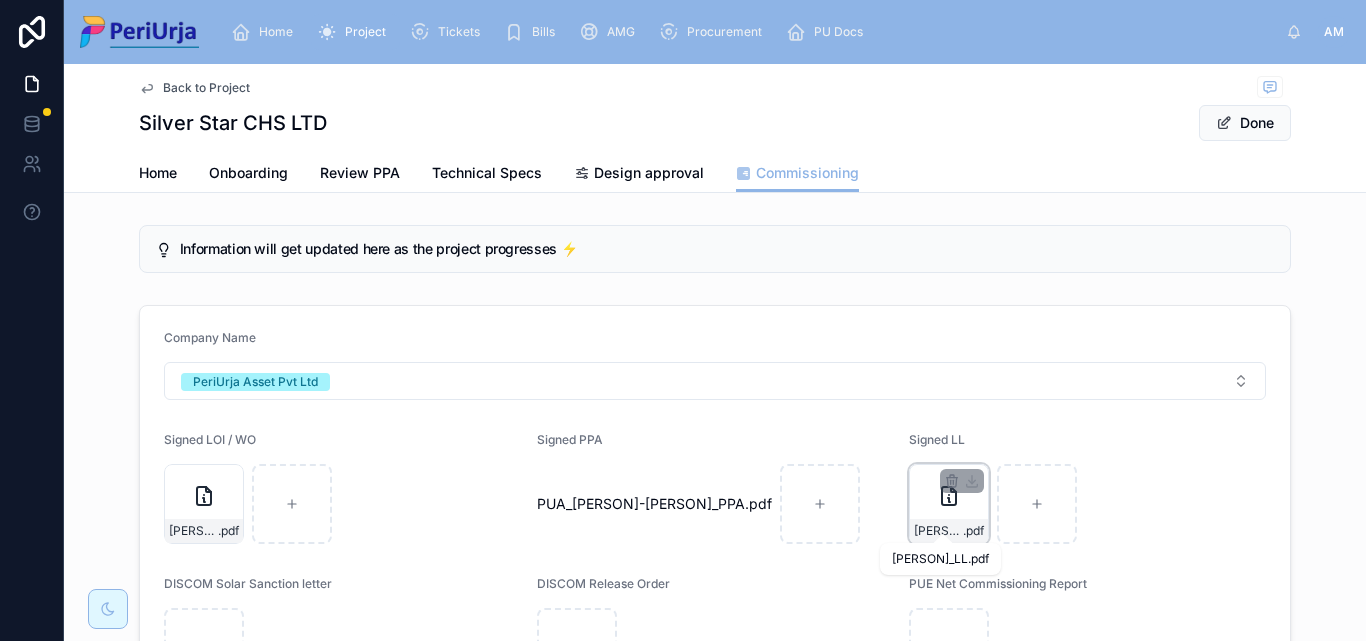 click 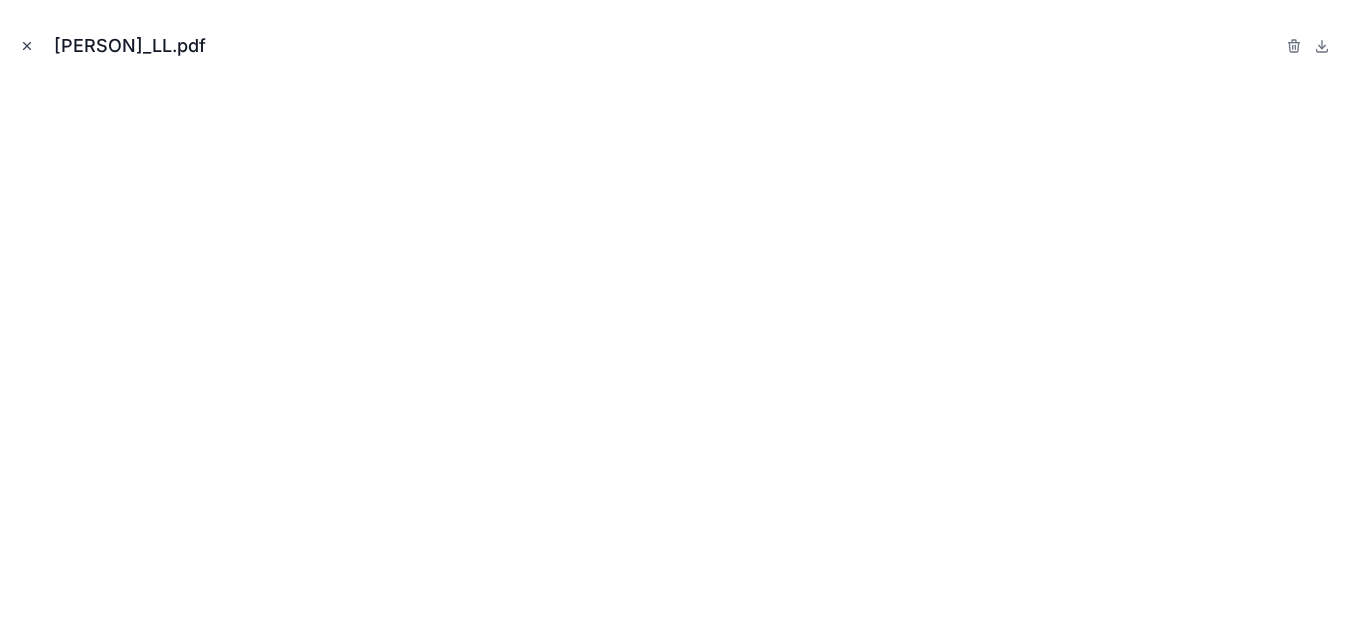 click 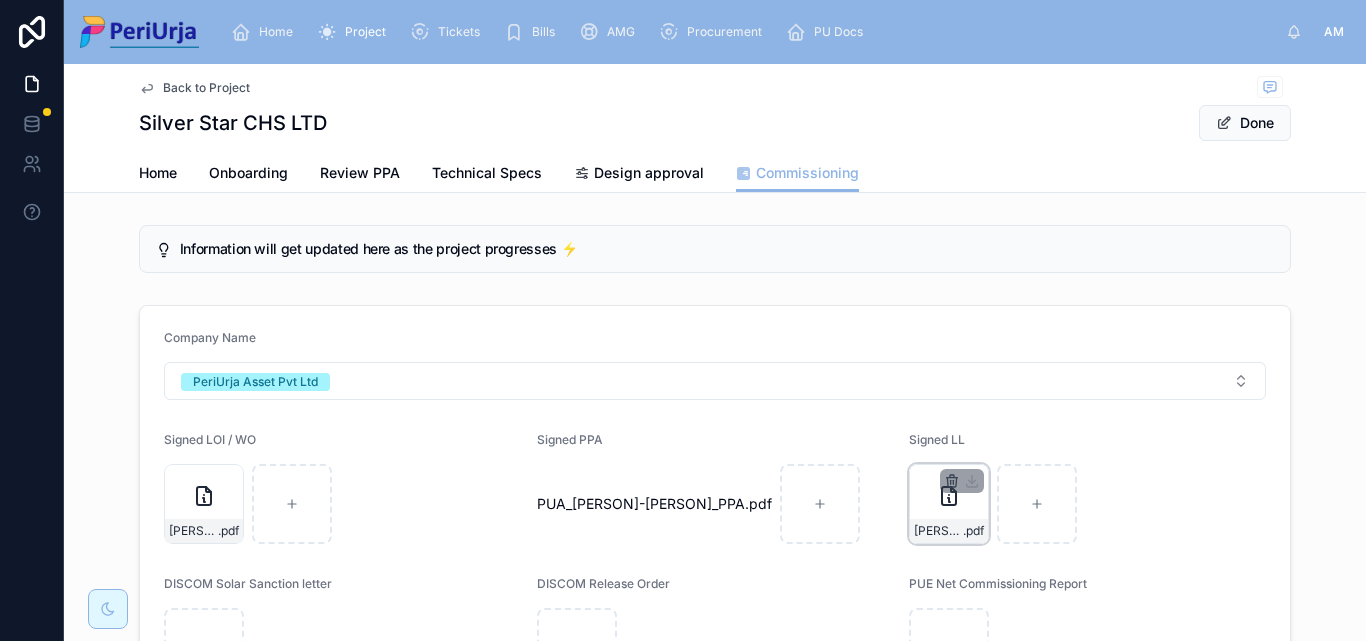 click 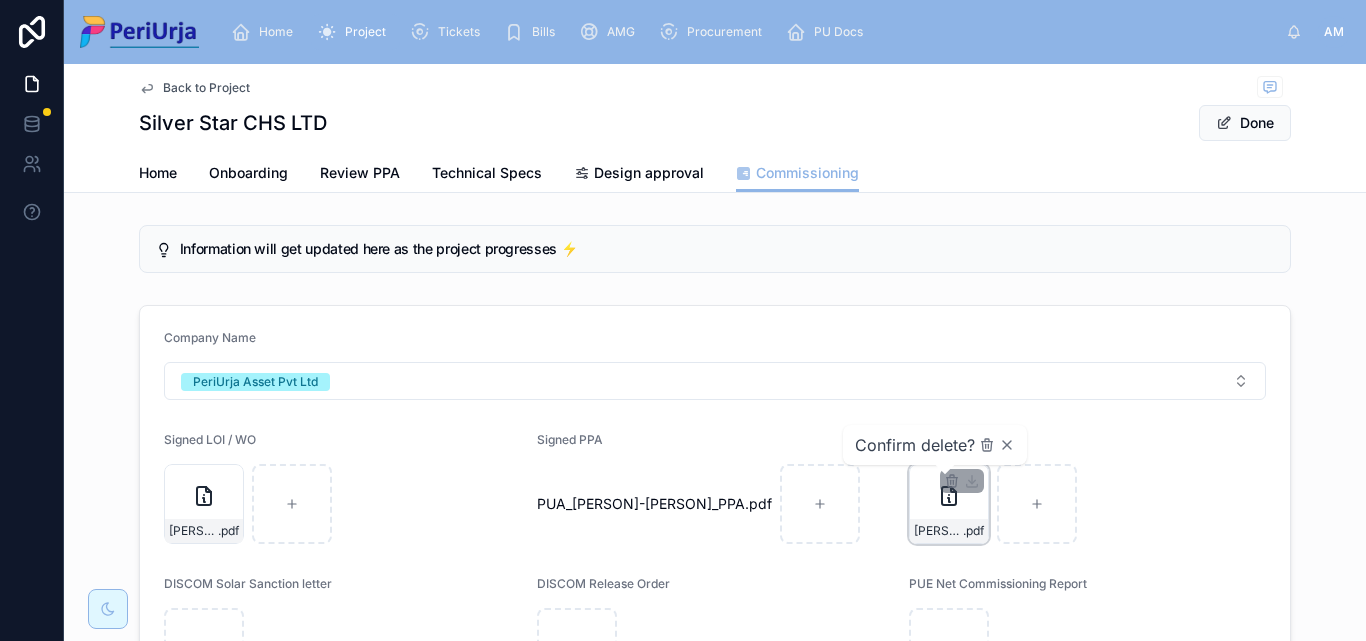 click on "Confirm delete?" at bounding box center [935, 445] 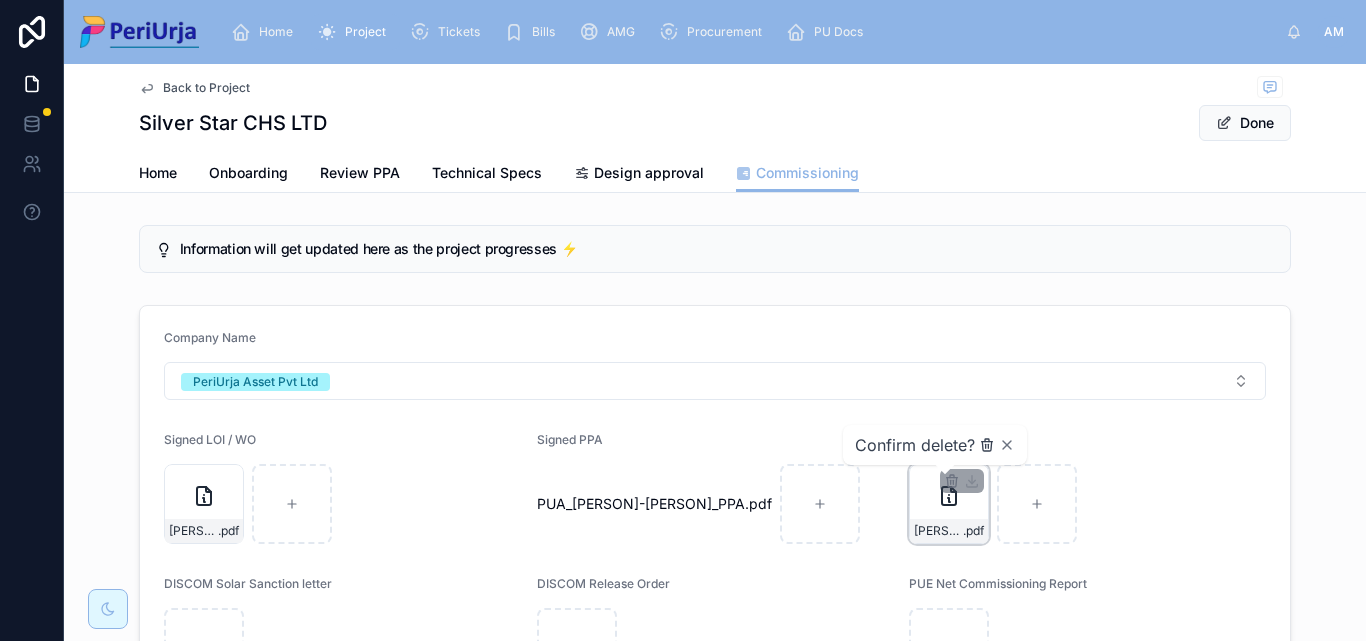 click 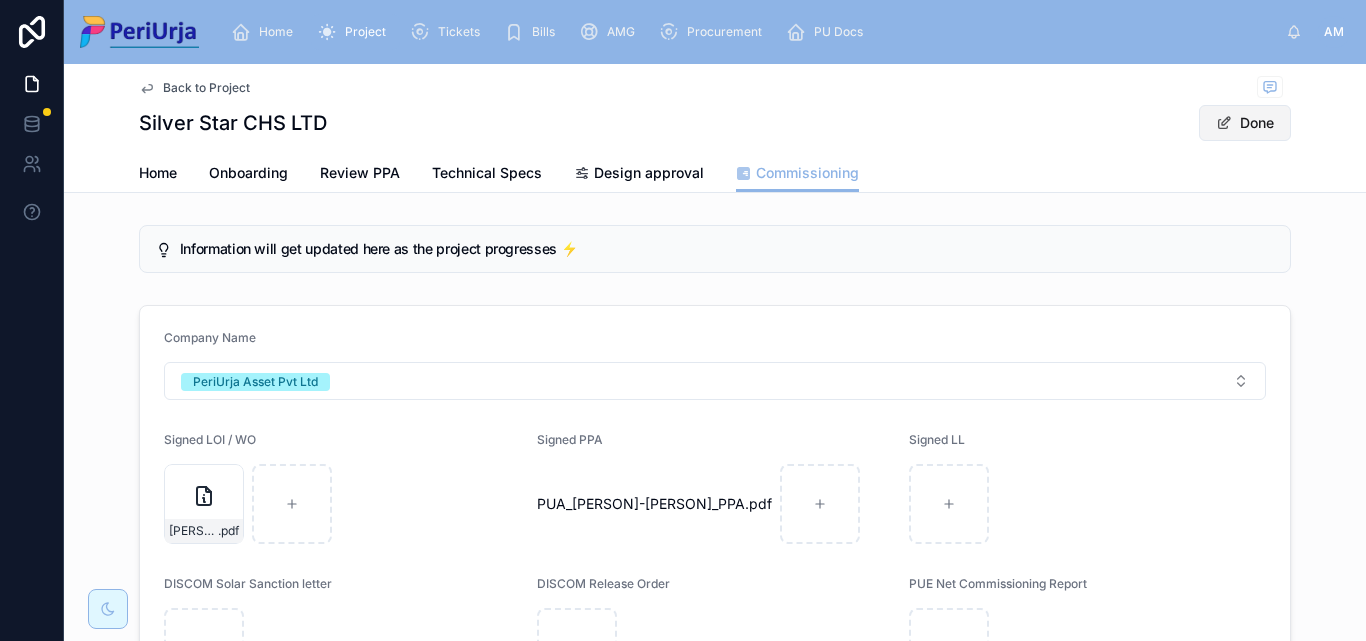 click on "Done" at bounding box center [1245, 123] 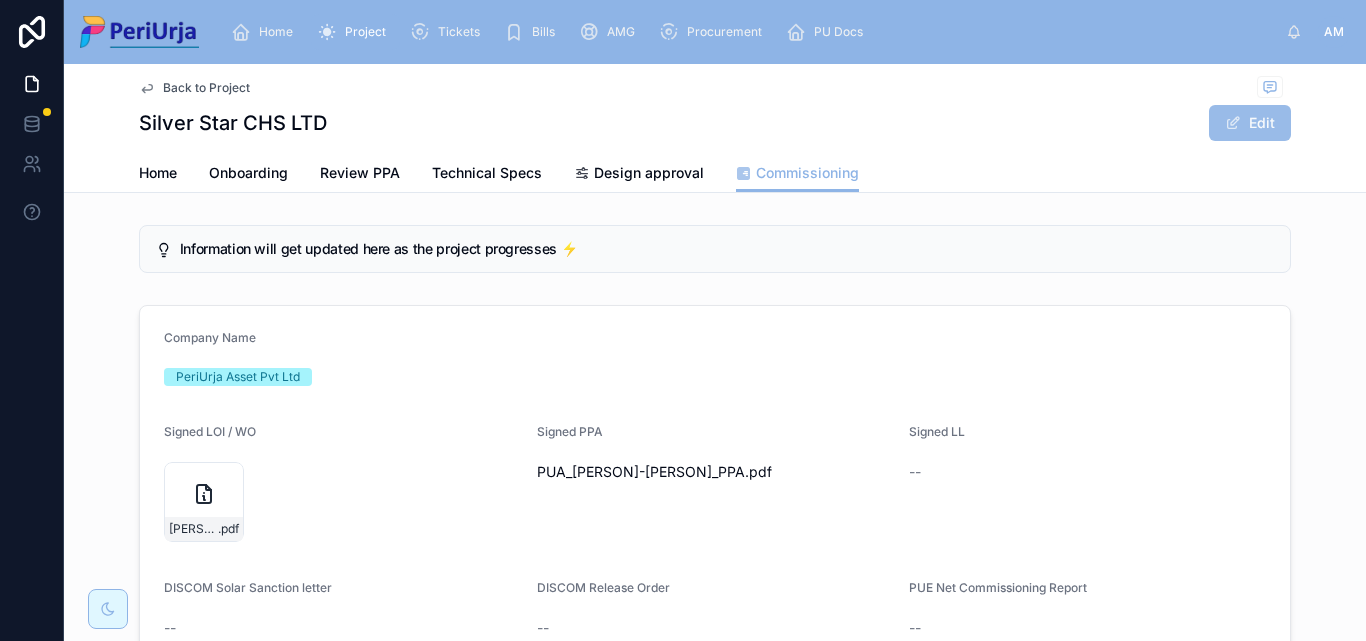 click on "Edit" at bounding box center [1250, 123] 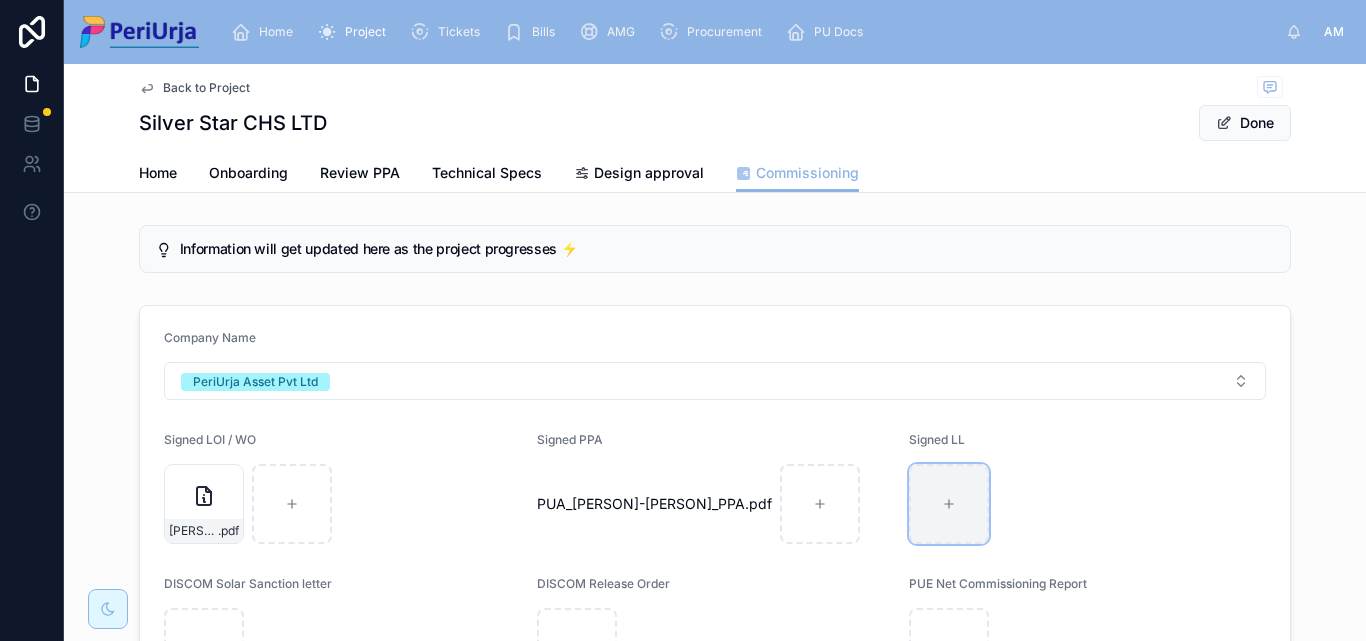 click at bounding box center (949, 504) 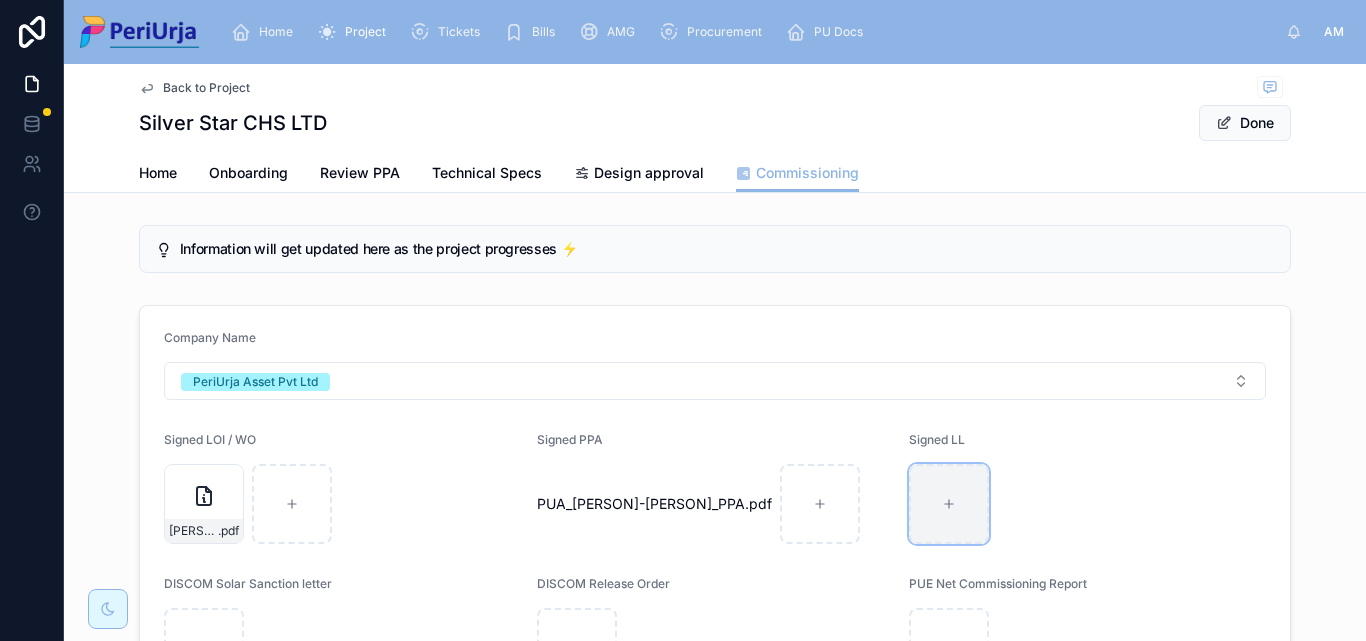 type on "**********" 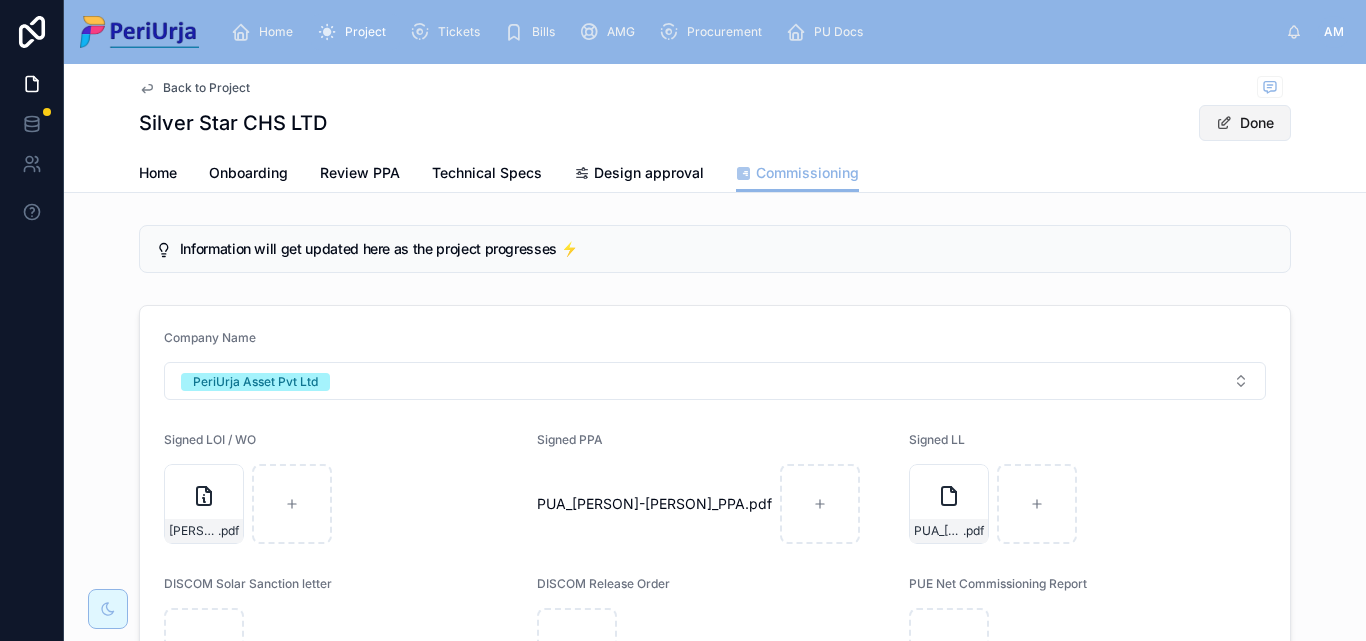 click on "Done" at bounding box center (1245, 123) 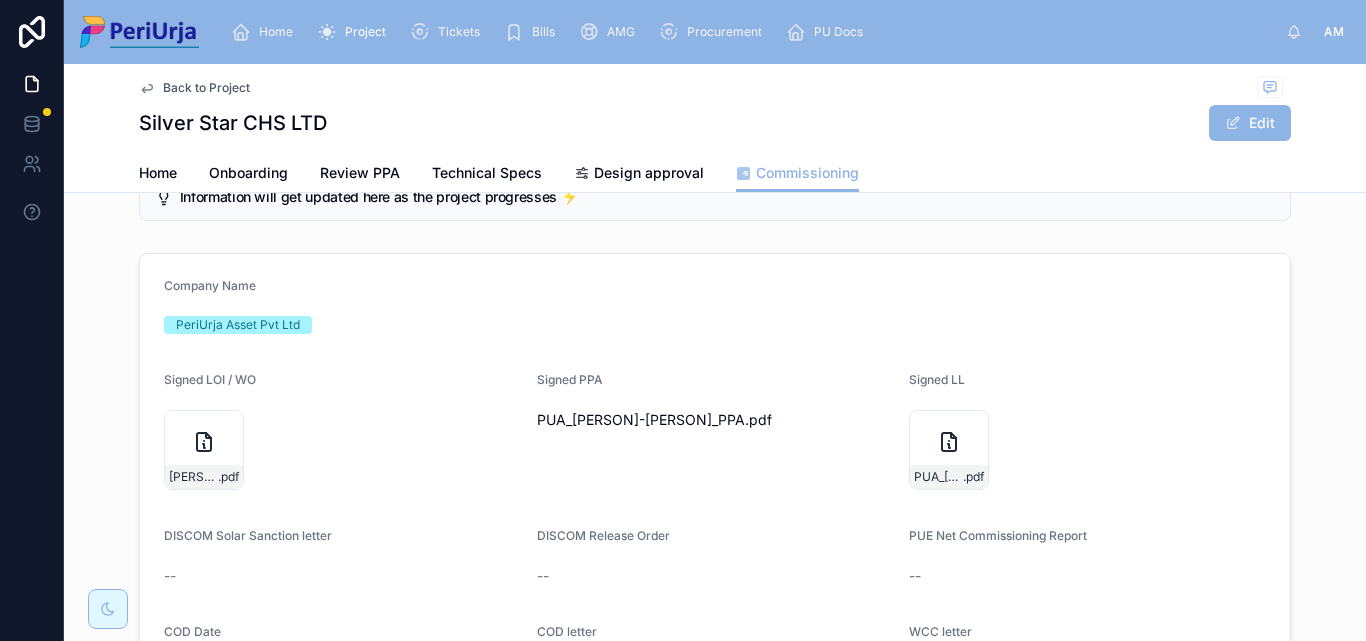 scroll, scrollTop: 0, scrollLeft: 0, axis: both 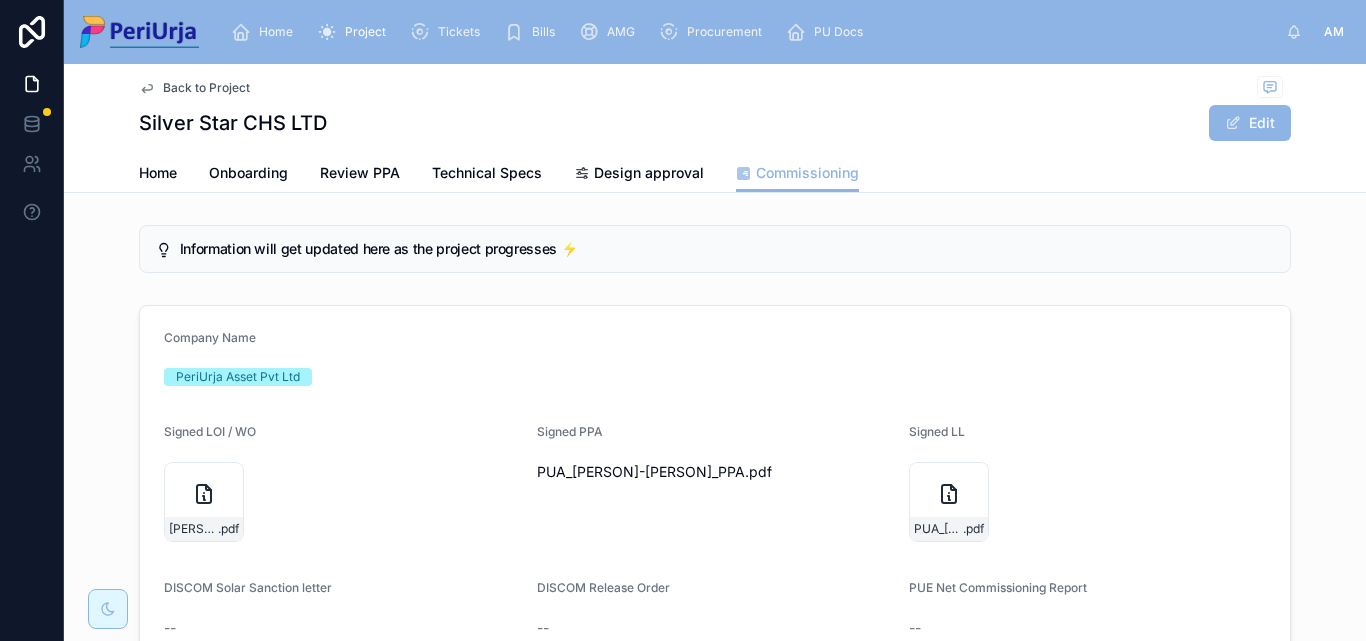 click on "Home" at bounding box center [266, 32] 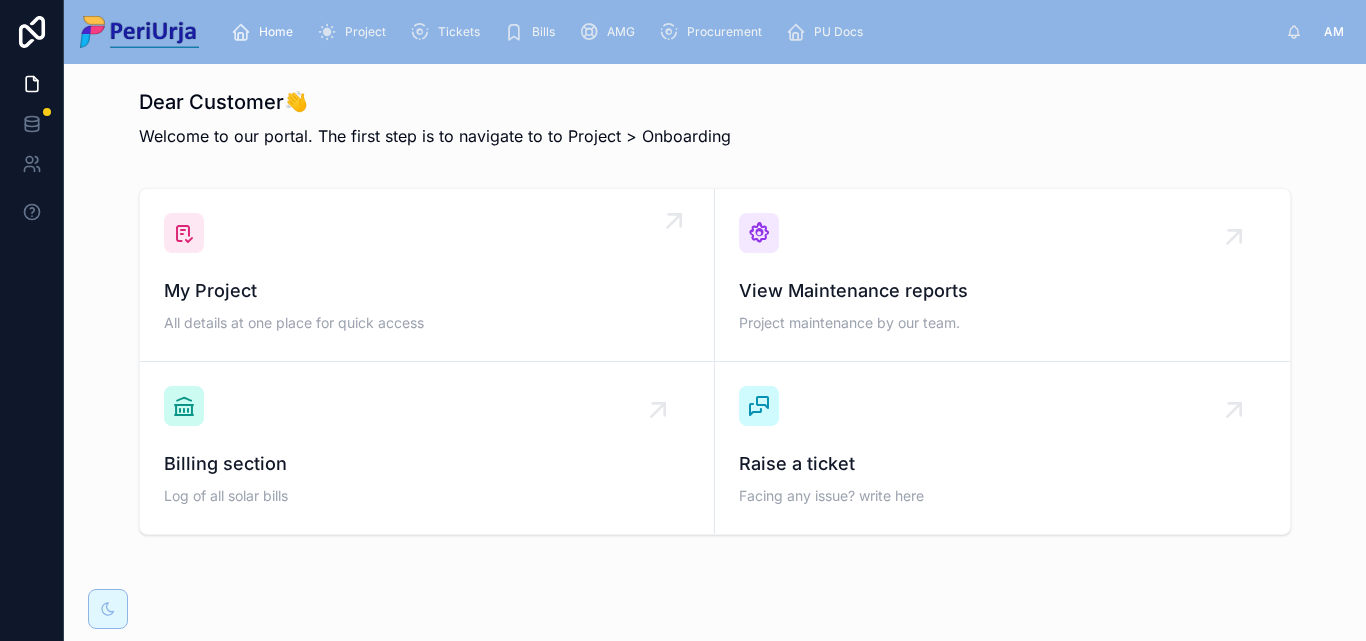 click on "My Project All details at one place for quick access" at bounding box center (427, 275) 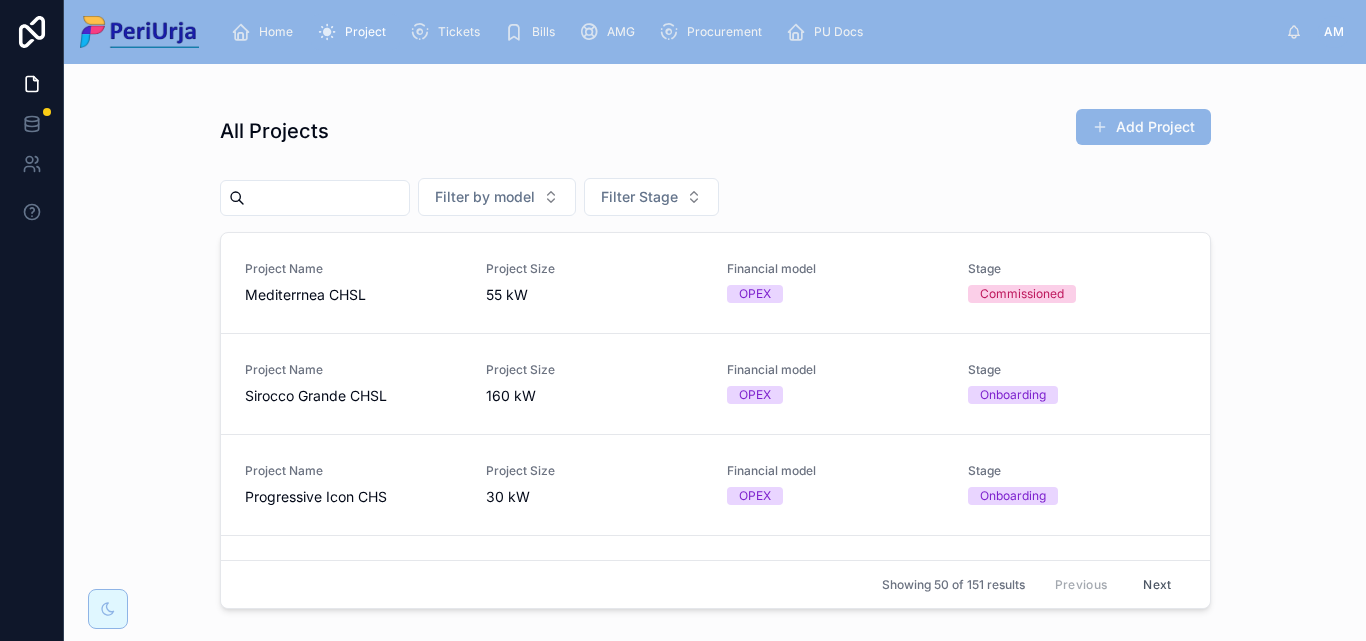 click at bounding box center [327, 198] 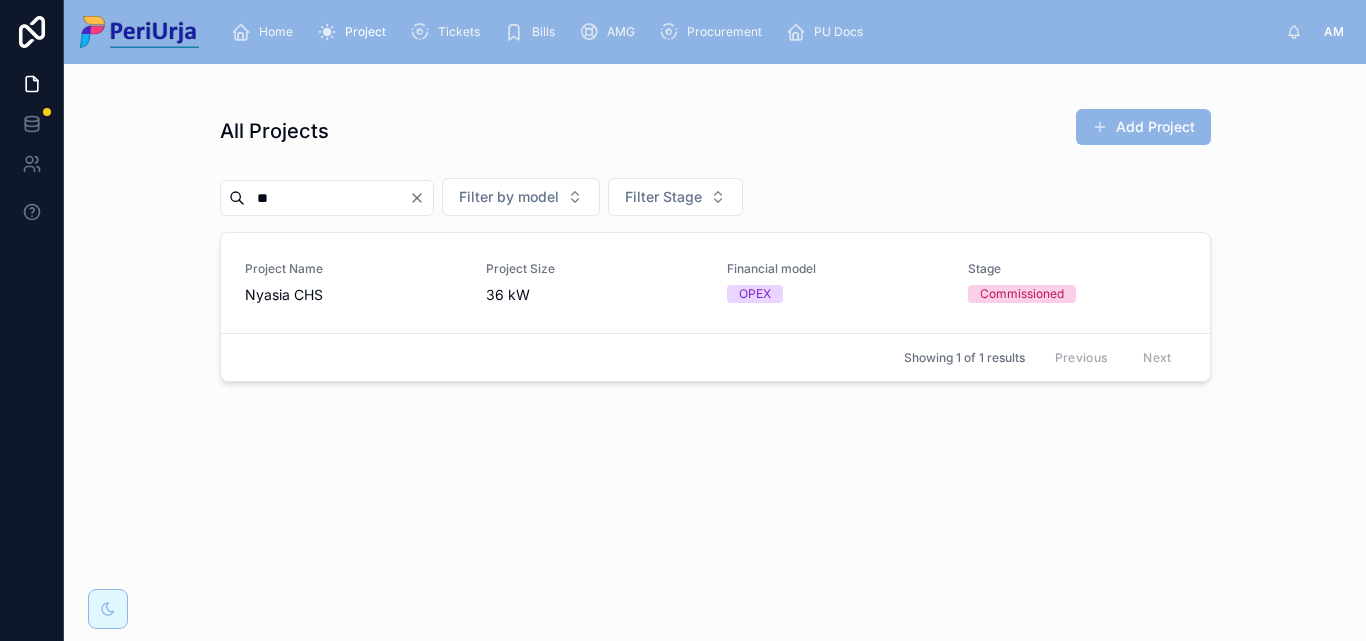 type on "*" 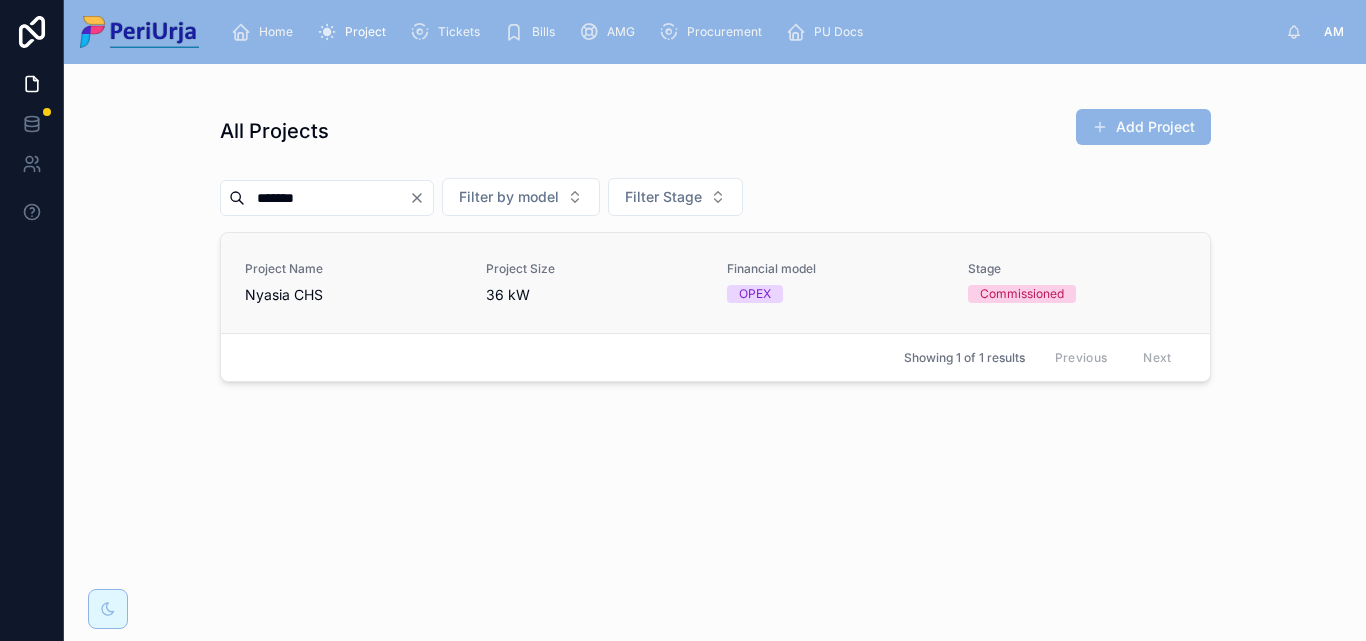type on "******" 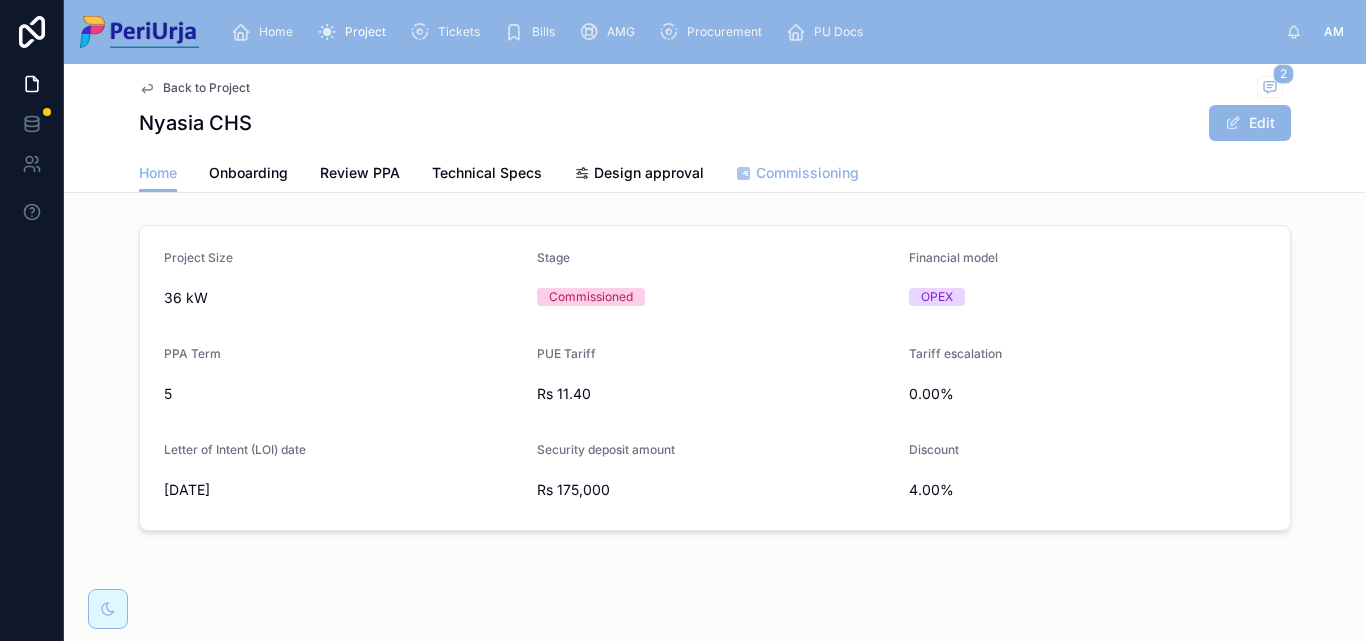 click on "Commissioning" at bounding box center (807, 173) 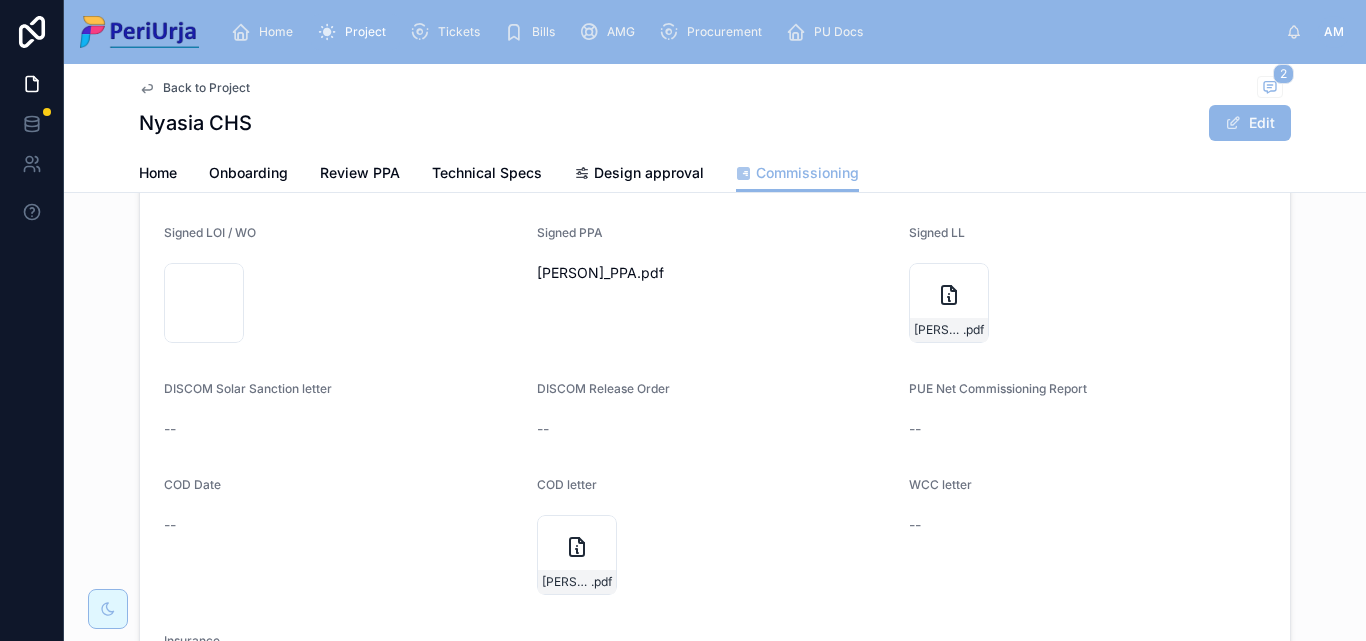 scroll, scrollTop: 200, scrollLeft: 0, axis: vertical 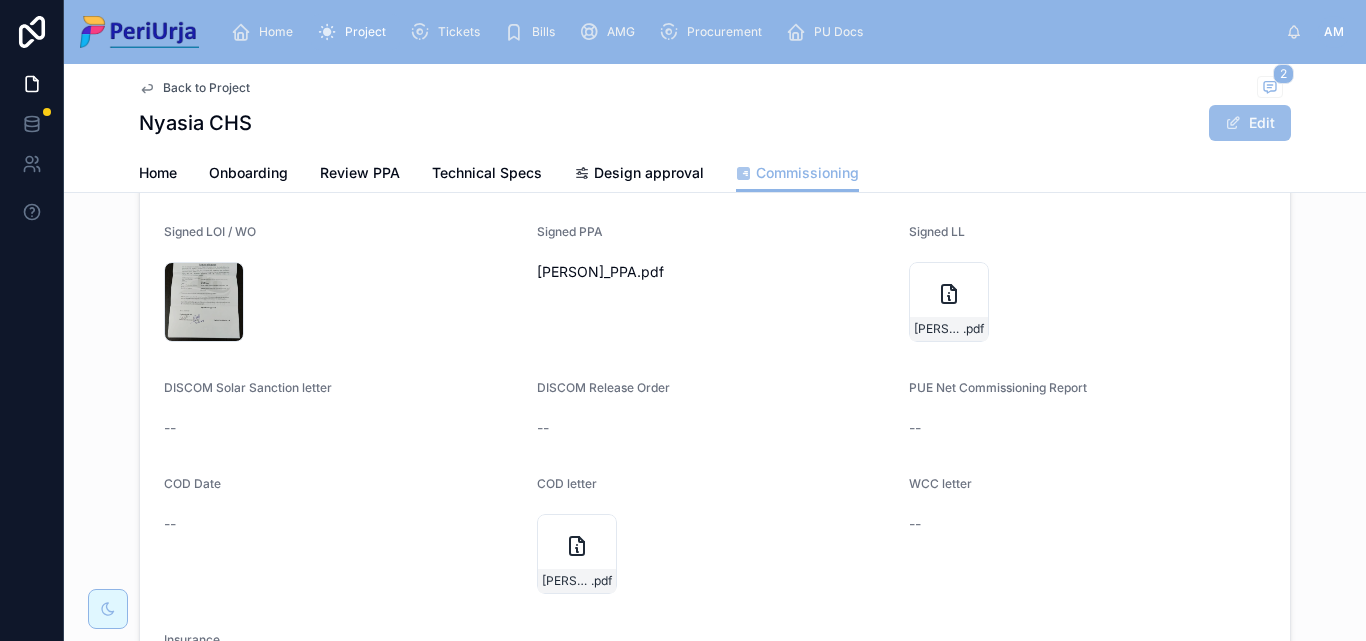 click at bounding box center [1233, 123] 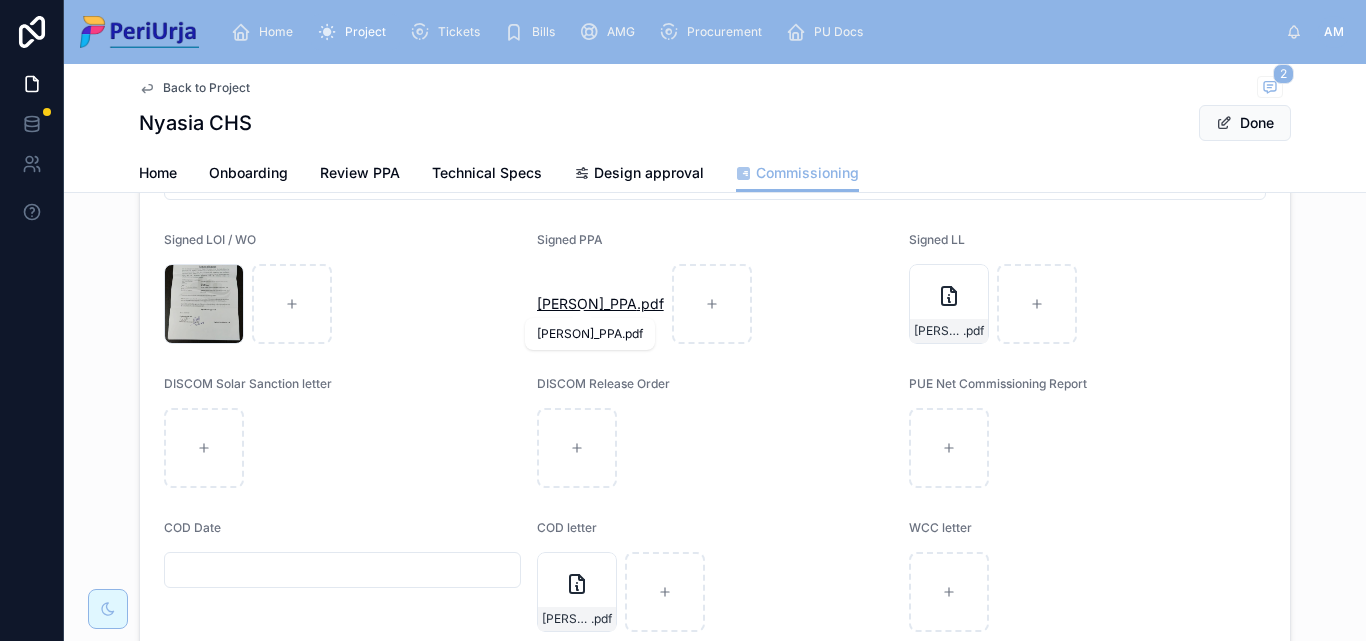 click on "[PERSON]_PPA" at bounding box center (587, 304) 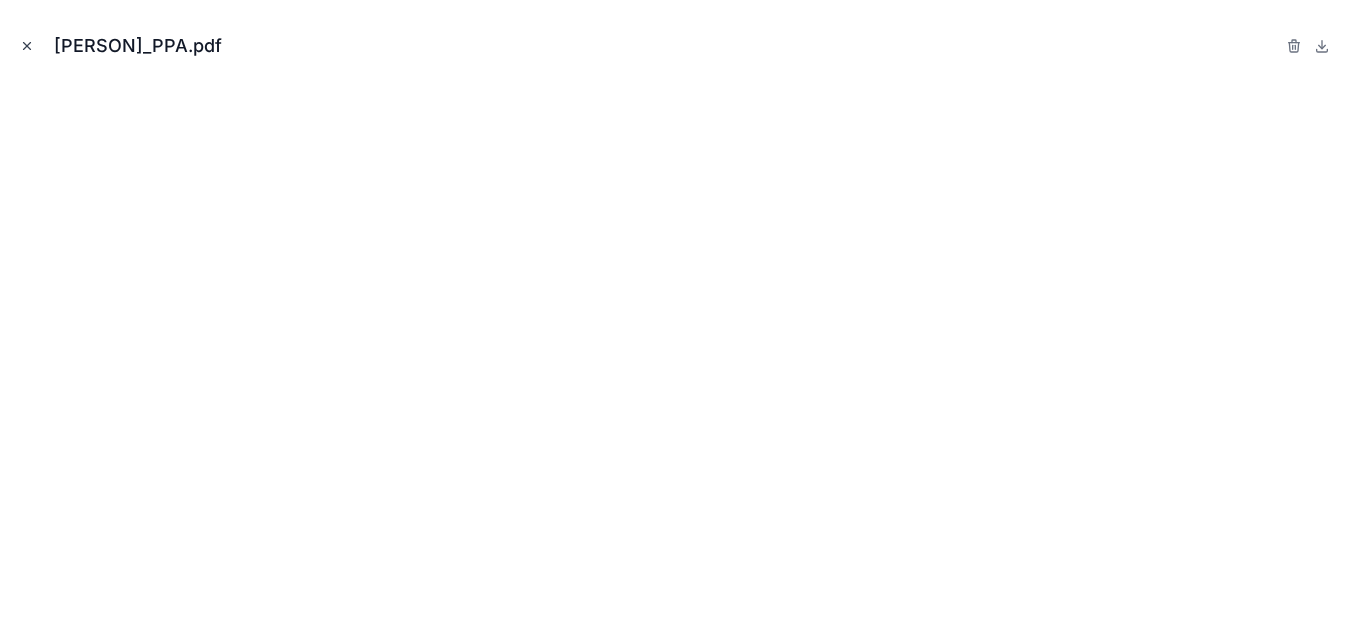 click 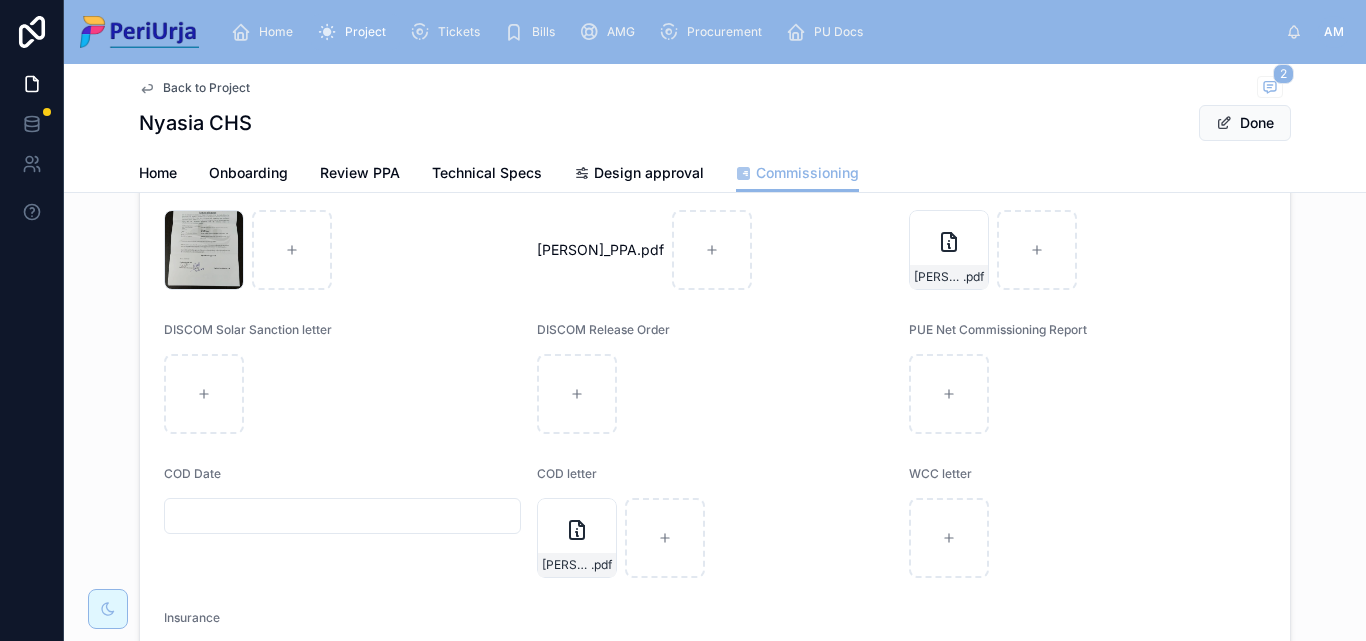scroll, scrollTop: 100, scrollLeft: 0, axis: vertical 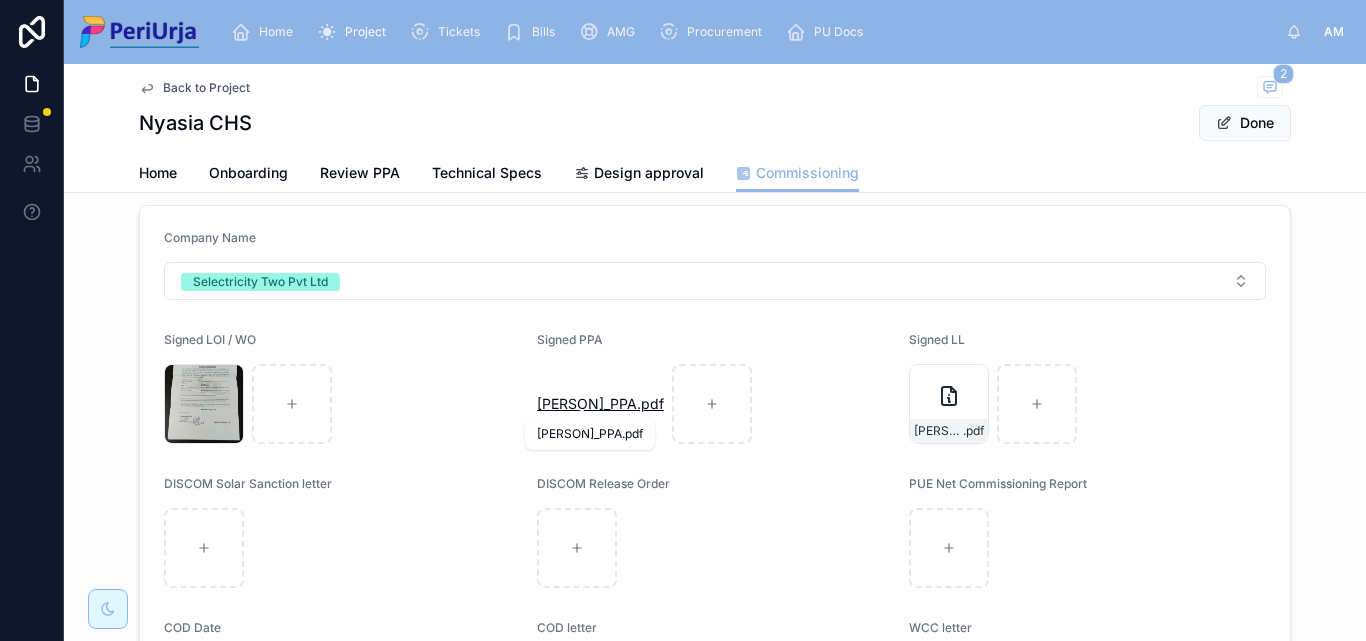 click on "[PERSON]_PPA" at bounding box center [587, 404] 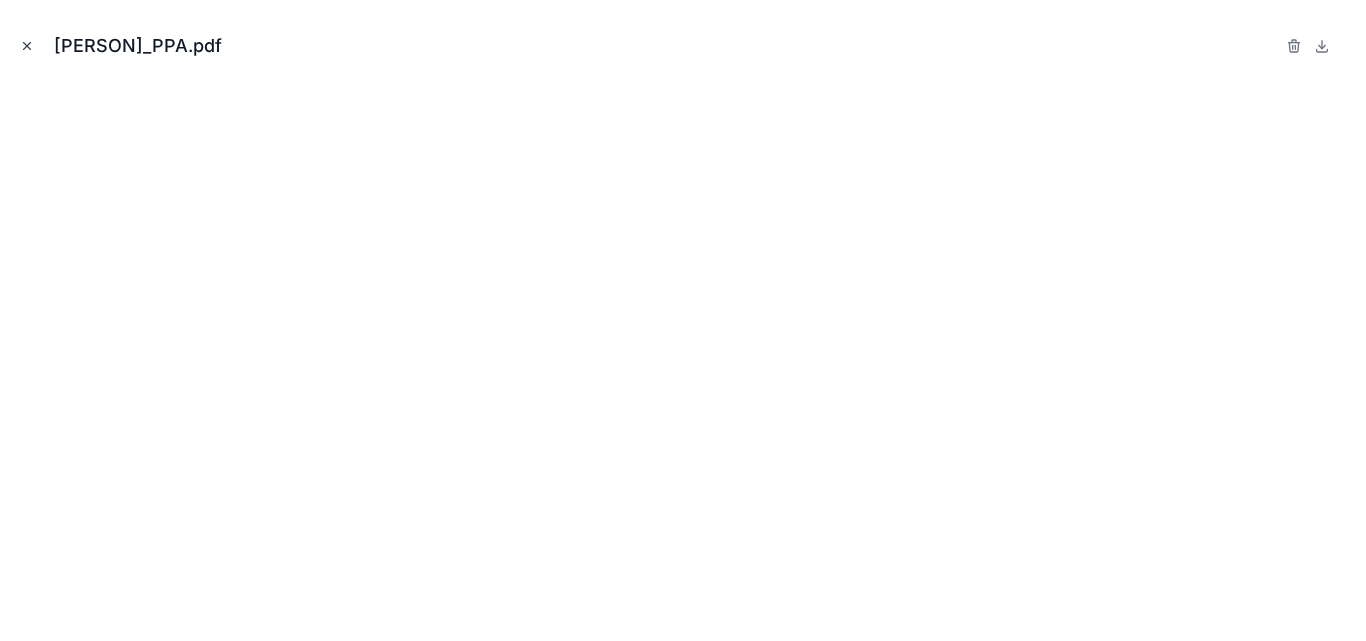 click 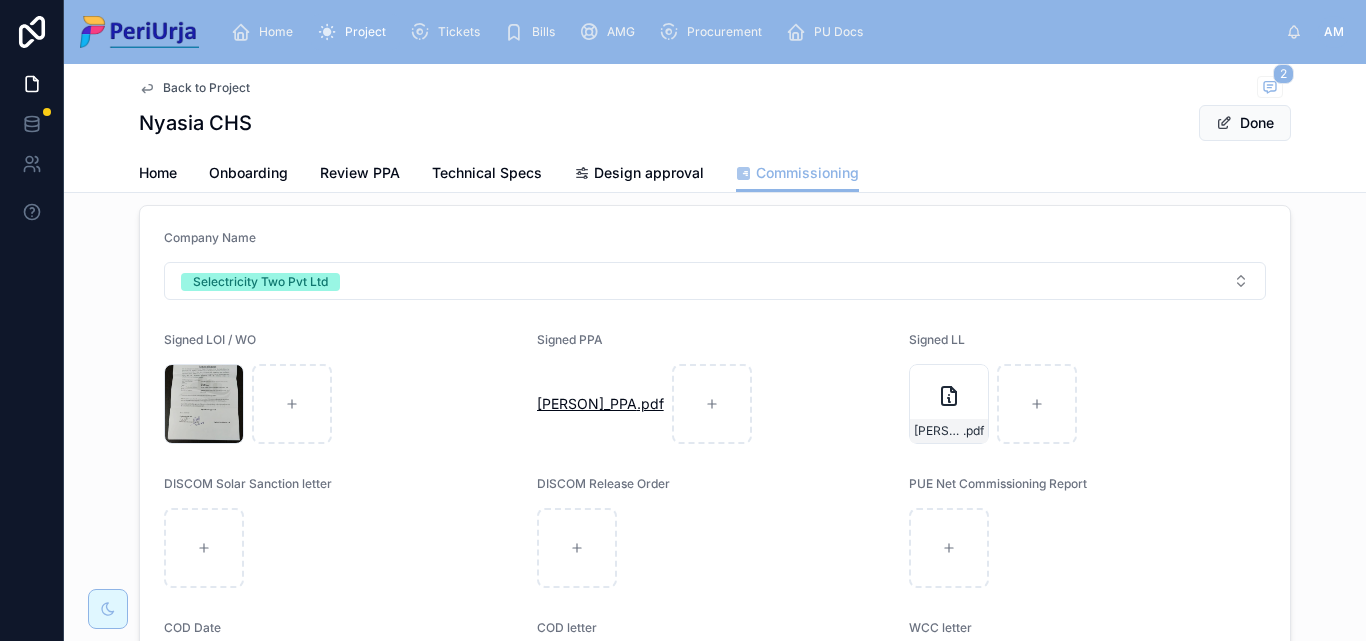 click on "[PERSON]_PPA .pdf" at bounding box center [600, 404] 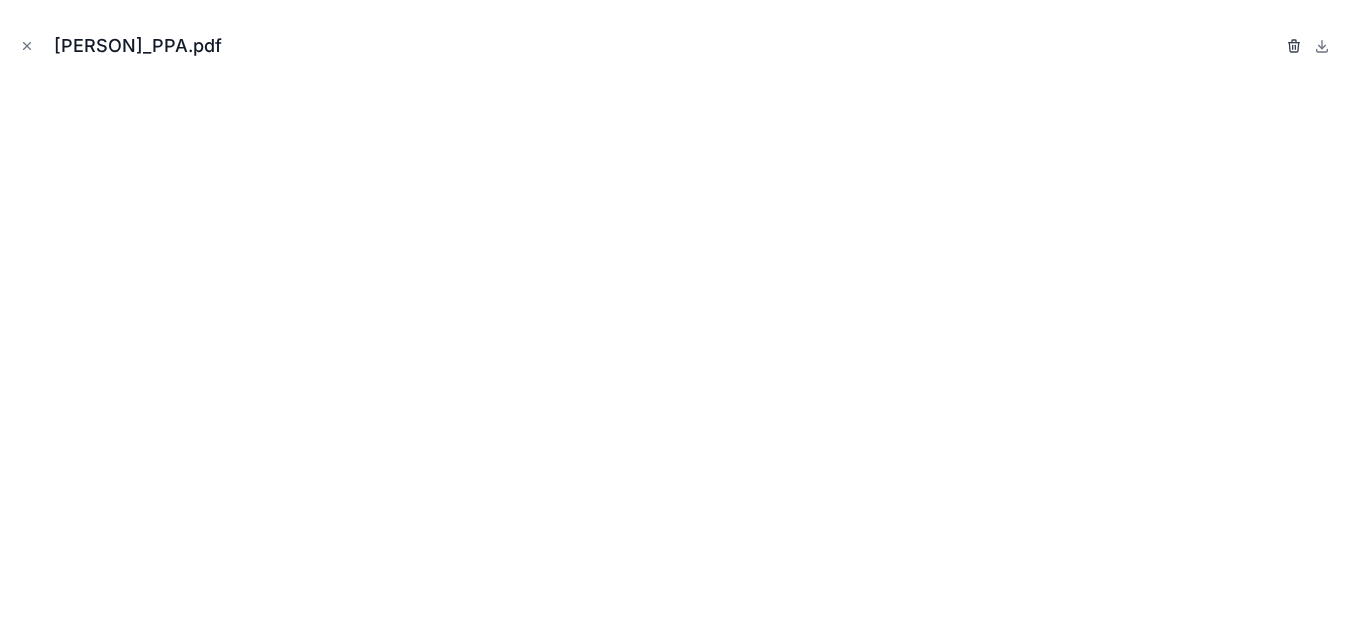 click 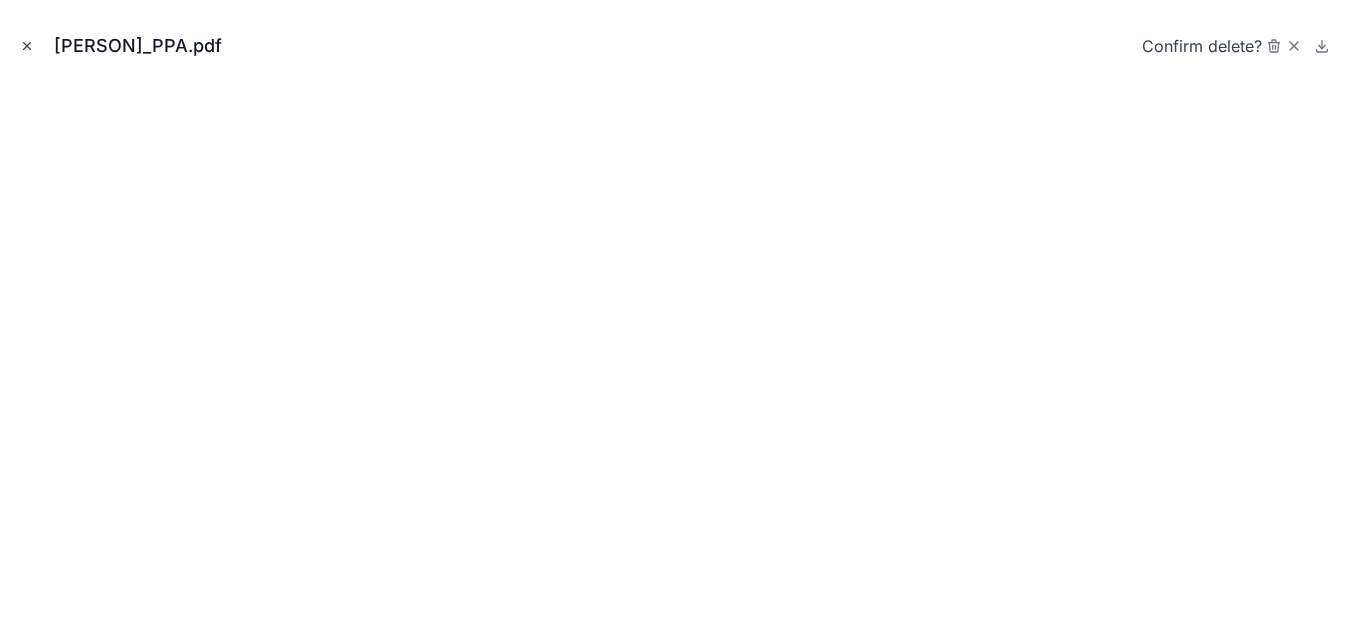 click 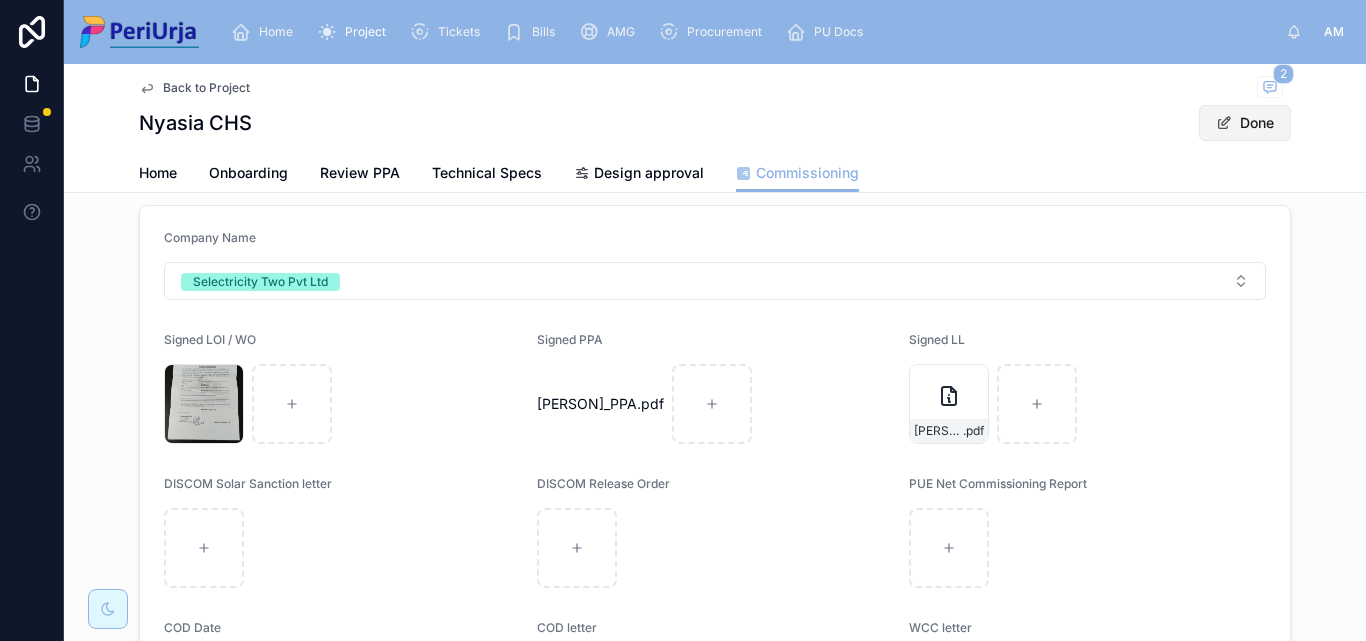 click on "Done" at bounding box center [1245, 123] 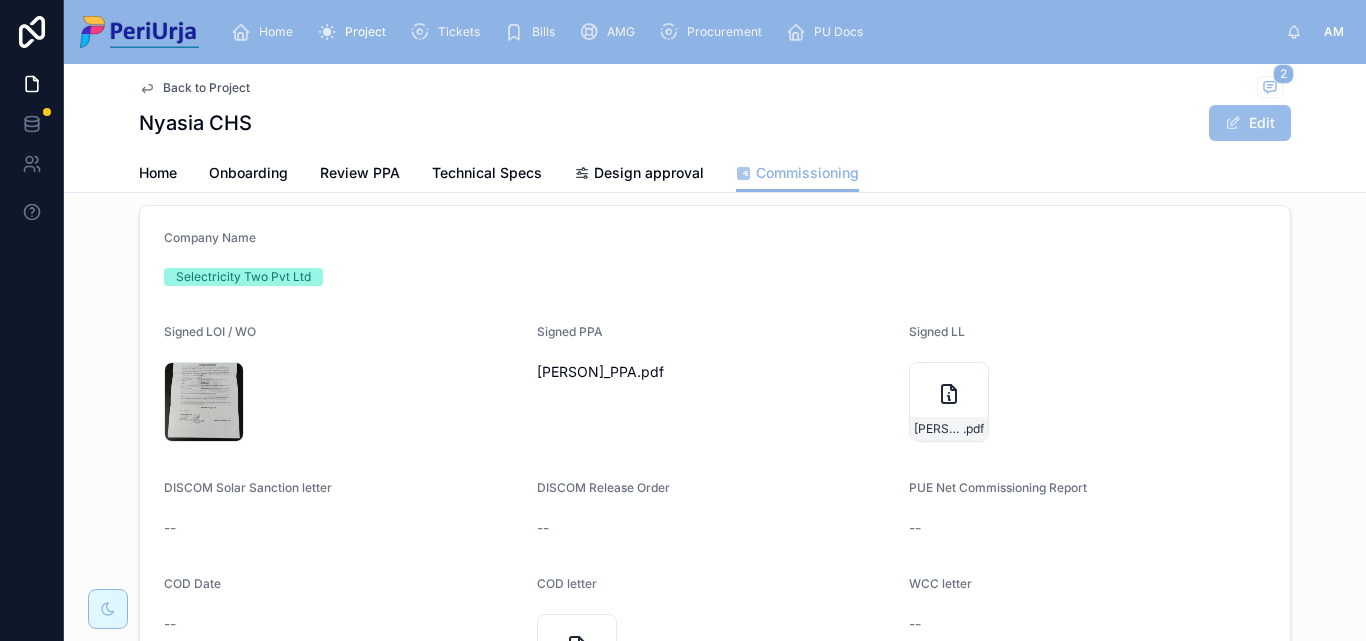 click on "Edit" at bounding box center (1250, 123) 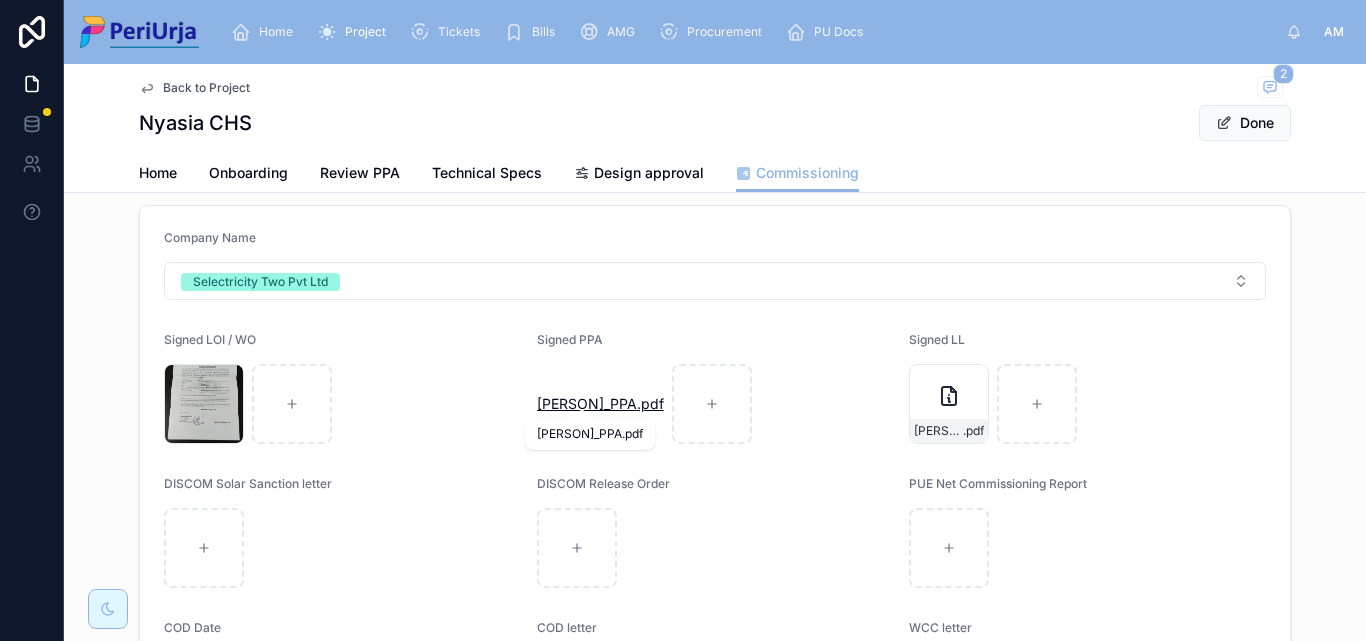click on "[PERSON]_PPA" at bounding box center (587, 404) 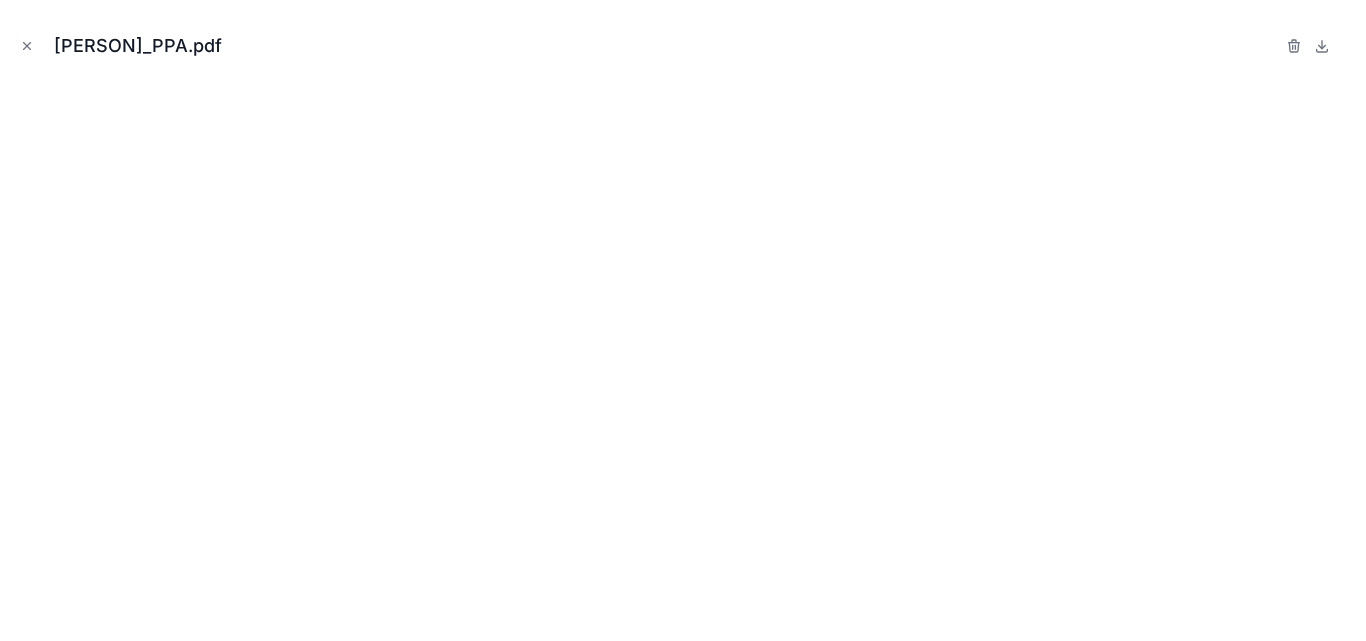 click at bounding box center (1318, 46) 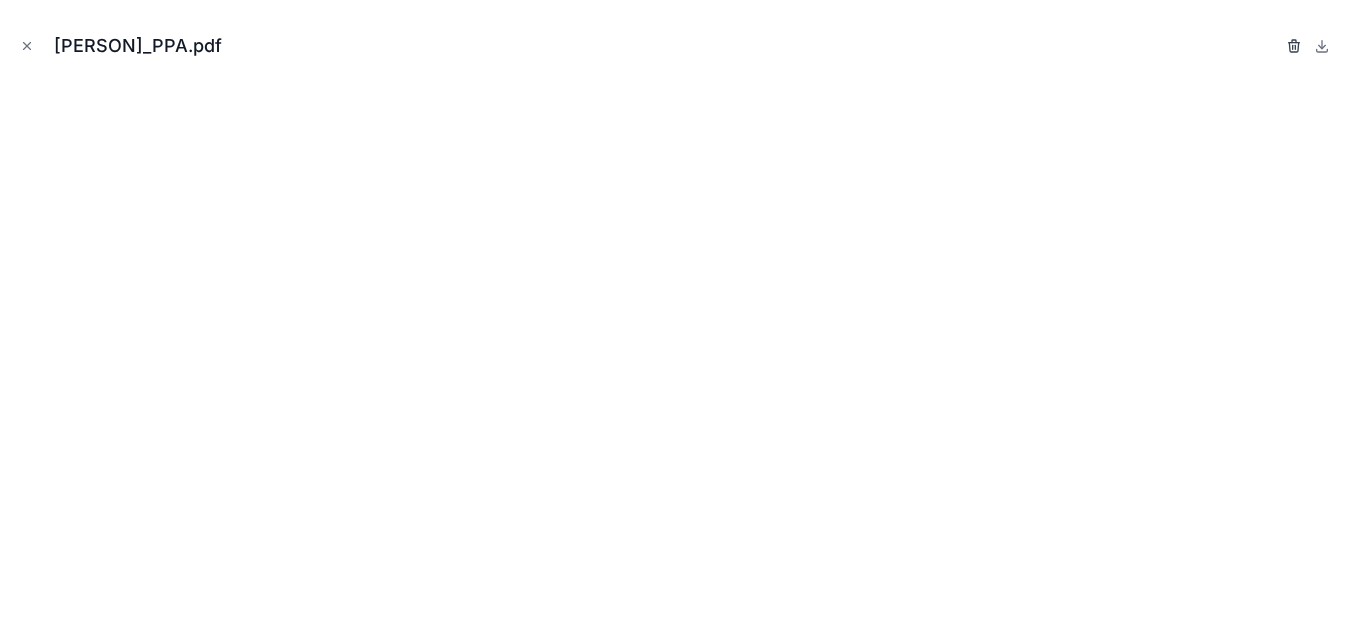 click 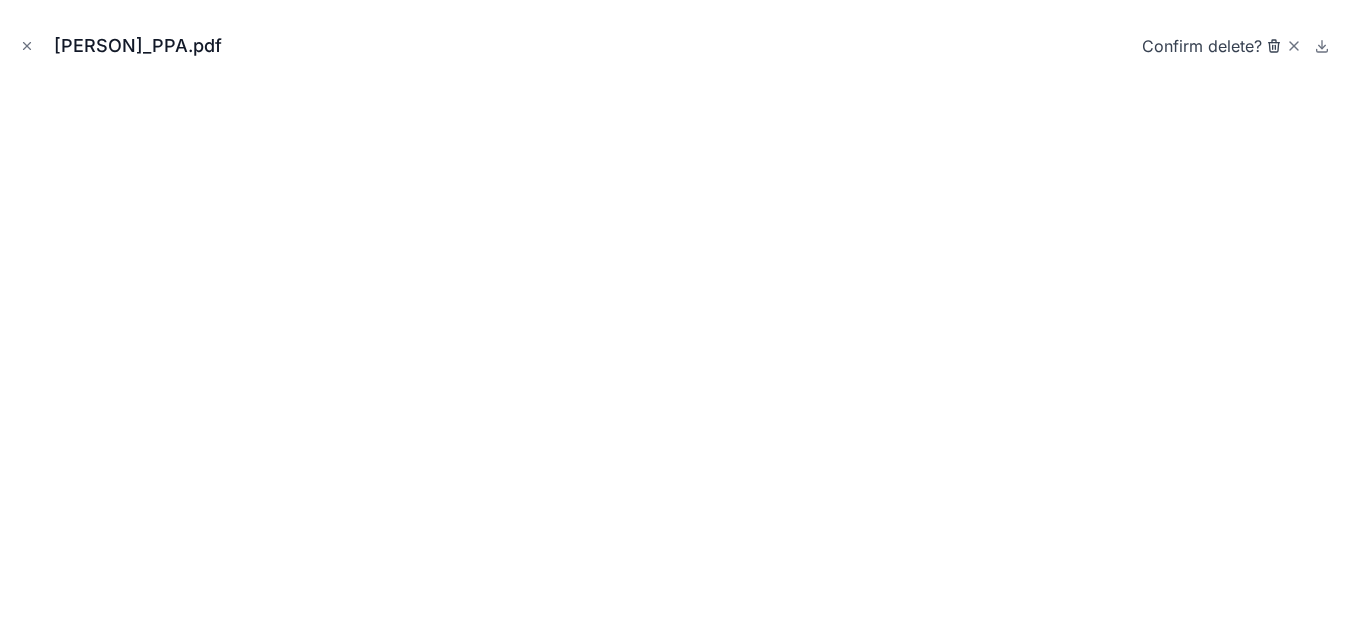 click 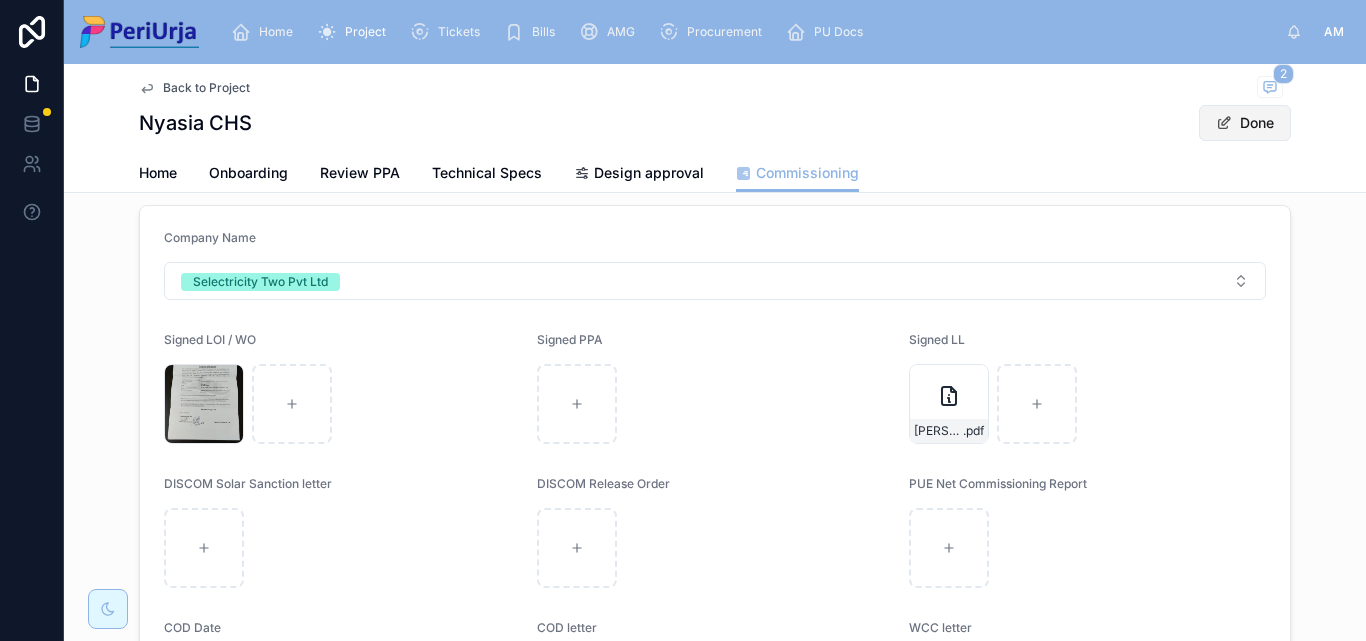 click on "Done" at bounding box center [1245, 123] 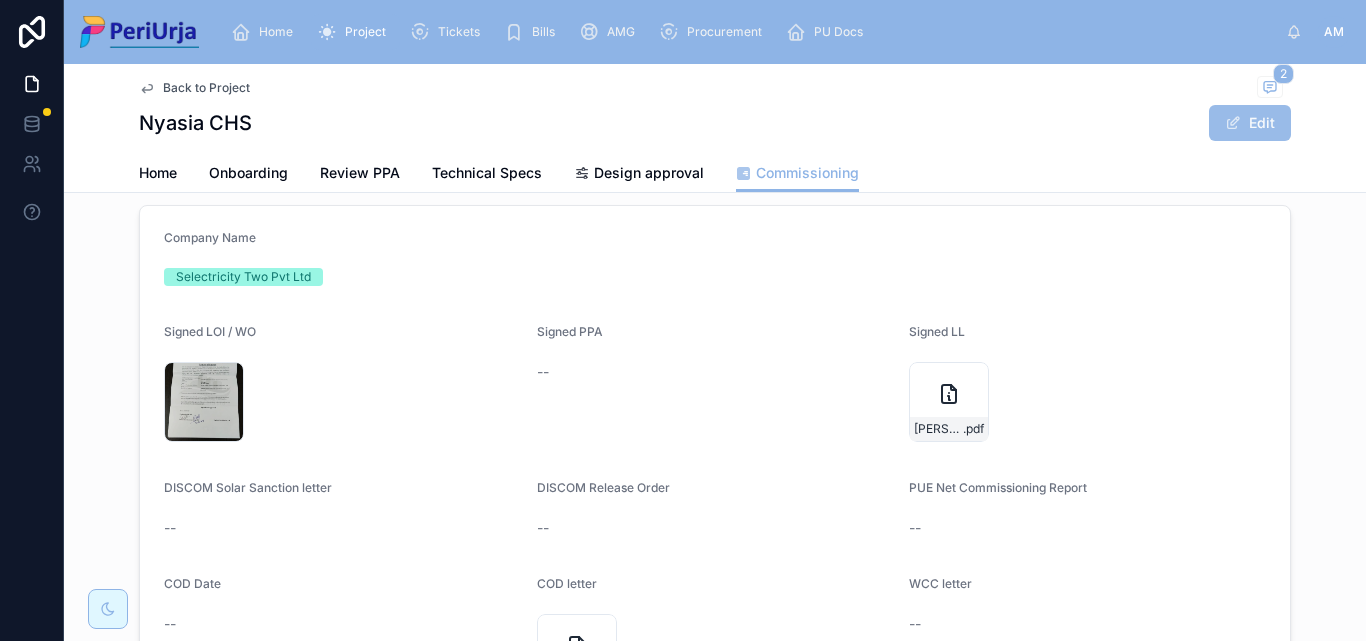 click on "Edit" at bounding box center (1250, 123) 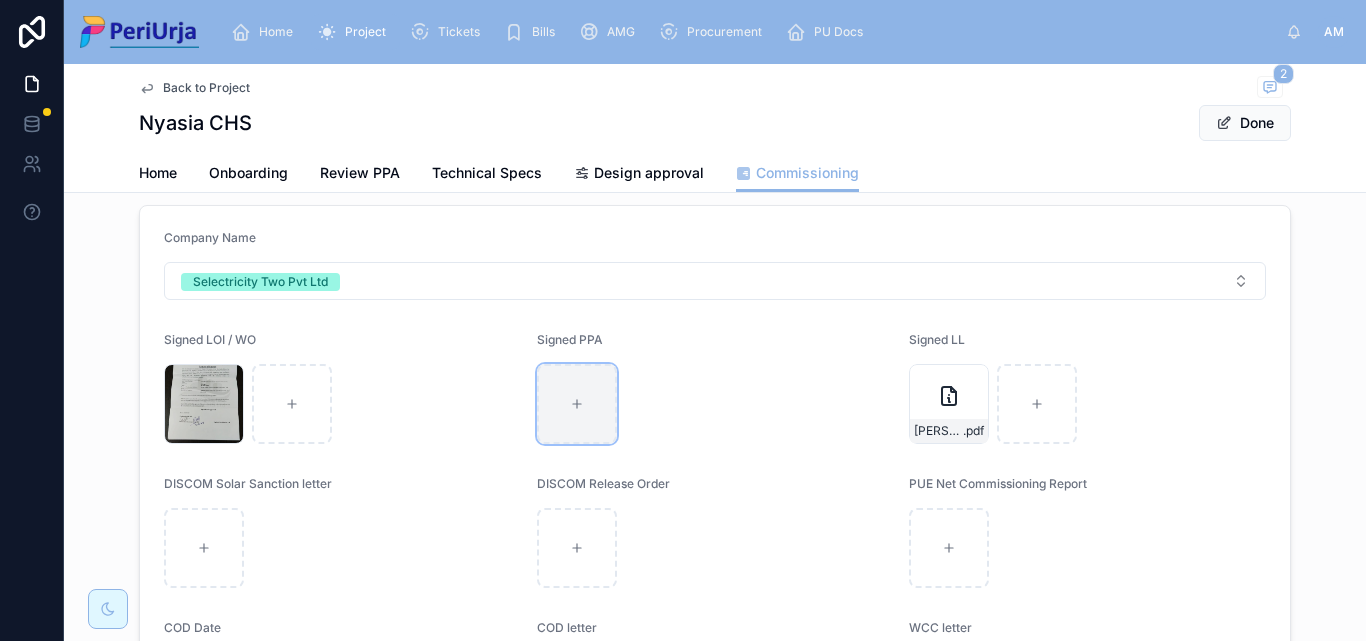 click at bounding box center [577, 404] 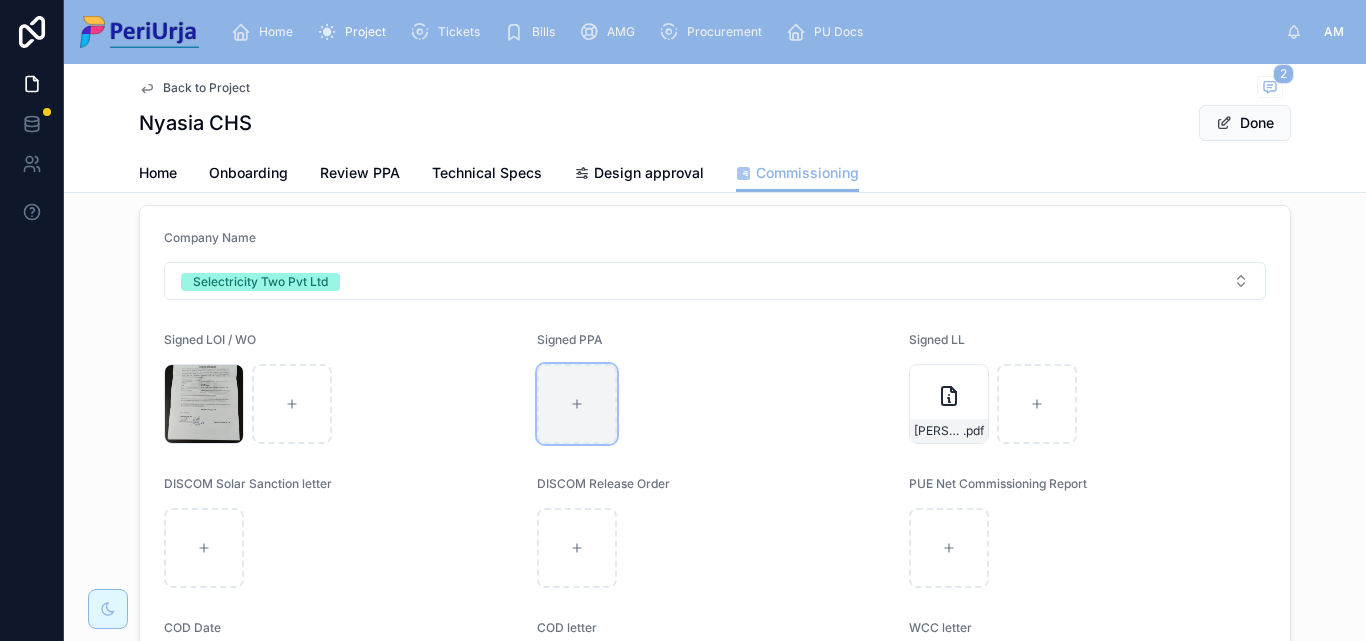 type on "**********" 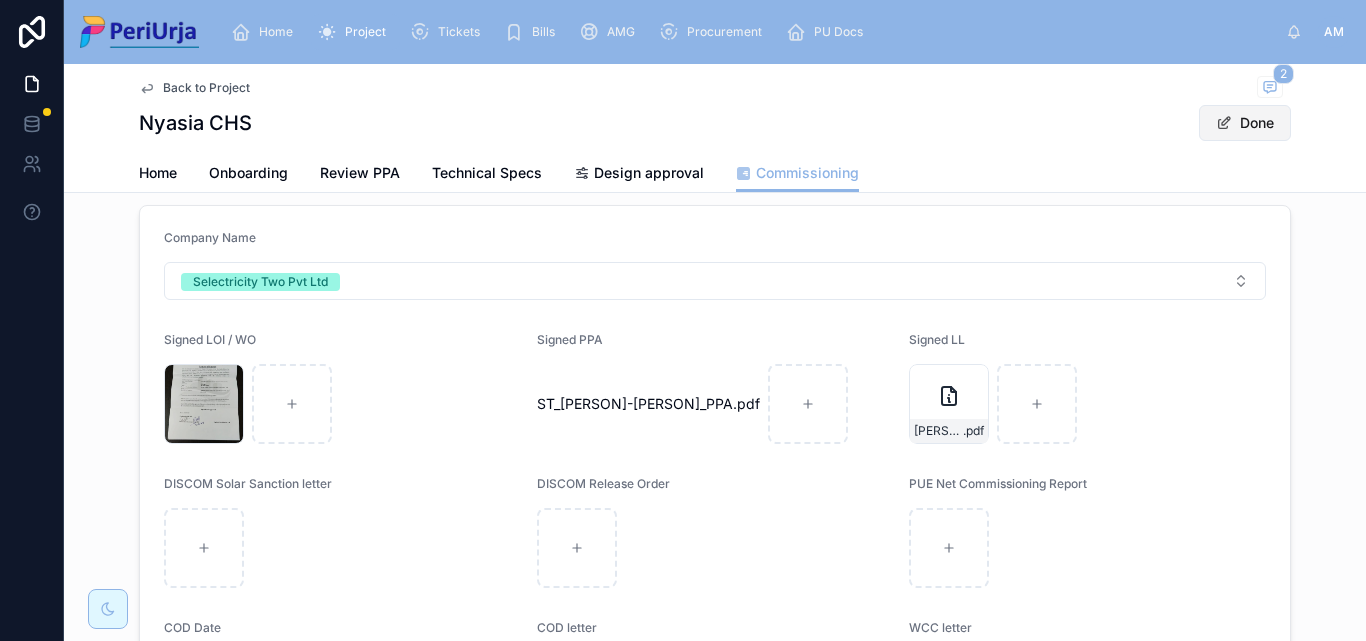 click on "Done" at bounding box center (1245, 123) 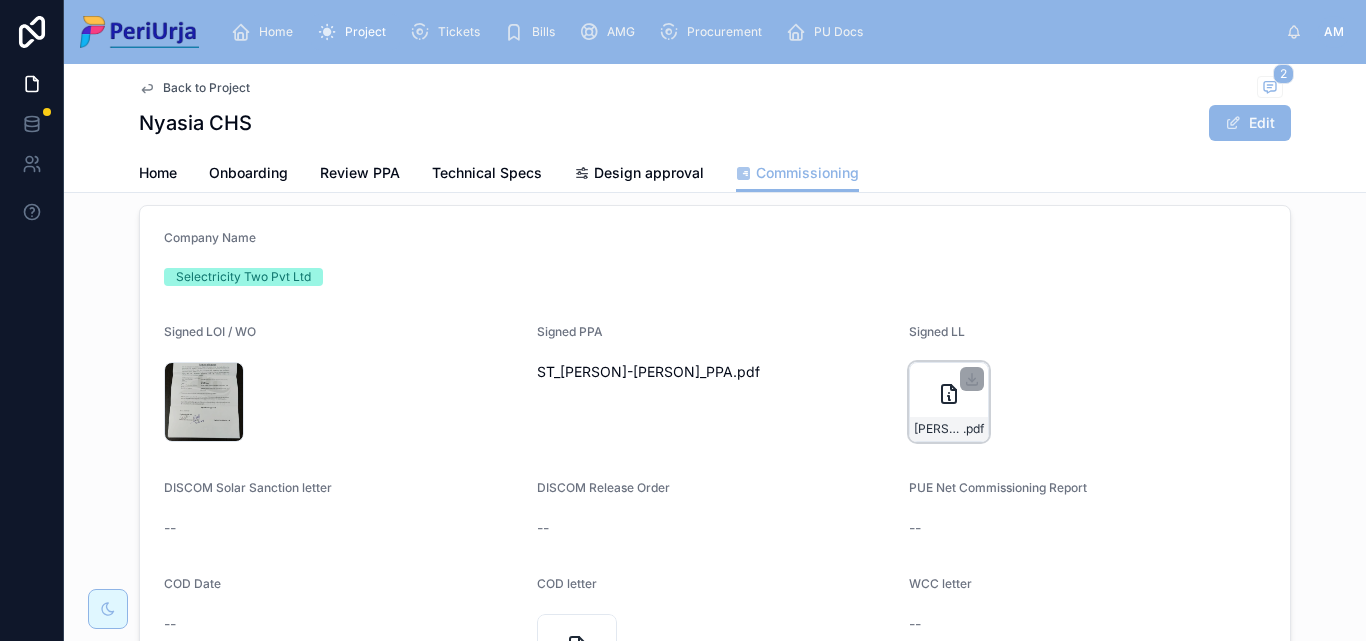 click on "[PERSON]_LL .pdf" at bounding box center [949, 402] 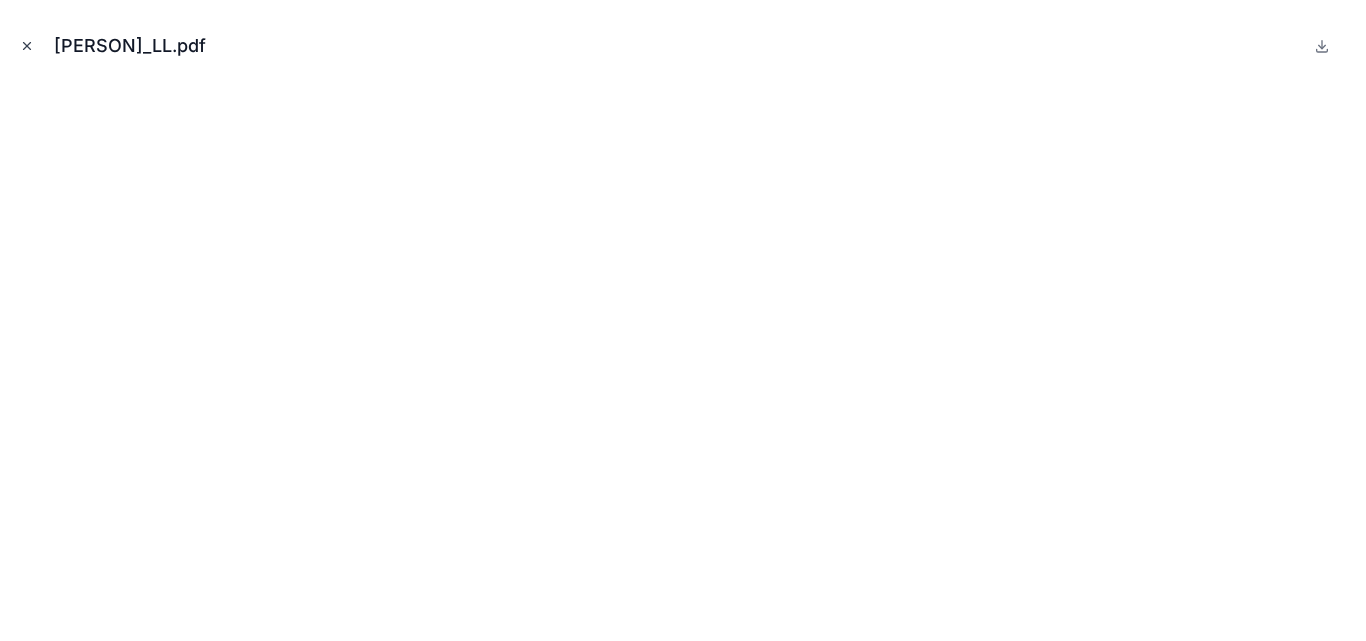 click 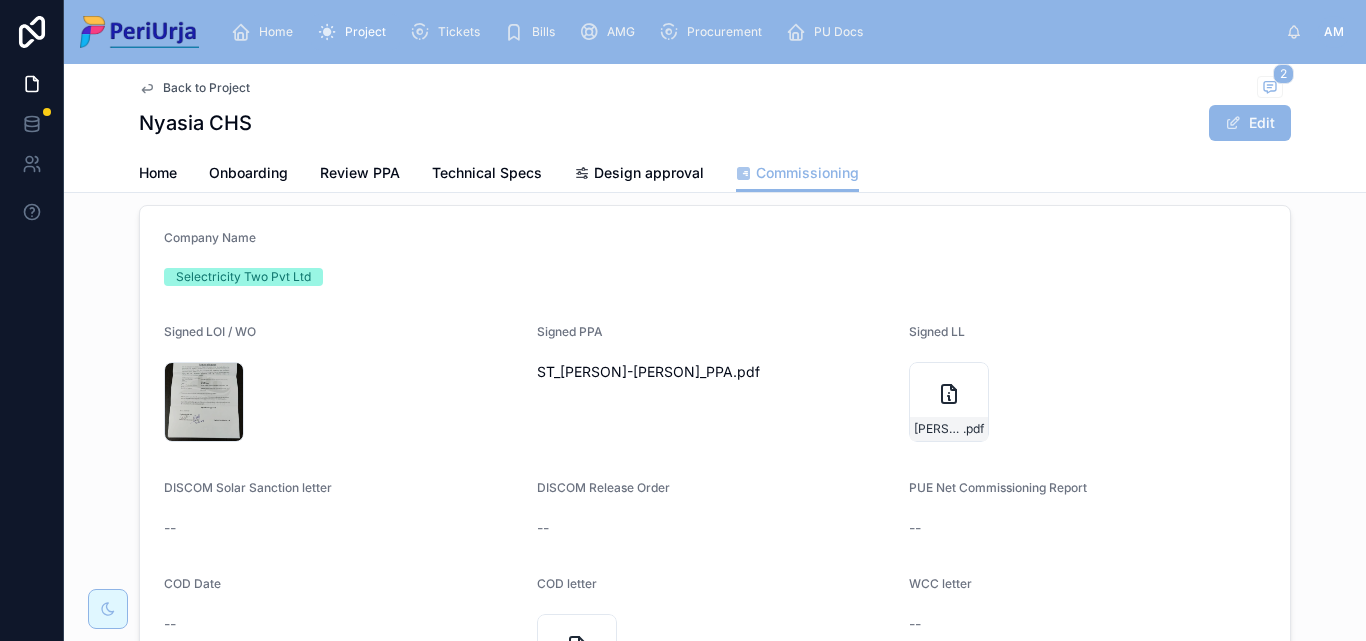click on "[PERSON]_LL .pdf" at bounding box center (1087, 402) 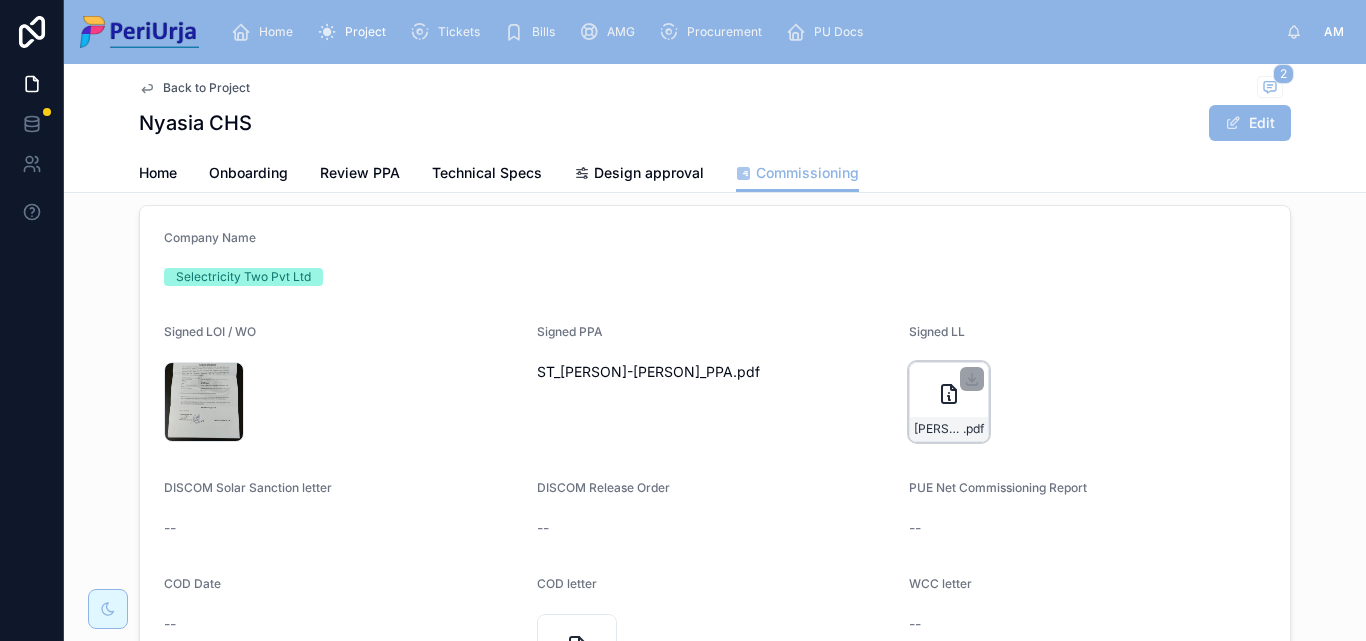 click 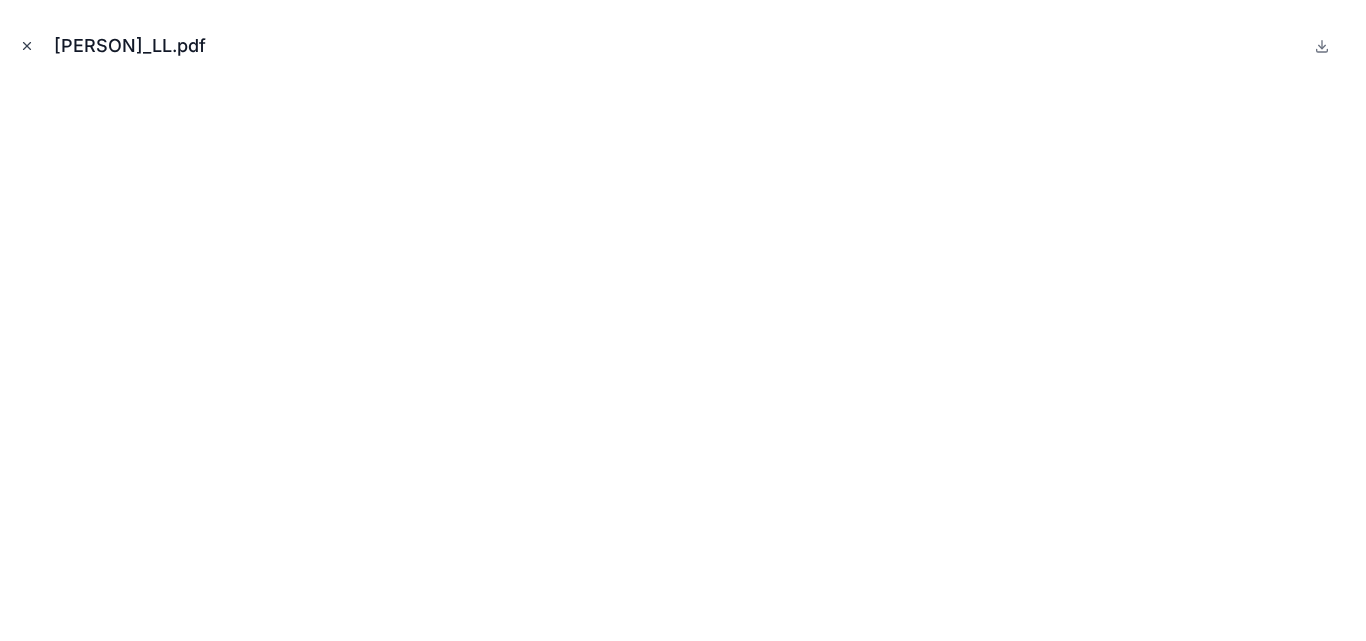 click 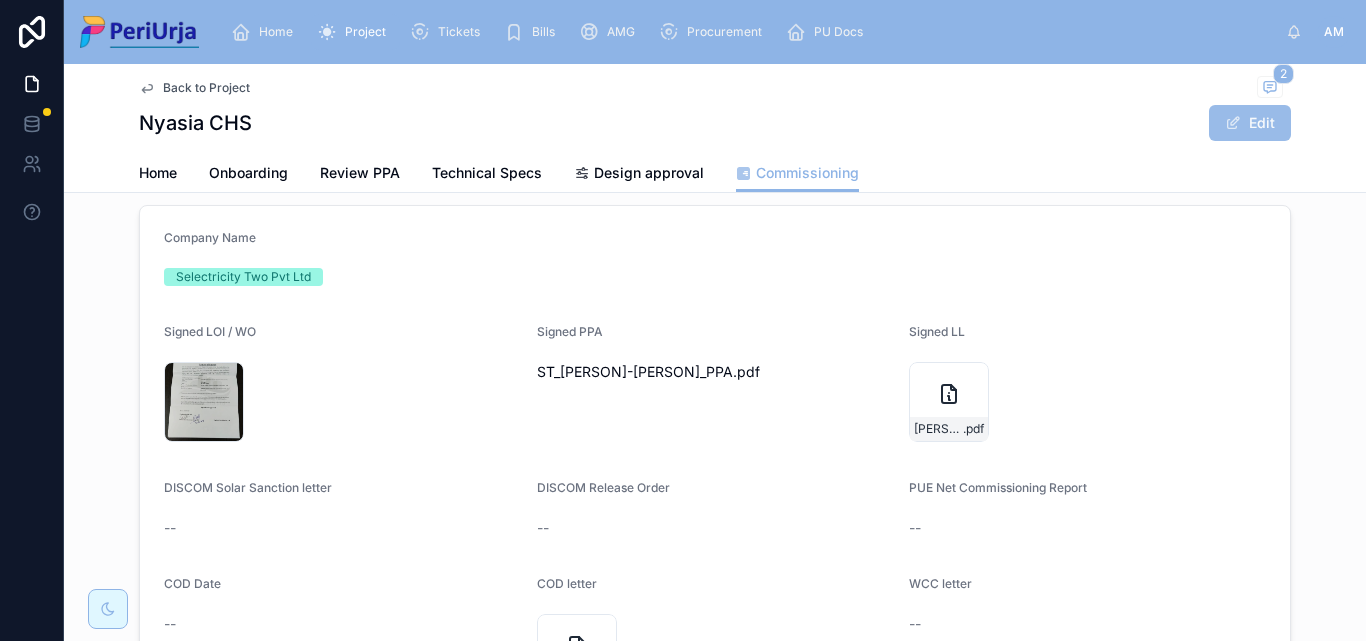 click at bounding box center (1233, 123) 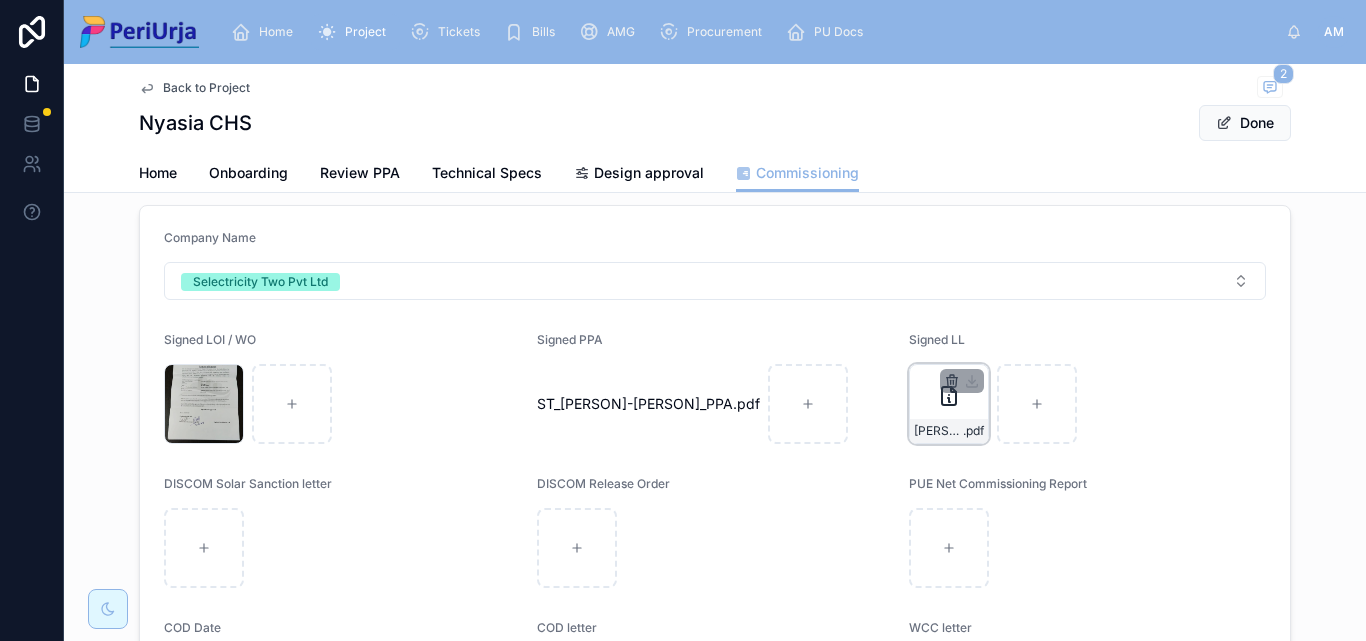 click 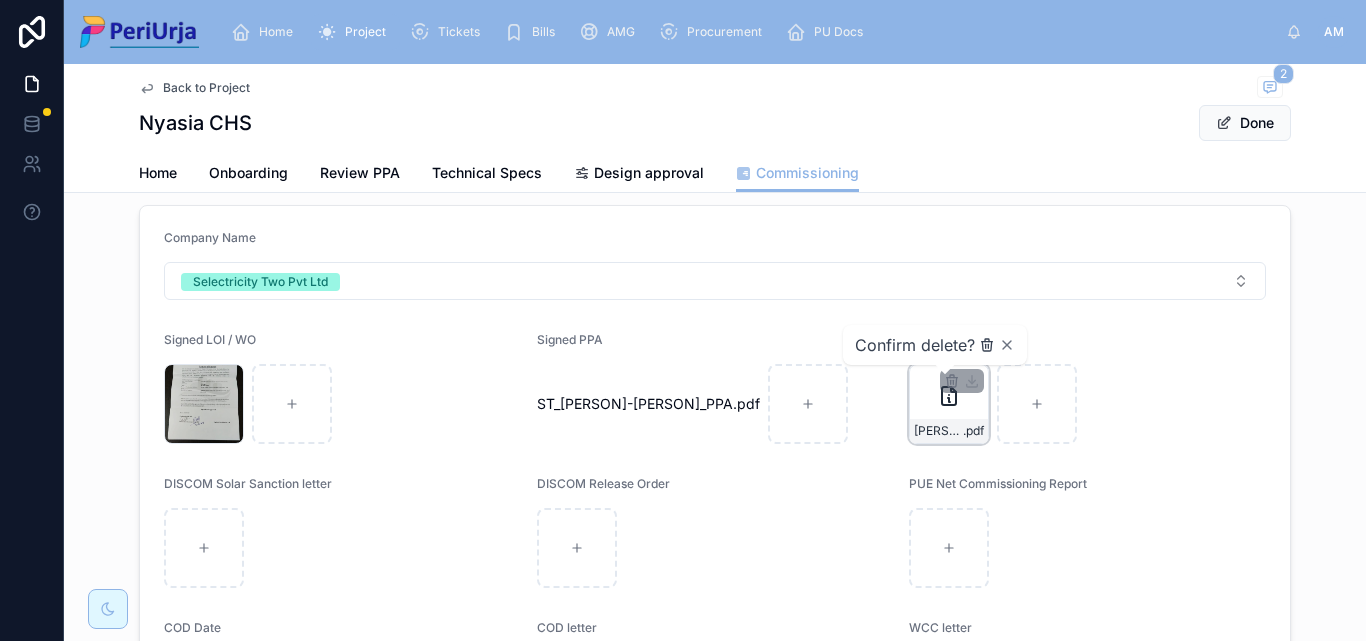 click 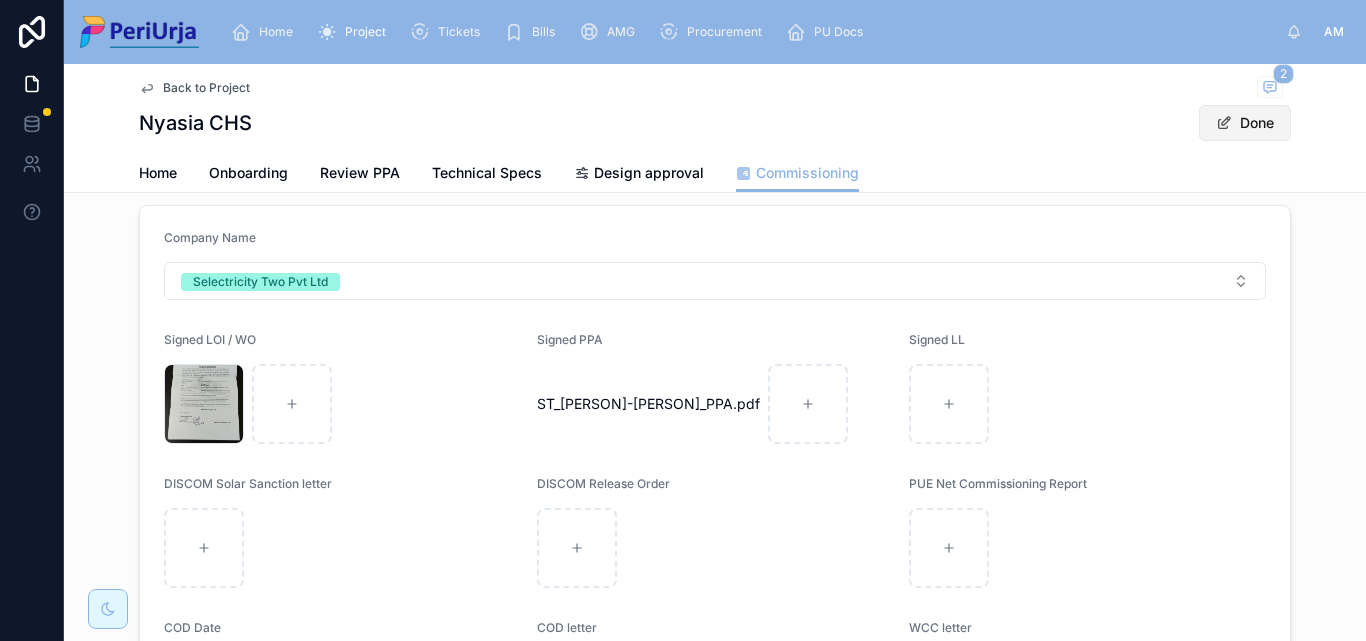 click on "Done" at bounding box center (1245, 123) 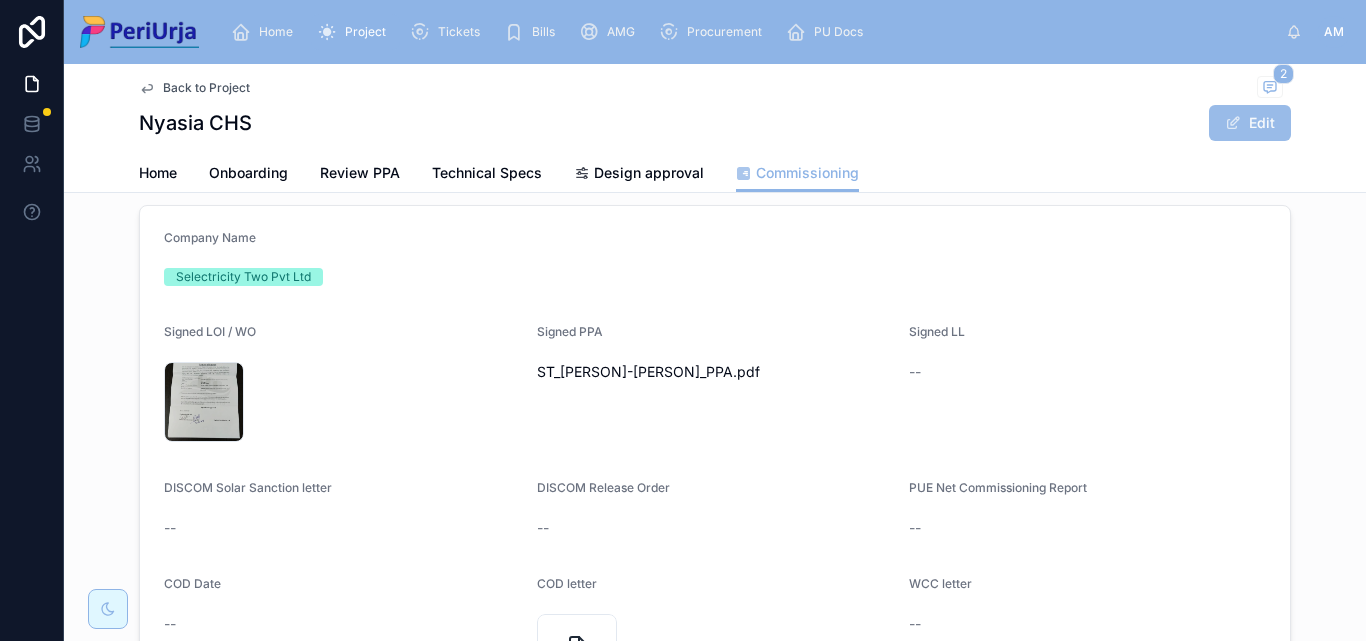 click on "Edit" at bounding box center (1250, 123) 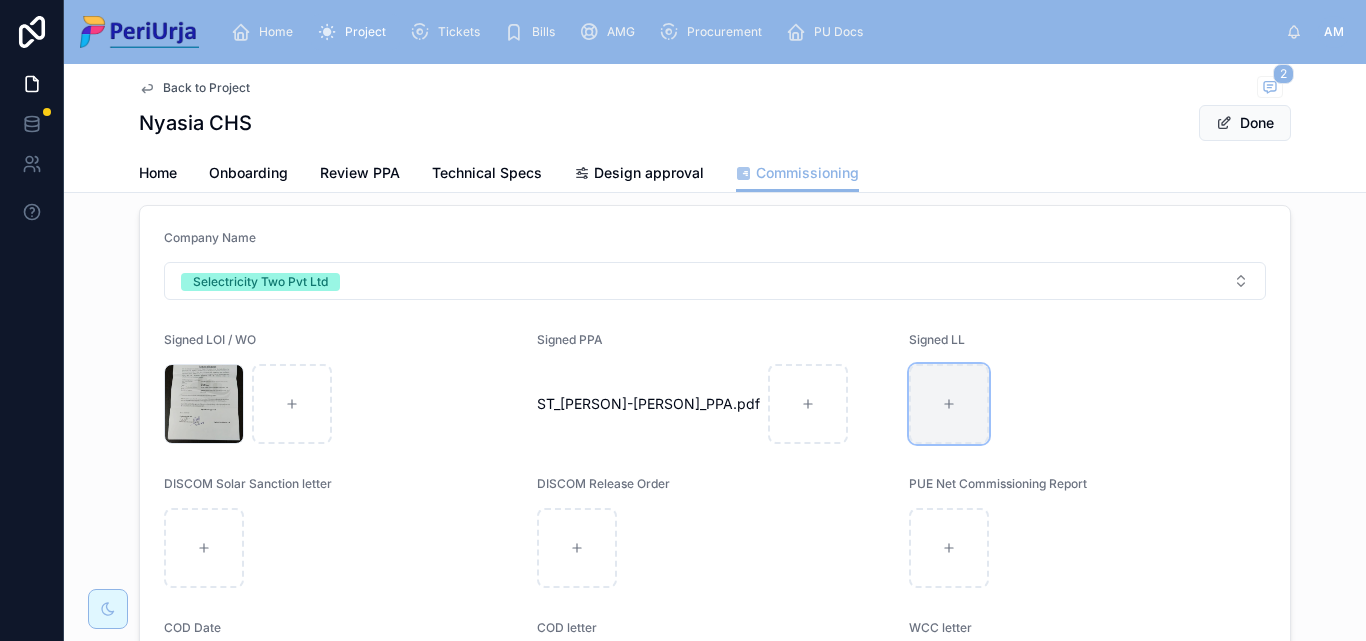 click at bounding box center [949, 404] 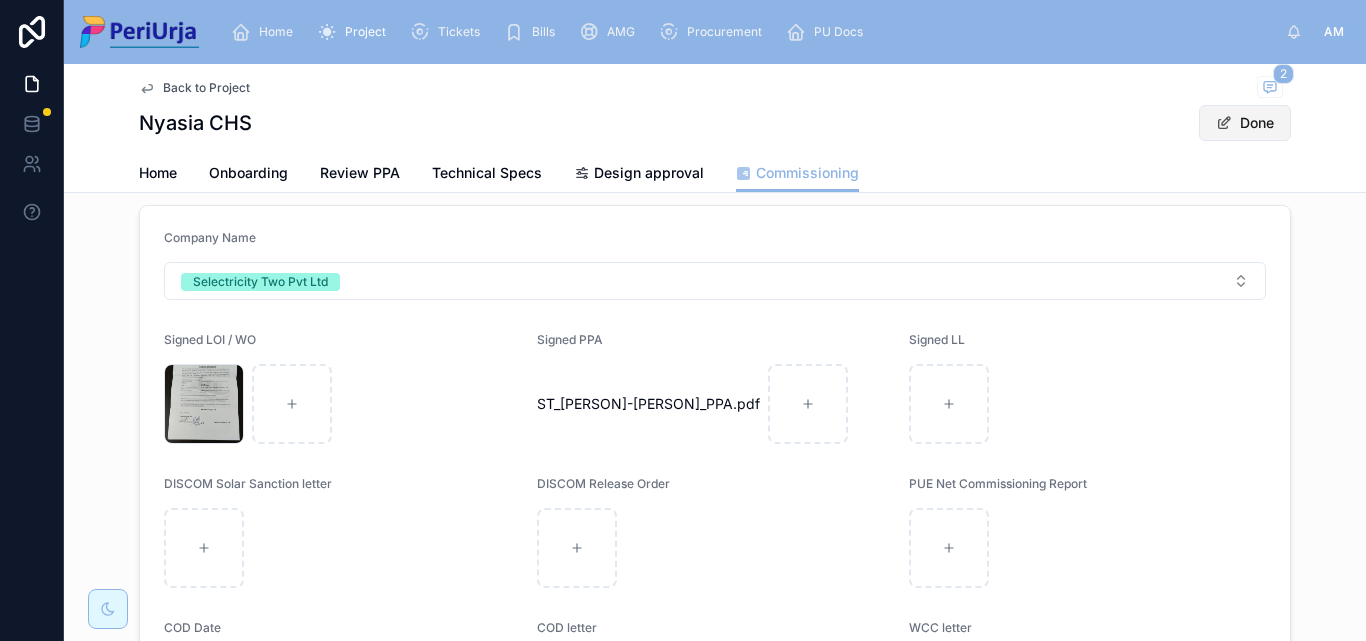click on "Done" at bounding box center [1245, 123] 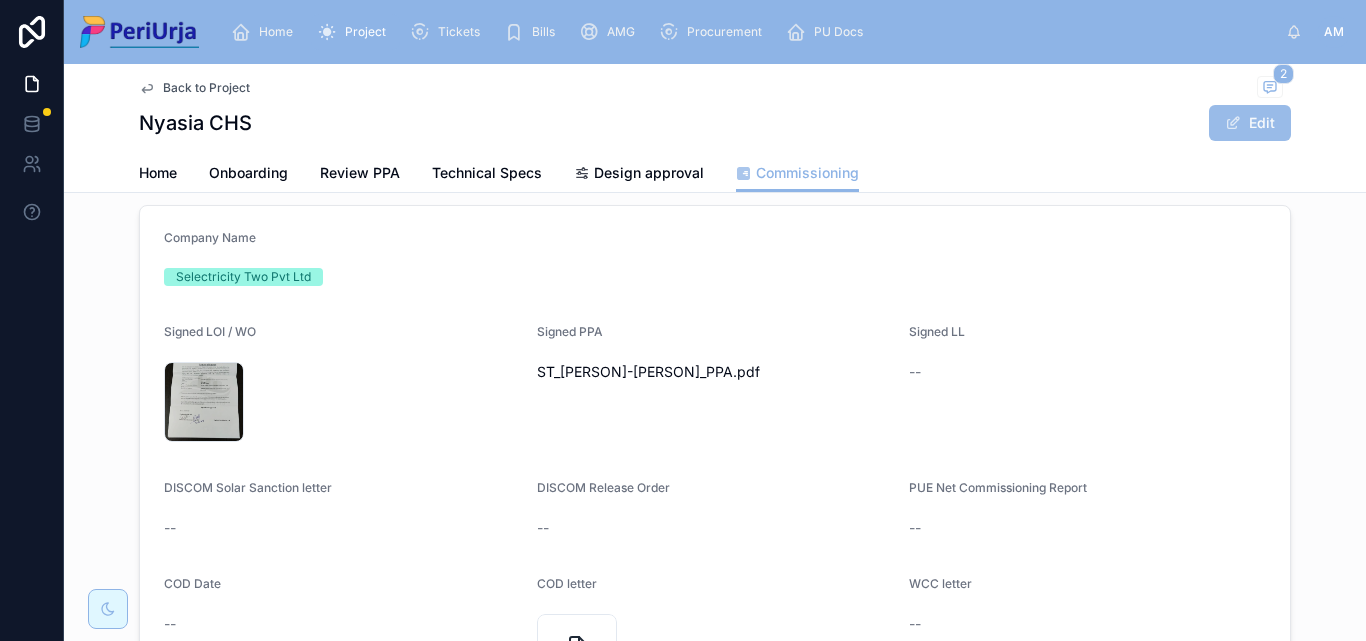 click on "Edit" at bounding box center (1250, 123) 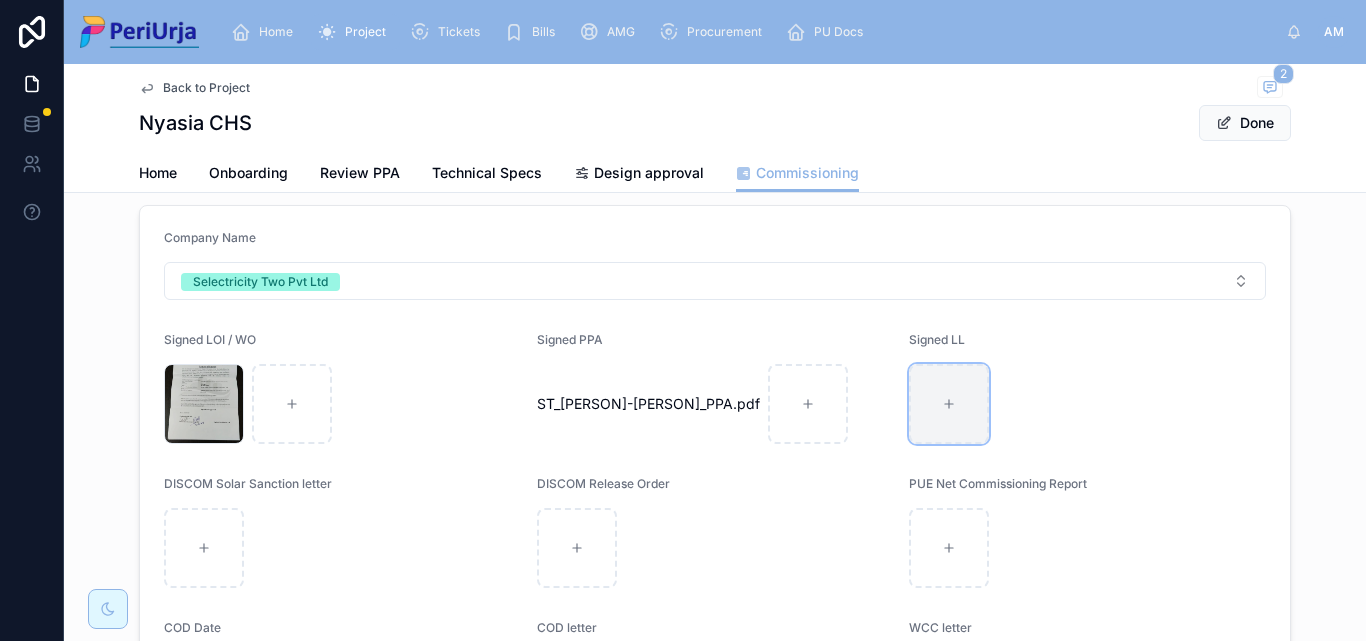 click at bounding box center [949, 404] 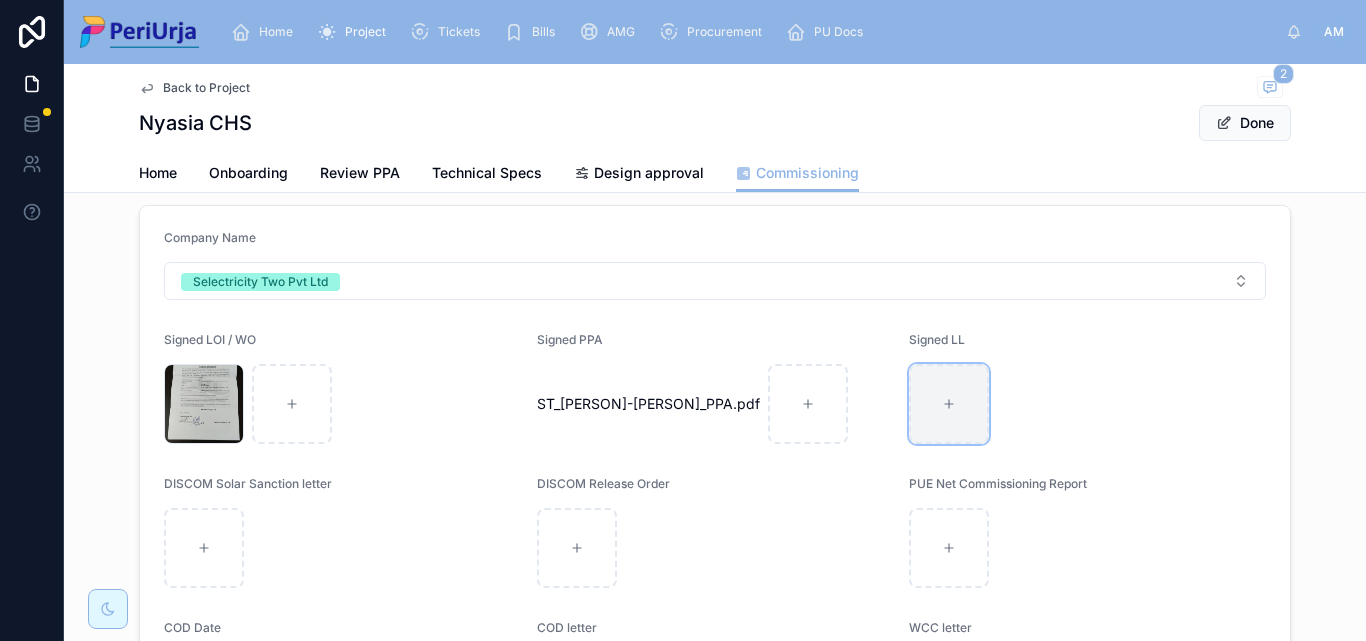 type on "**********" 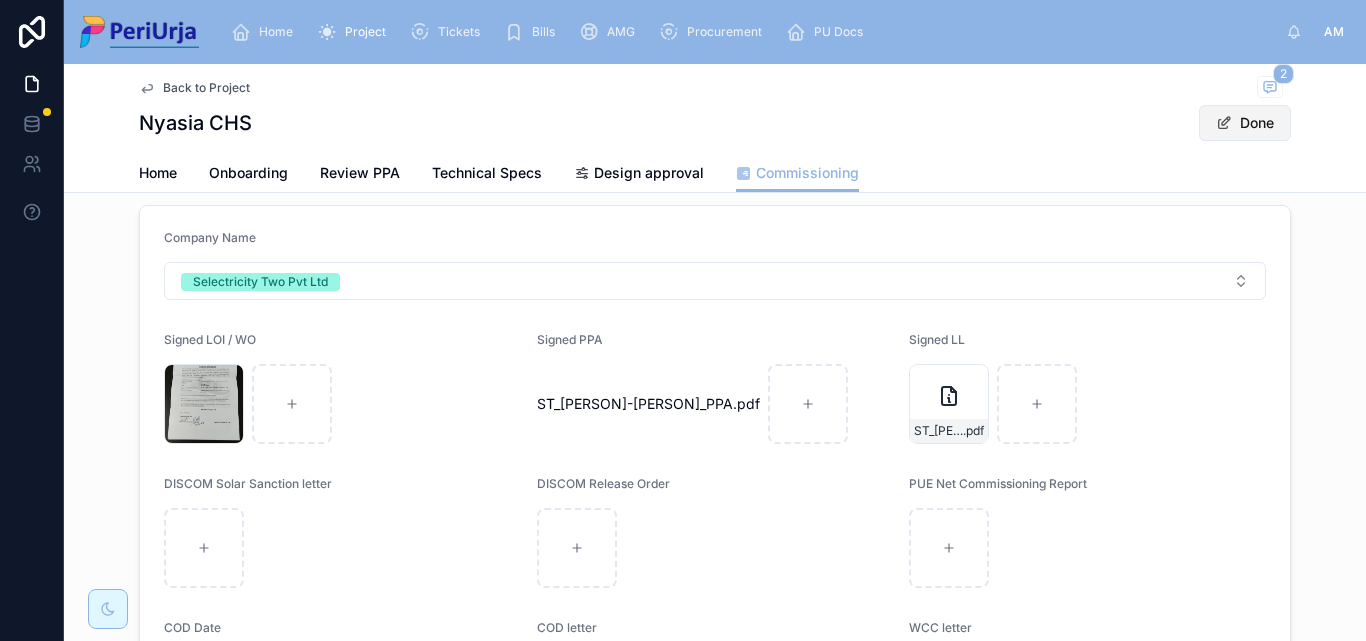 click on "Done" at bounding box center (1245, 123) 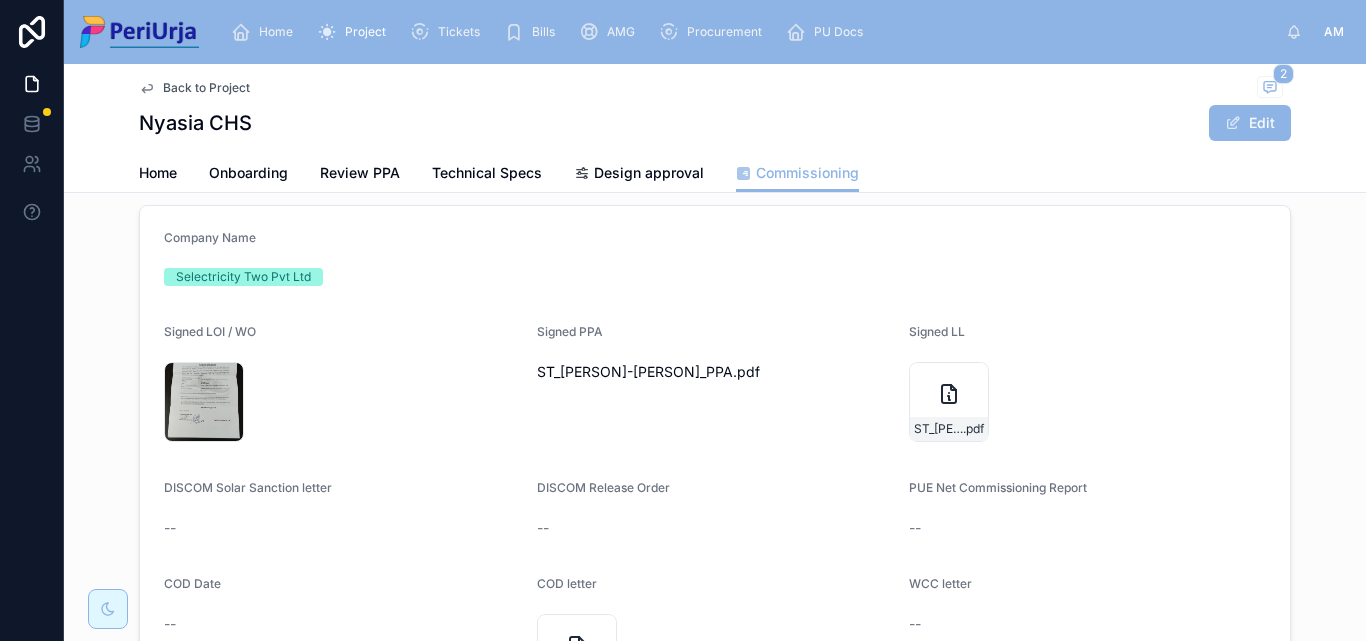 click on "Home" at bounding box center [276, 32] 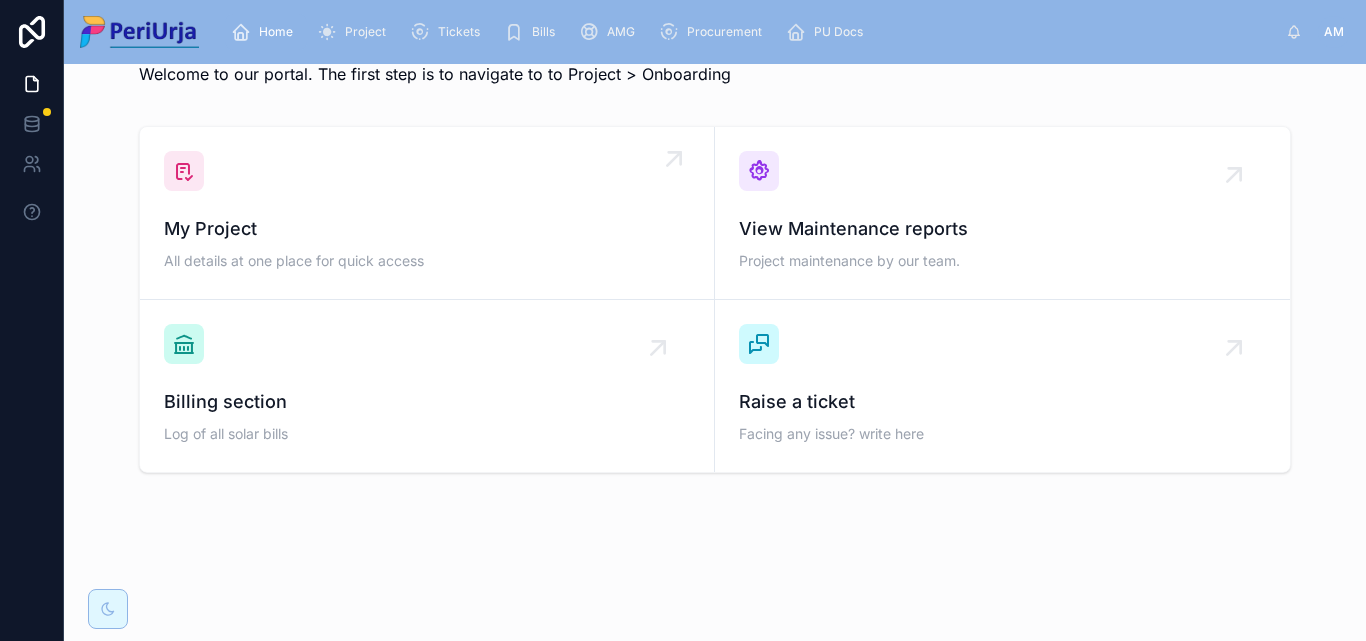 scroll, scrollTop: 62, scrollLeft: 0, axis: vertical 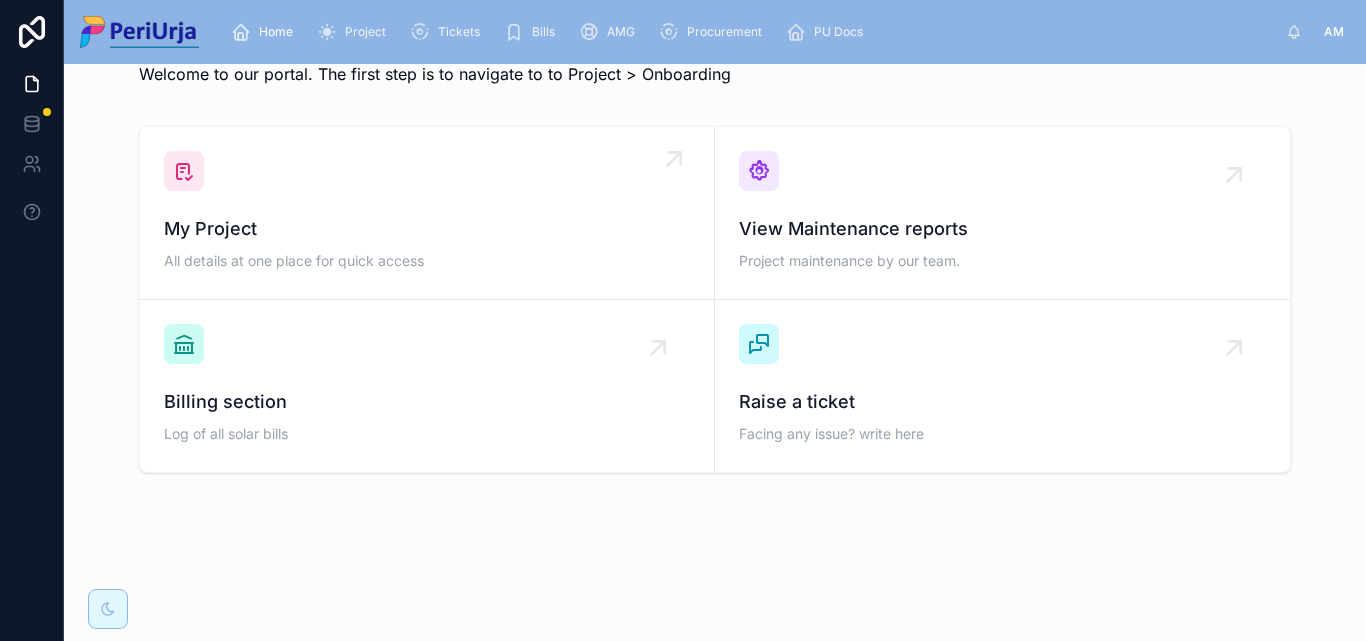 click on "My Project All details at one place for quick access" at bounding box center (427, 245) 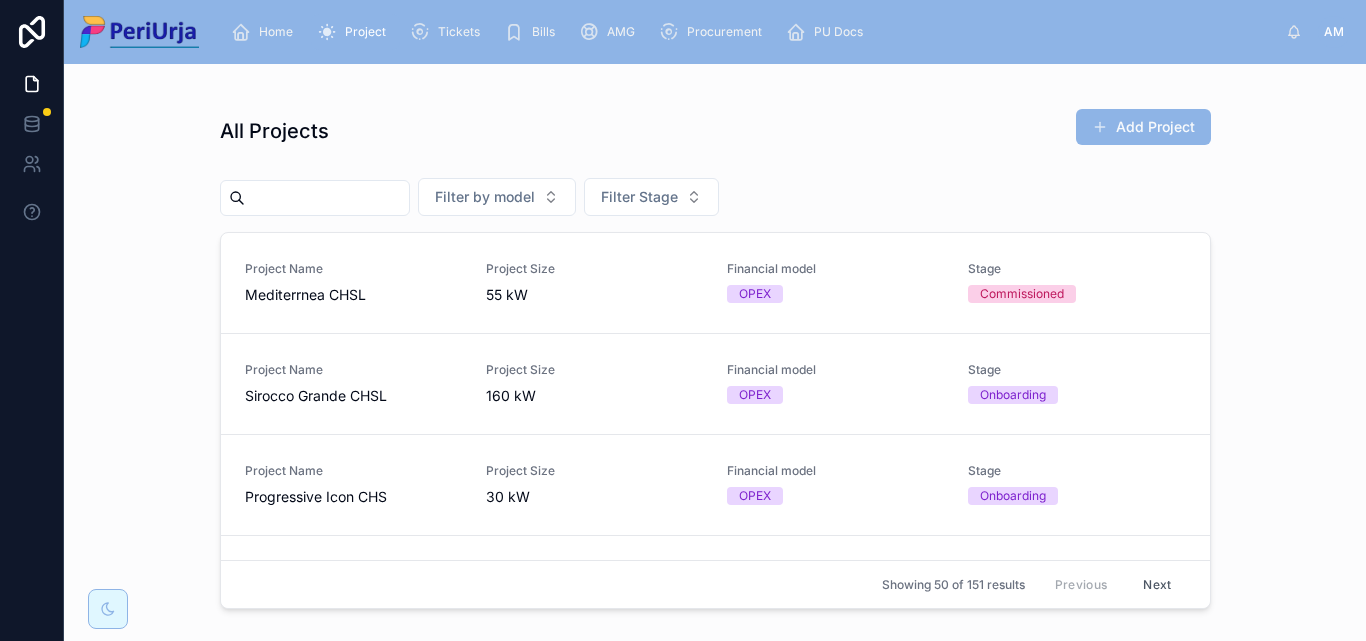 scroll, scrollTop: 0, scrollLeft: 0, axis: both 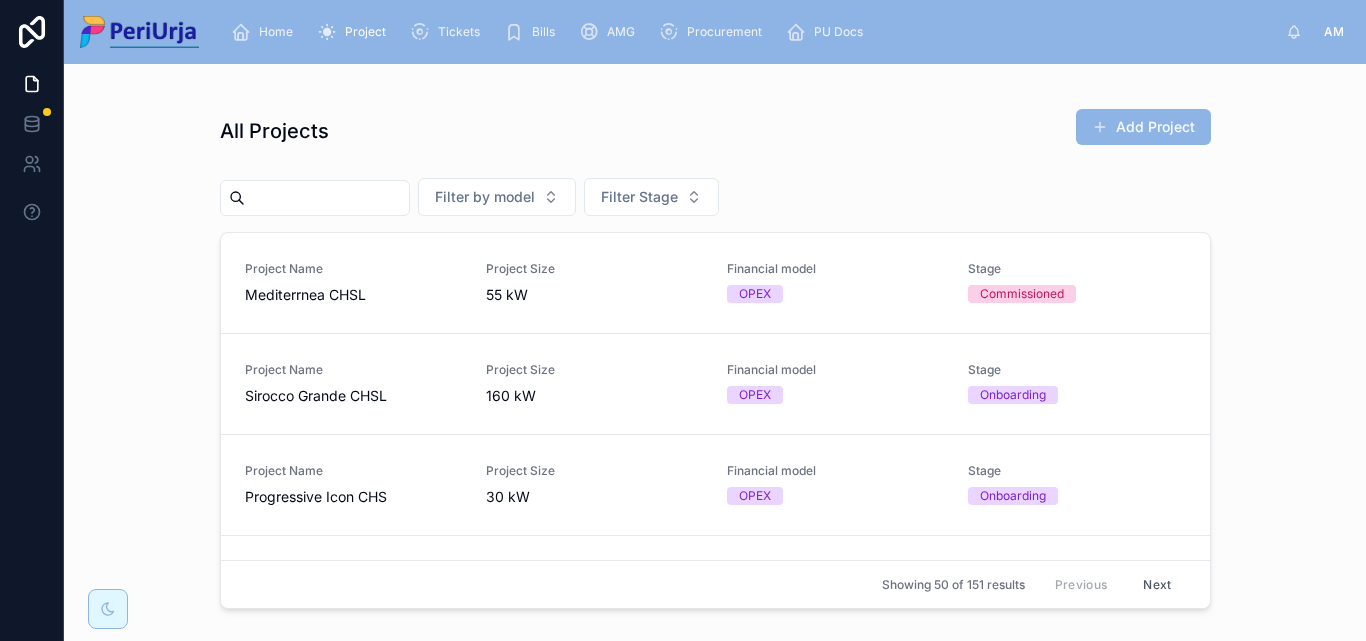 click at bounding box center [327, 198] 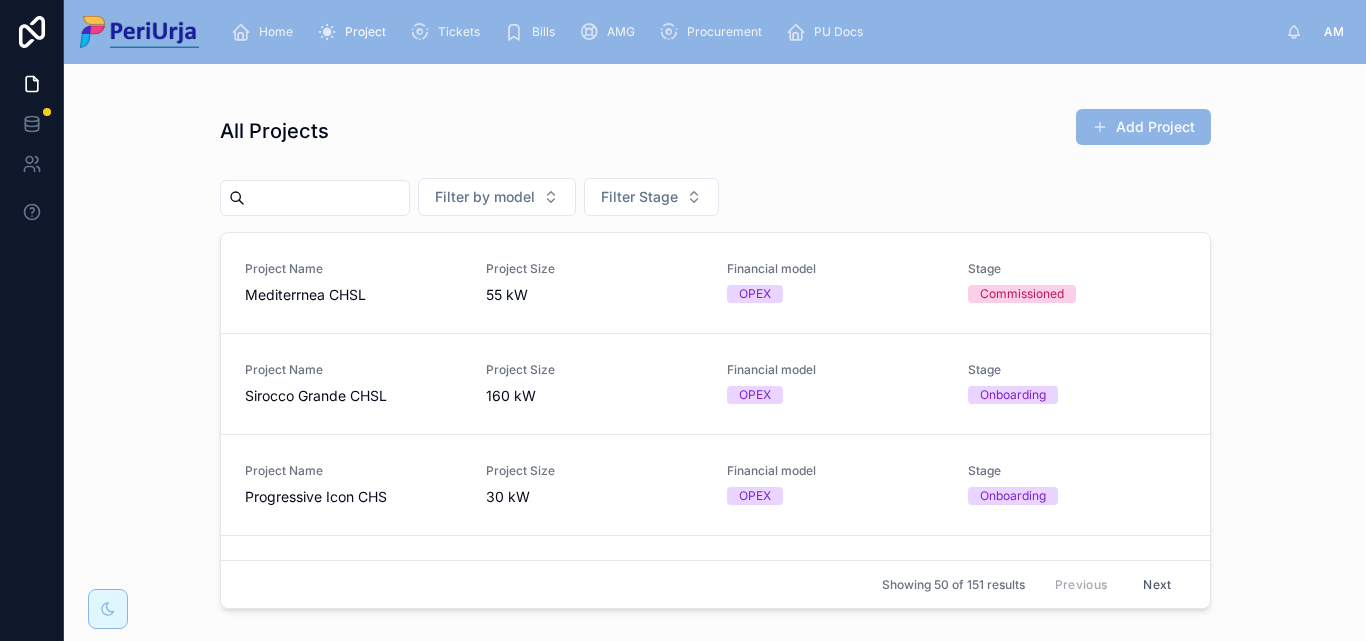 click at bounding box center (327, 198) 